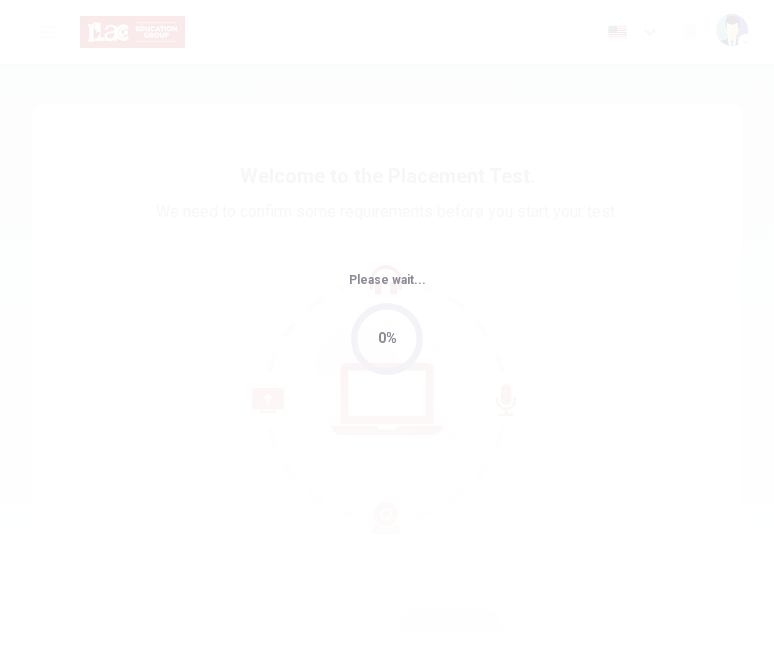 scroll, scrollTop: 0, scrollLeft: 0, axis: both 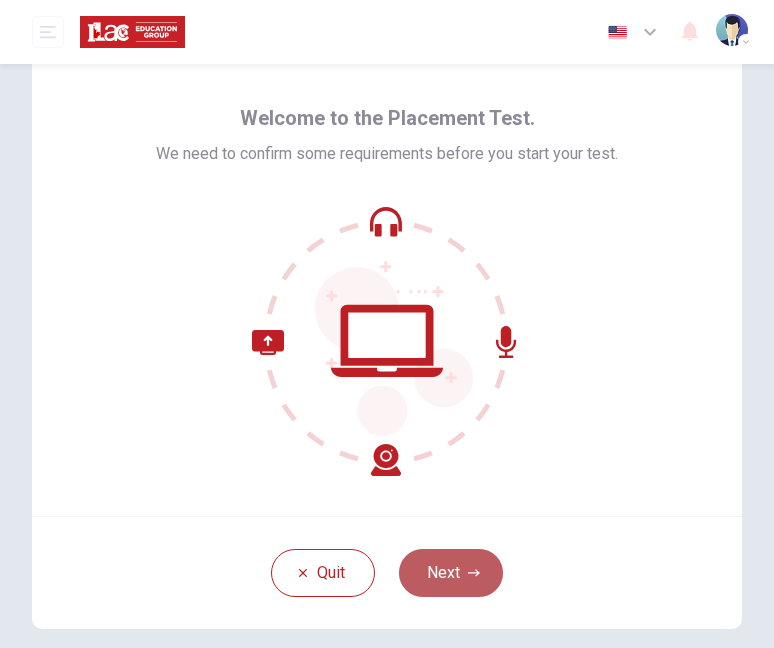 click on "Next" at bounding box center [451, 573] 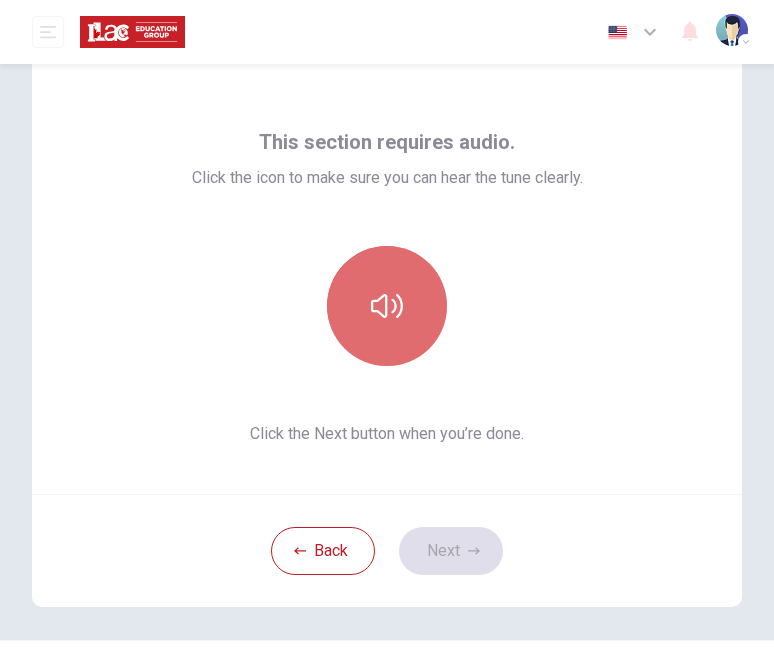 click at bounding box center (387, 306) 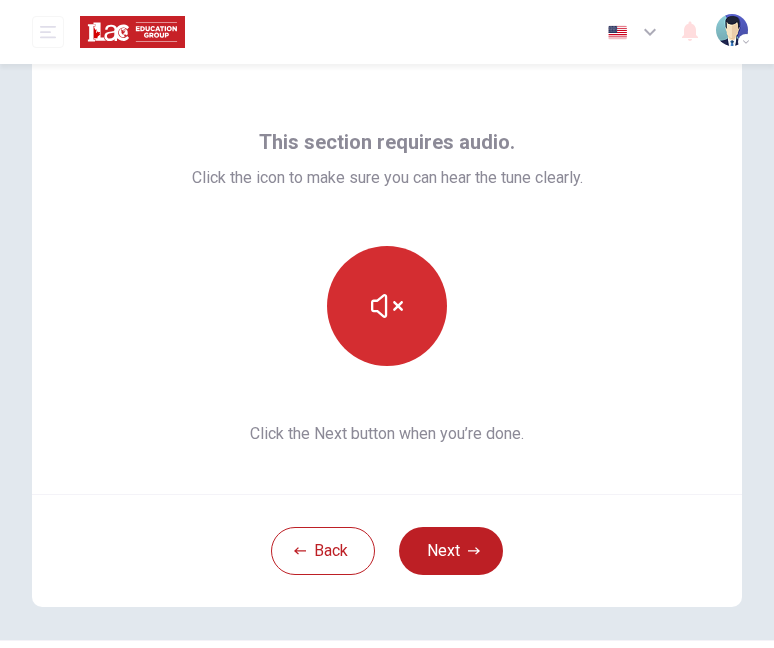 click at bounding box center (387, 306) 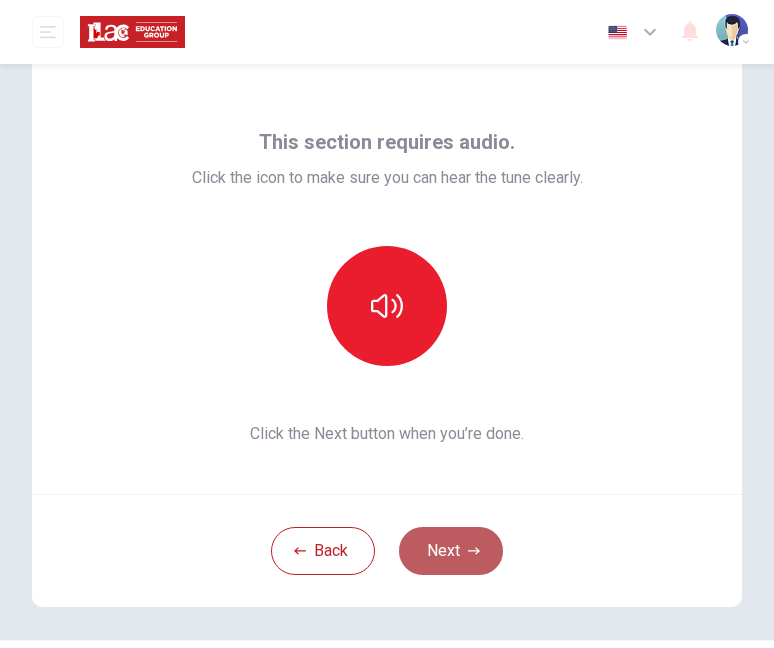 click on "Next" at bounding box center (451, 551) 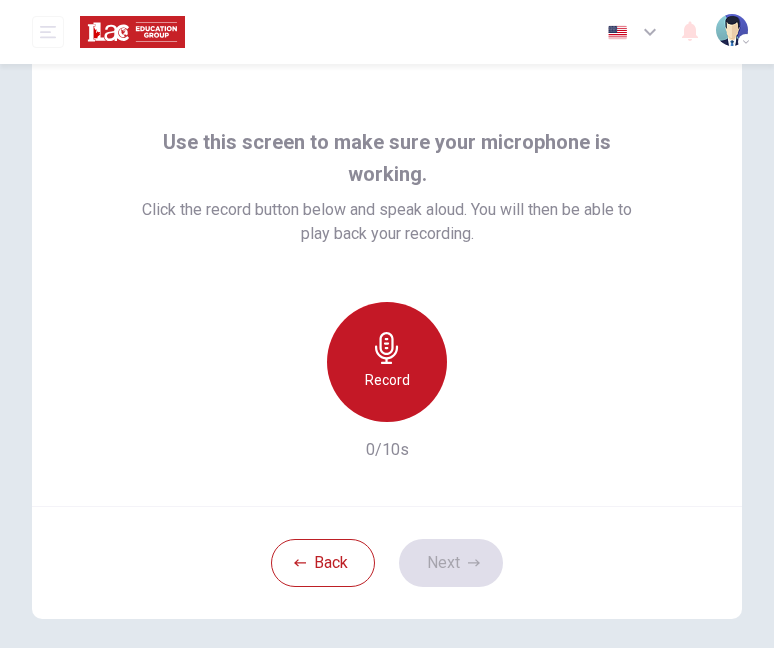 click on "Record" at bounding box center (387, 362) 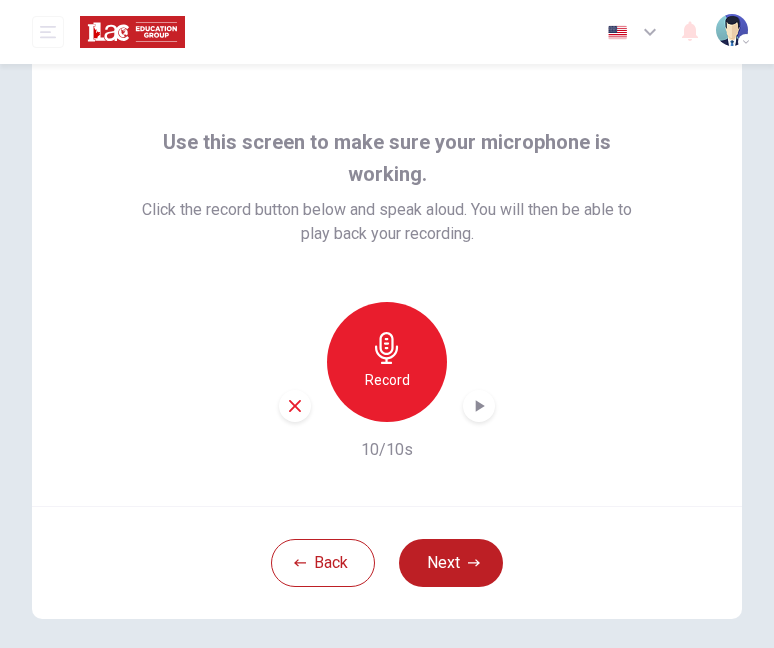 click 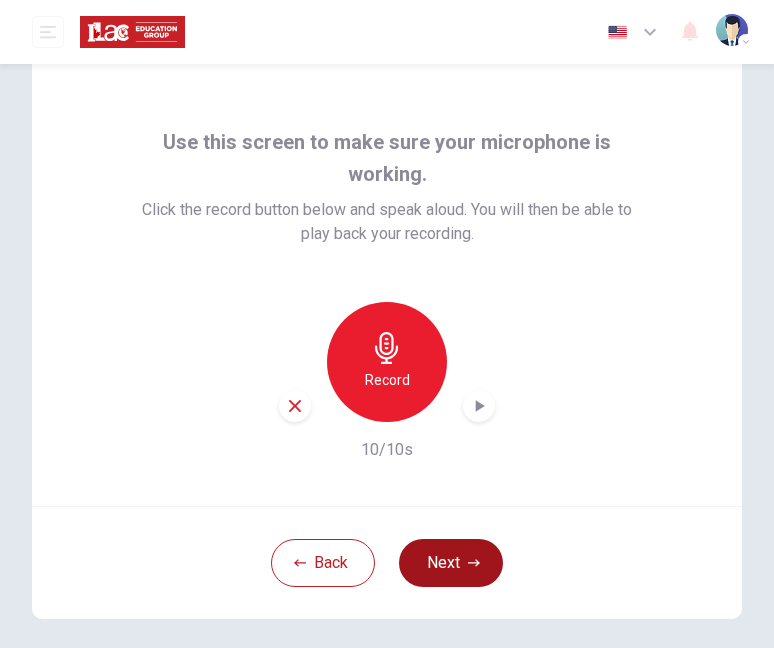 click on "Next" at bounding box center [451, 563] 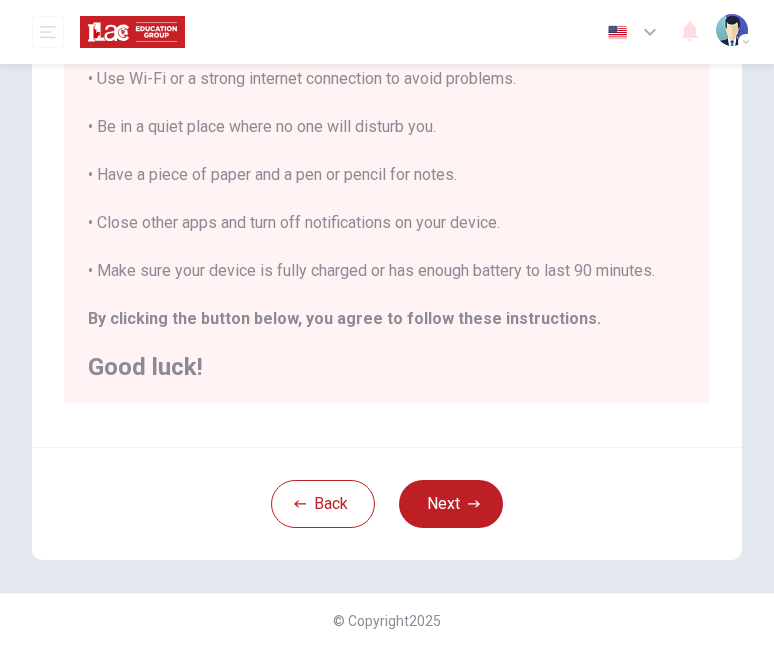 scroll, scrollTop: 413, scrollLeft: 0, axis: vertical 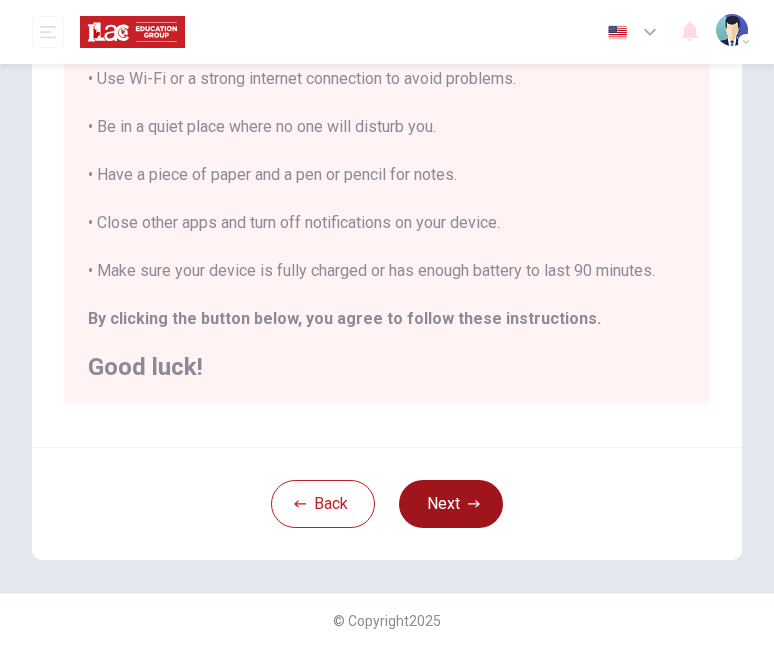 click on "Next" at bounding box center [451, 504] 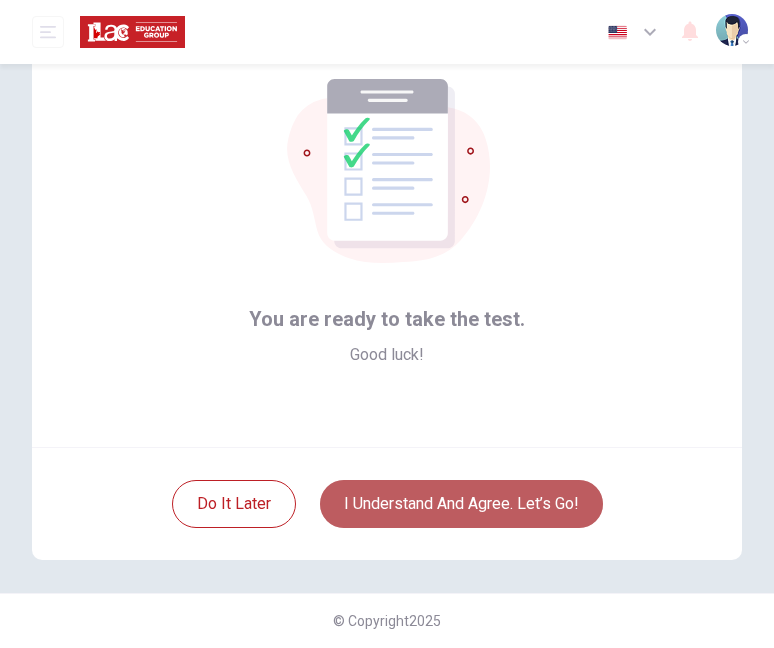 click on "I understand and agree. Let’s go!" at bounding box center (461, 504) 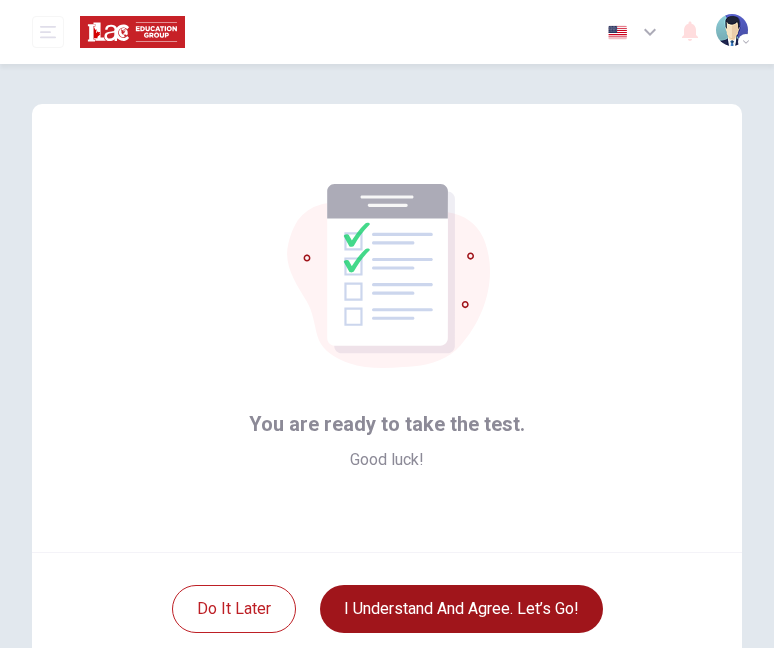 scroll, scrollTop: 0, scrollLeft: 0, axis: both 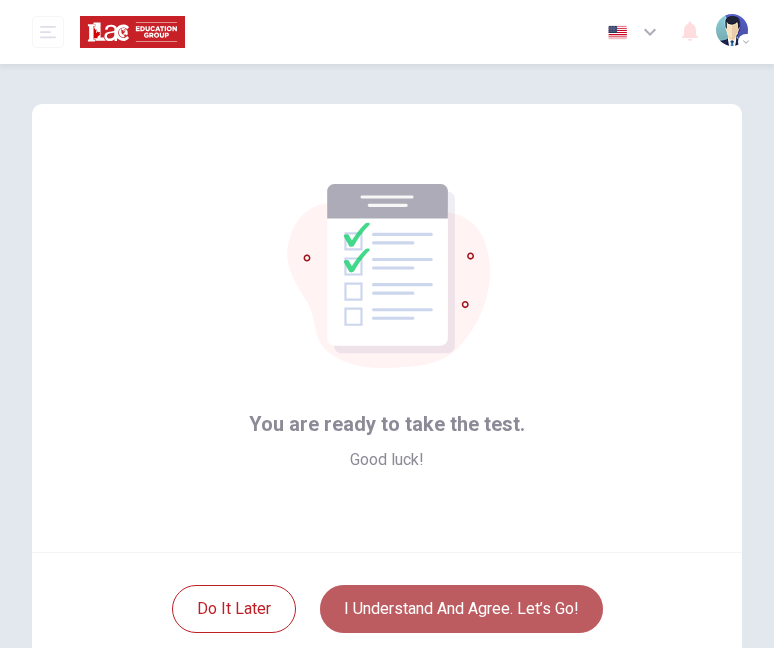 click on "I understand and agree. Let’s go!" at bounding box center (461, 609) 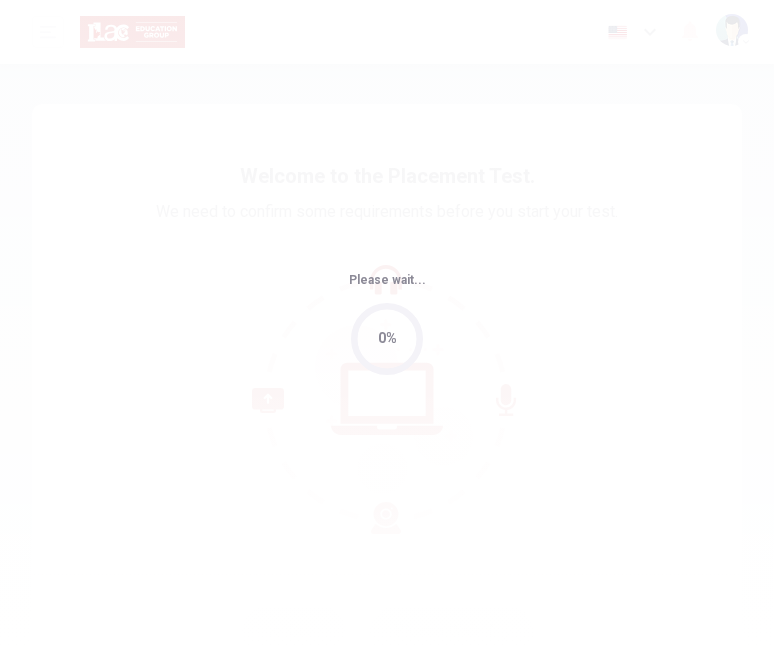 scroll, scrollTop: 0, scrollLeft: 0, axis: both 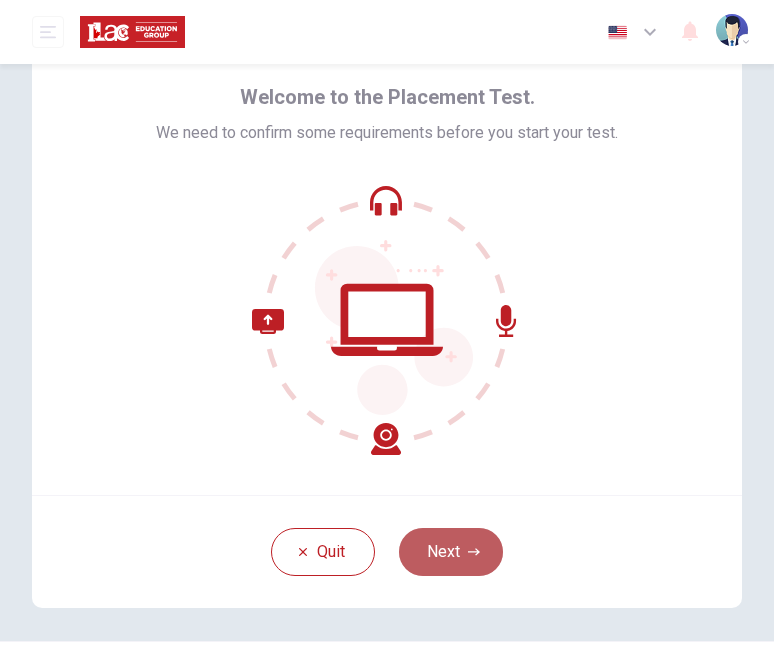 click on "Next" at bounding box center [451, 552] 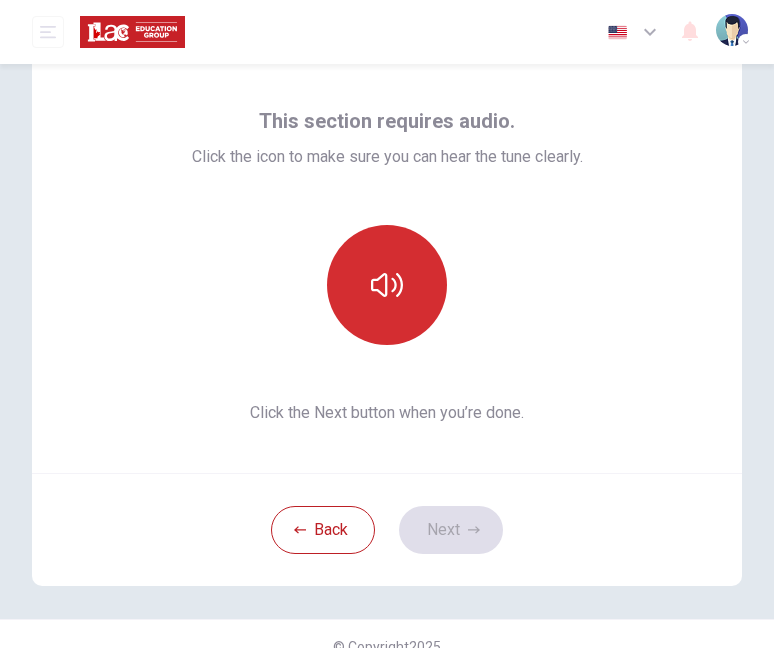 click at bounding box center (387, 285) 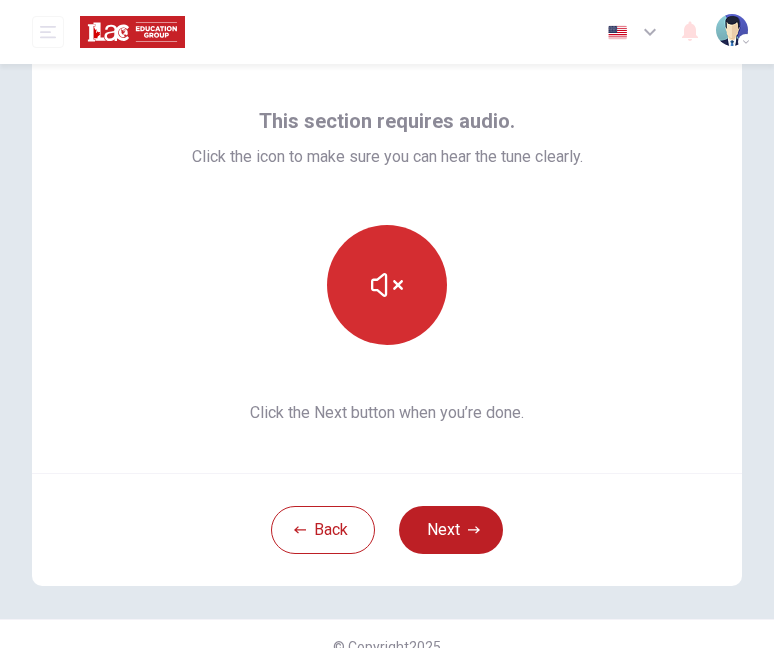 click at bounding box center [387, 285] 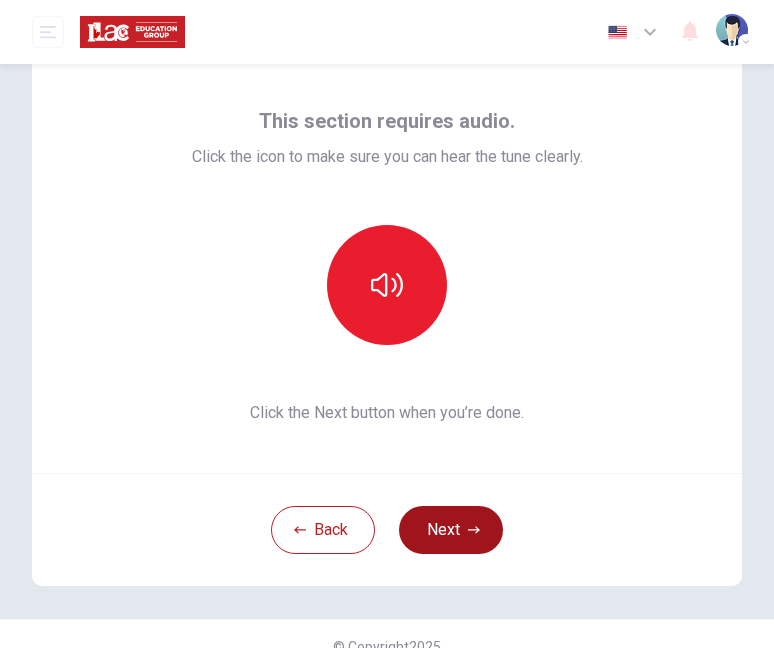 click on "Next" at bounding box center [451, 530] 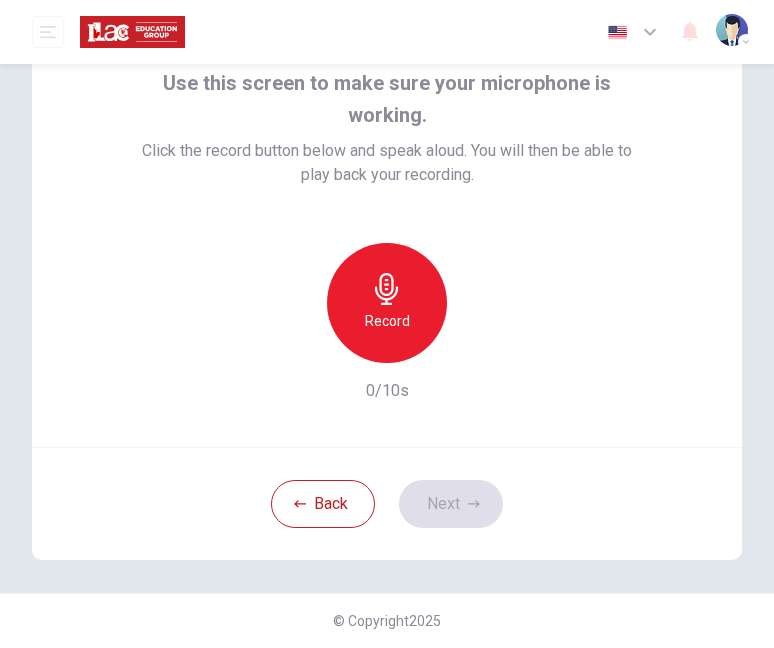 scroll, scrollTop: 117, scrollLeft: 0, axis: vertical 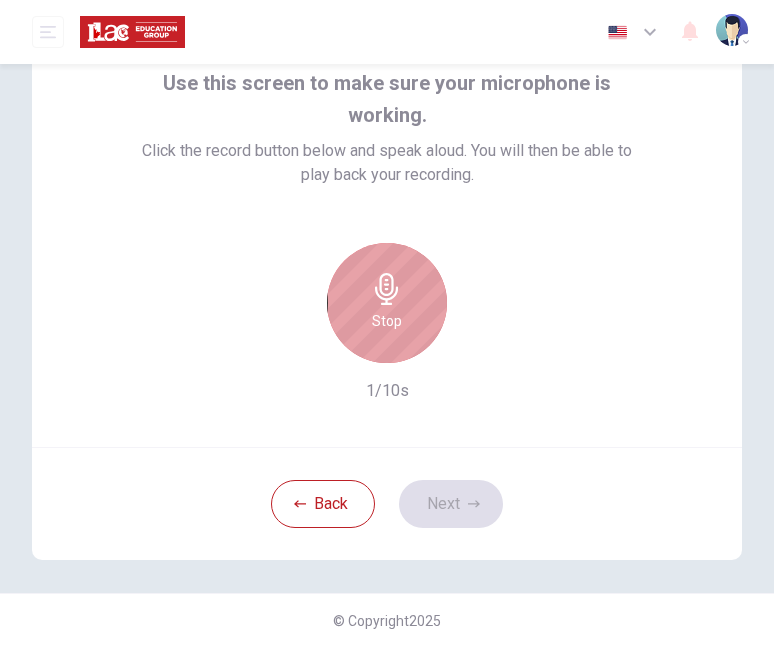 click on "Stop" at bounding box center [387, 303] 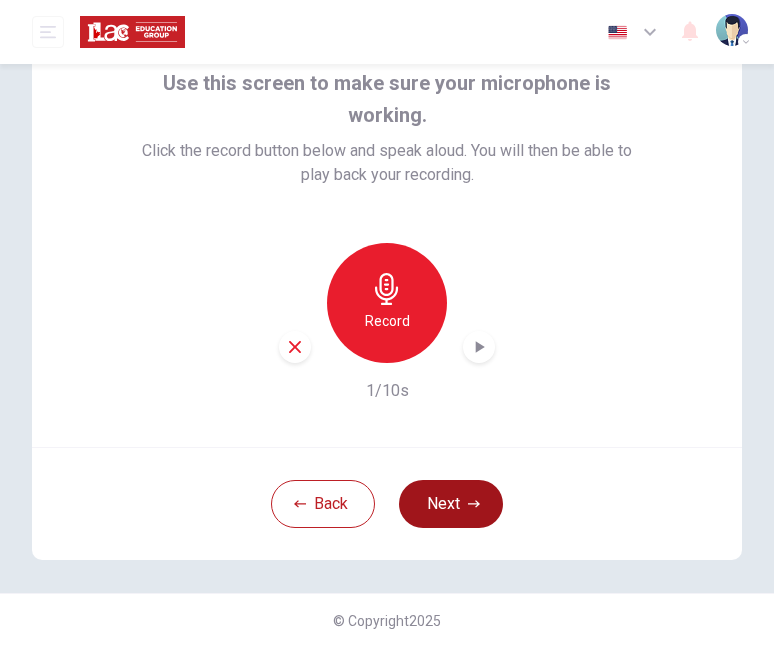 click on "Next" at bounding box center [451, 504] 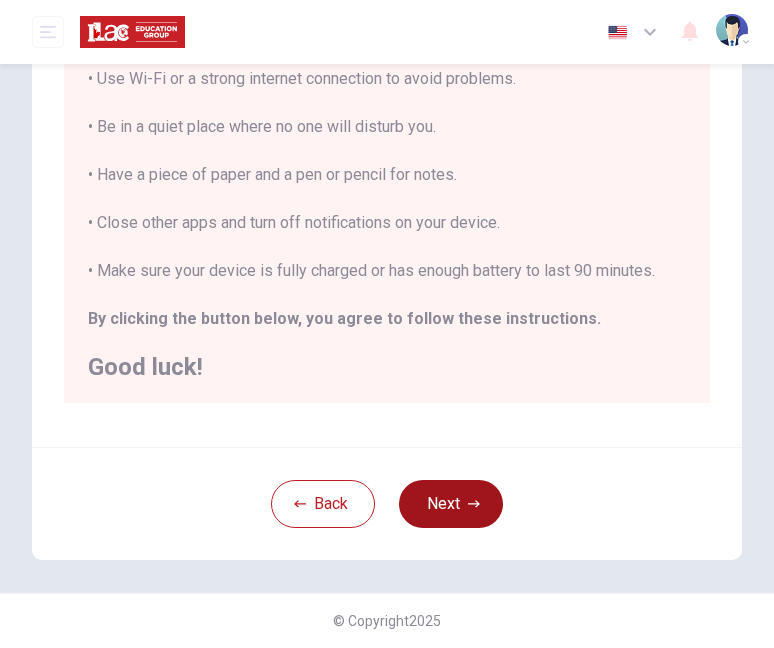 click on "Next" at bounding box center [451, 504] 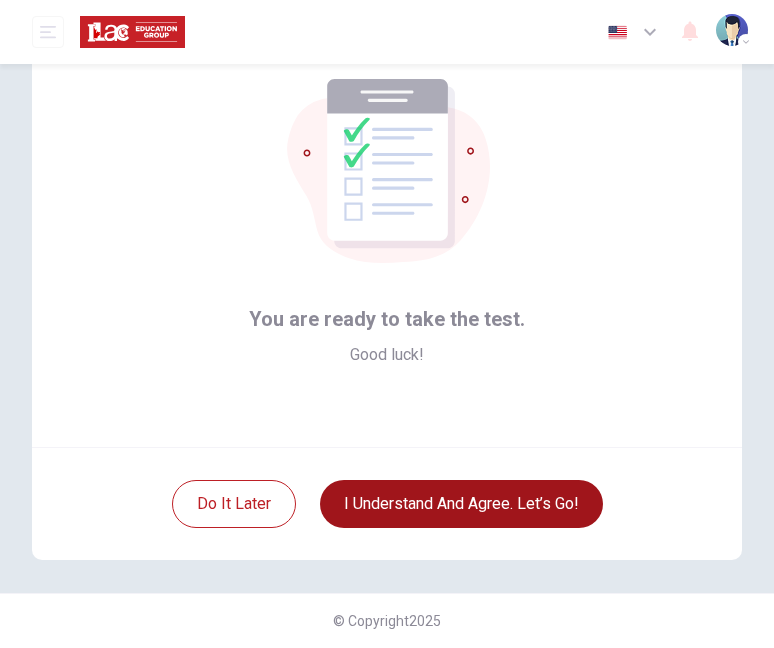 click on "I understand and agree. Let’s go!" at bounding box center [461, 504] 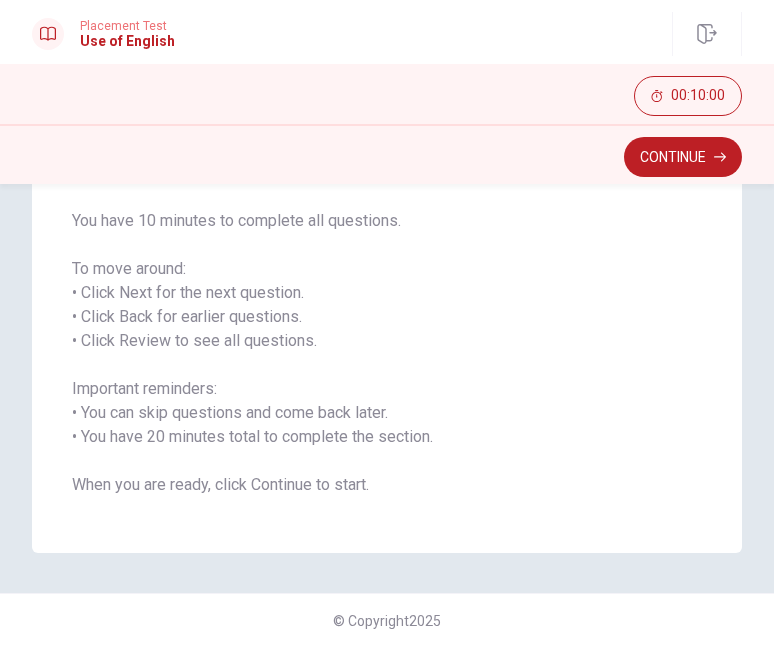scroll, scrollTop: 239, scrollLeft: 0, axis: vertical 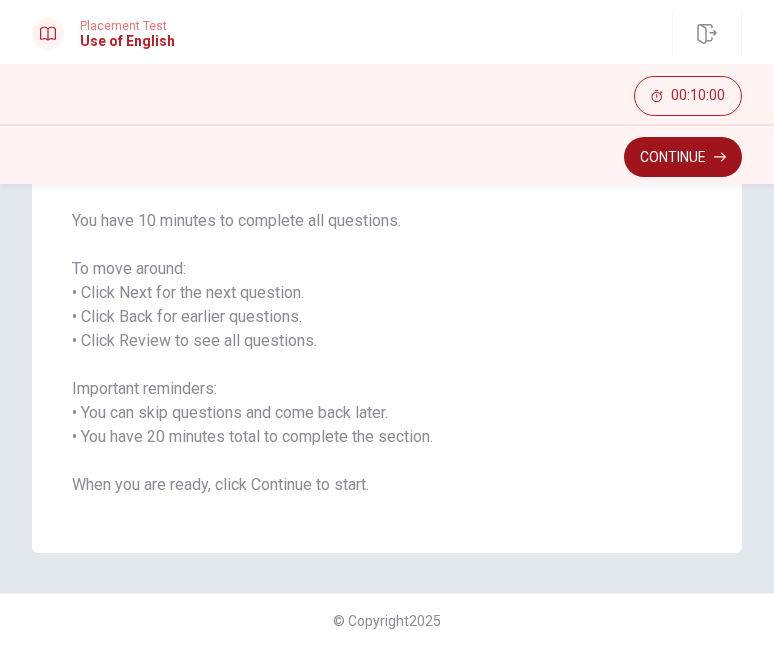 click on "Continue" at bounding box center [683, 157] 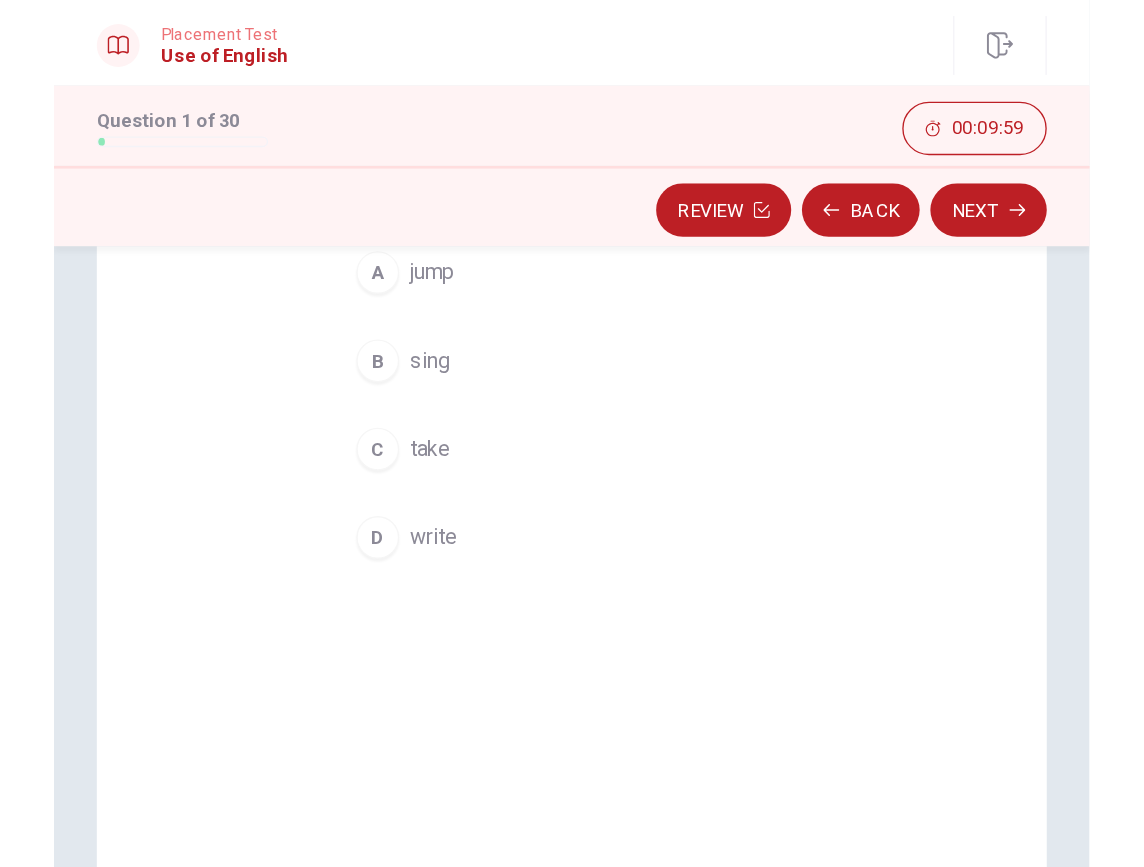 scroll, scrollTop: 0, scrollLeft: 0, axis: both 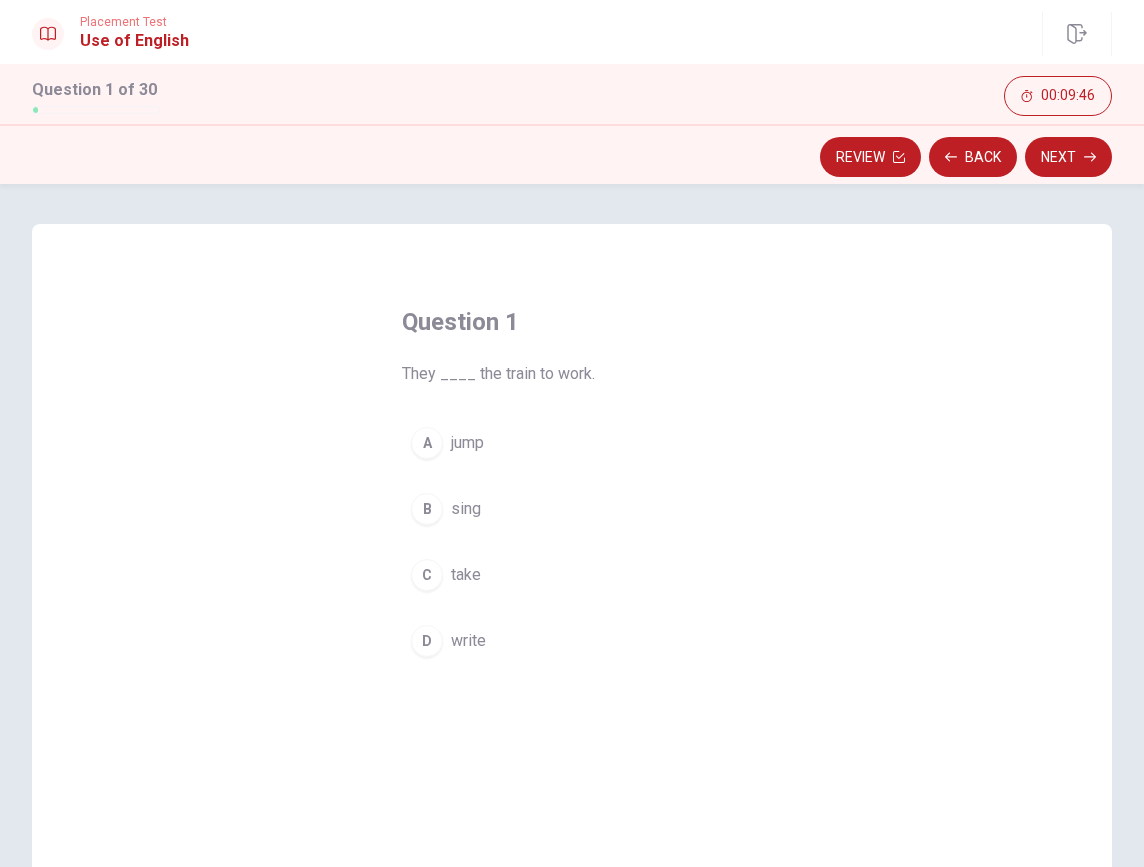 click on "take" at bounding box center (466, 575) 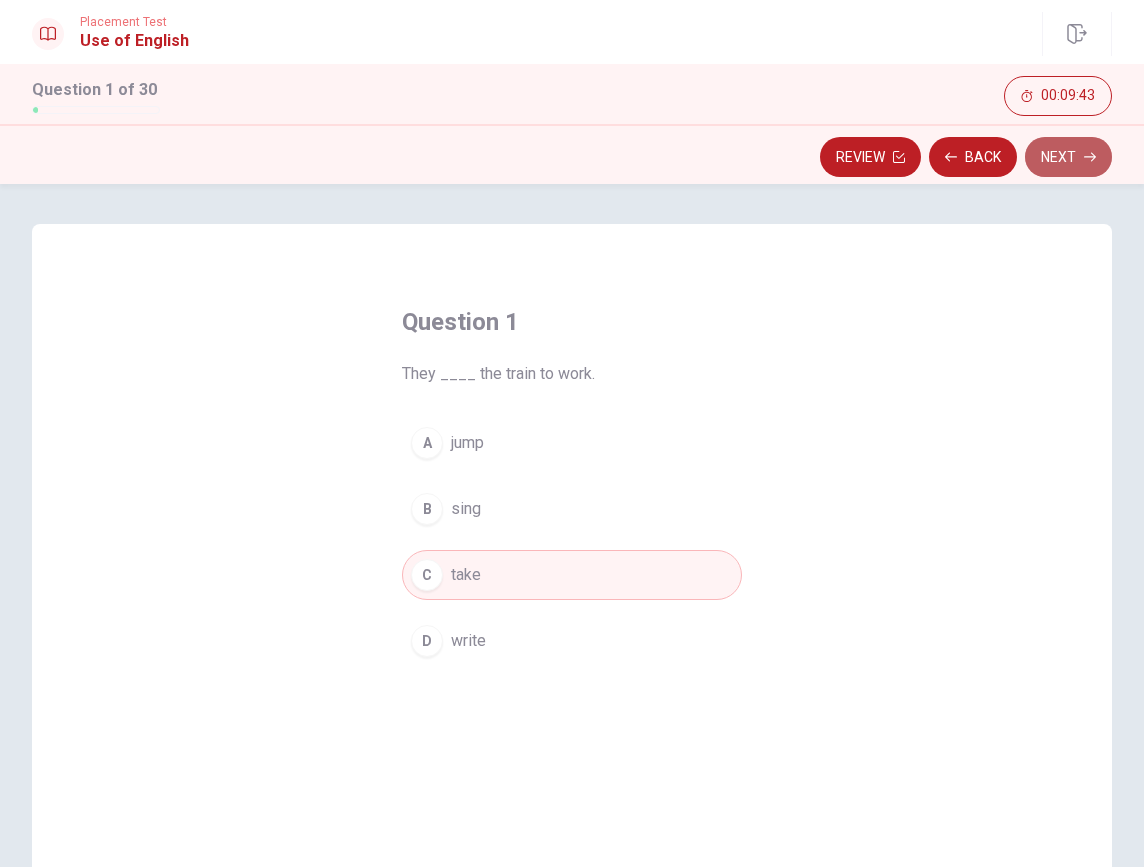 click on "Next" at bounding box center (1068, 157) 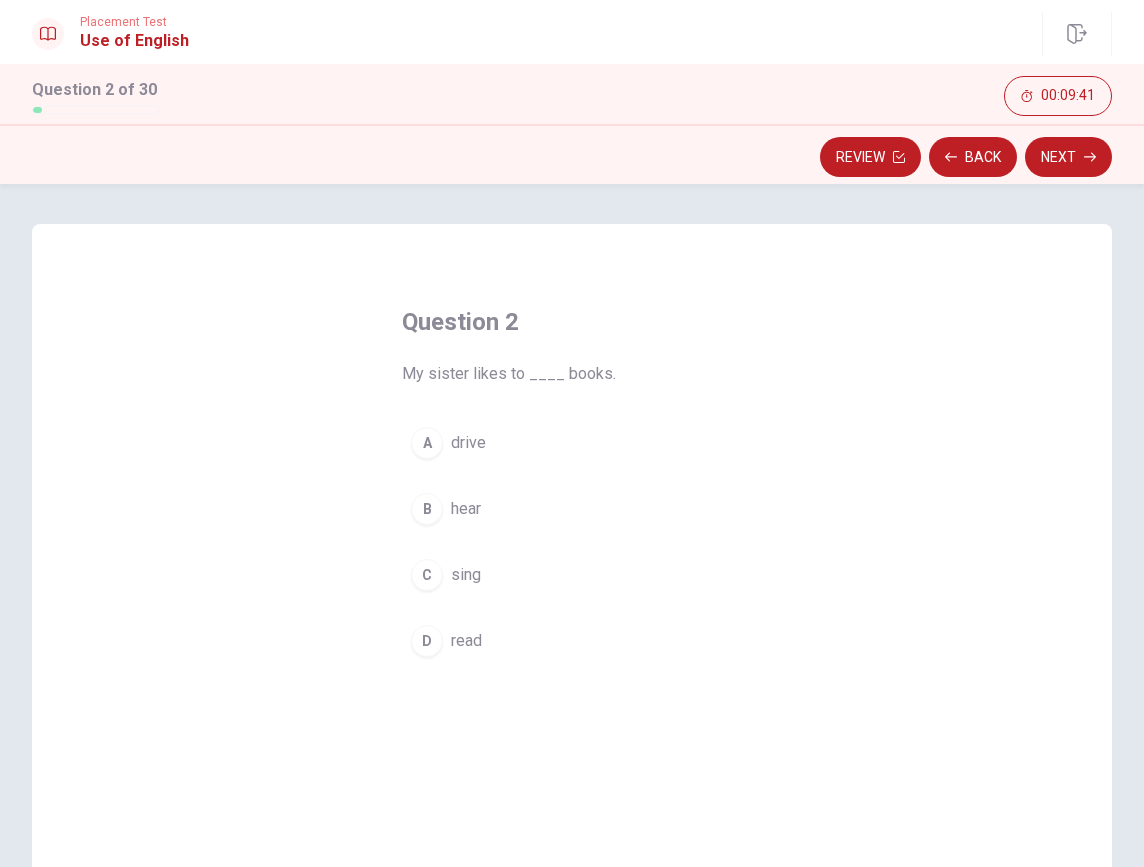 click on "D" at bounding box center (427, 641) 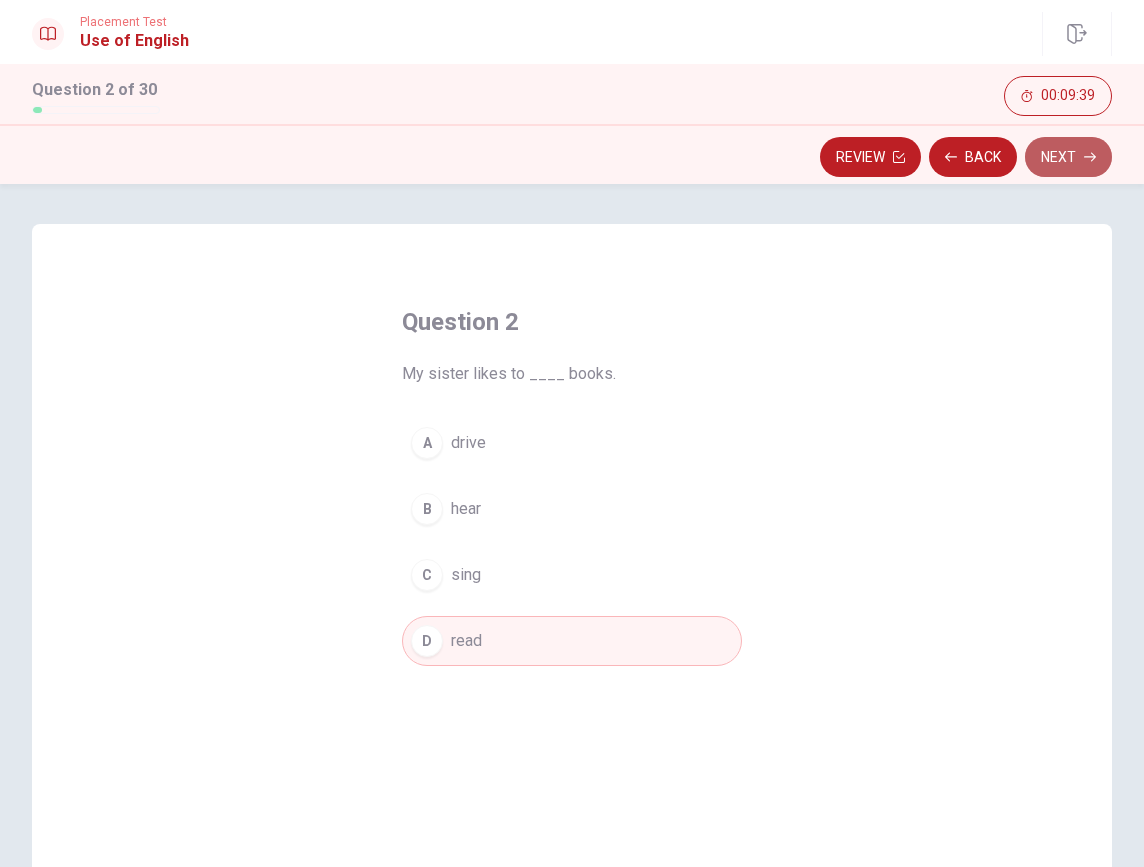 click on "Next" at bounding box center (1068, 157) 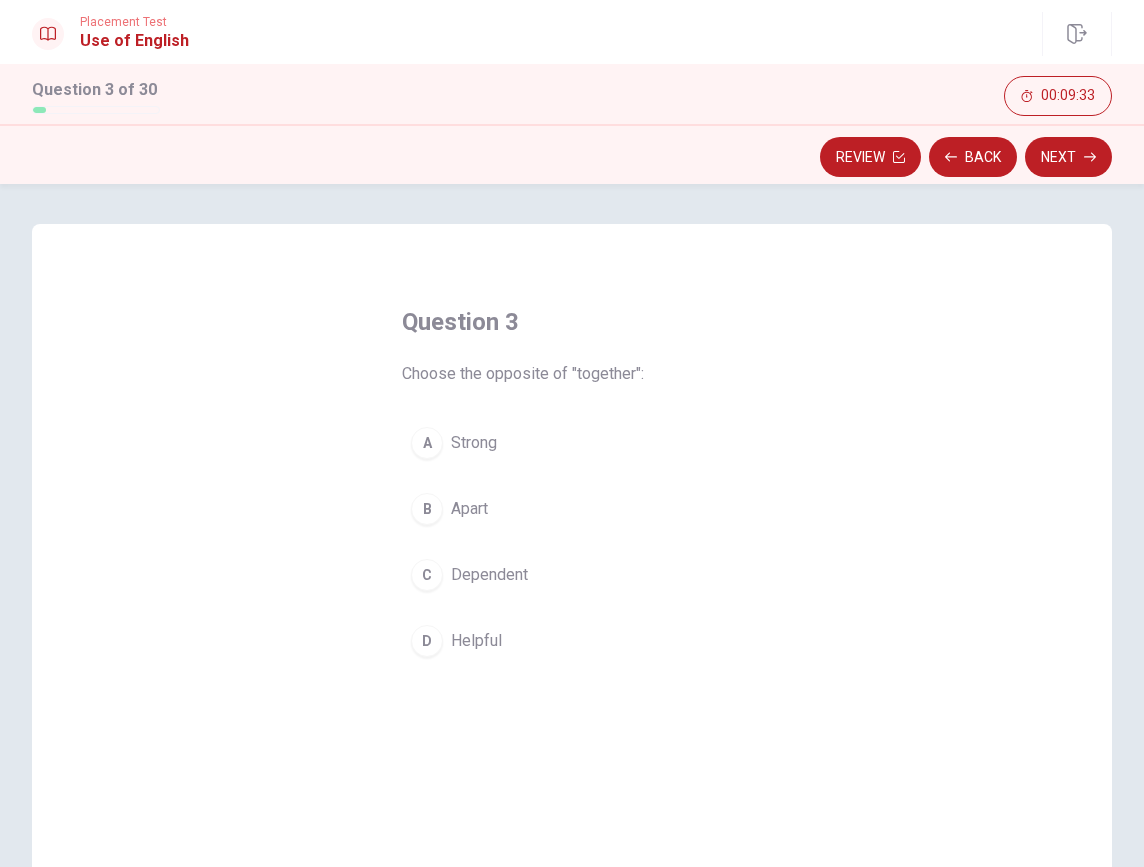 click on "B Apart" at bounding box center [572, 509] 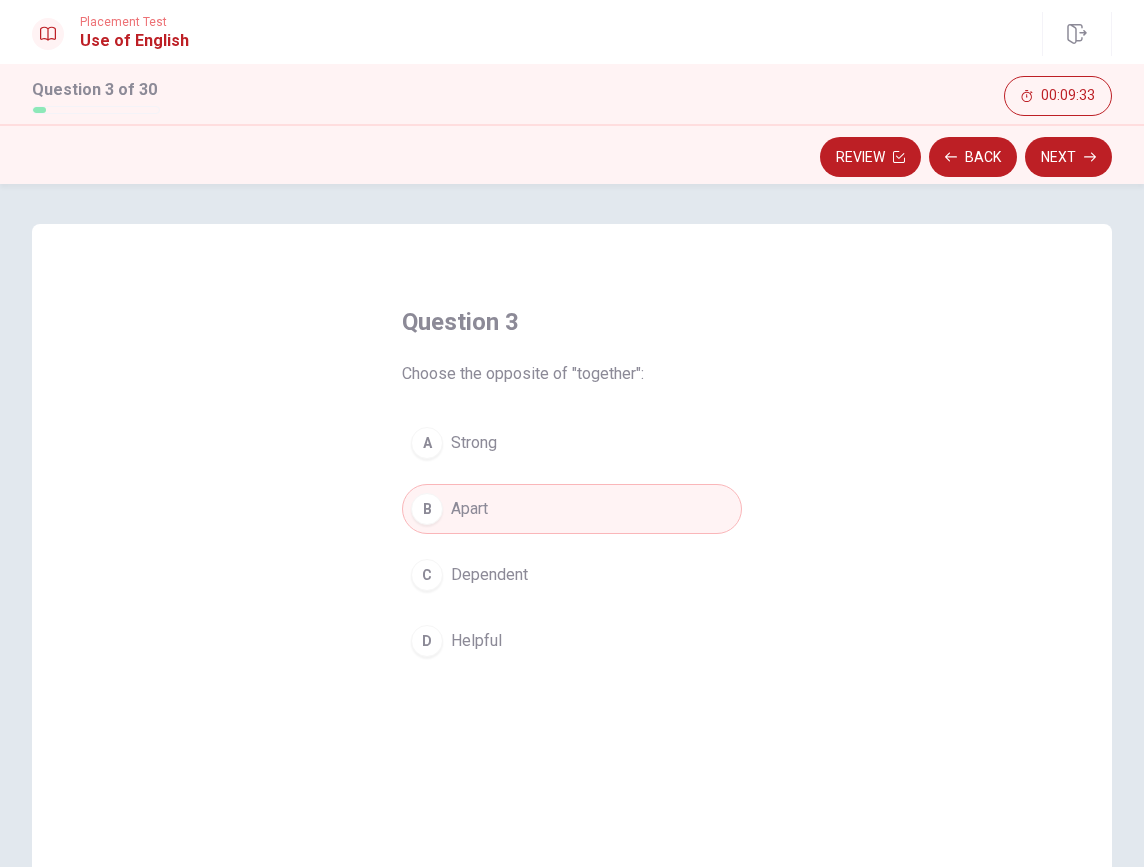 type 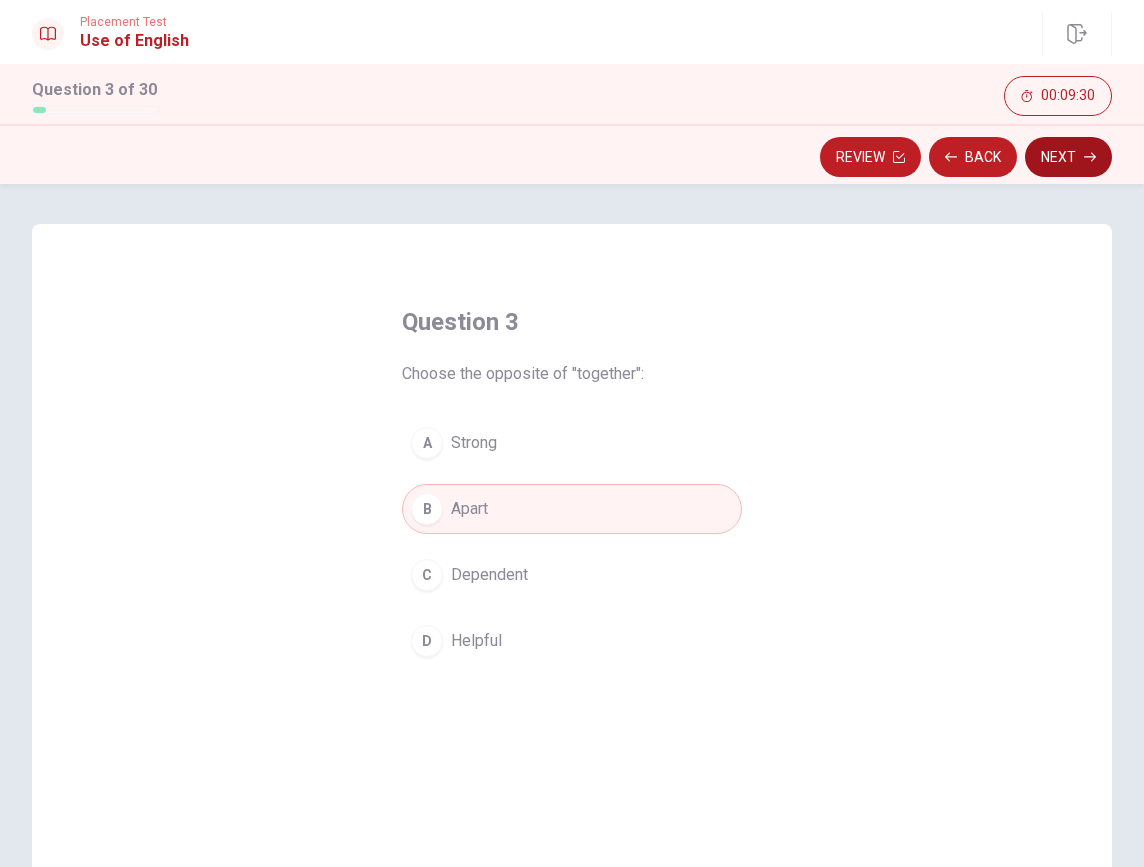 click on "Next" at bounding box center (1068, 157) 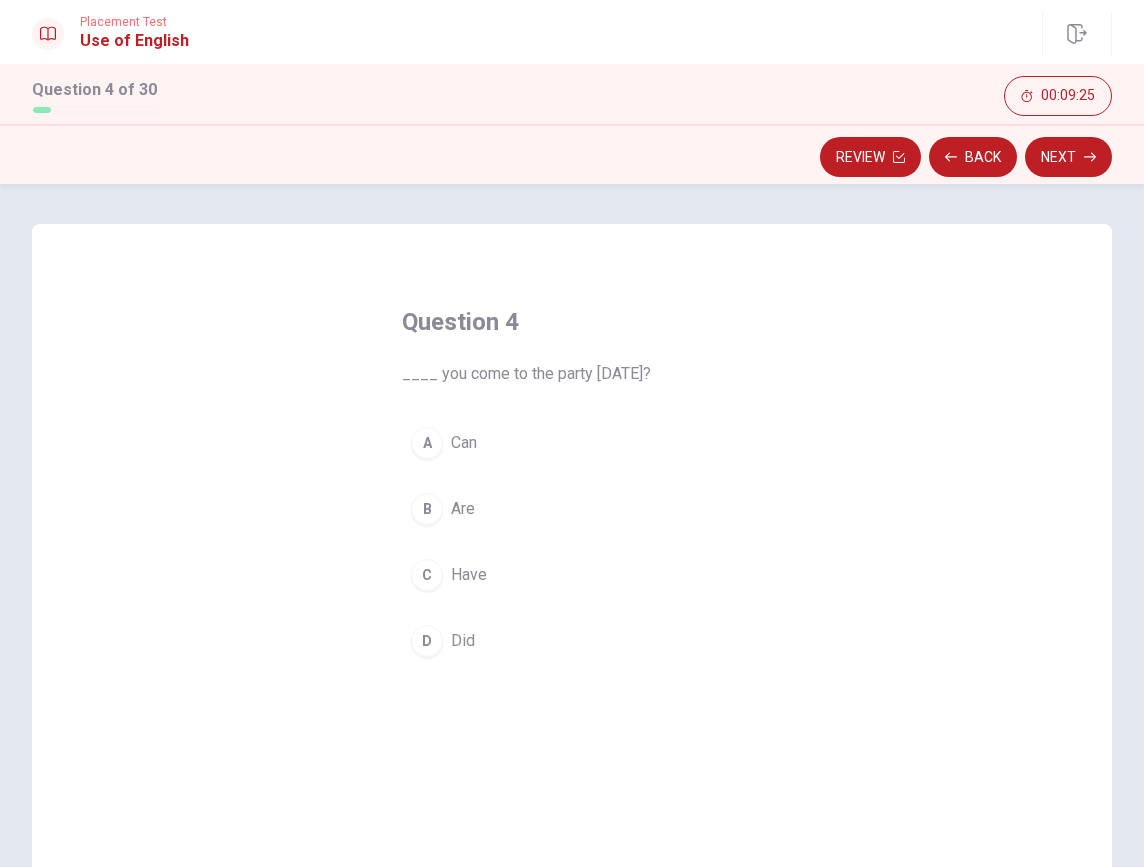 click on "Can" at bounding box center (464, 443) 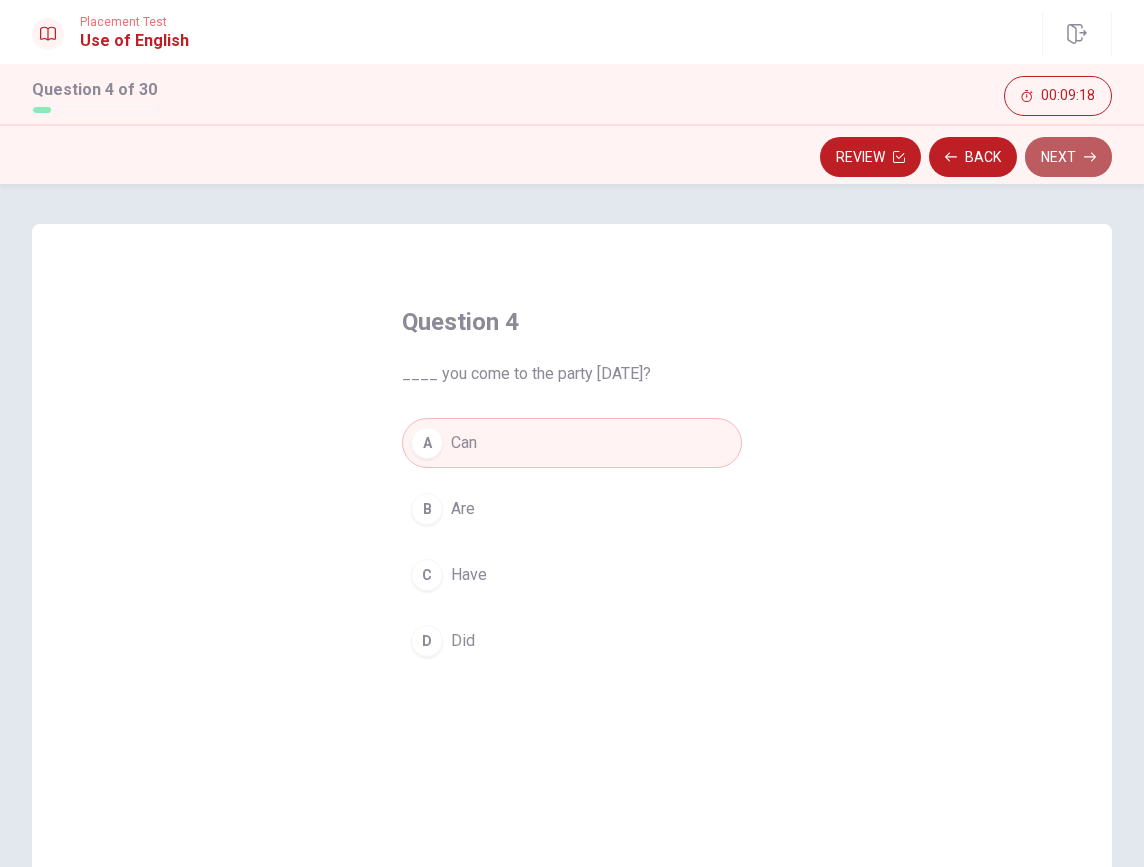 click on "Next" at bounding box center (1068, 157) 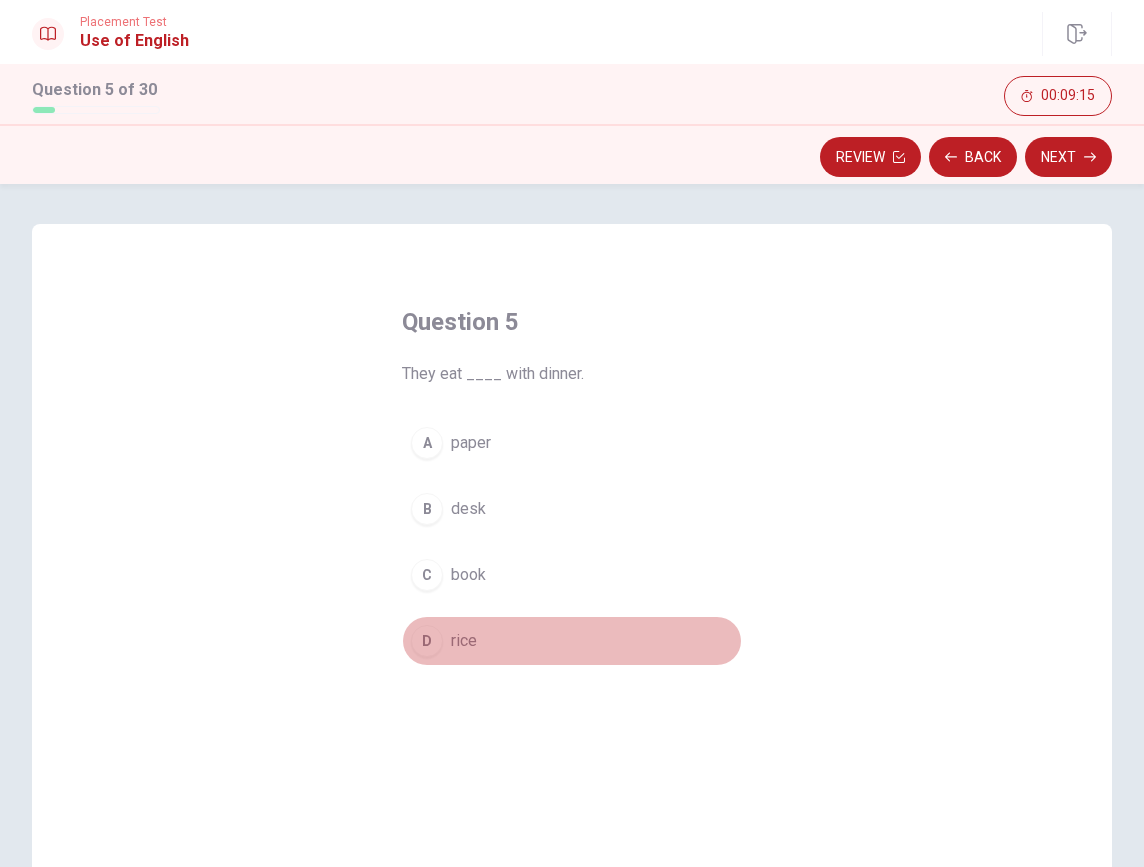 click on "rice" at bounding box center [464, 641] 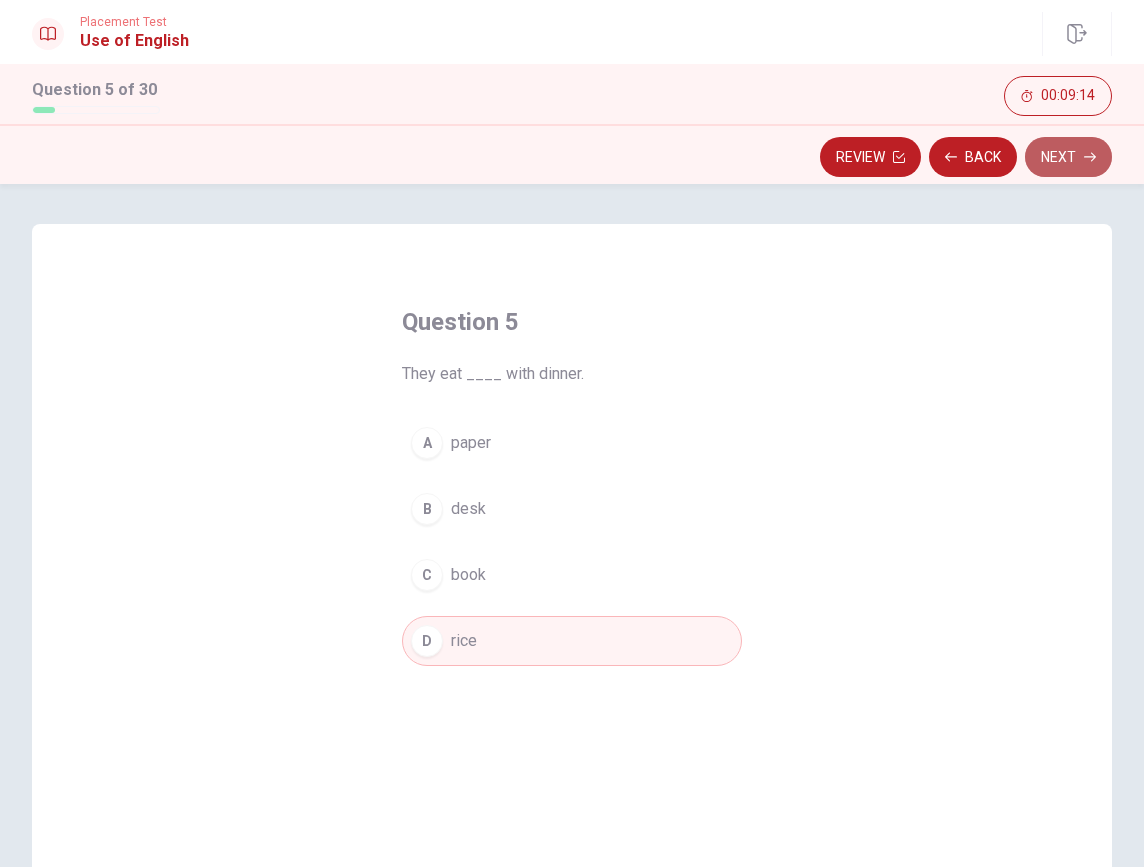 click on "Next" at bounding box center [1068, 157] 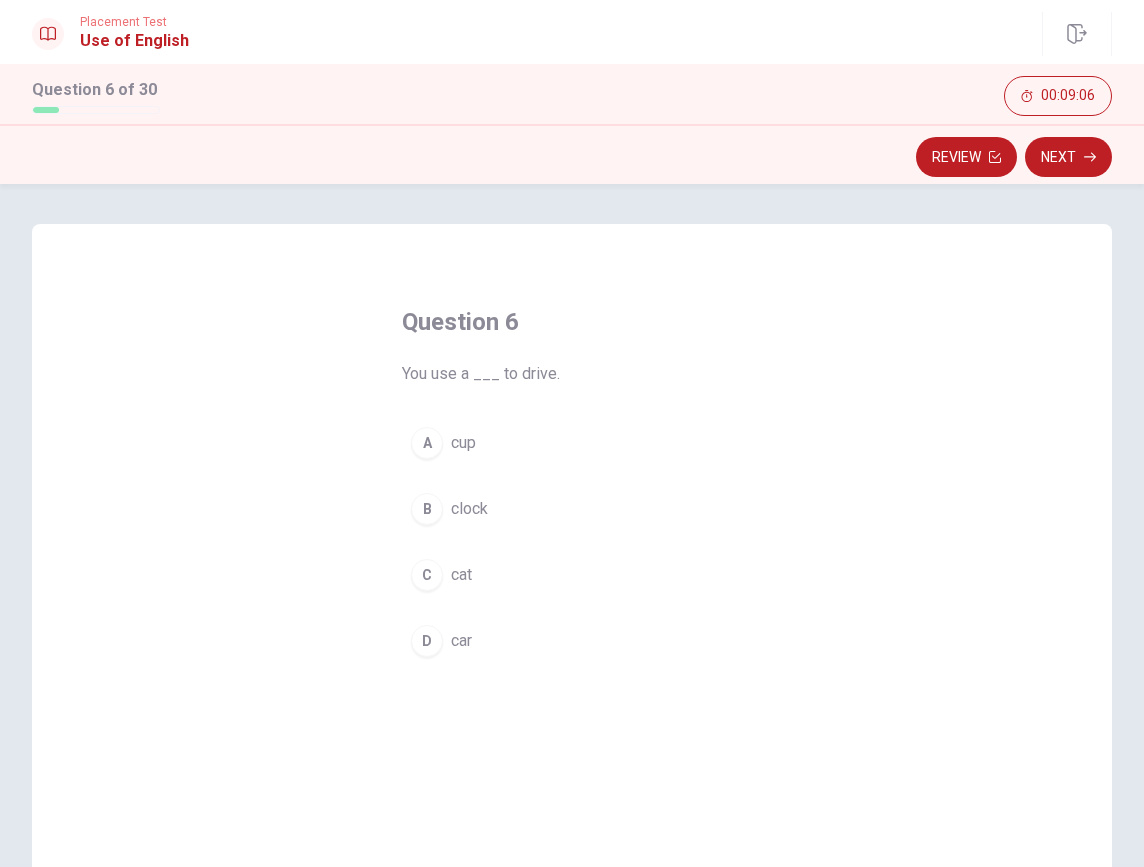 click on "car" at bounding box center [461, 641] 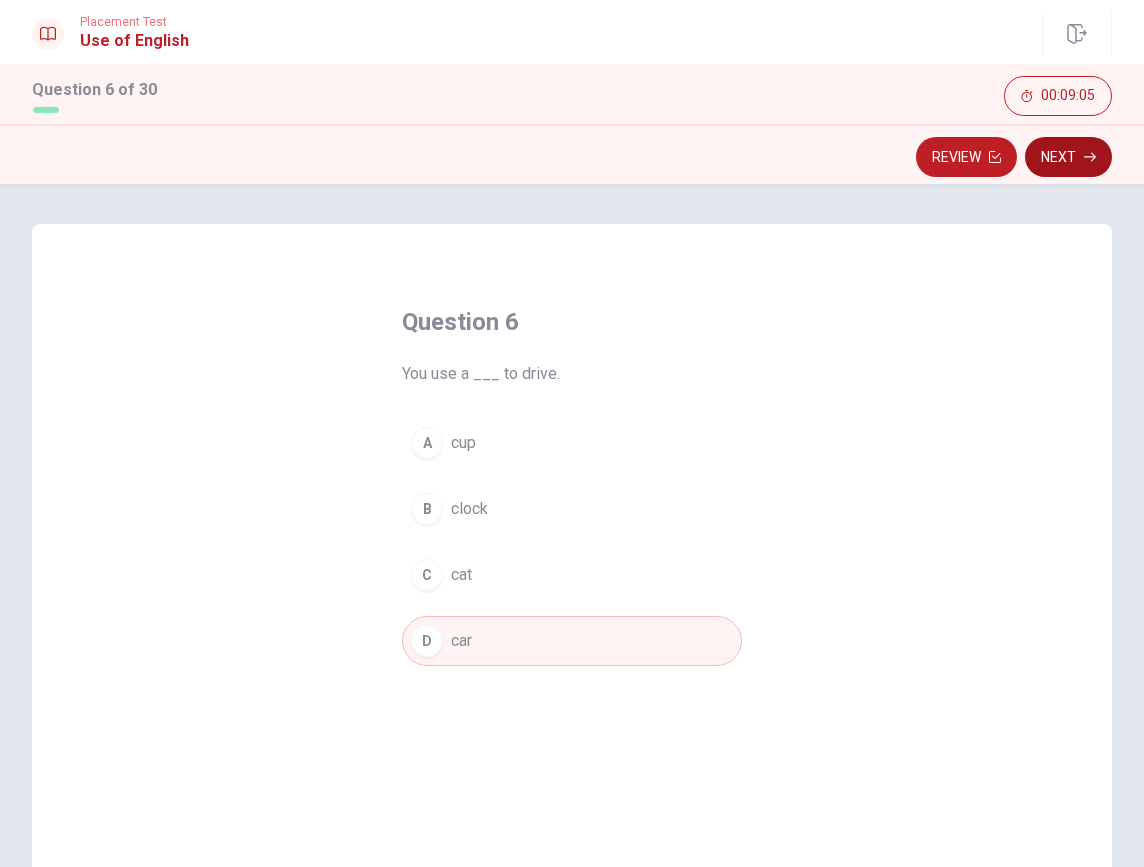 click on "Next" at bounding box center (1068, 157) 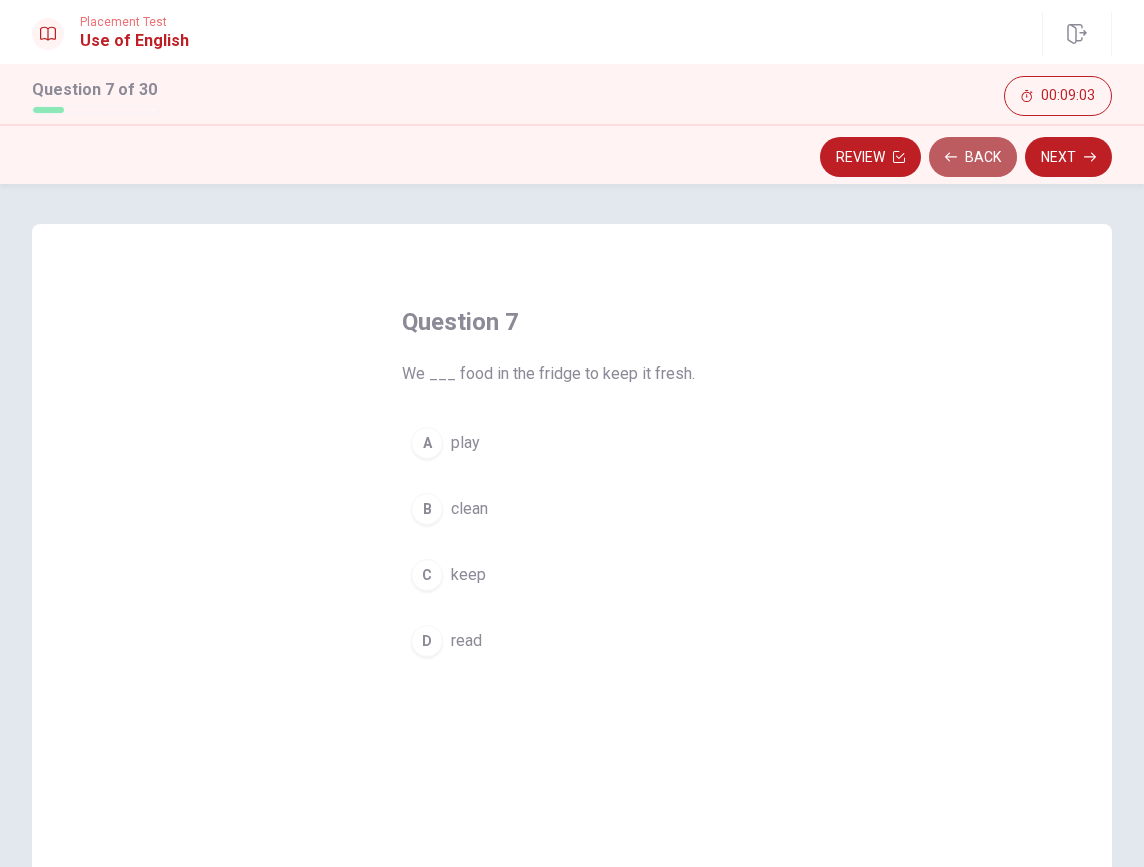 click on "Back" at bounding box center [973, 157] 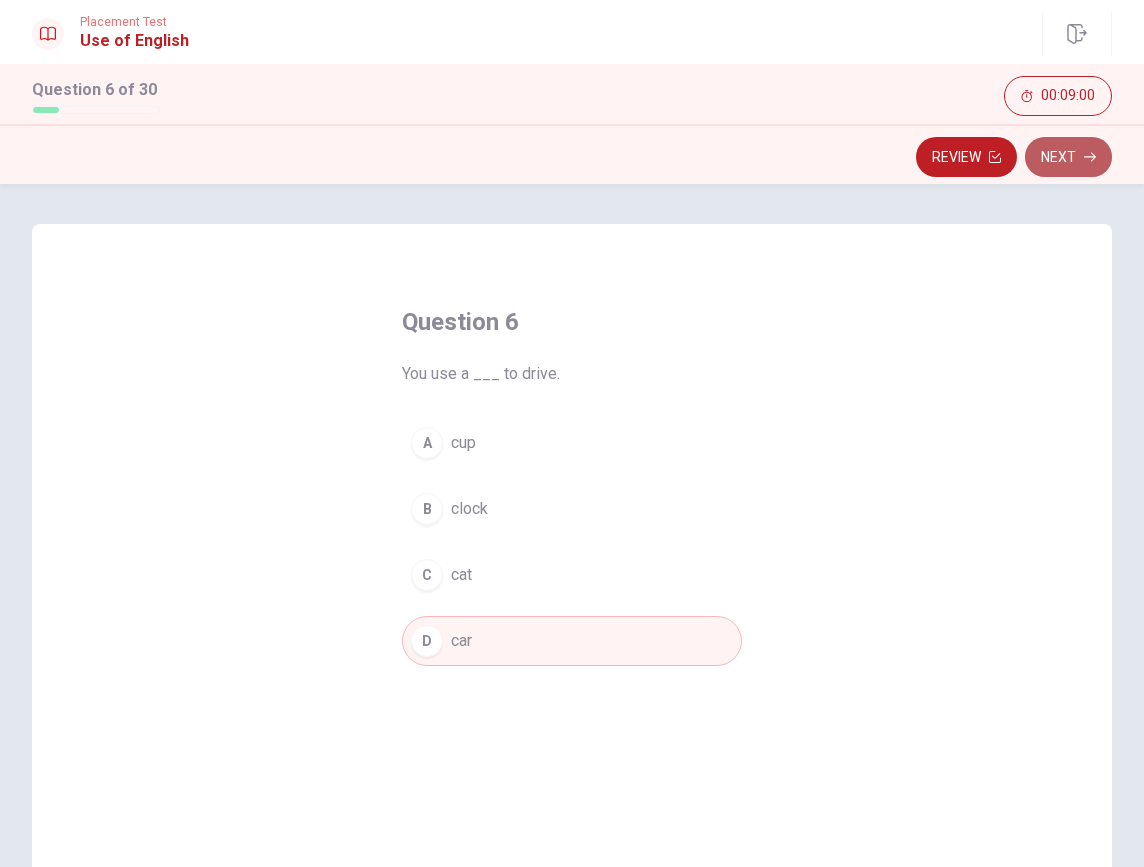 click on "Next" at bounding box center [1068, 157] 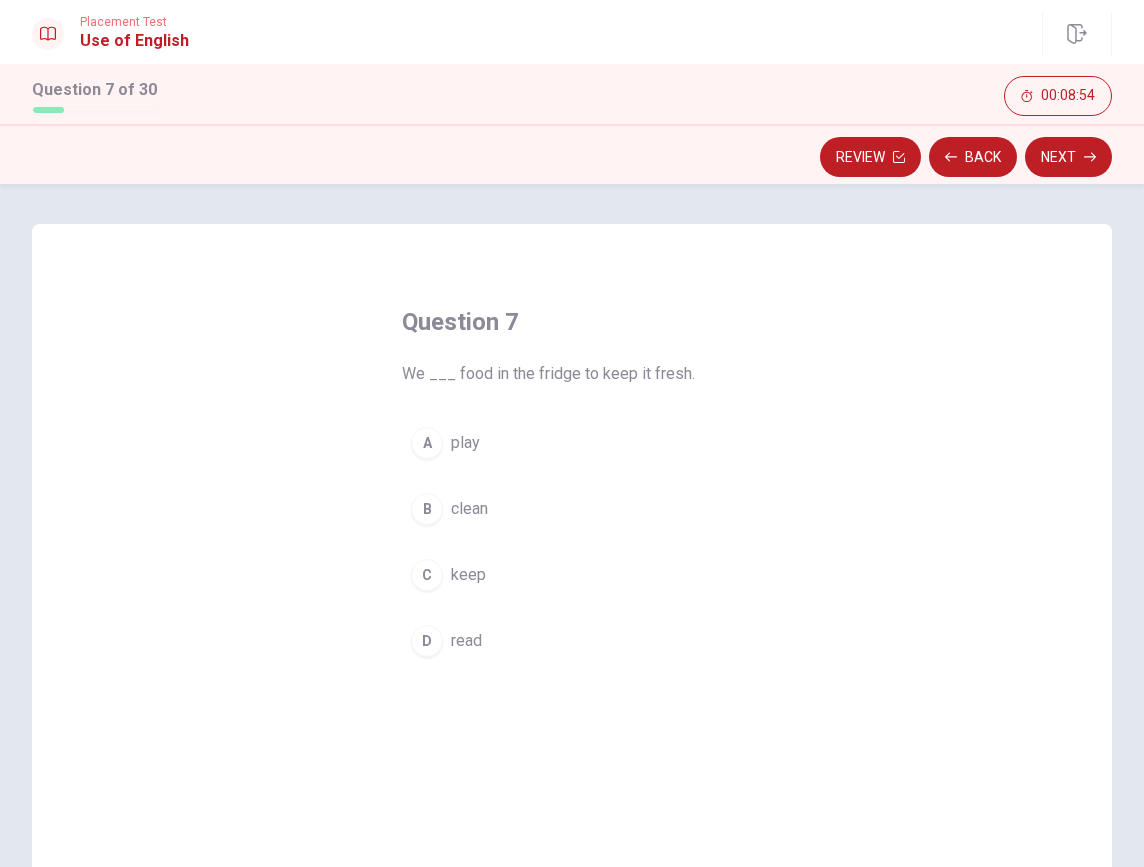 click on "C keep" at bounding box center [572, 575] 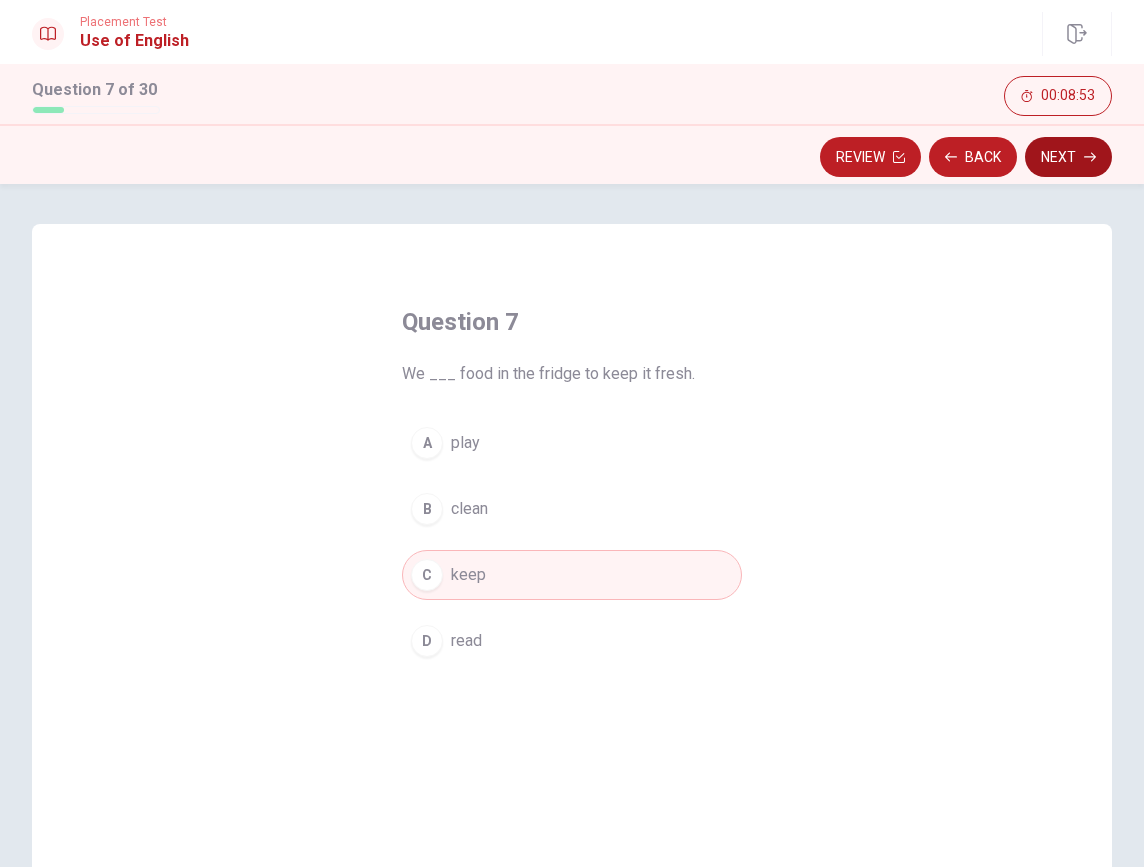 click on "Next" at bounding box center [1068, 157] 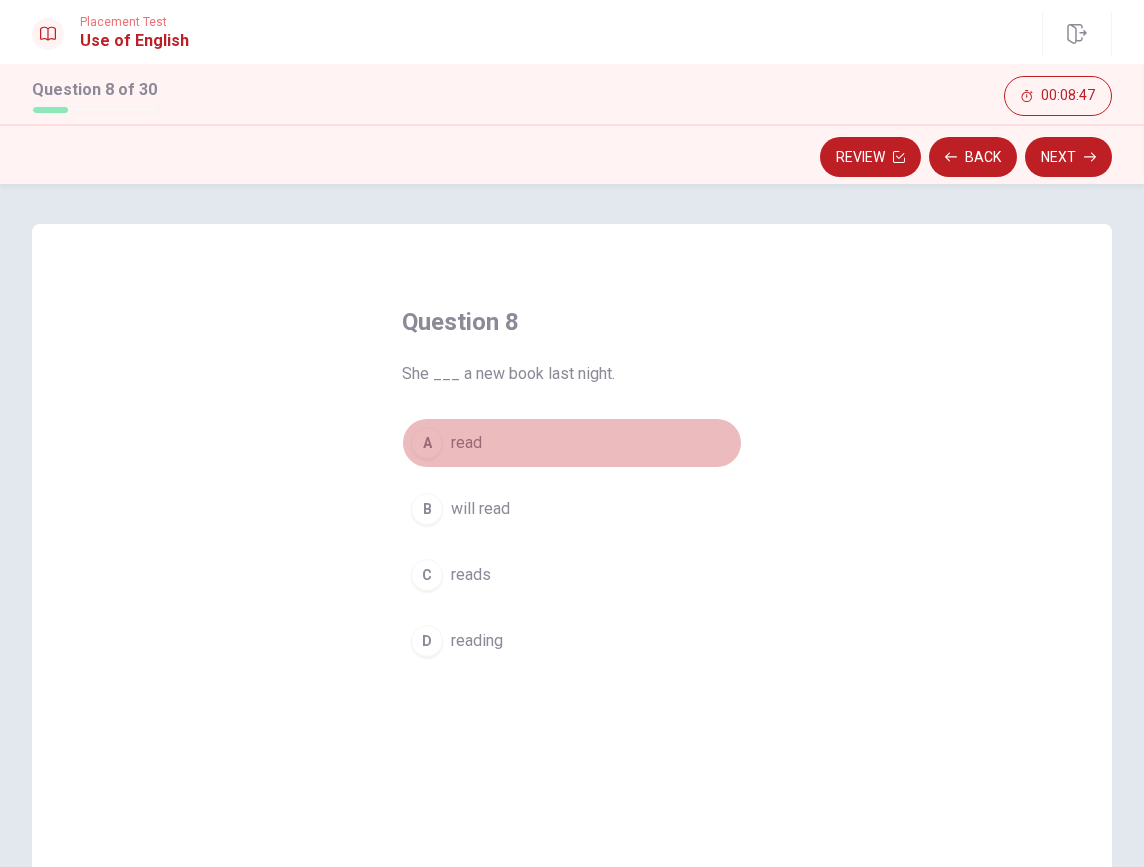 click on "A read" at bounding box center [572, 443] 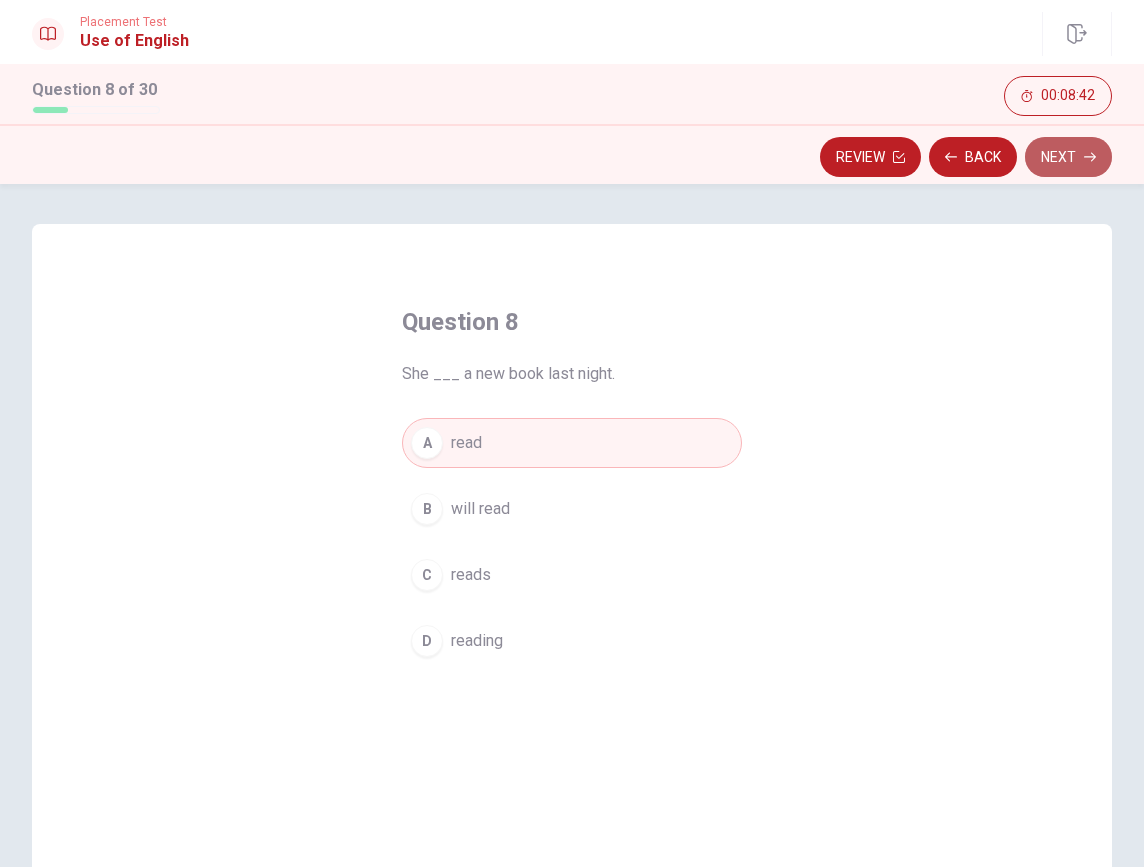 click on "Next" at bounding box center [1068, 157] 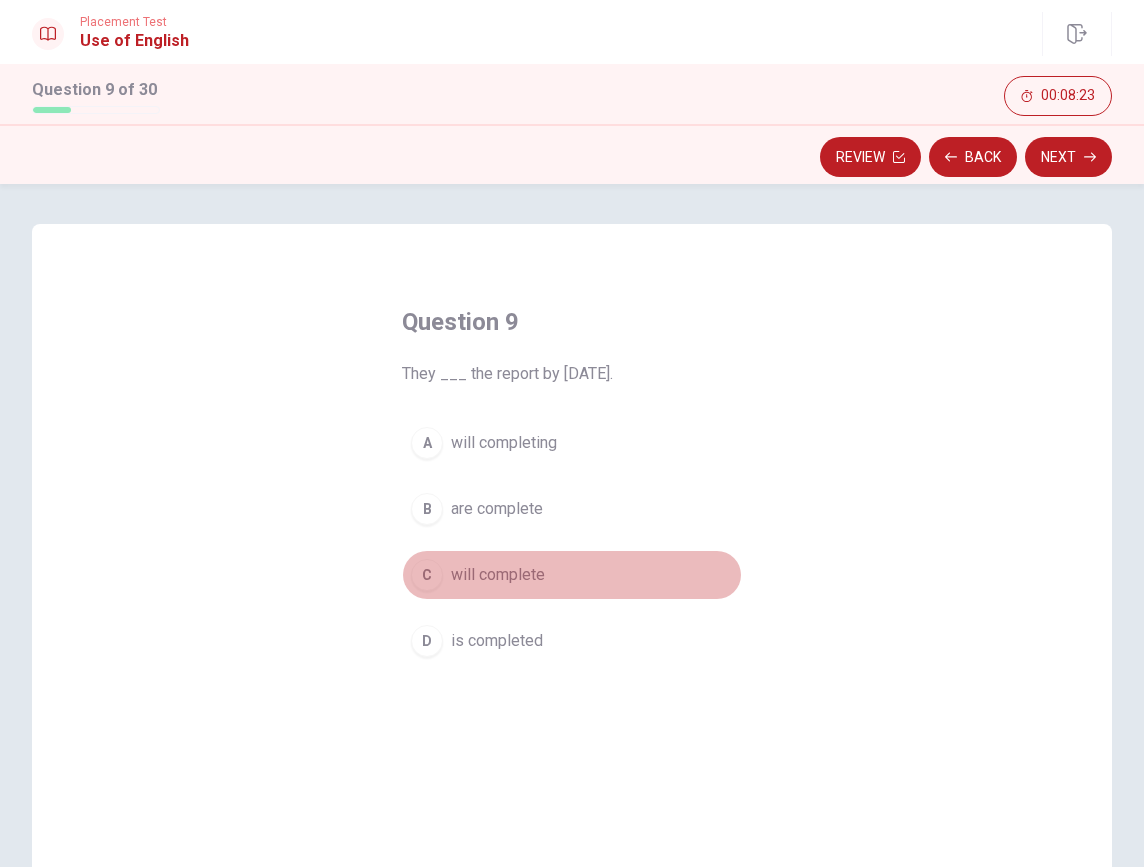 click on "will complete" at bounding box center (498, 575) 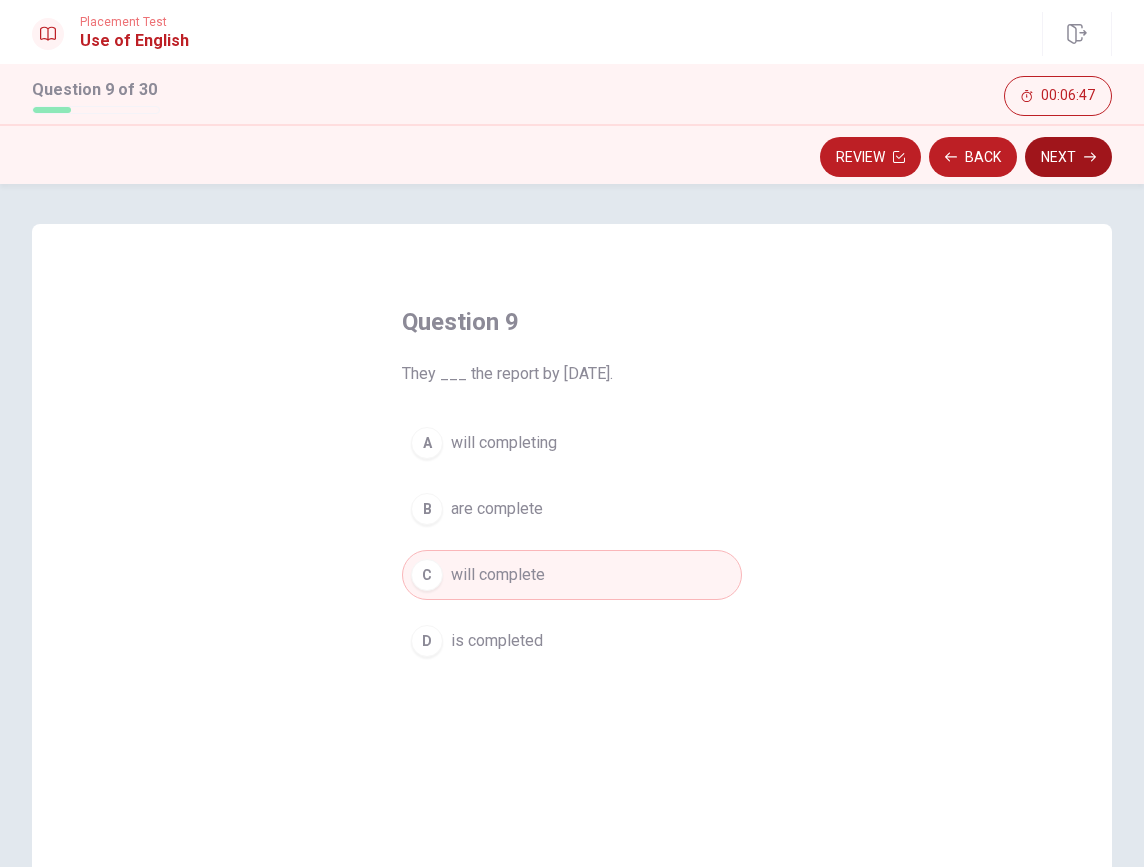 click on "Next" at bounding box center (1068, 157) 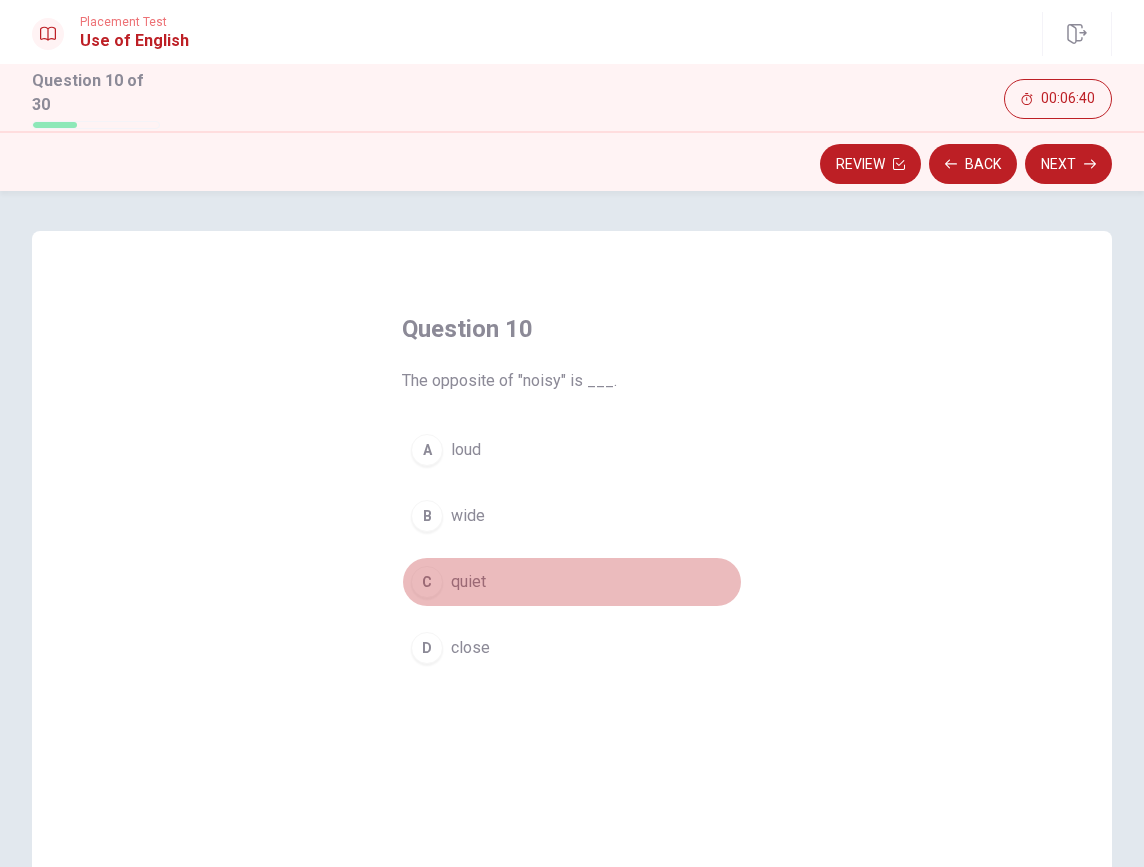 click on "C quiet" at bounding box center (572, 582) 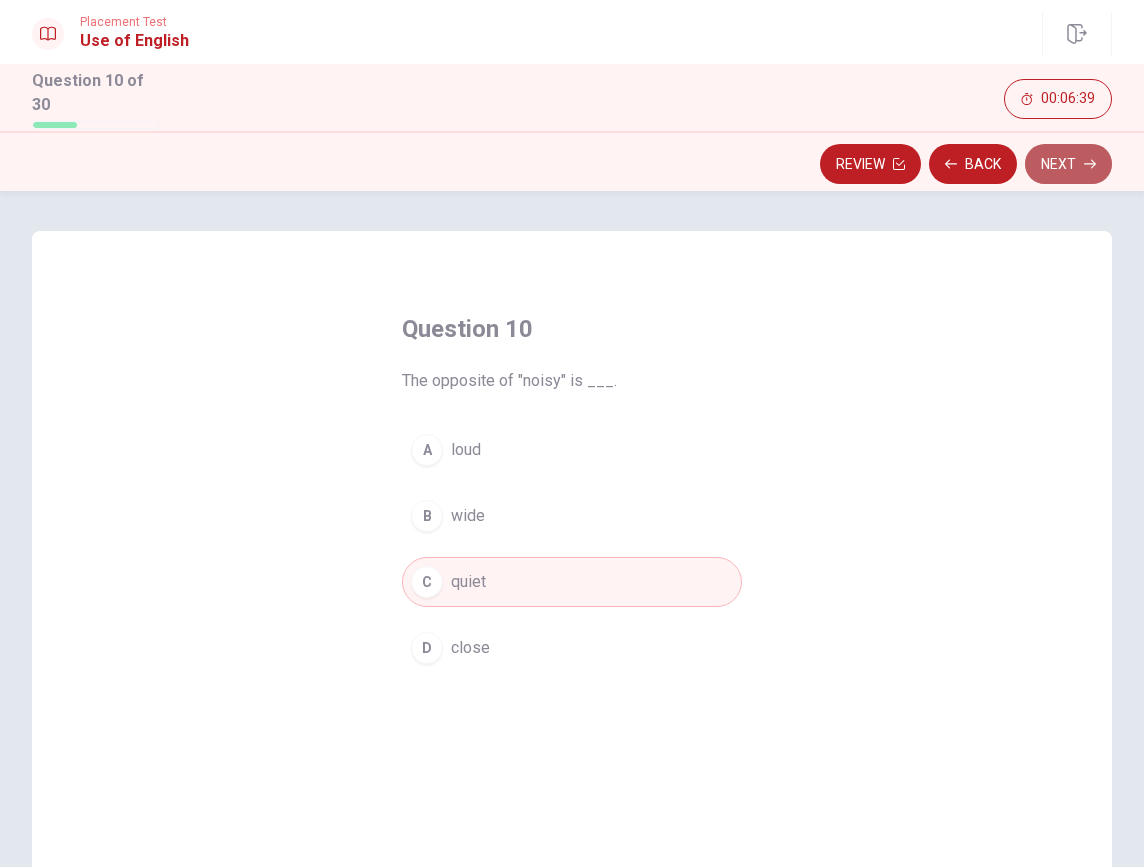 click on "Next" at bounding box center [1068, 164] 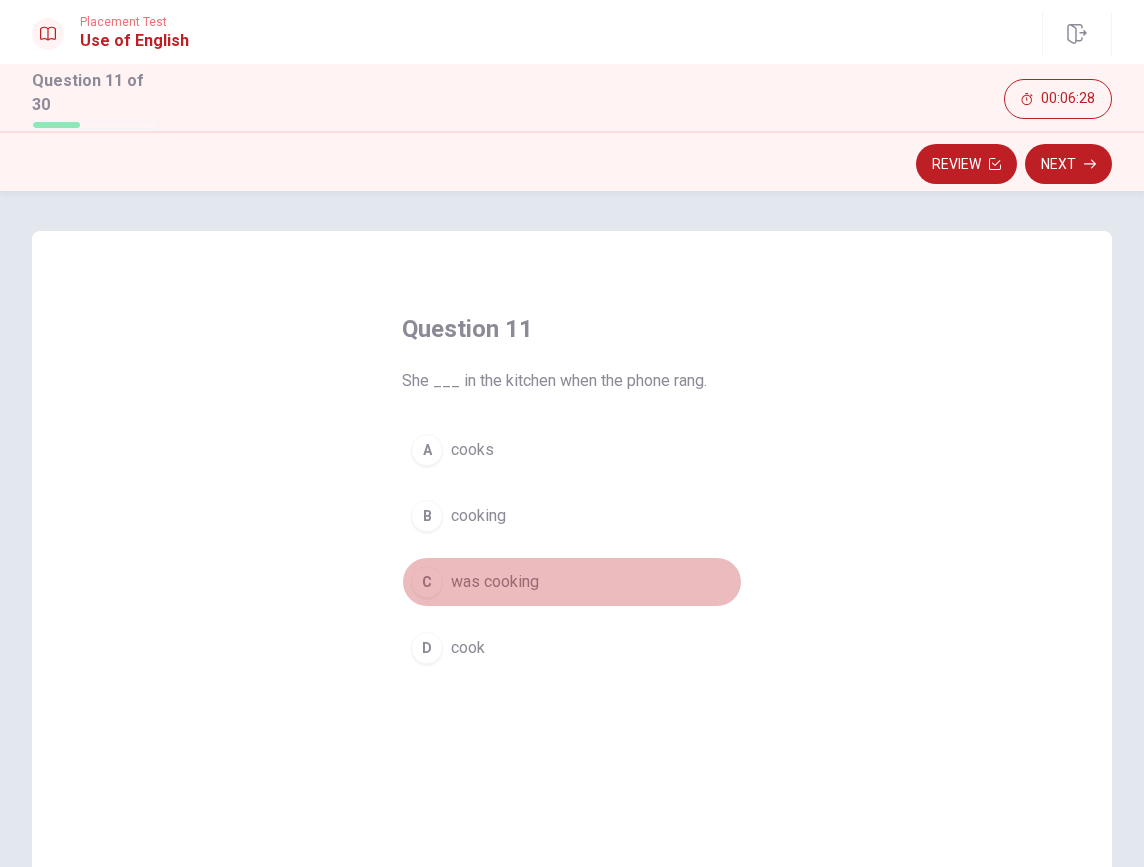 click on "was cooking" at bounding box center [495, 582] 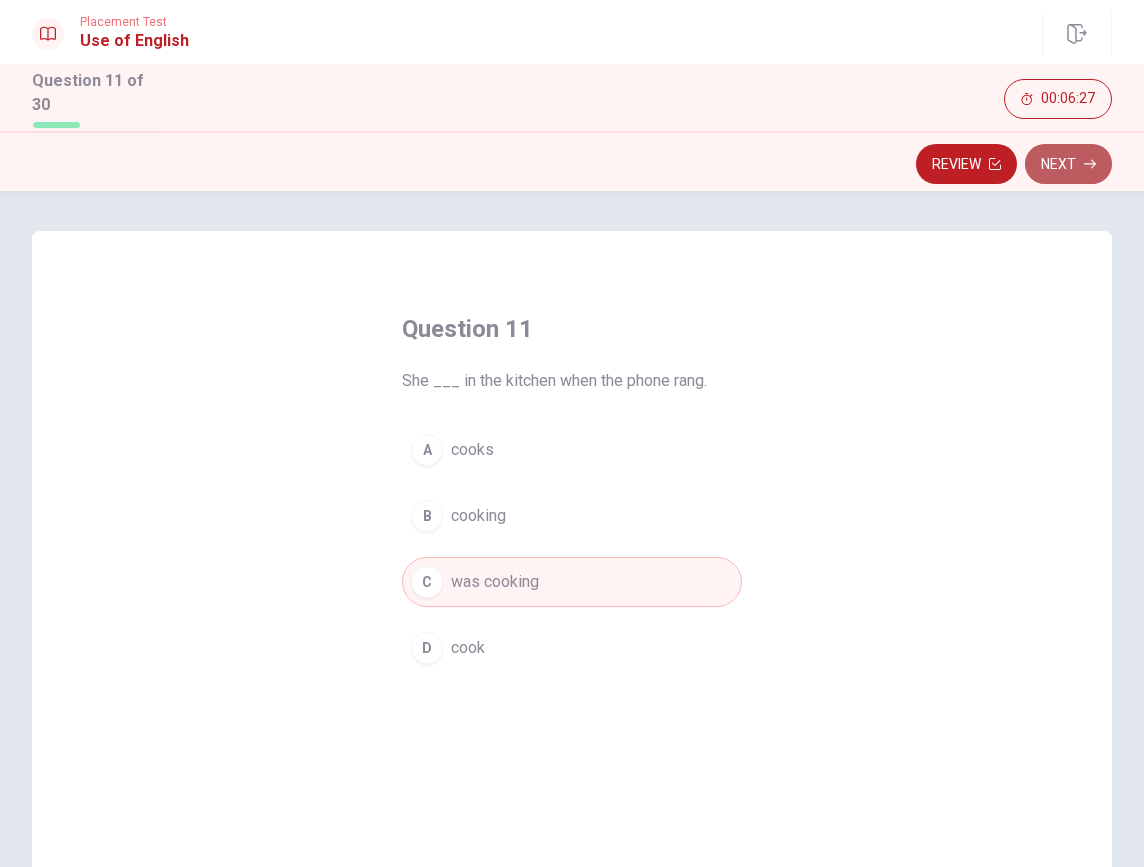 click on "Next" at bounding box center [1068, 164] 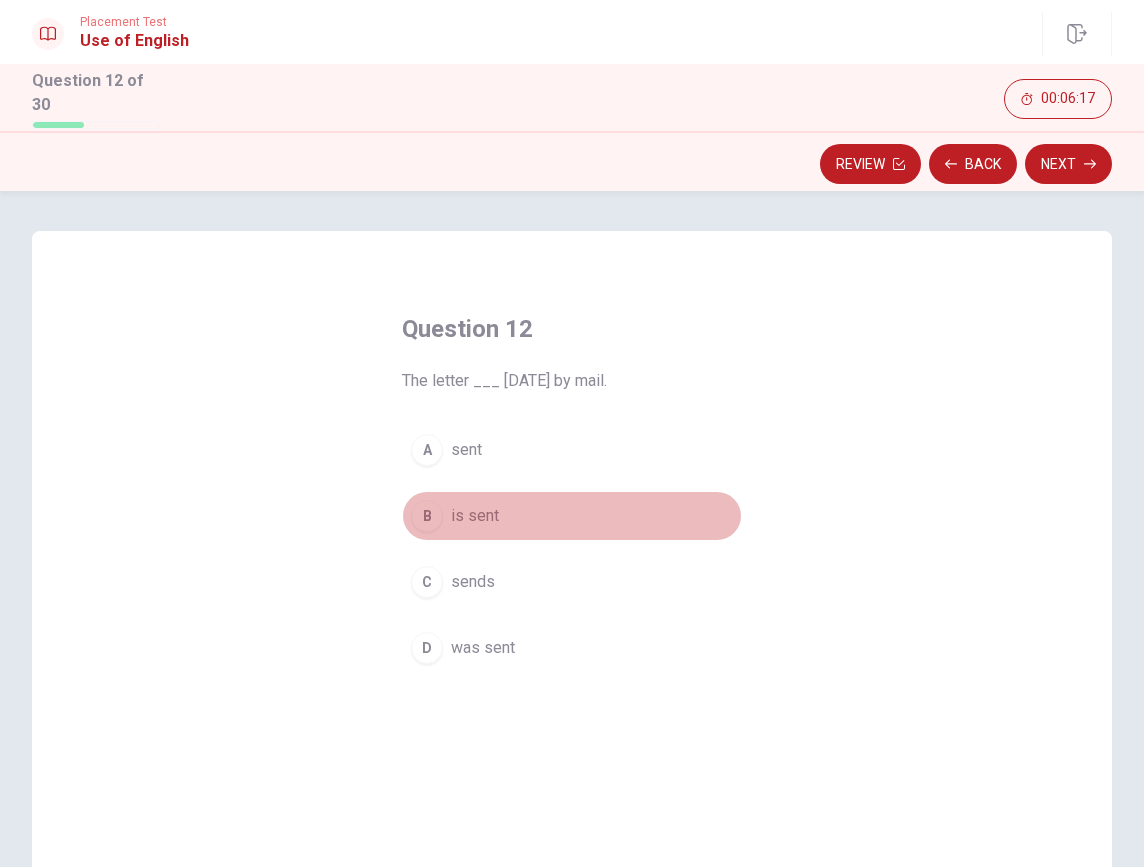 click on "is sent" at bounding box center (475, 516) 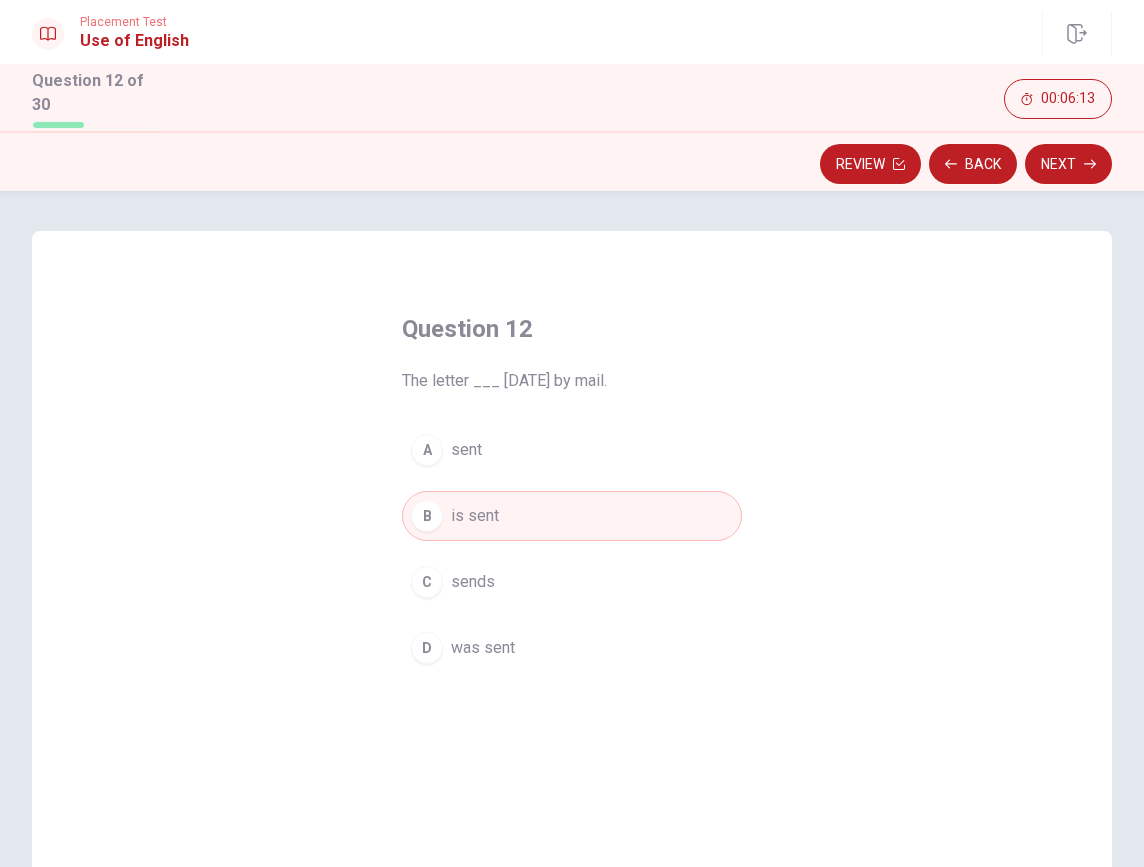 click on "was sent" at bounding box center (483, 648) 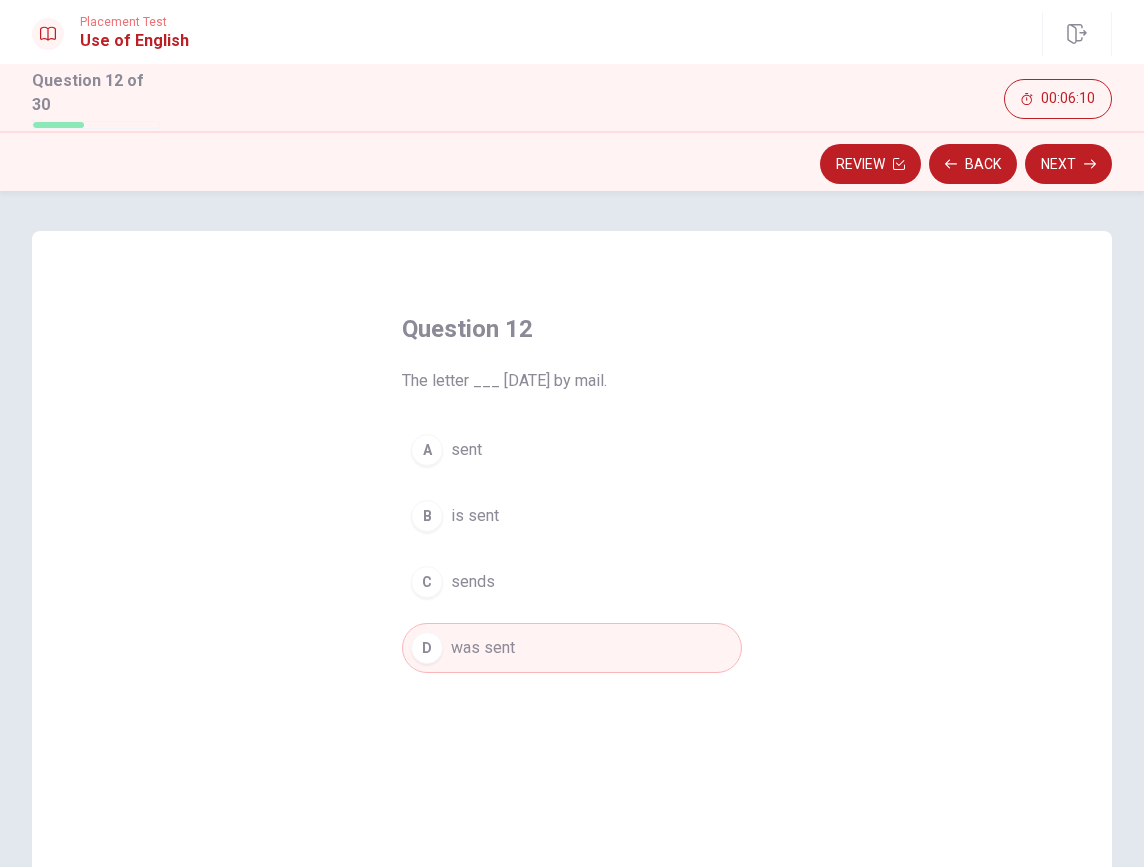 click on "is sent" at bounding box center (475, 516) 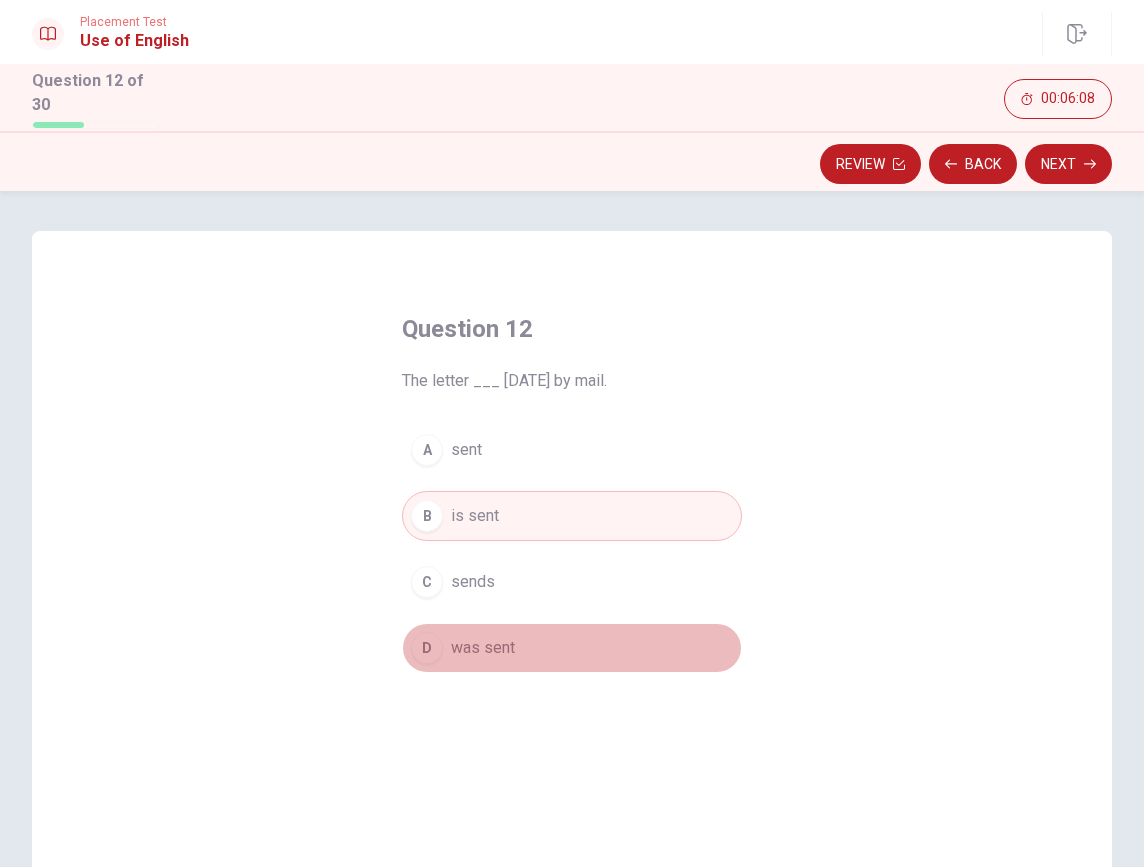 click on "D was sent" at bounding box center [572, 648] 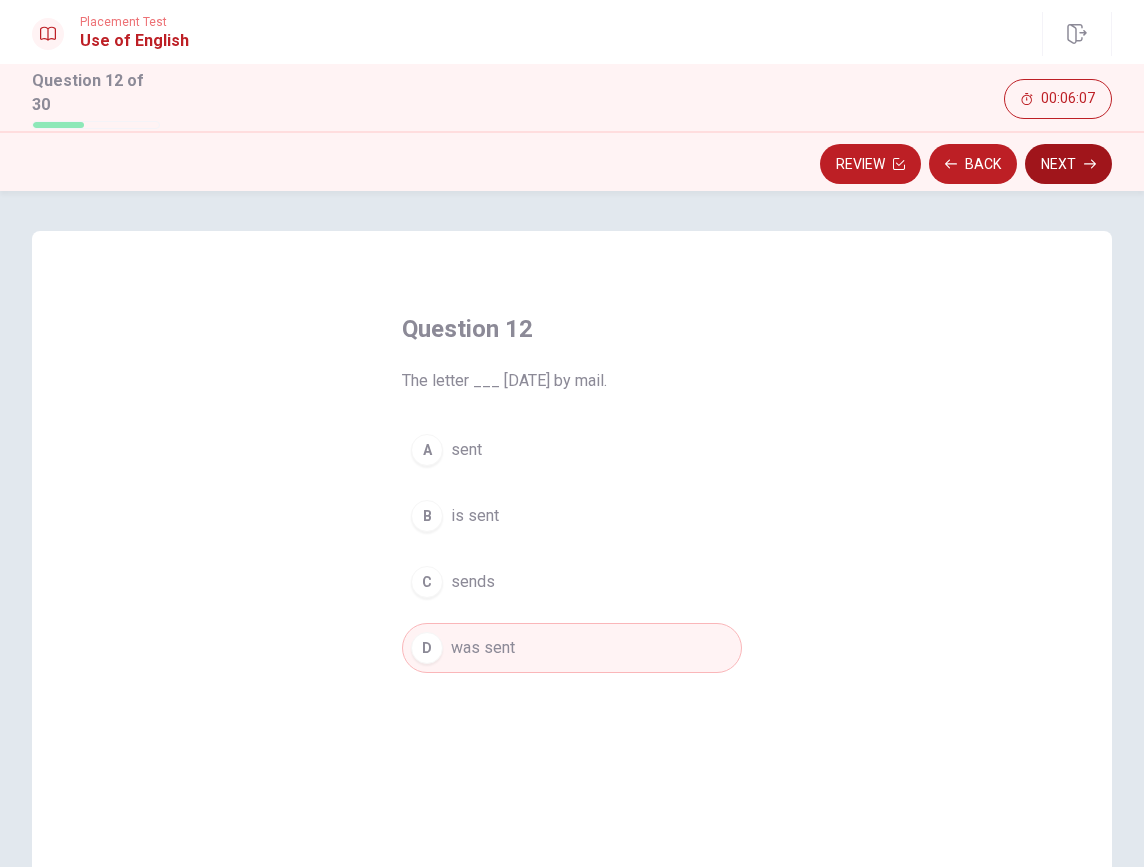 click on "Next" at bounding box center (1068, 164) 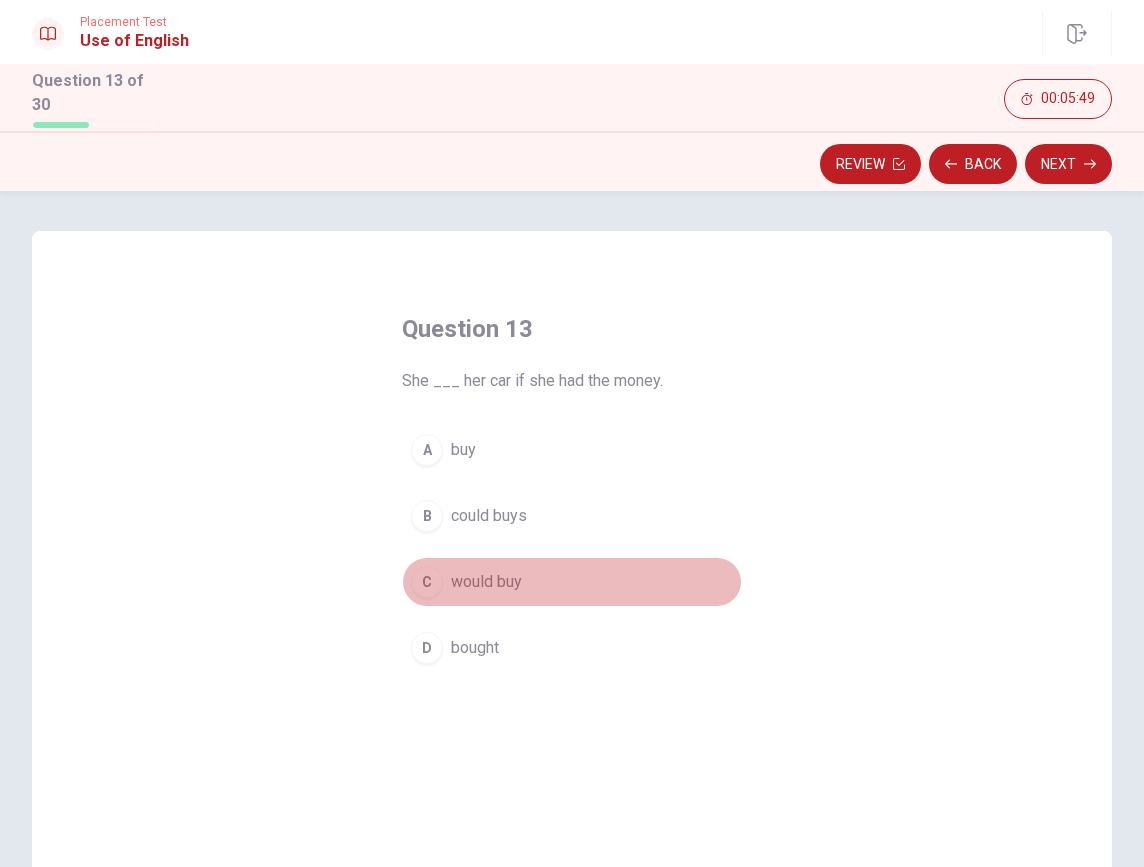 click on "would buy" at bounding box center [486, 582] 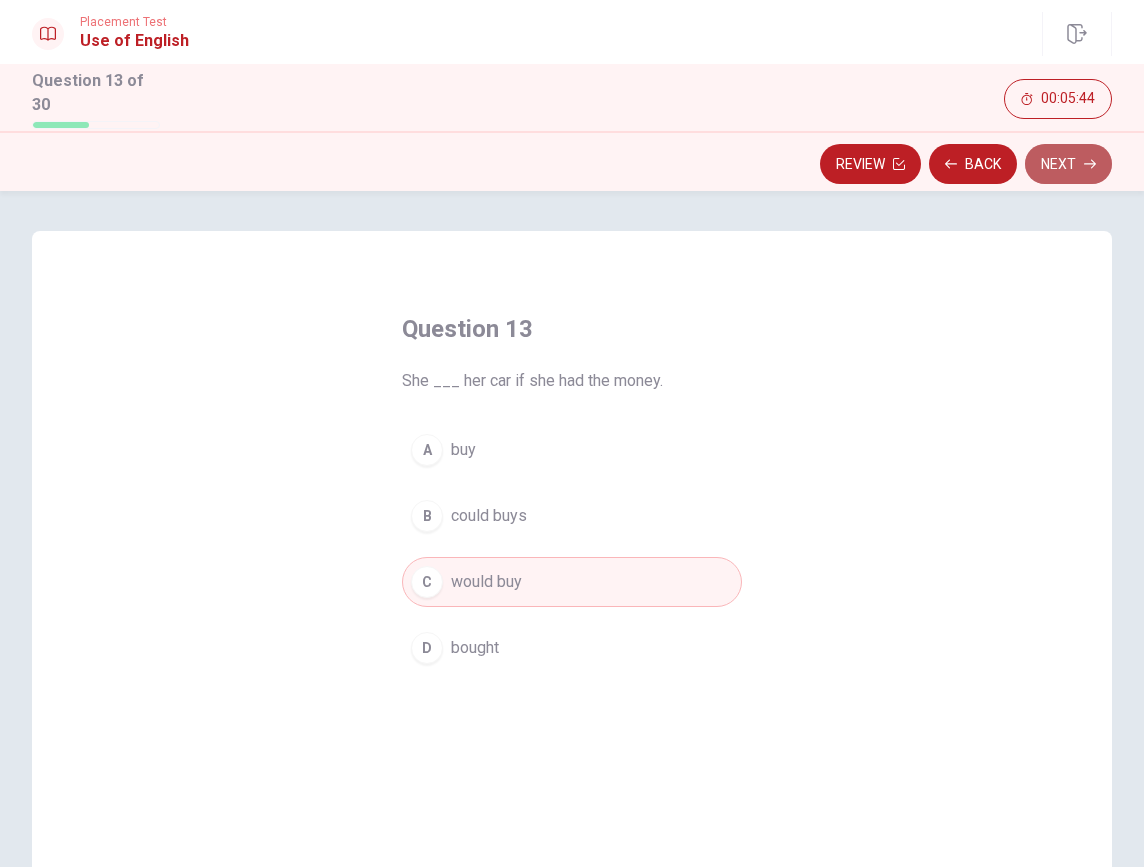 click 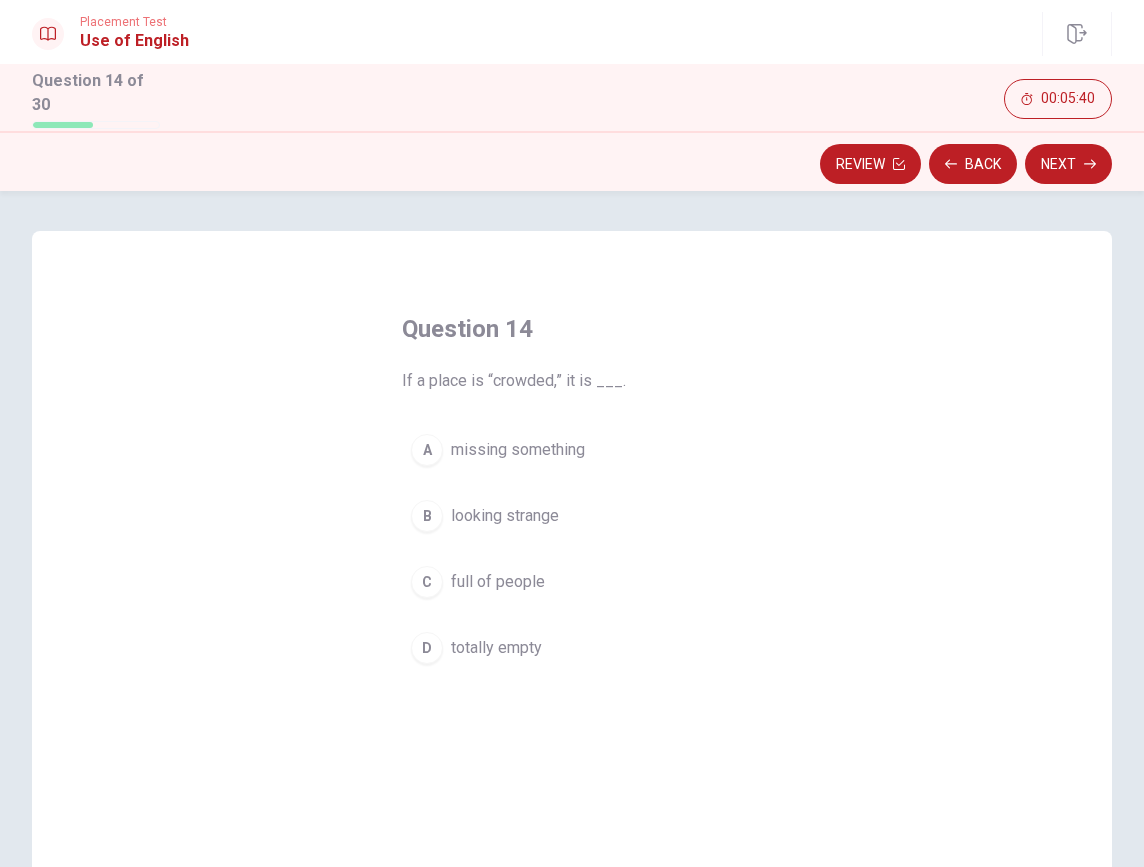 click on "full of people" at bounding box center [498, 582] 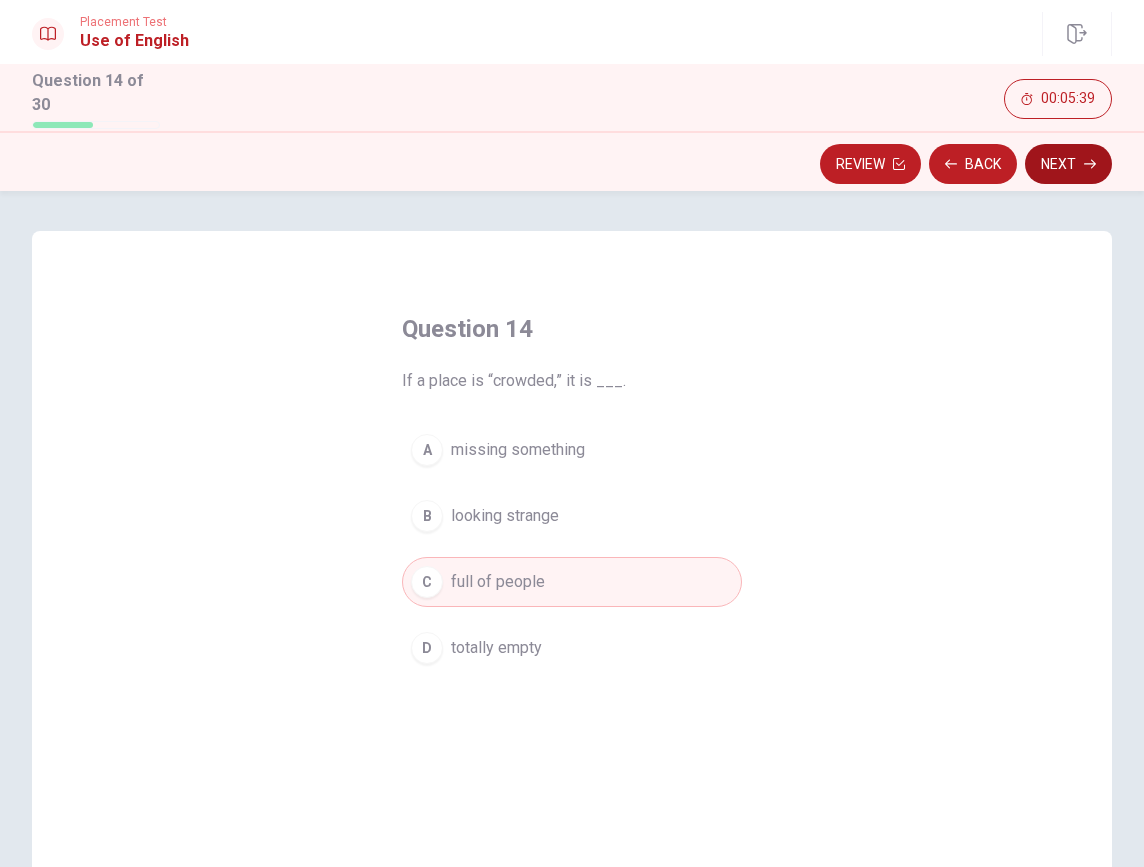 click on "Next" at bounding box center [1068, 164] 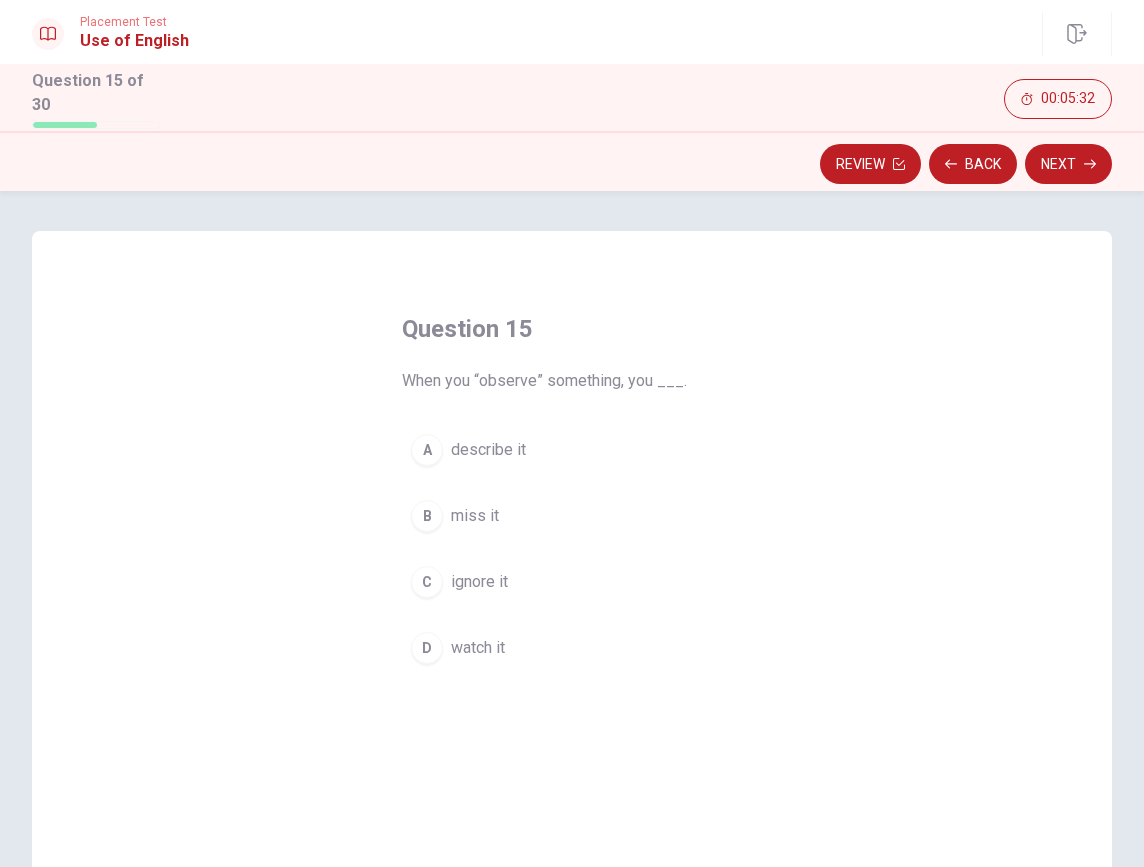 click on "watch it" at bounding box center [478, 648] 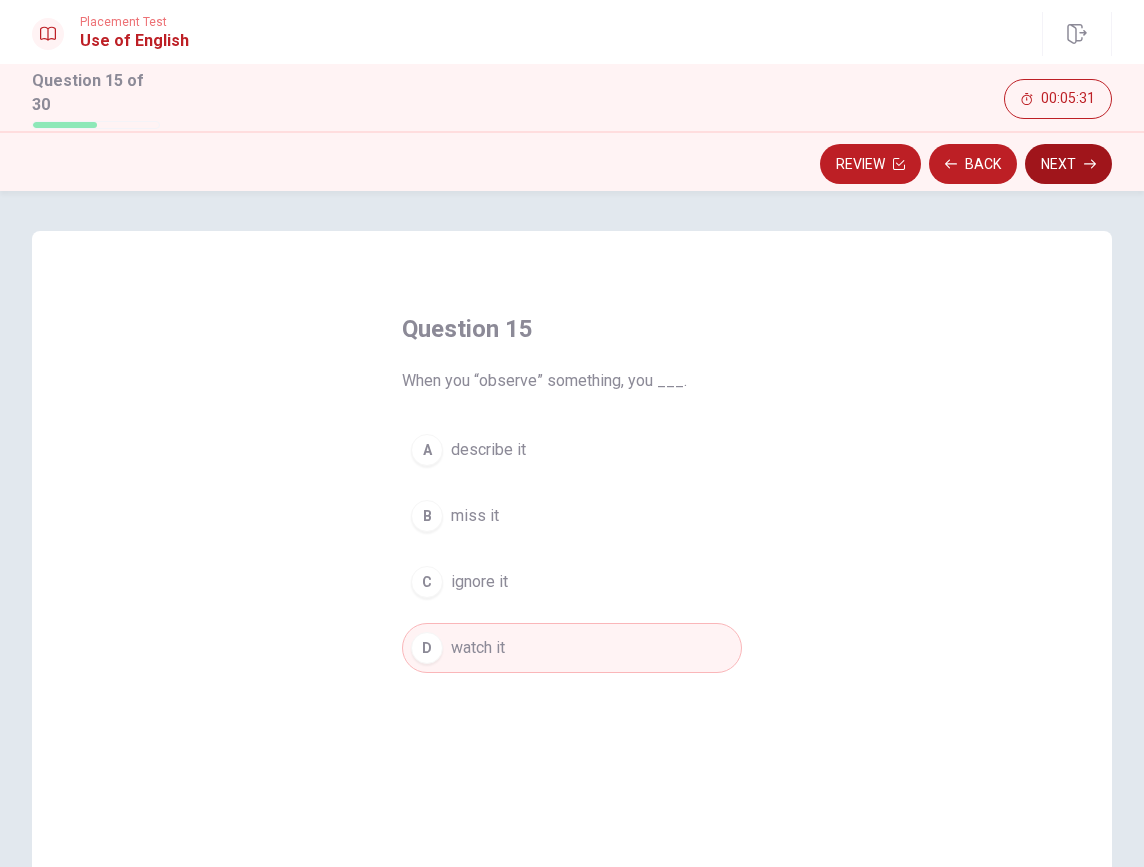 click on "Next" at bounding box center [1068, 164] 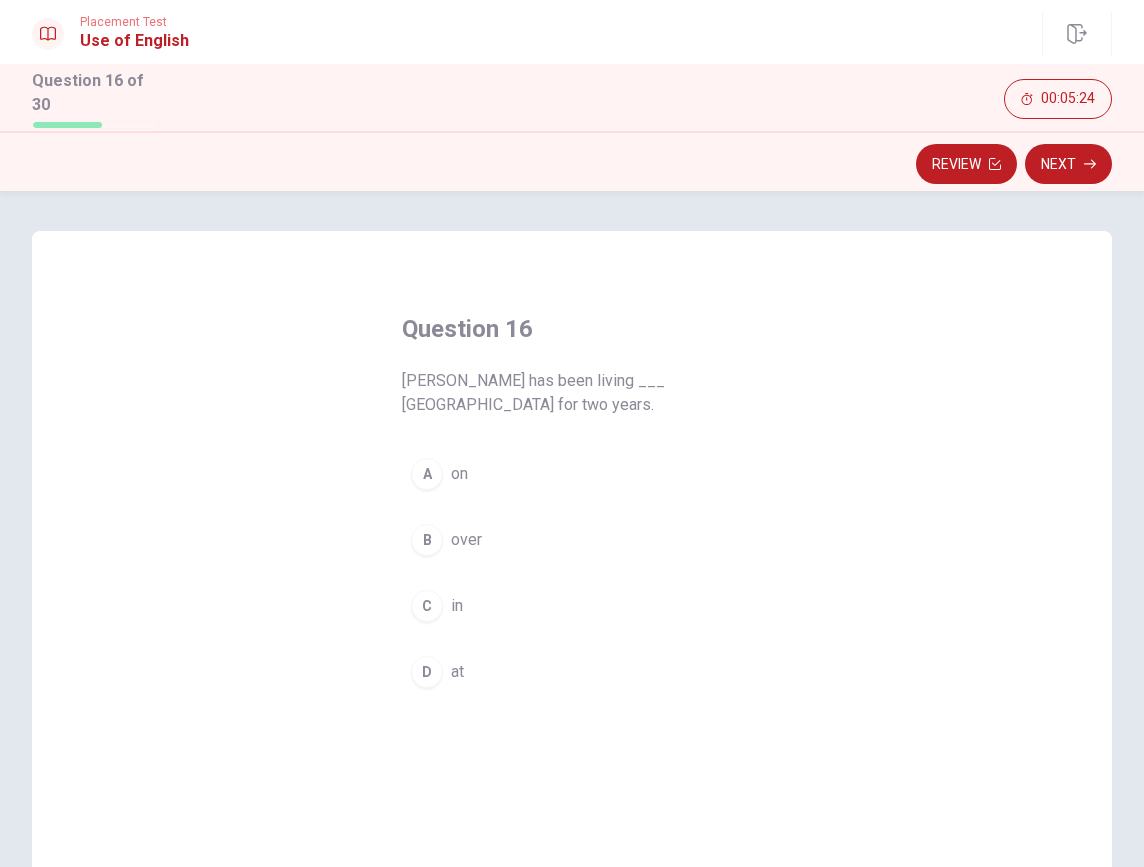click on "C in" at bounding box center [572, 606] 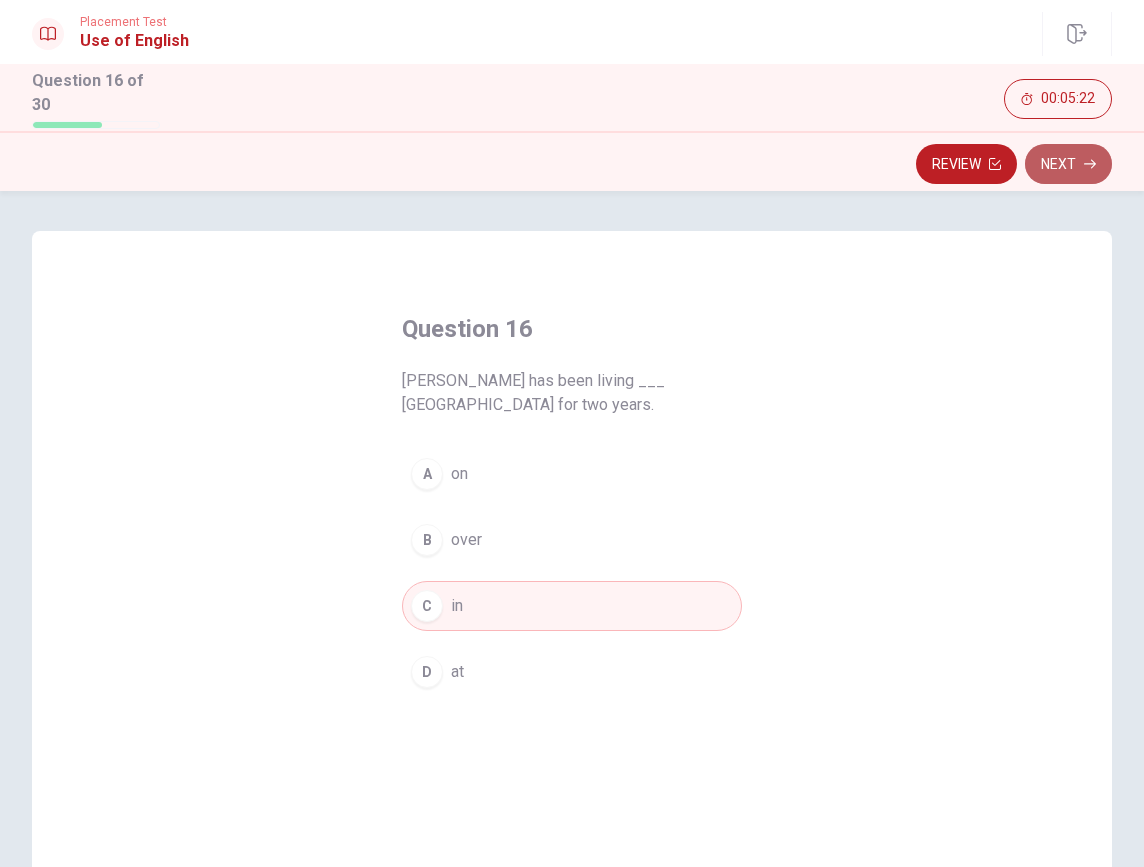 click on "Next" at bounding box center [1068, 164] 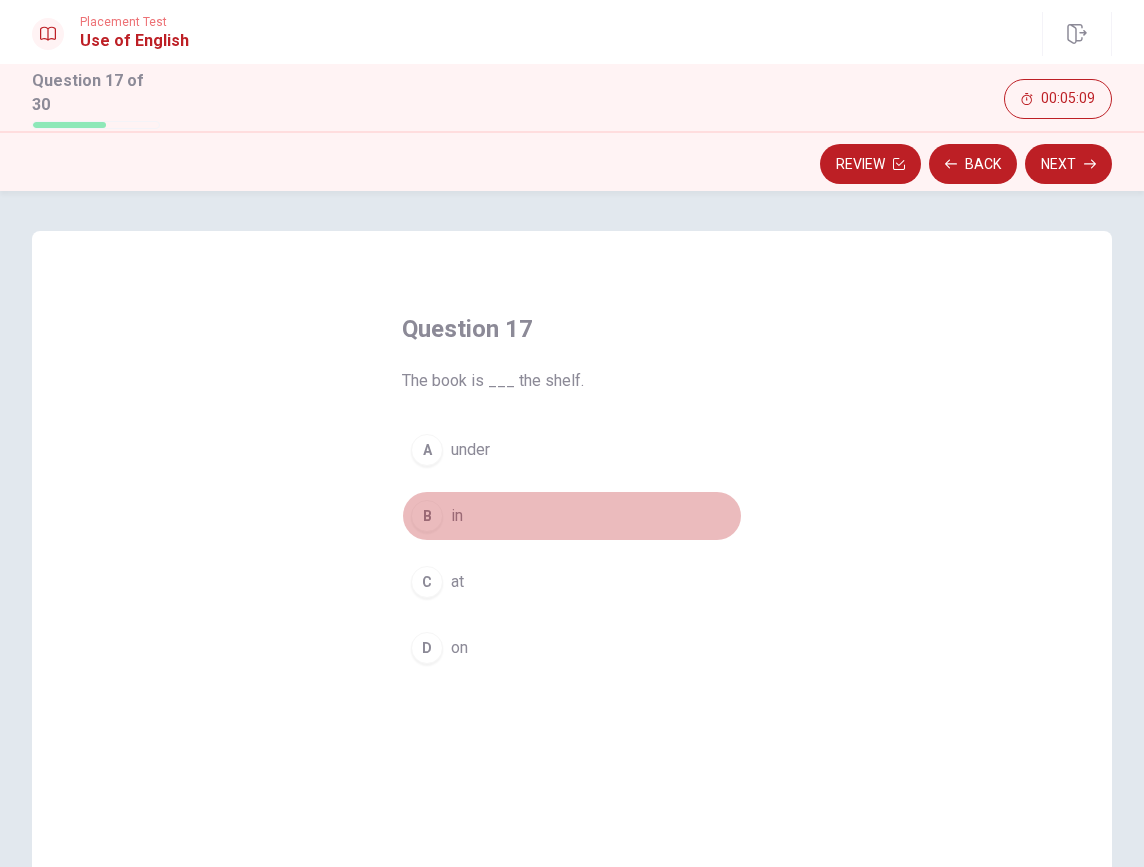 click on "in" at bounding box center [457, 516] 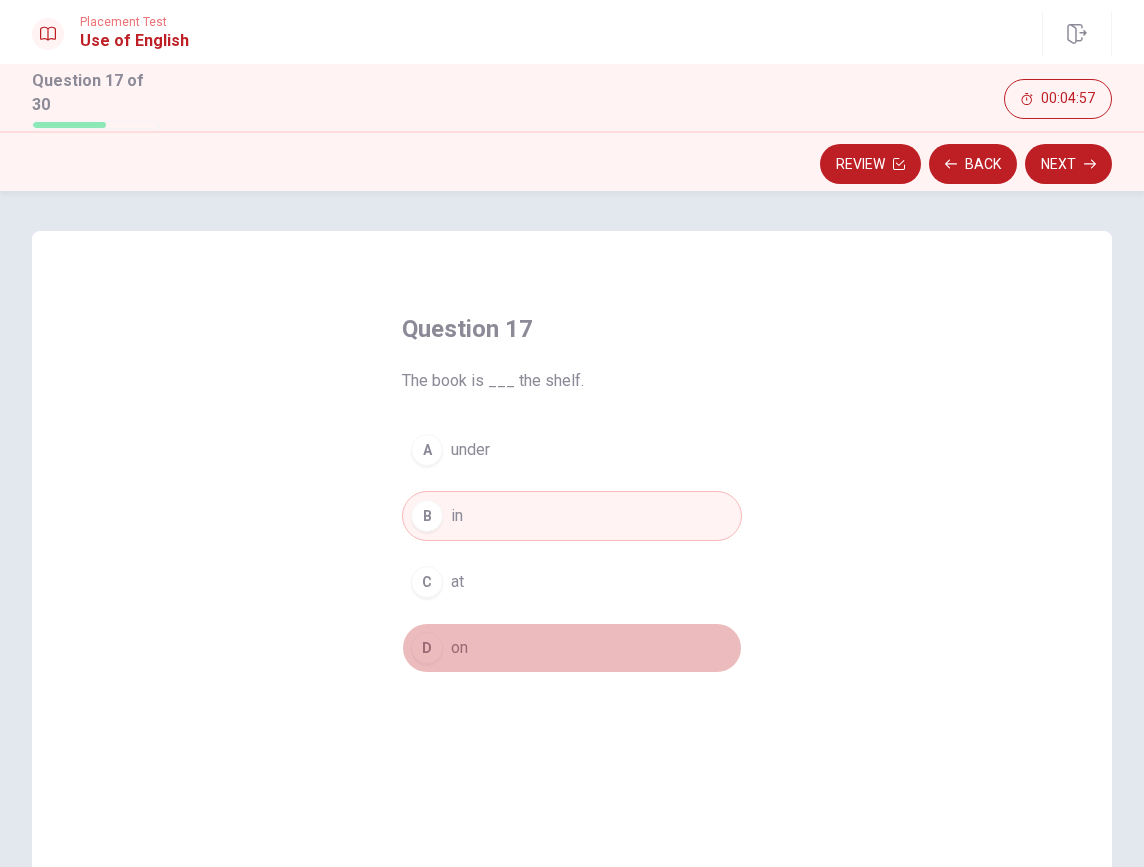 click on "D on" at bounding box center [572, 648] 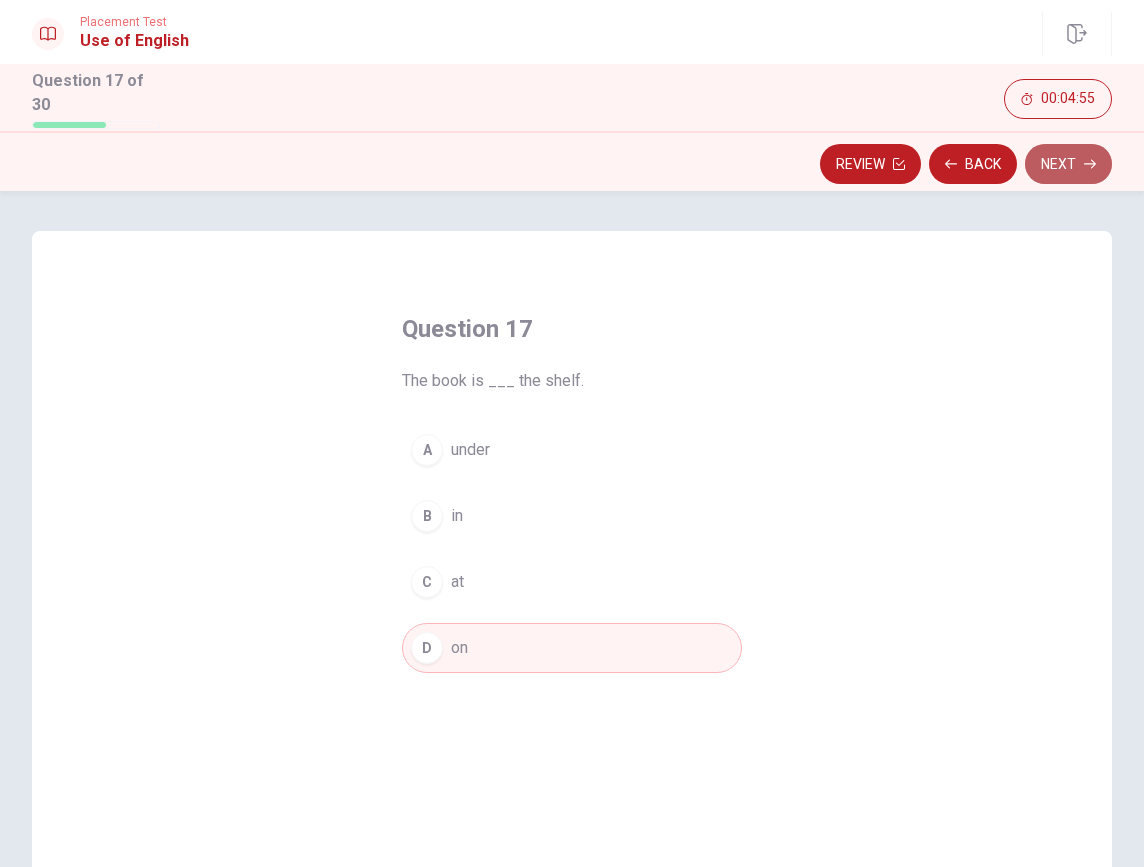 click on "Next" at bounding box center (1068, 164) 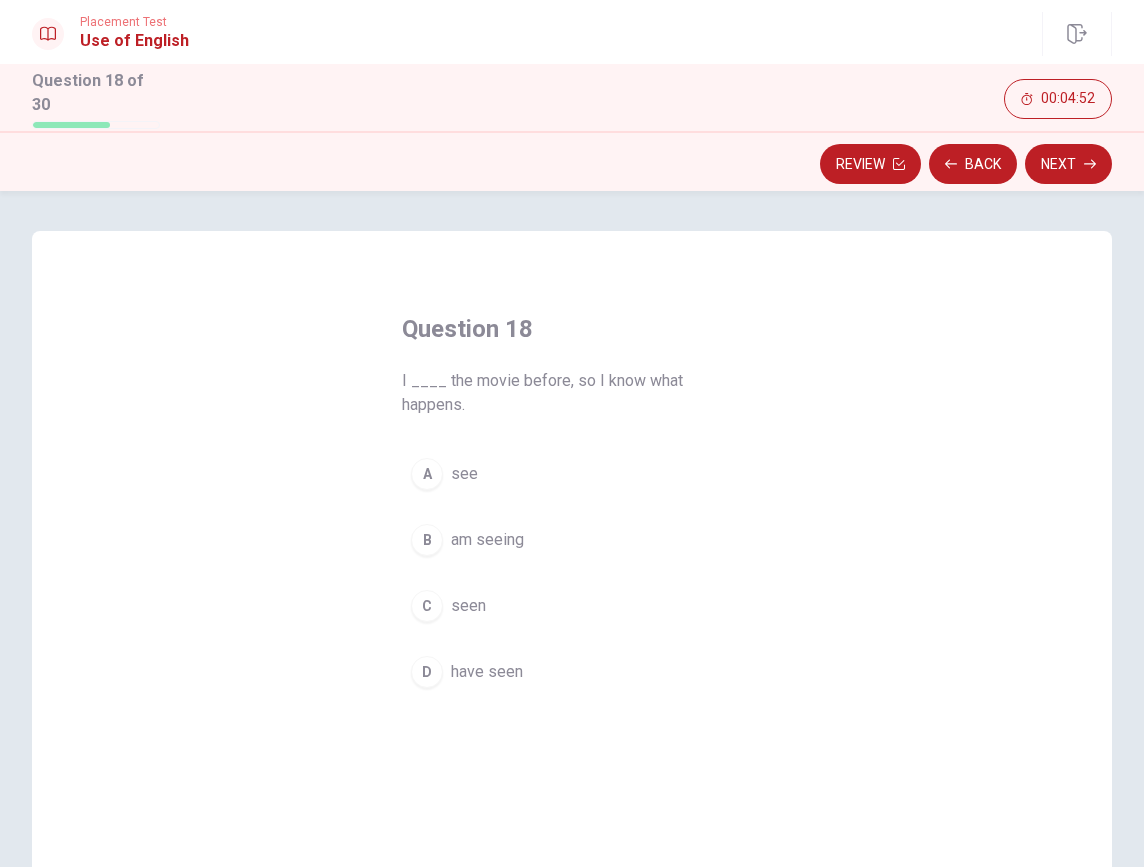 click on "have seen" at bounding box center [487, 672] 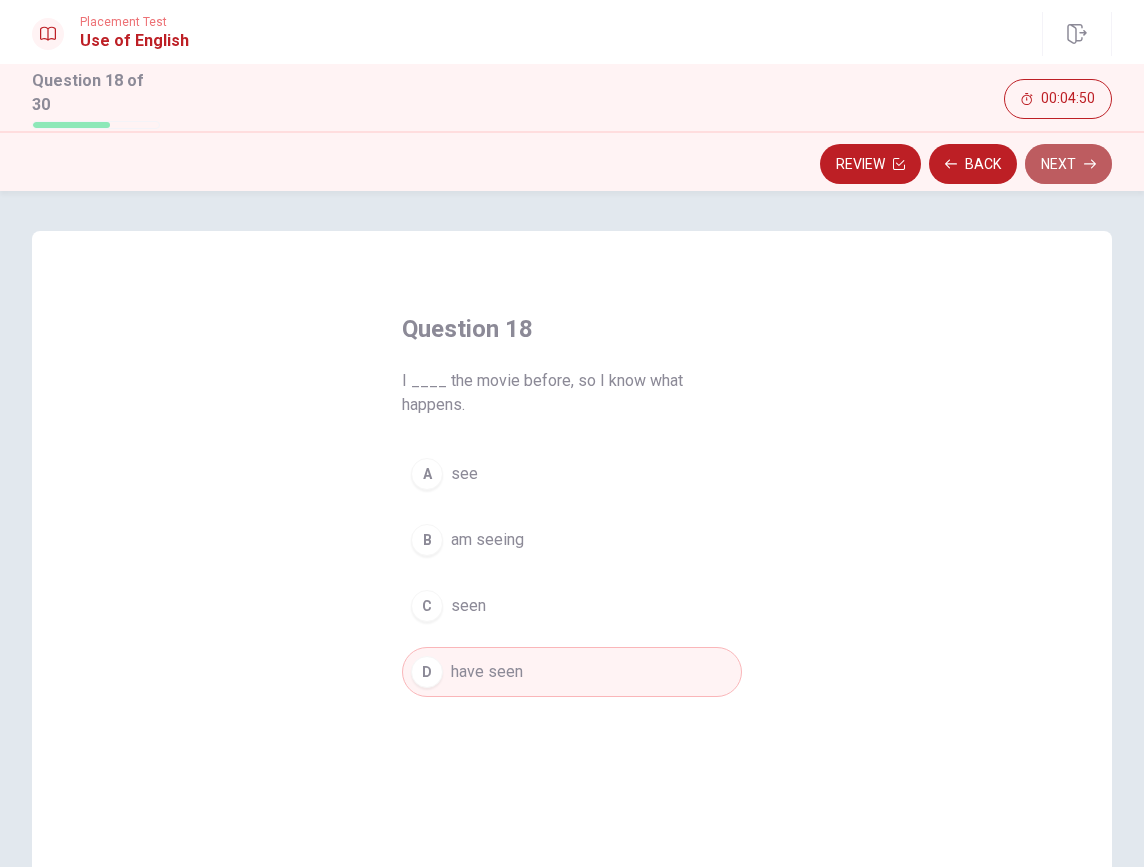 click on "Next" at bounding box center (1068, 164) 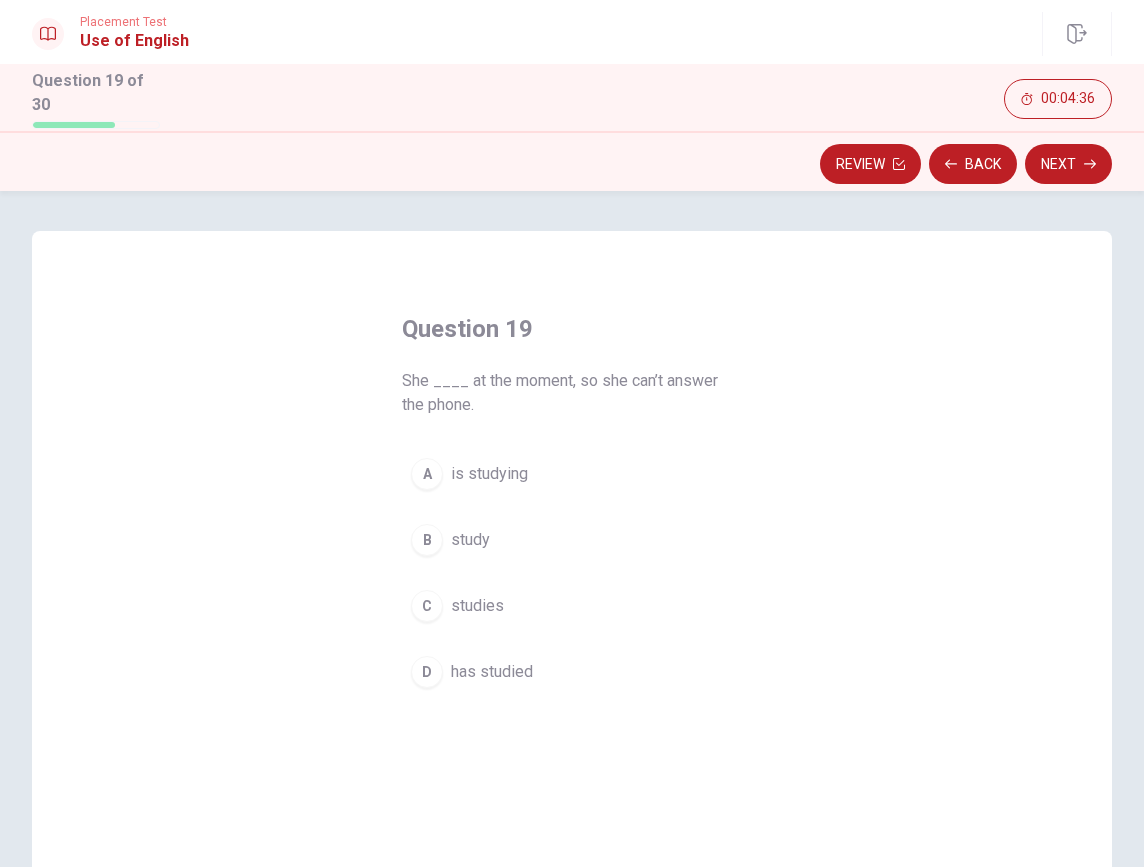 click on "has studied" at bounding box center (492, 672) 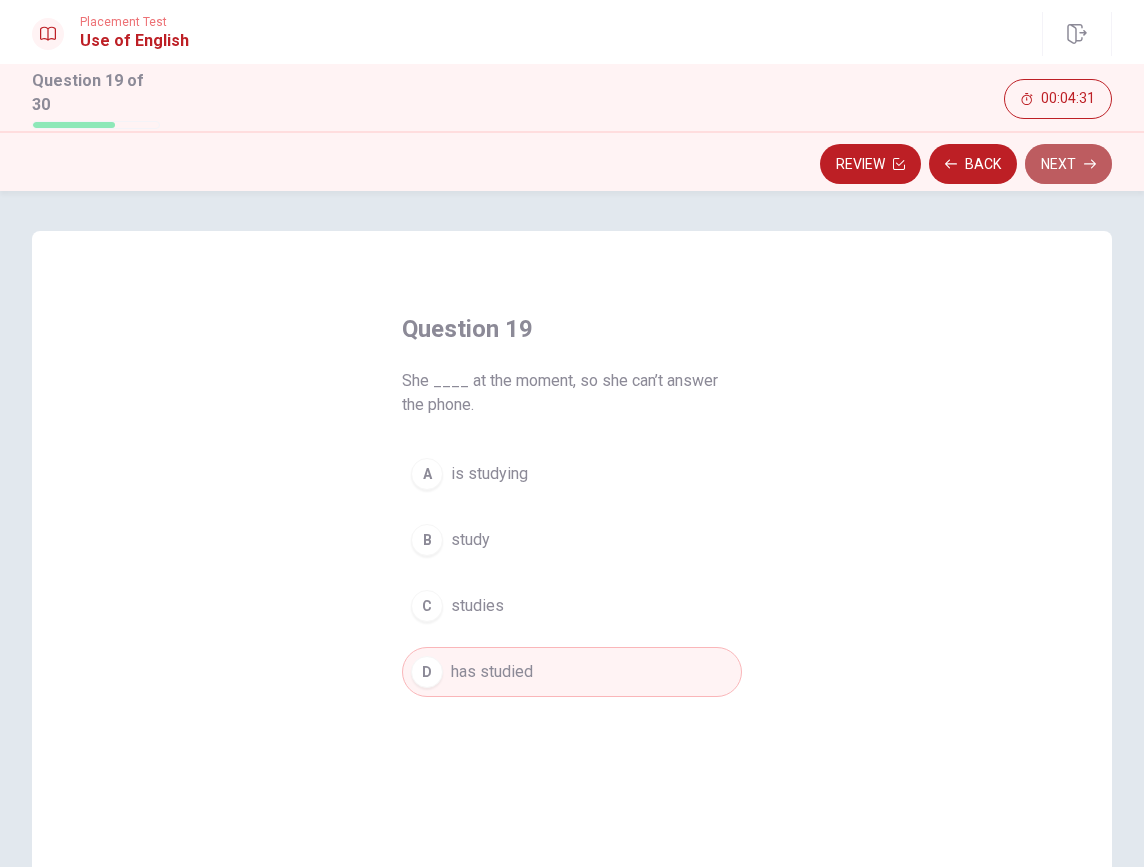click on "Next" at bounding box center [1068, 164] 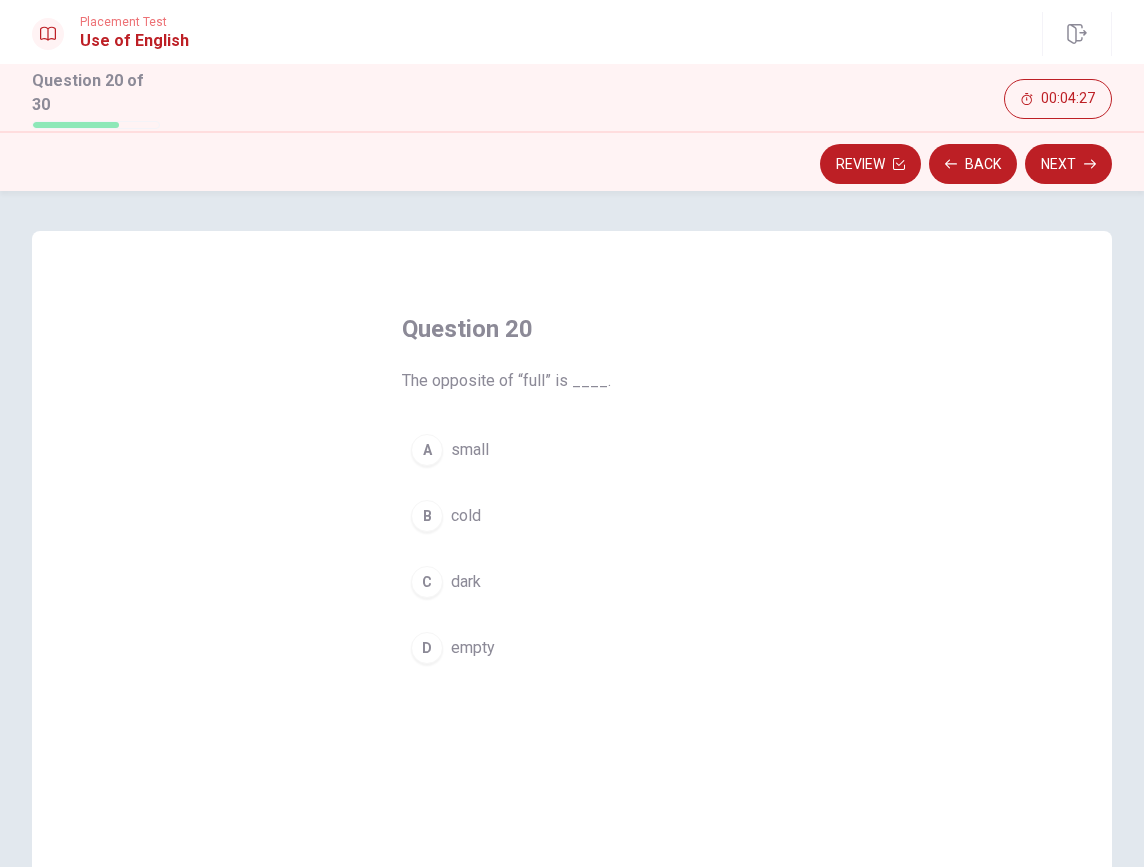 click on "empty" at bounding box center [473, 648] 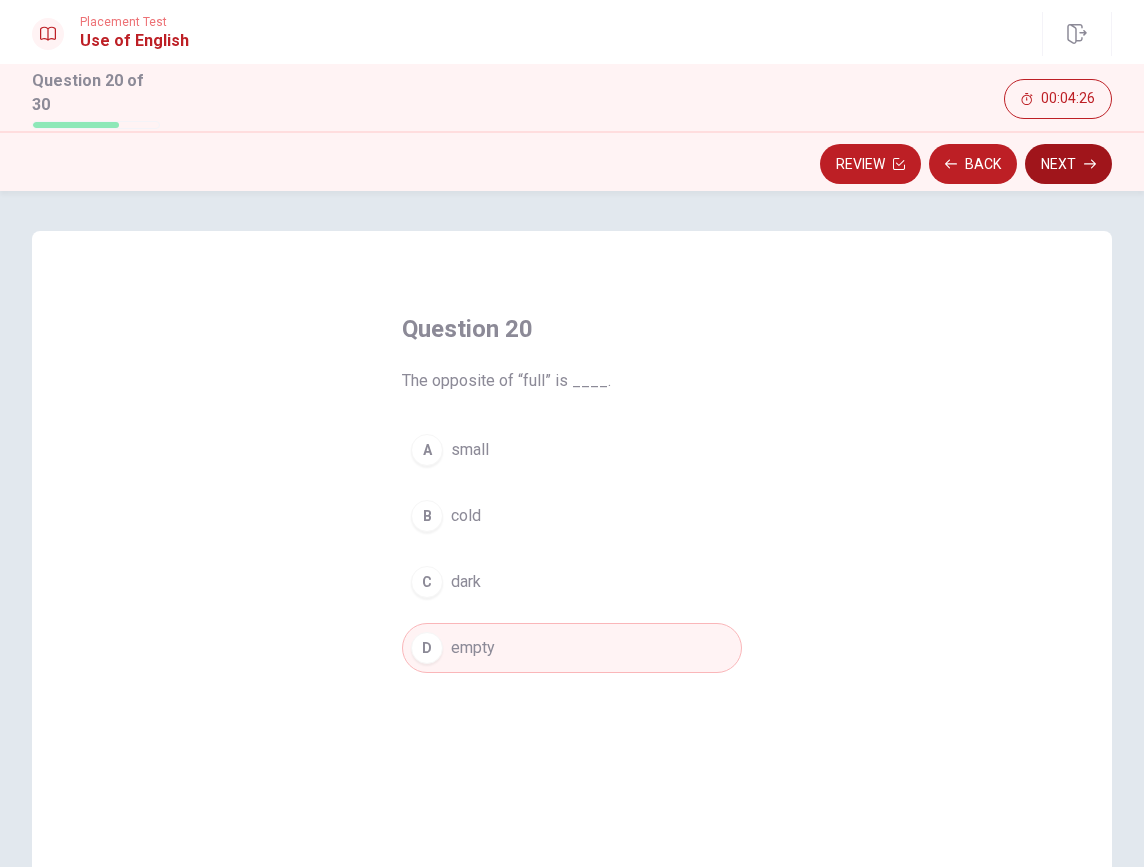 click on "Next" at bounding box center [1068, 164] 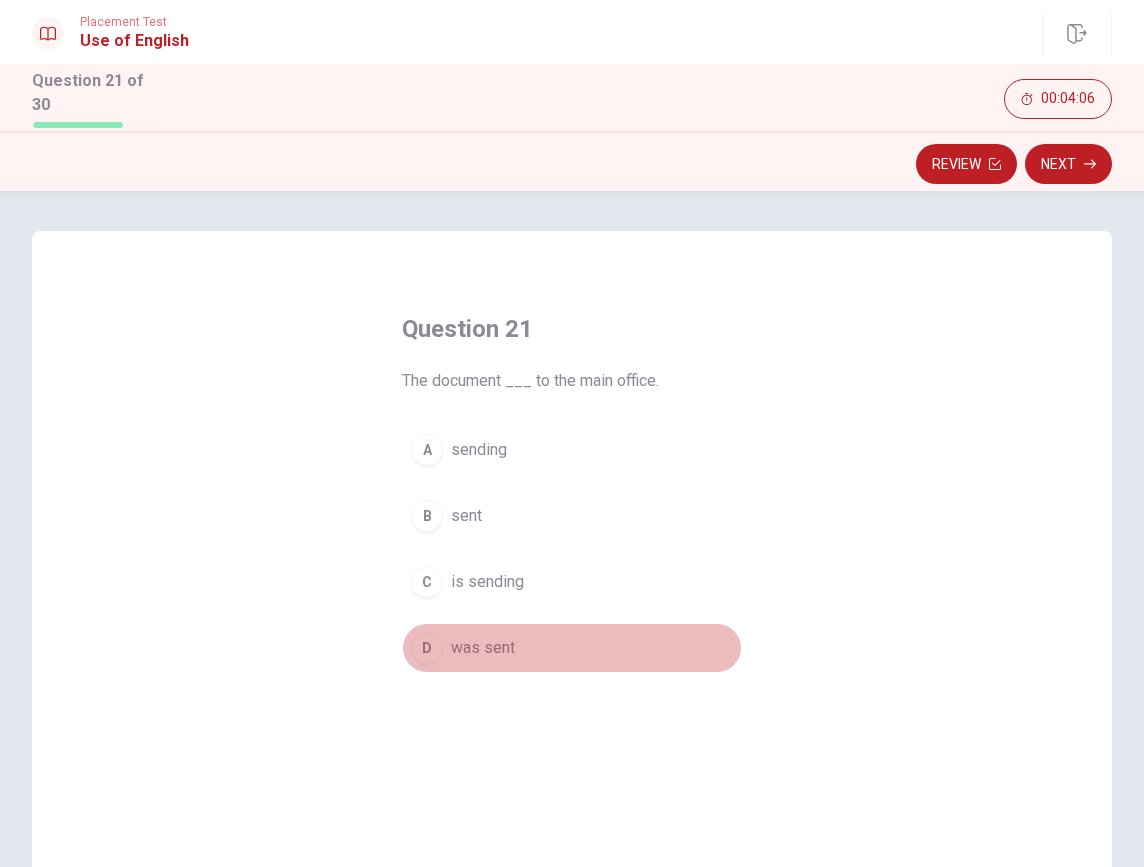 click on "was sent" at bounding box center (483, 648) 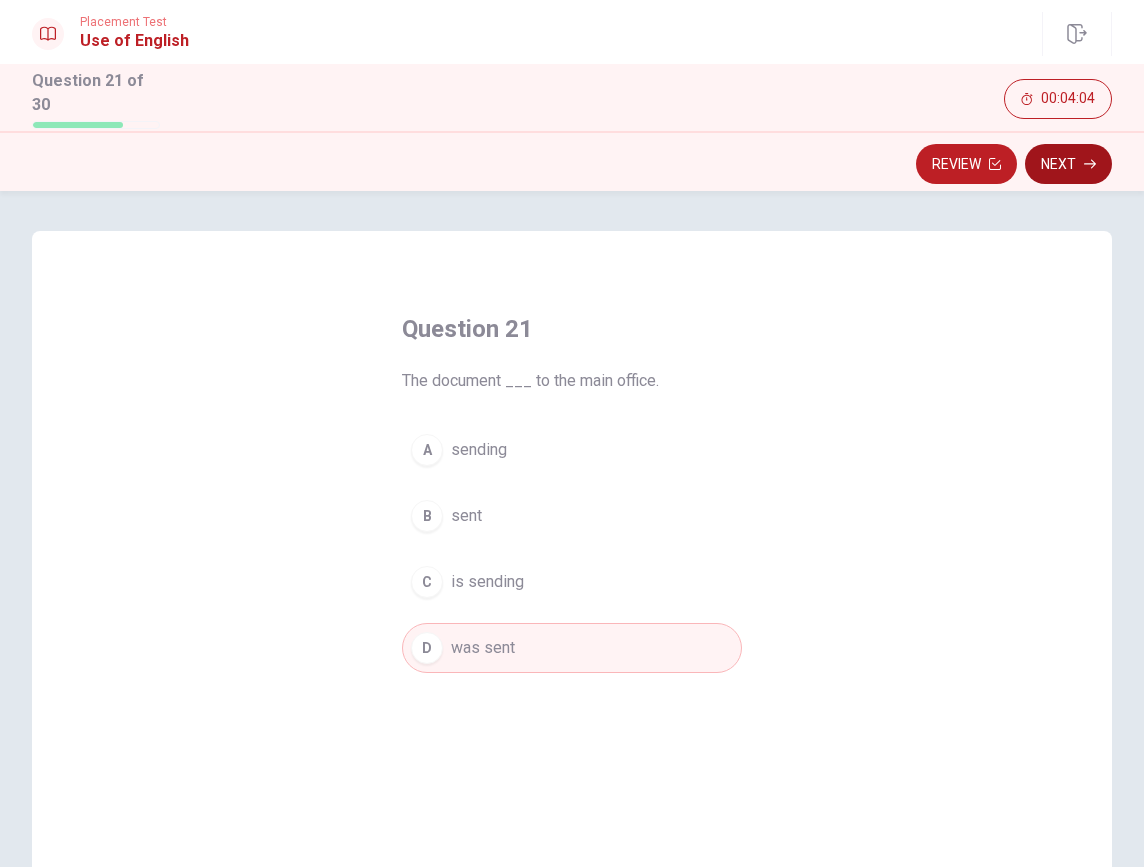 click on "Next" at bounding box center (1068, 164) 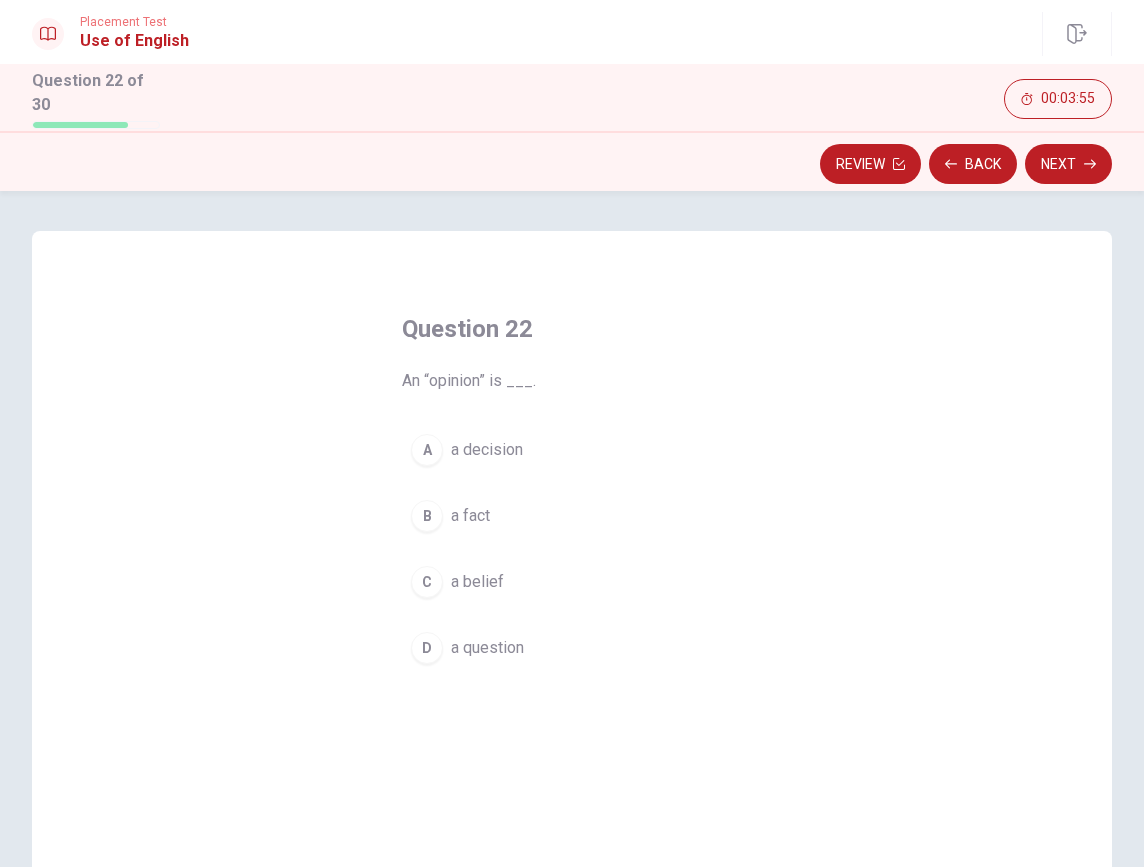 click on "A a decision" at bounding box center (572, 450) 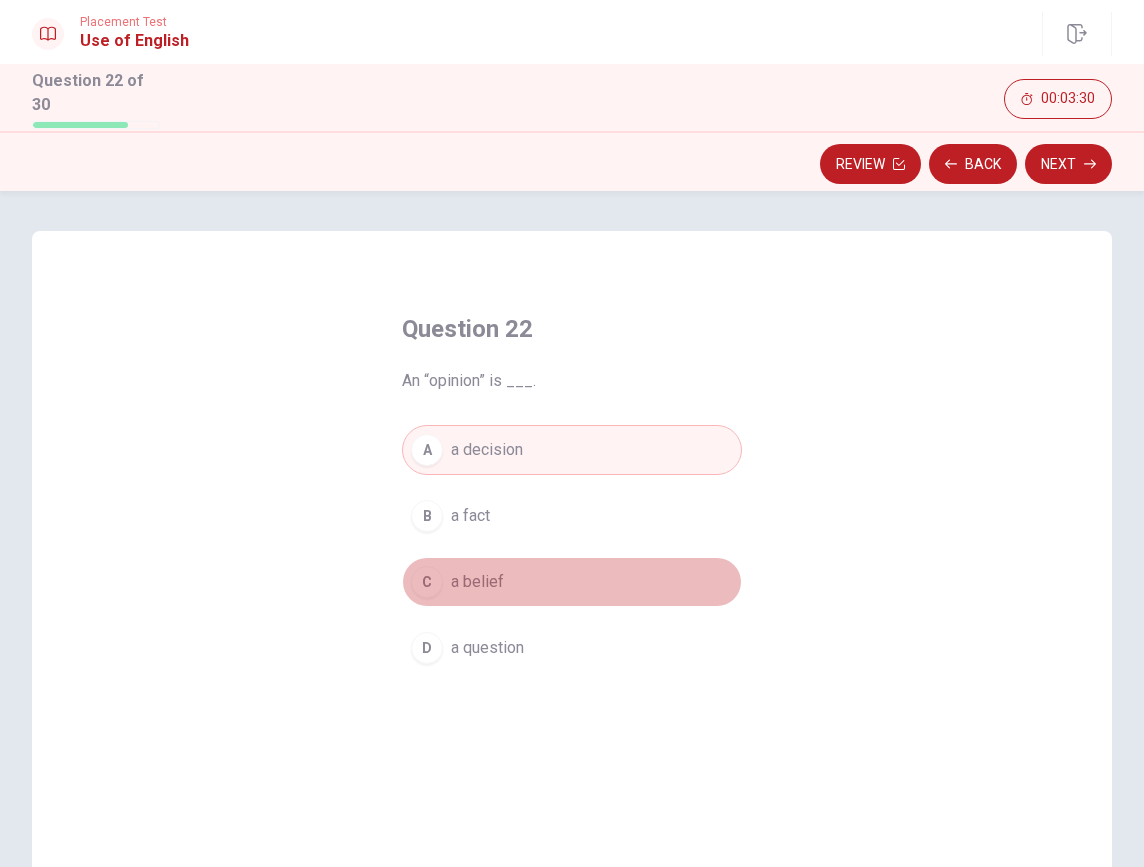 click on "C a belief" at bounding box center (572, 582) 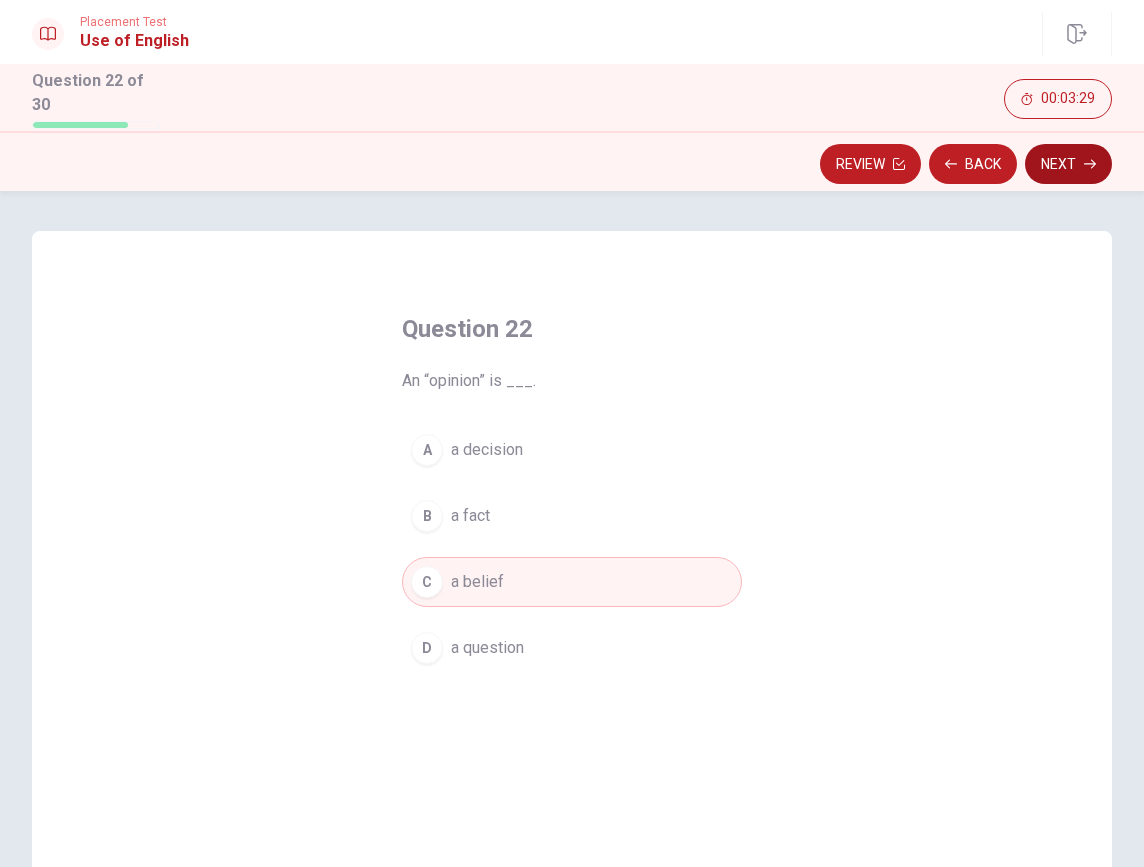 click on "Next" at bounding box center (1068, 164) 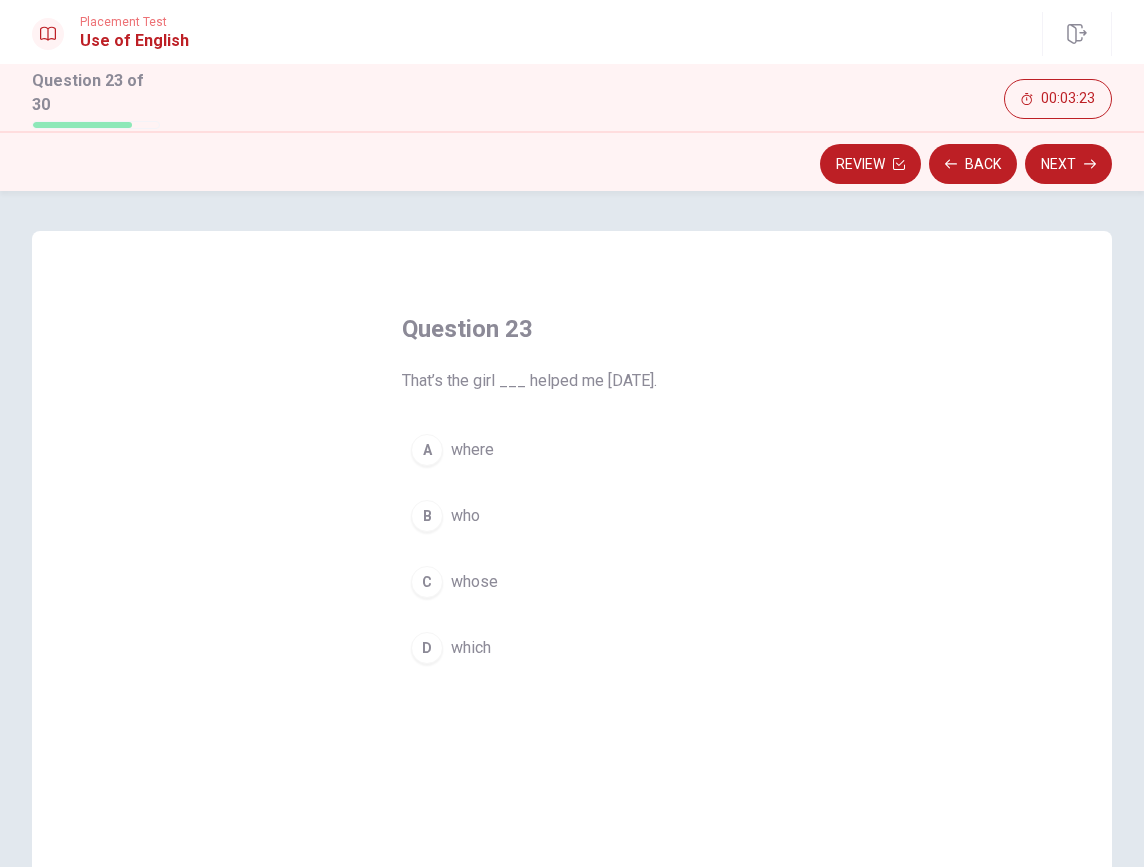 click on "which" at bounding box center [471, 648] 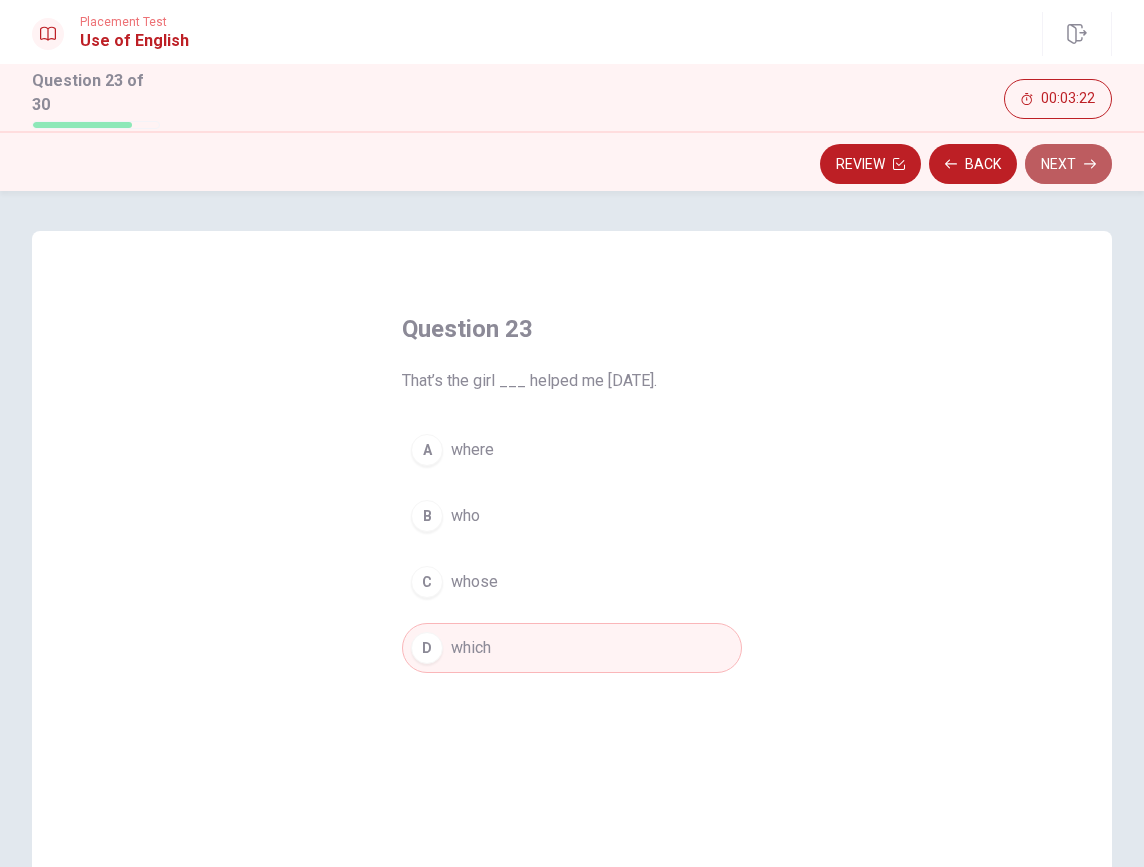 click on "Next" at bounding box center [1068, 164] 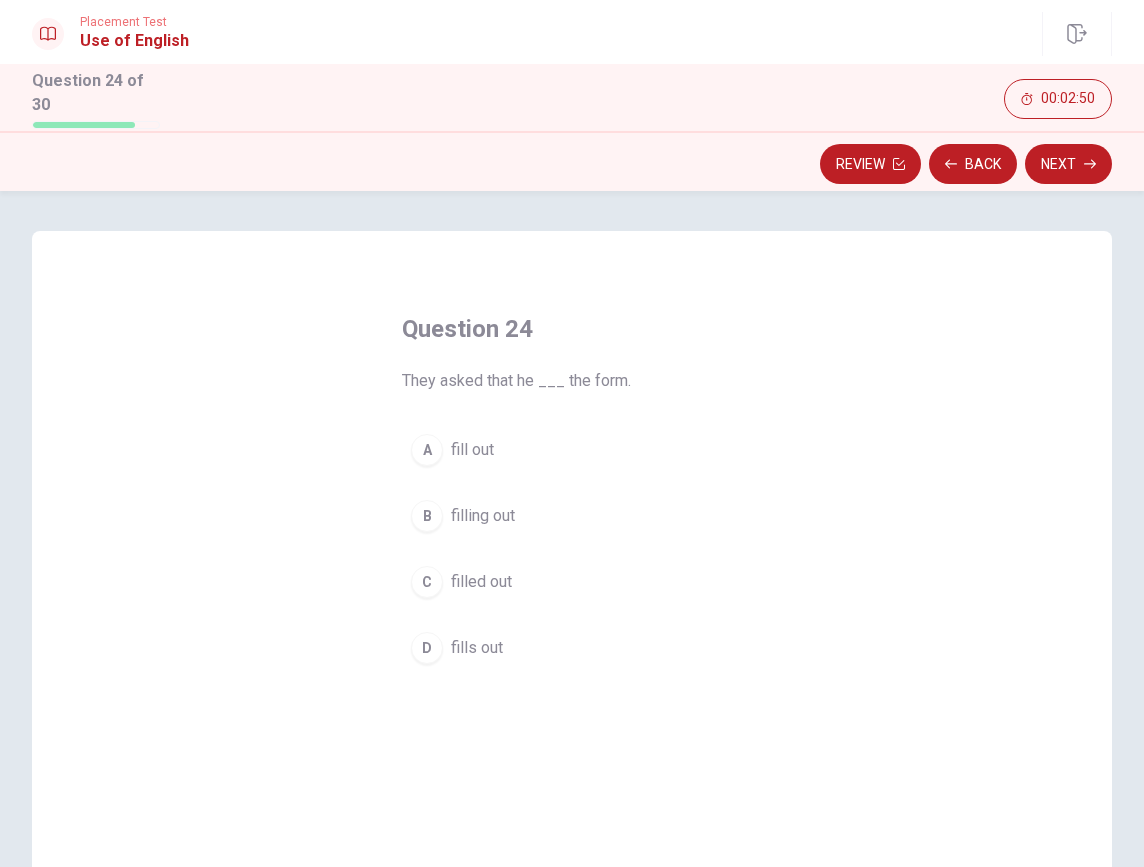 click on "filled out" at bounding box center [481, 582] 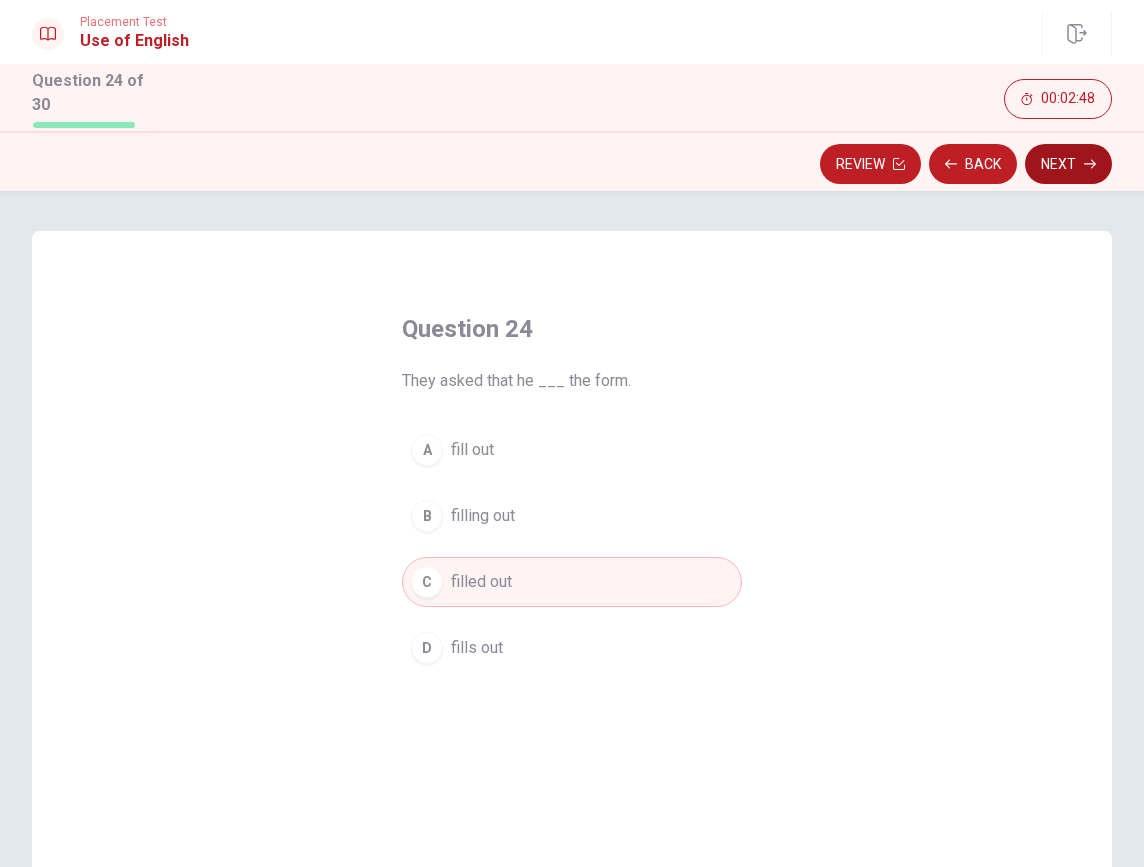 click on "Next" at bounding box center [1068, 164] 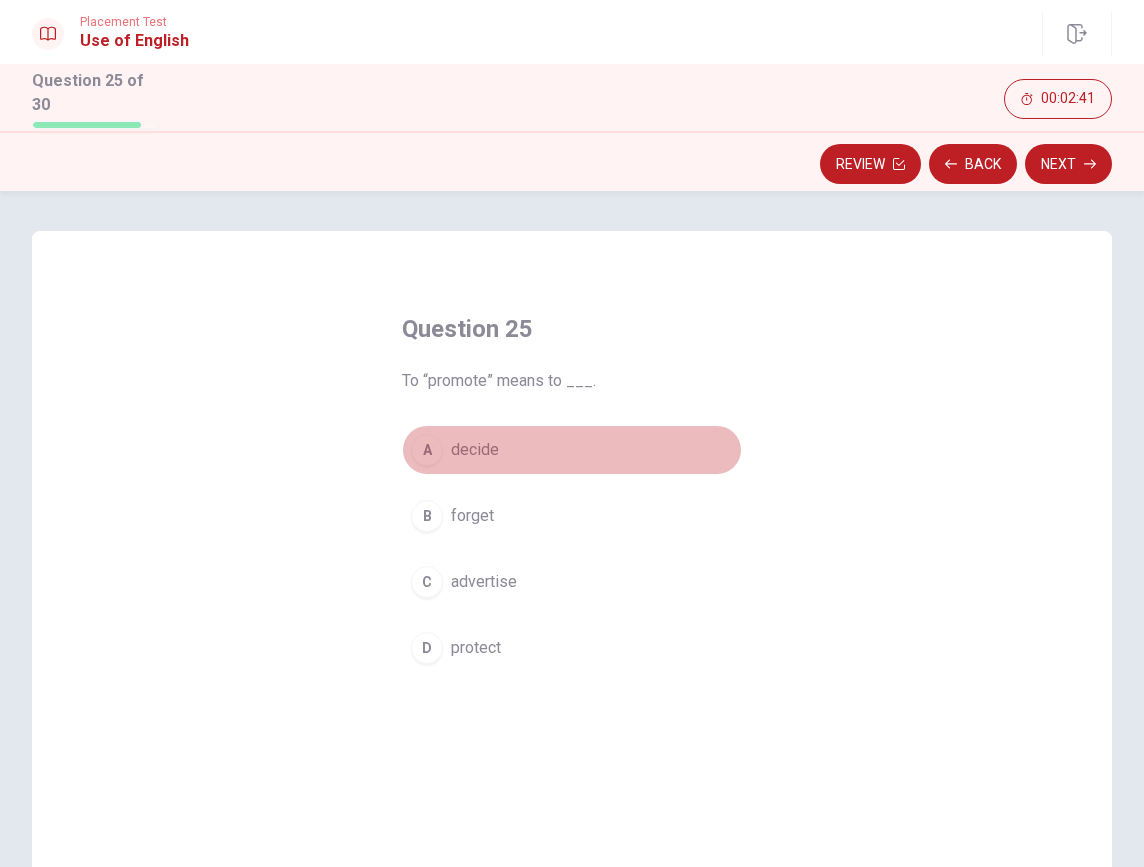 click on "decide" at bounding box center (475, 450) 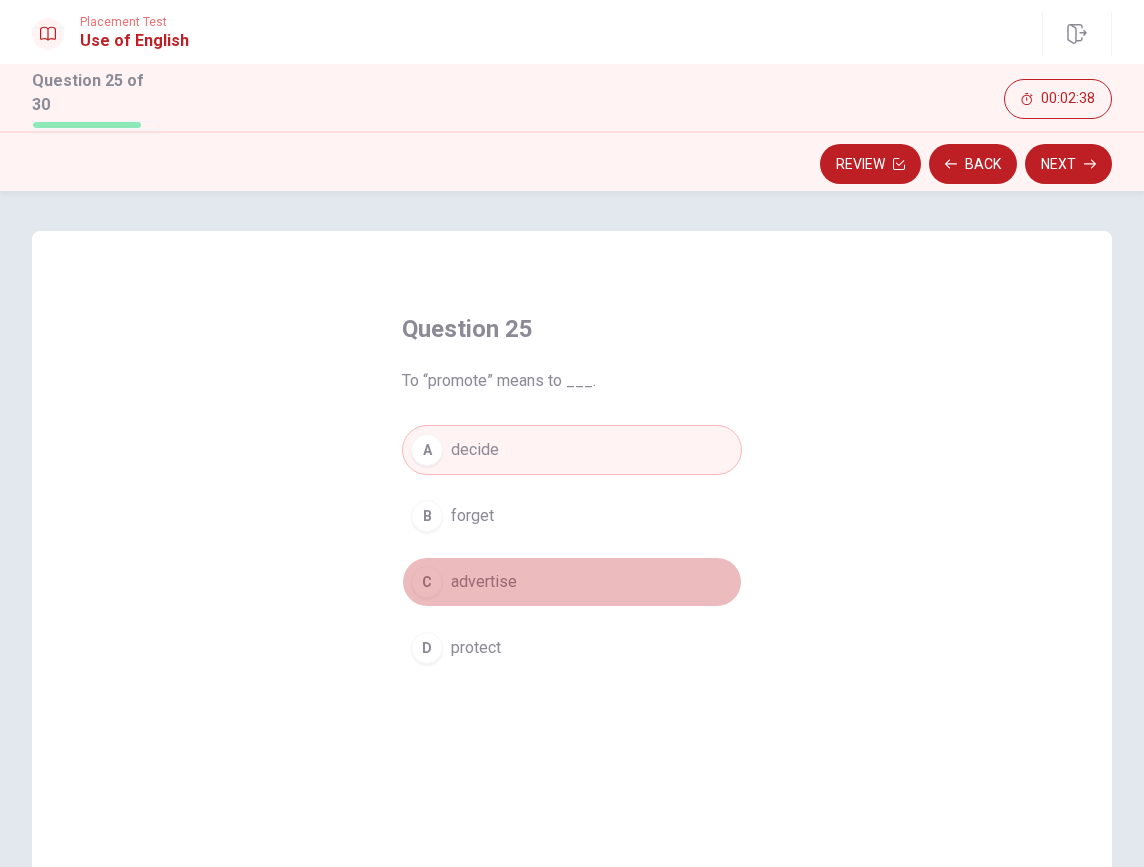 click on "C advertise" at bounding box center (572, 582) 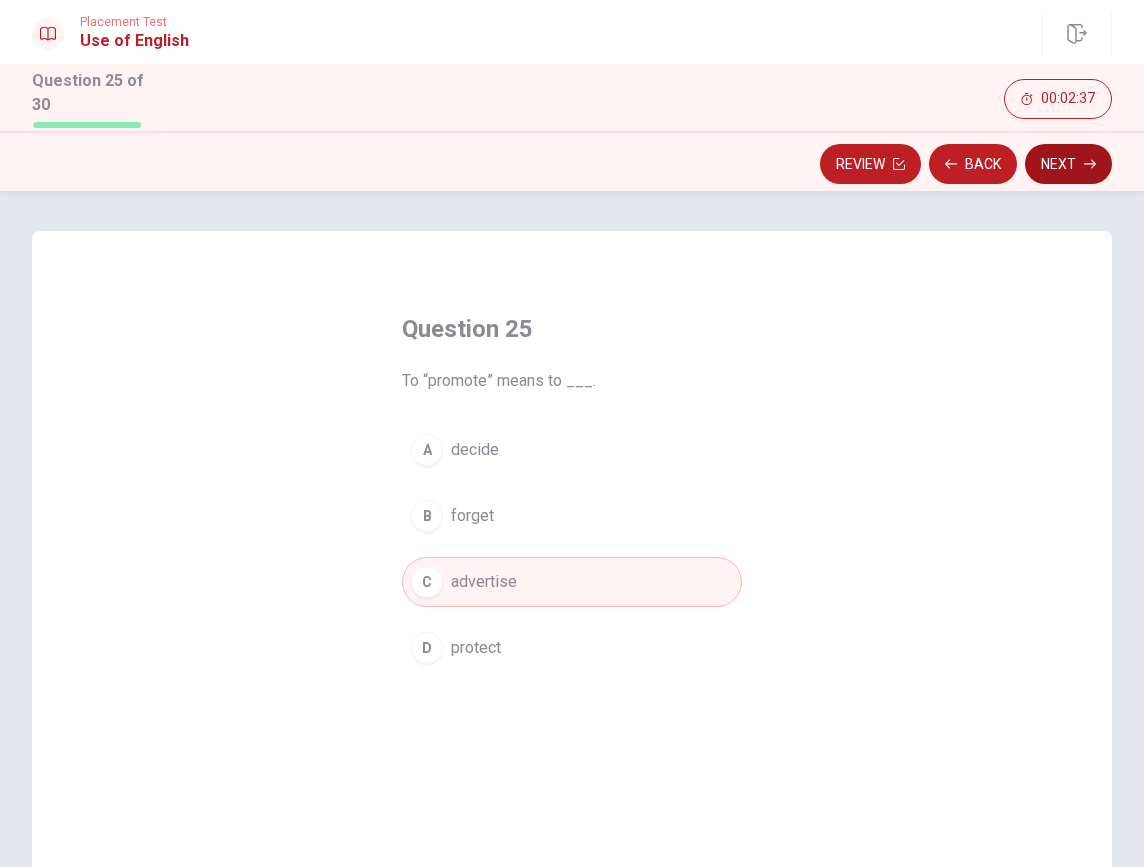 click 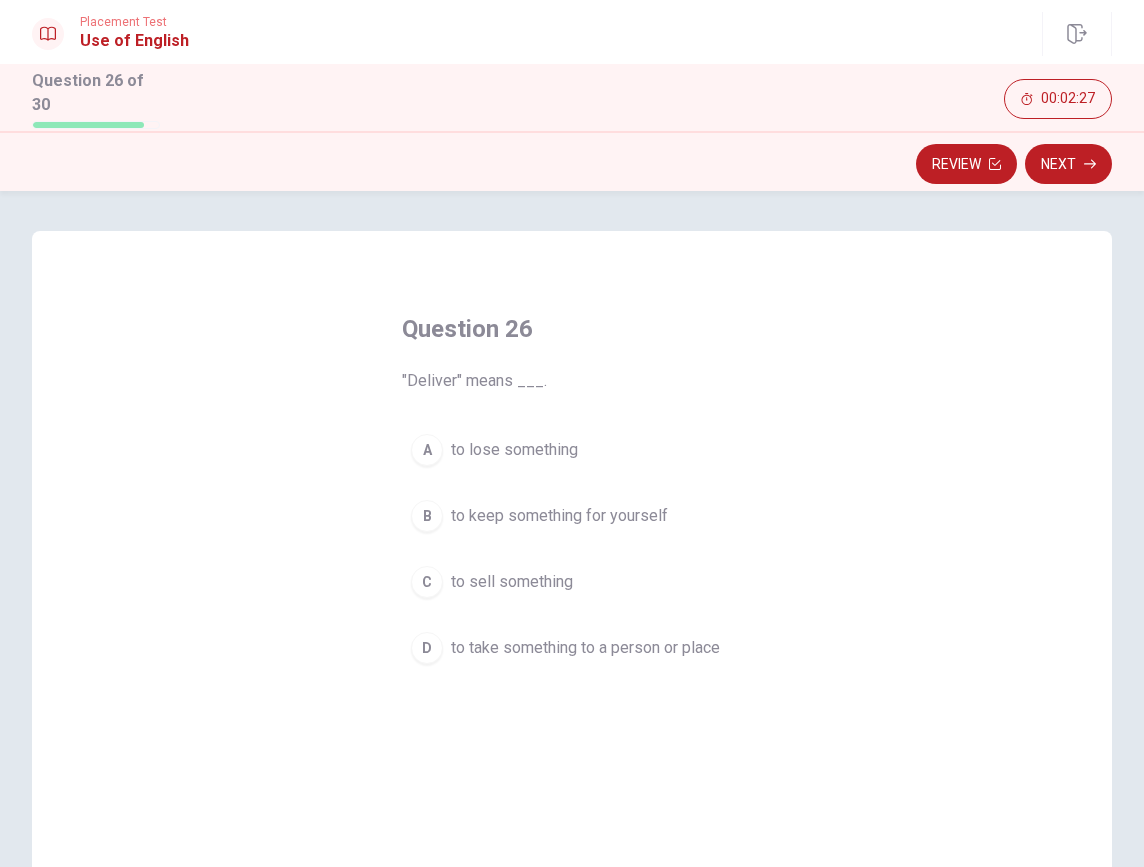 click on "to take something to a person or place" at bounding box center [585, 648] 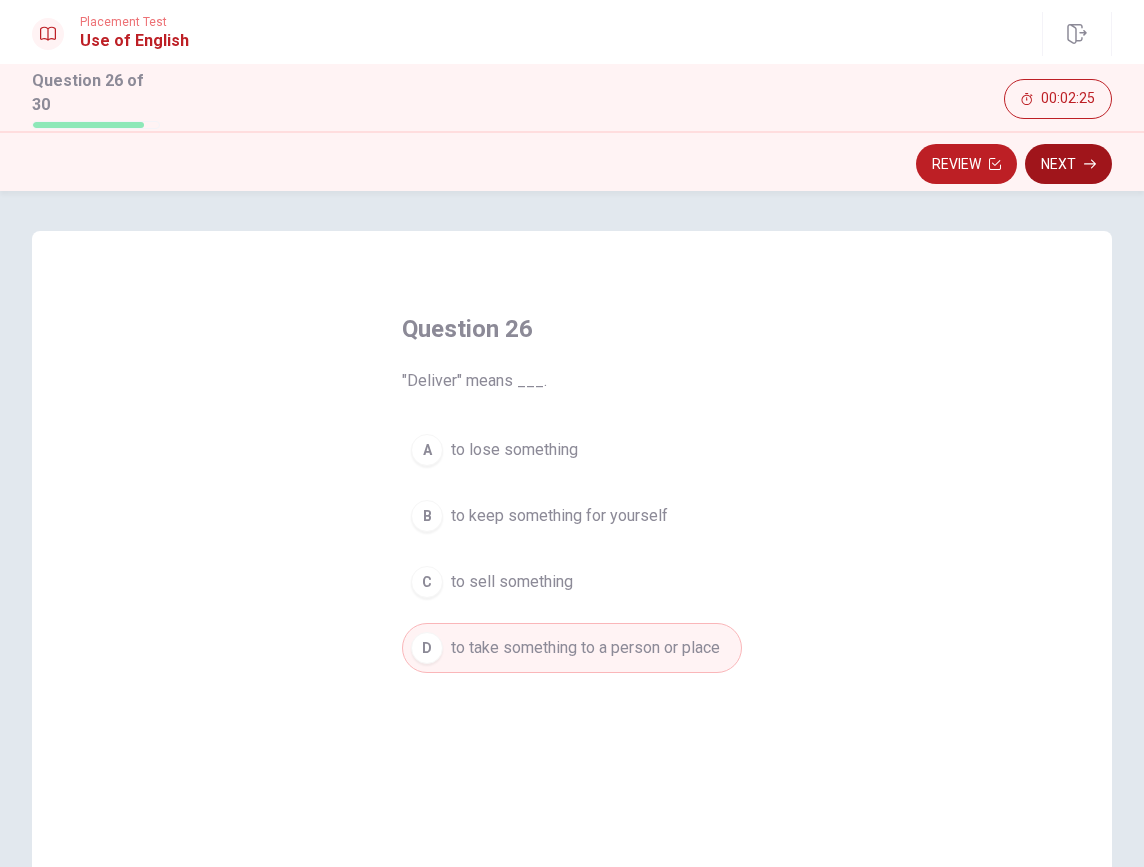 click on "Next" at bounding box center [1068, 164] 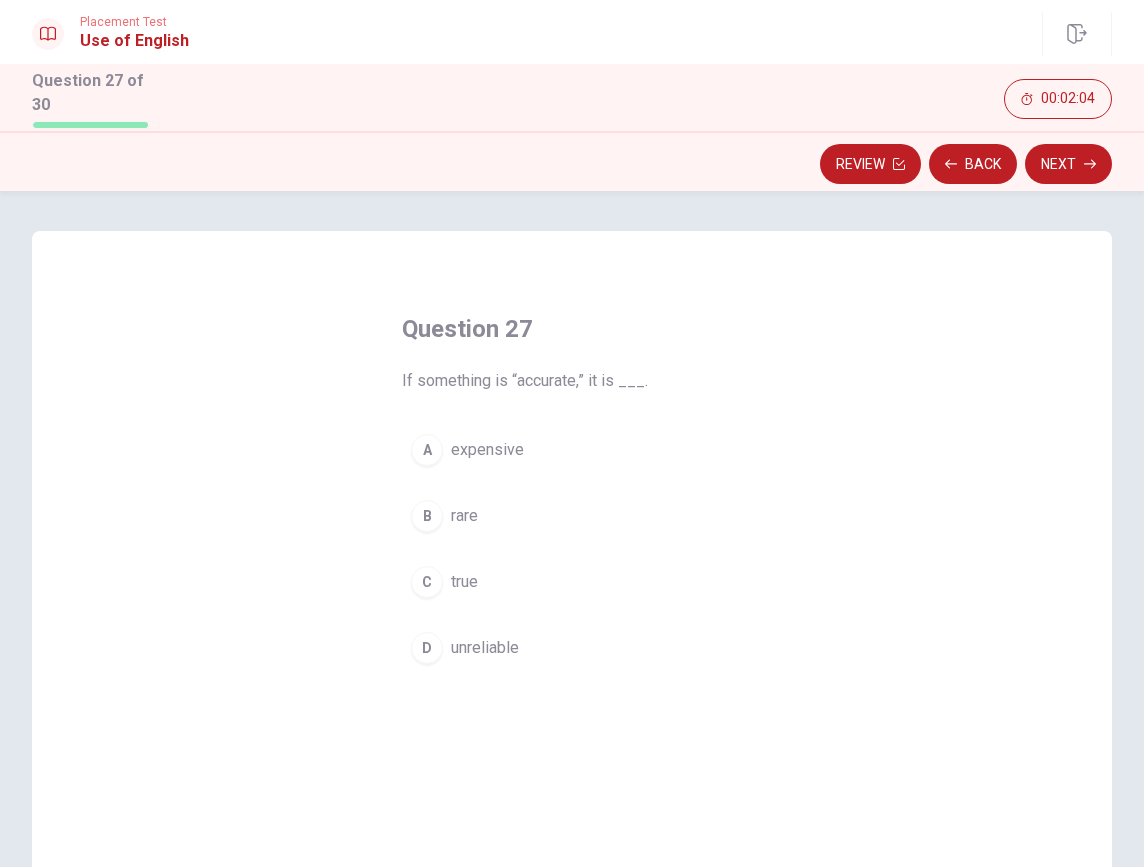 click on "unreliable" at bounding box center [485, 648] 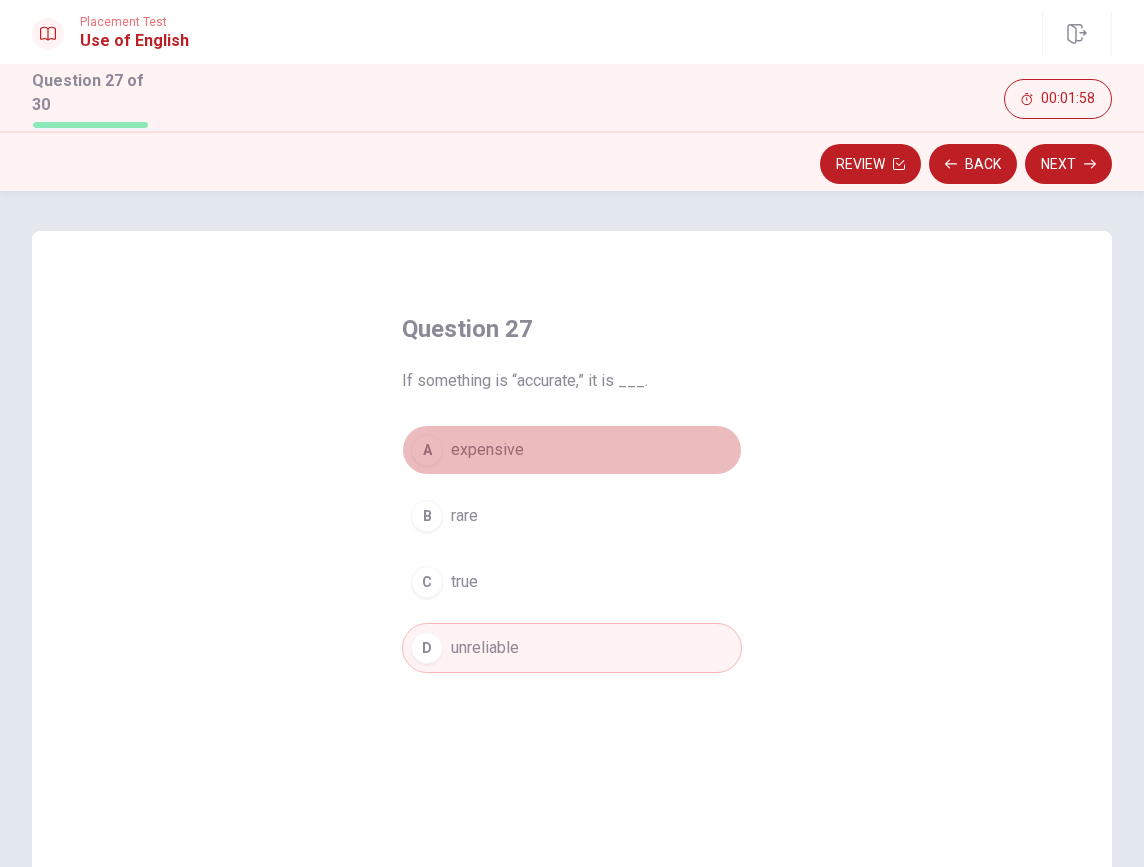 click on "A expensive" at bounding box center [572, 450] 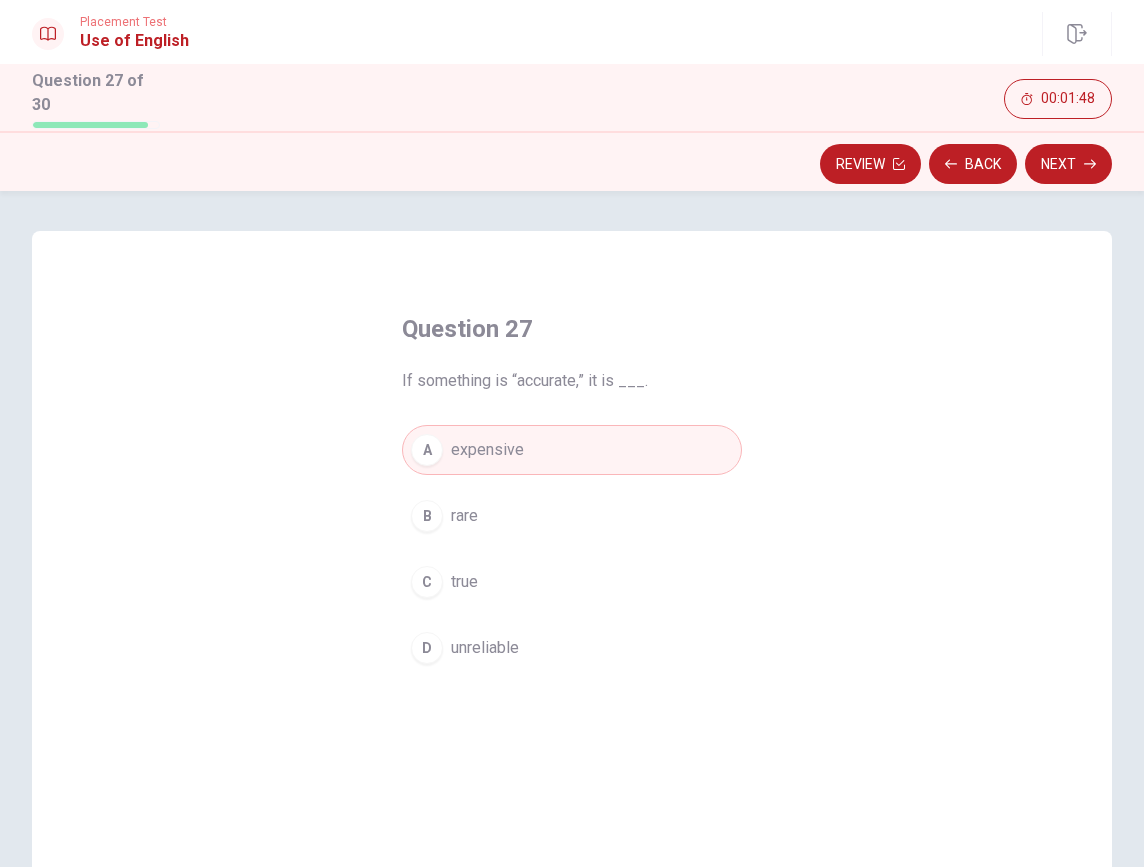 click on "C true" at bounding box center (572, 582) 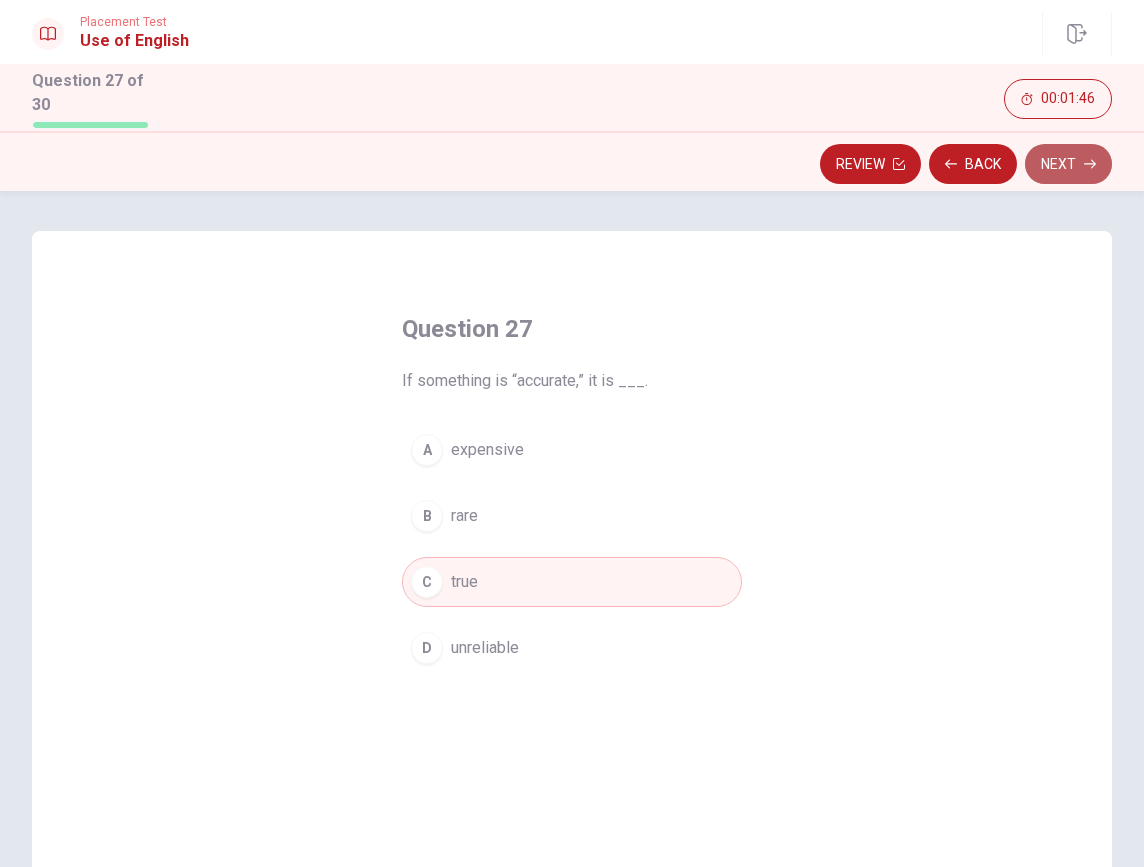 click on "Next" at bounding box center [1068, 164] 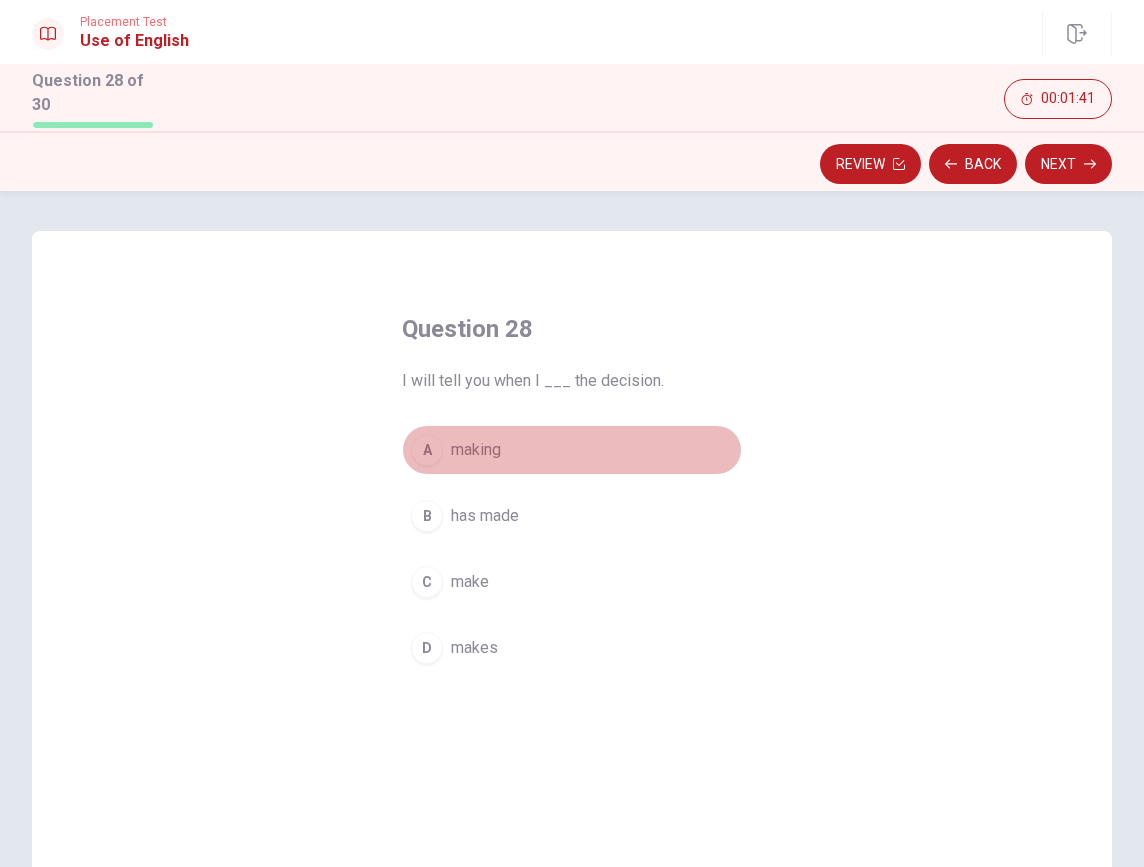 click on "A making" at bounding box center (572, 450) 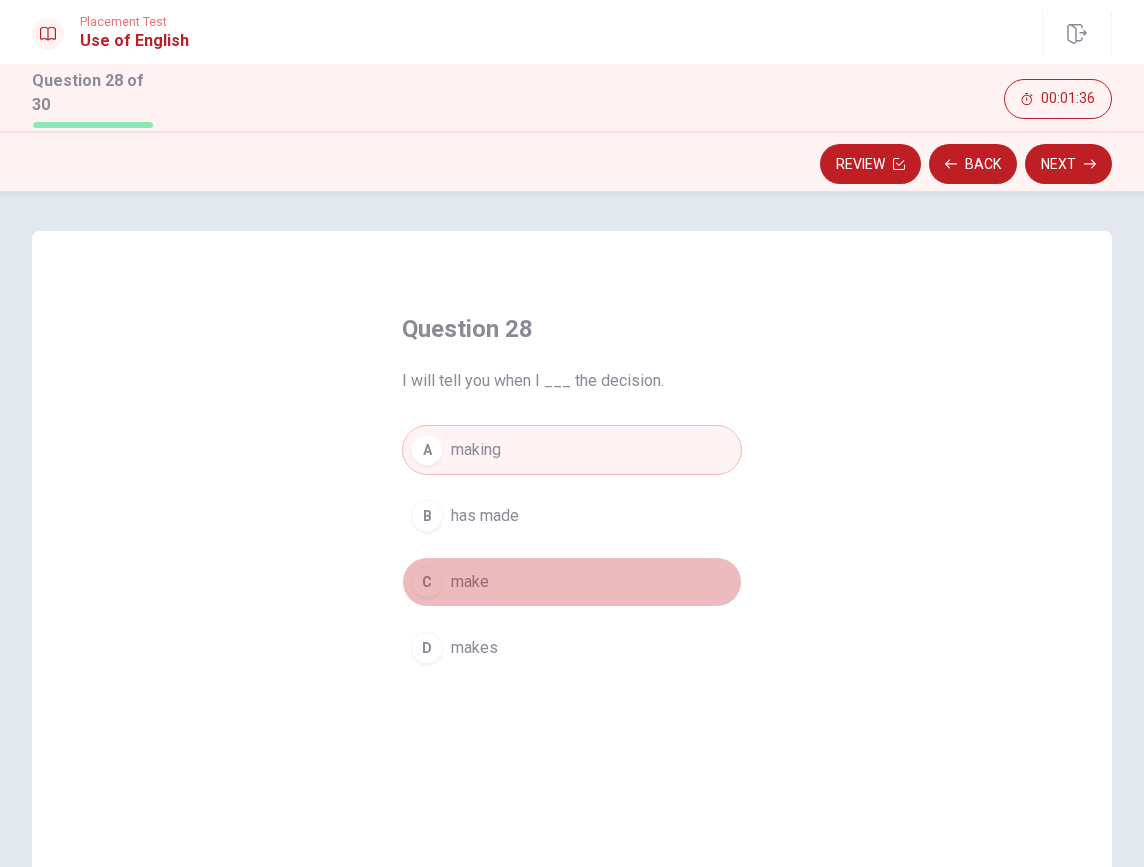click on "C make" at bounding box center (572, 582) 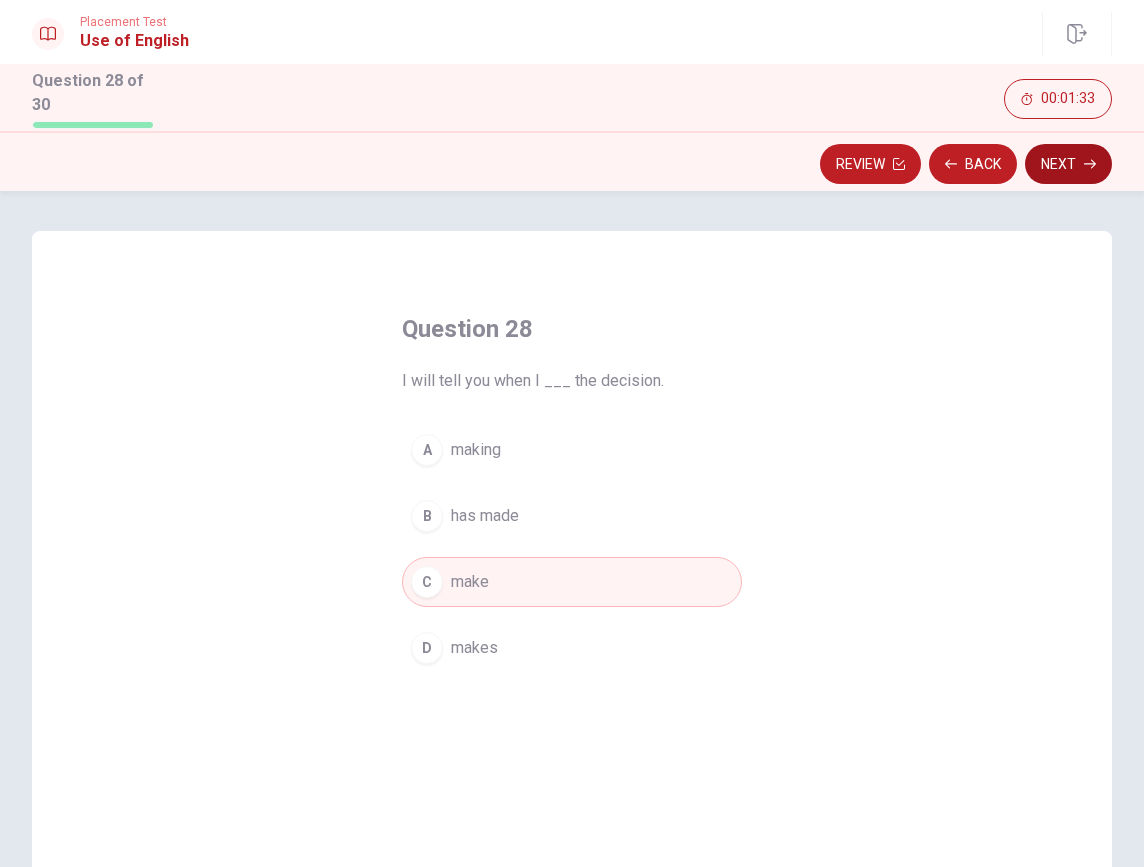 click on "Next" at bounding box center [1068, 164] 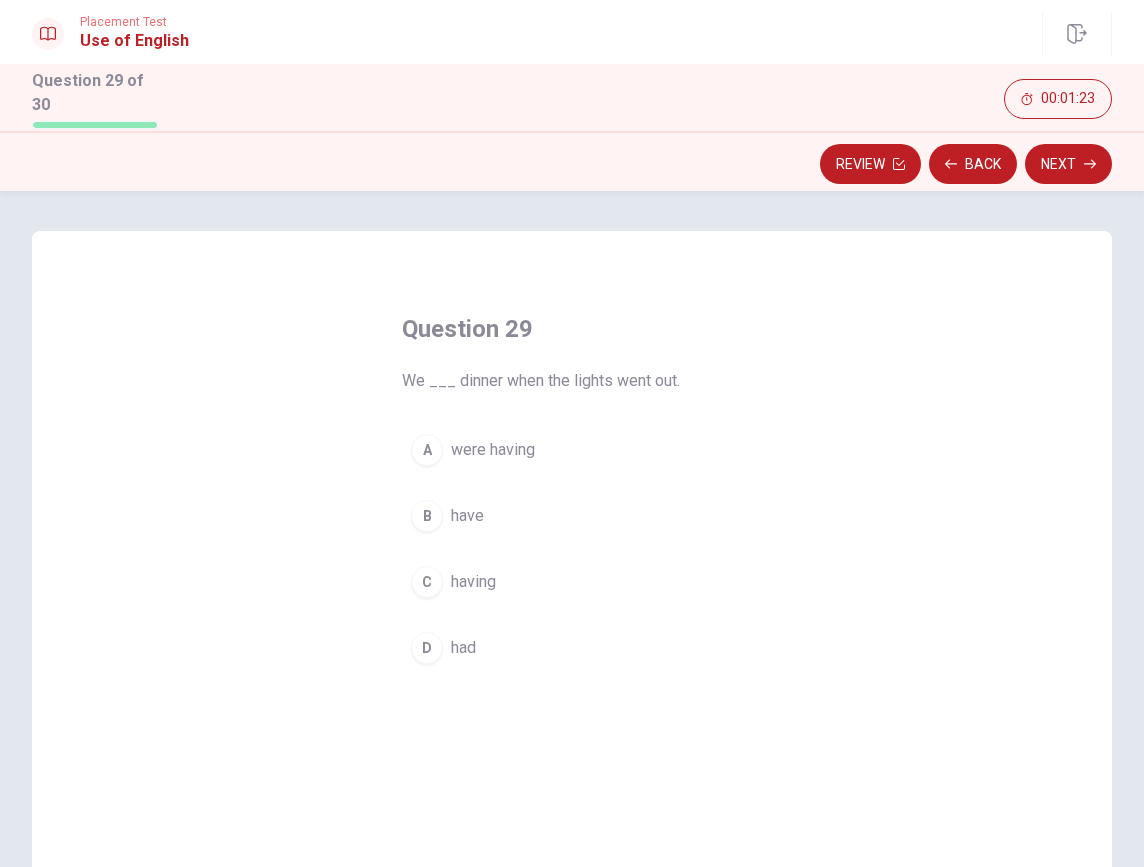 click on "were having" at bounding box center (493, 450) 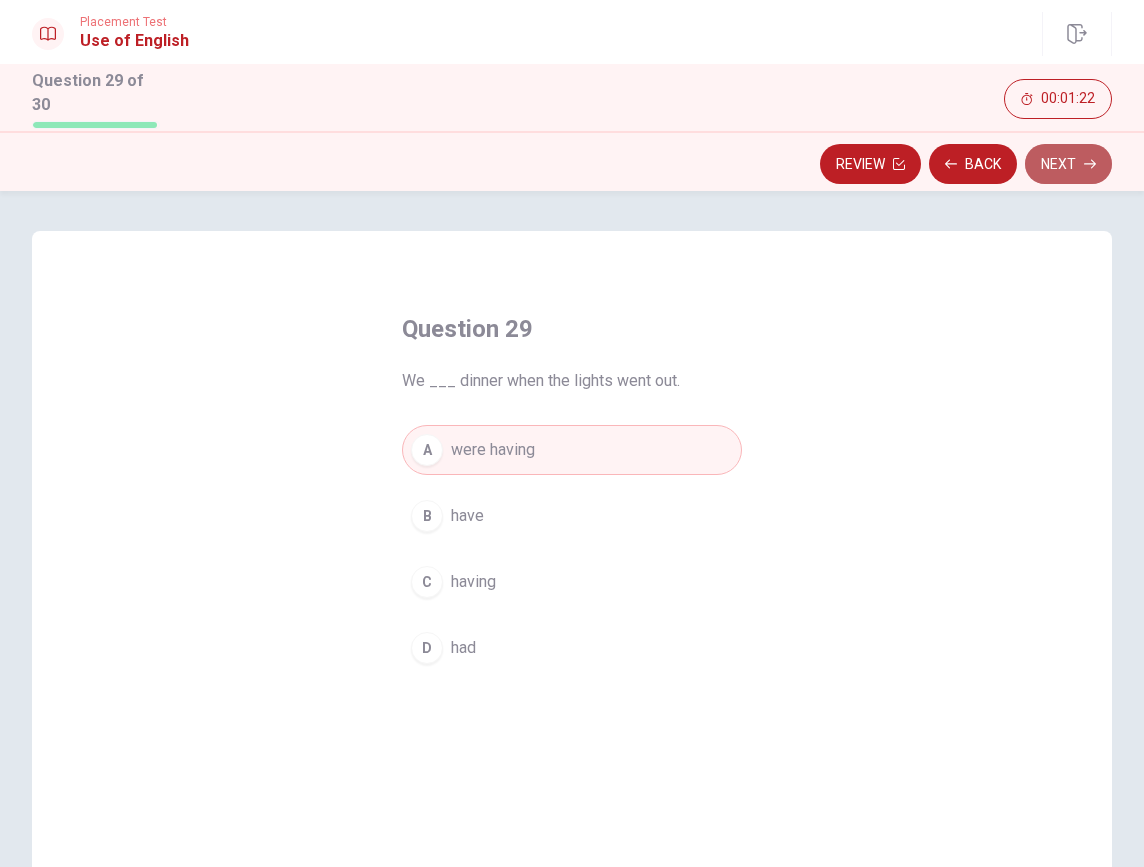 click on "Next" at bounding box center [1068, 164] 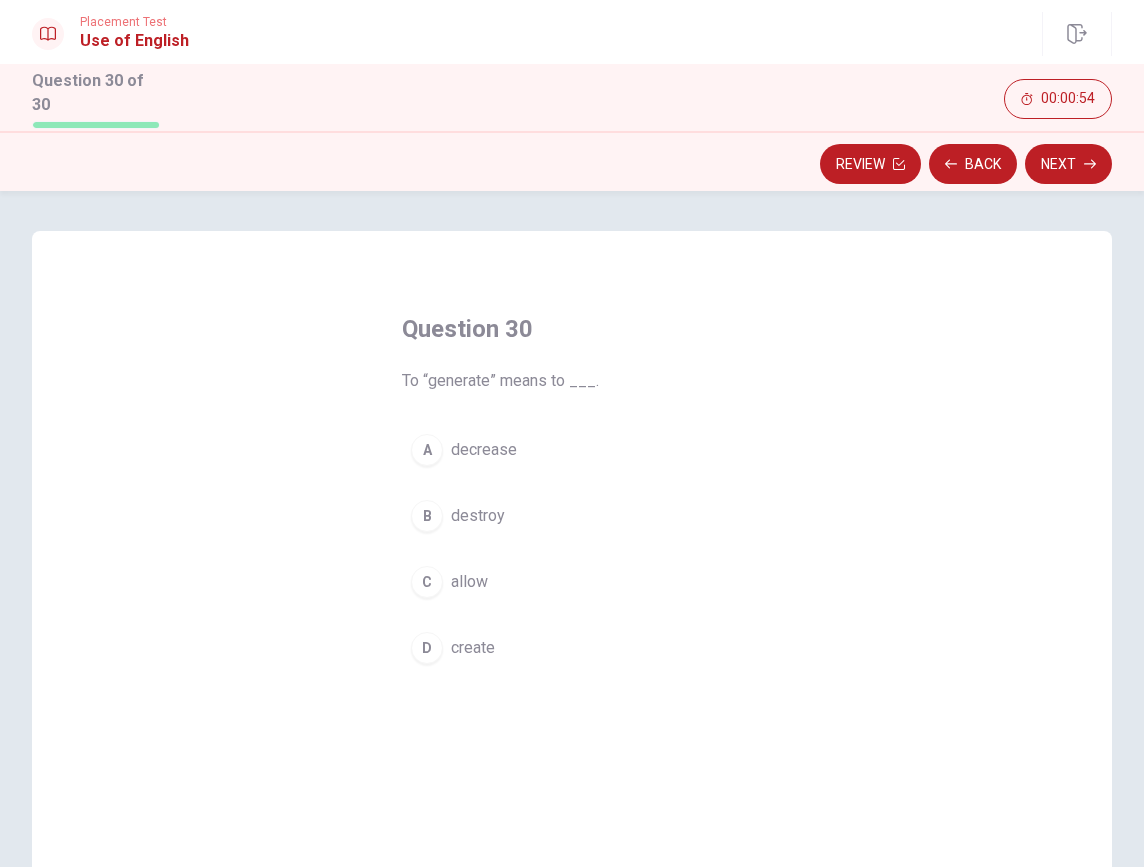 click on "D create" at bounding box center (572, 648) 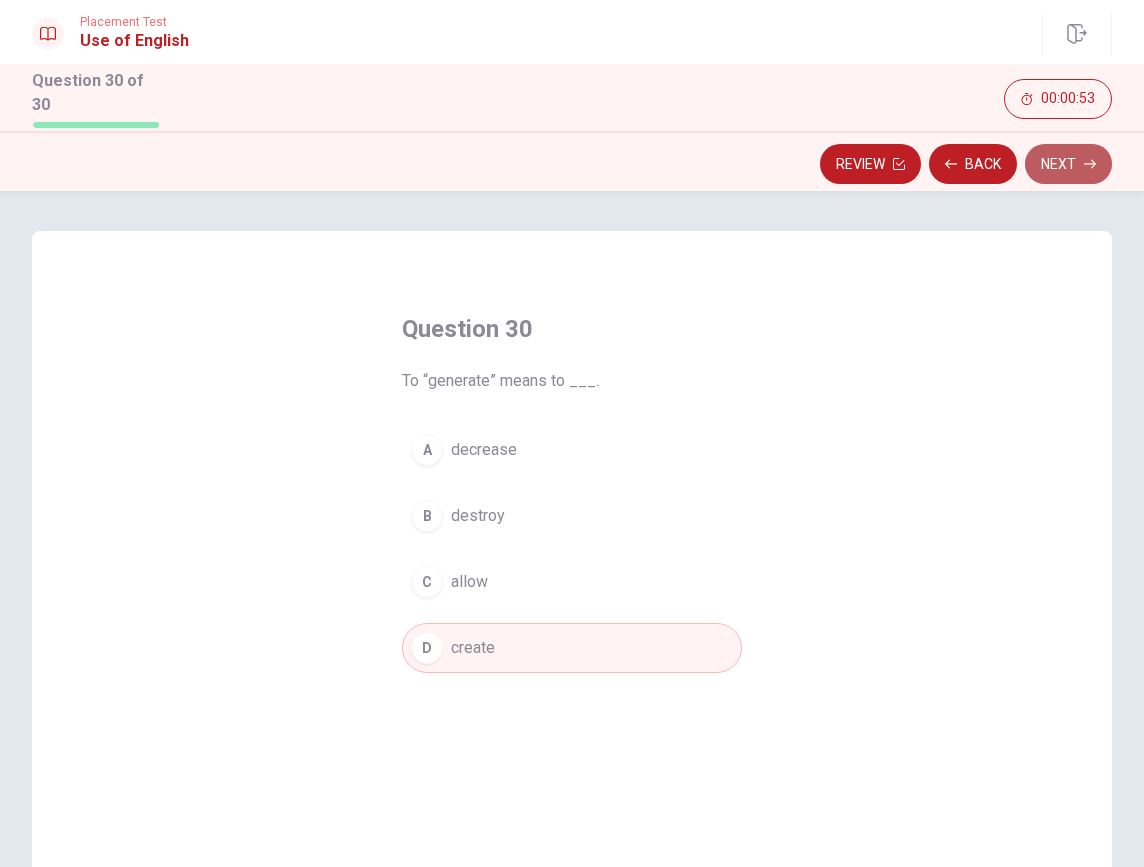 click 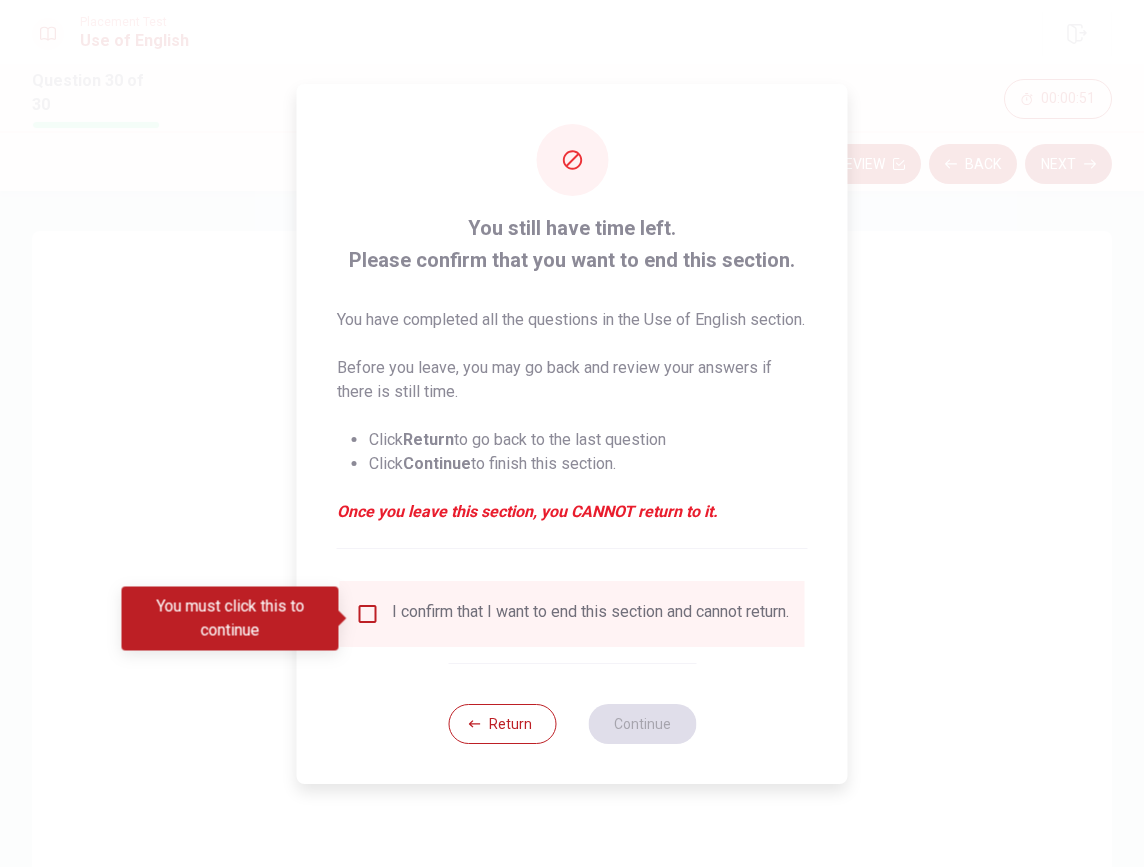 click at bounding box center [368, 614] 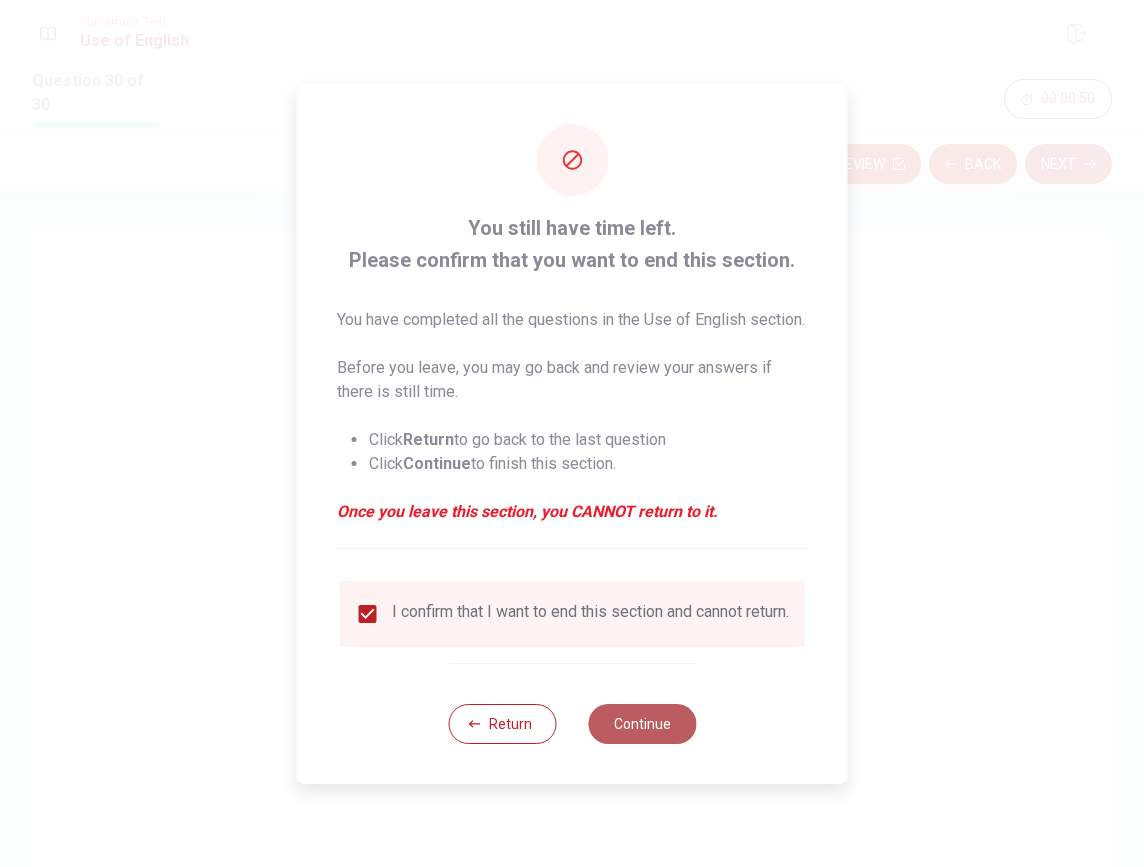 click on "Continue" at bounding box center [642, 724] 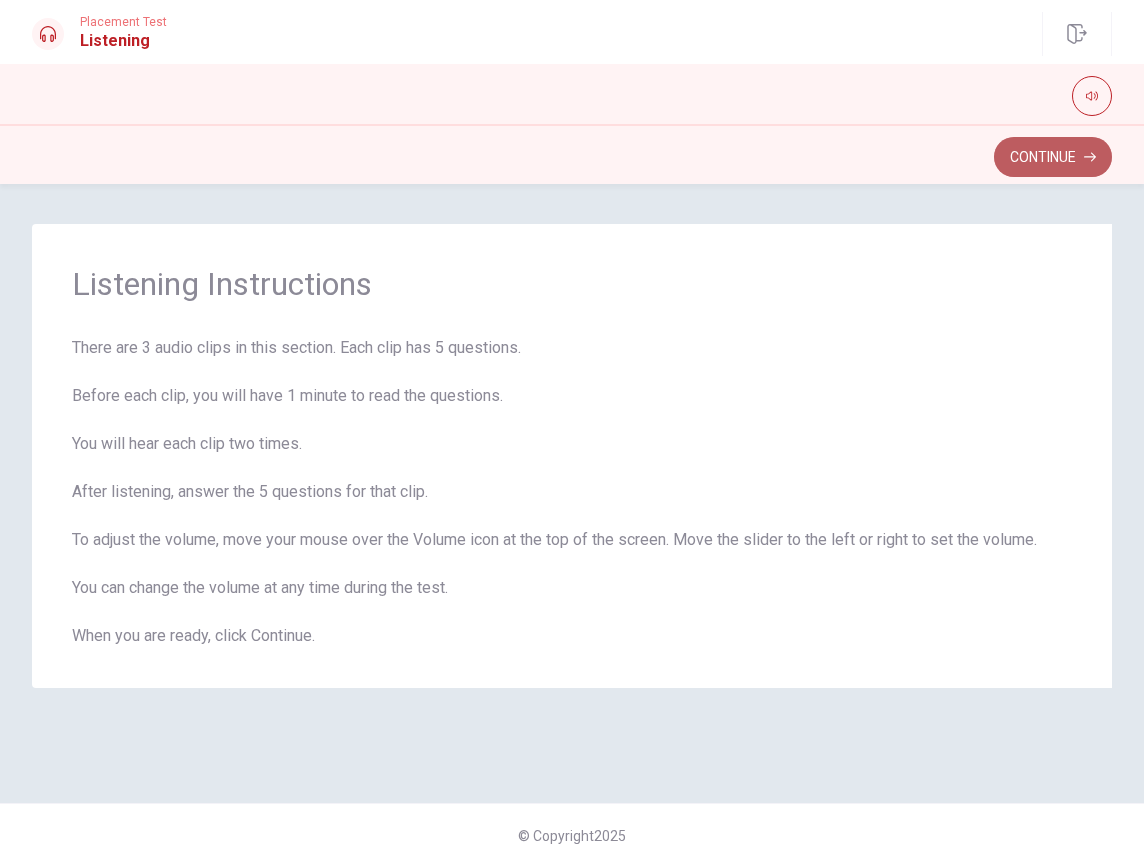 click on "Continue" at bounding box center (1053, 157) 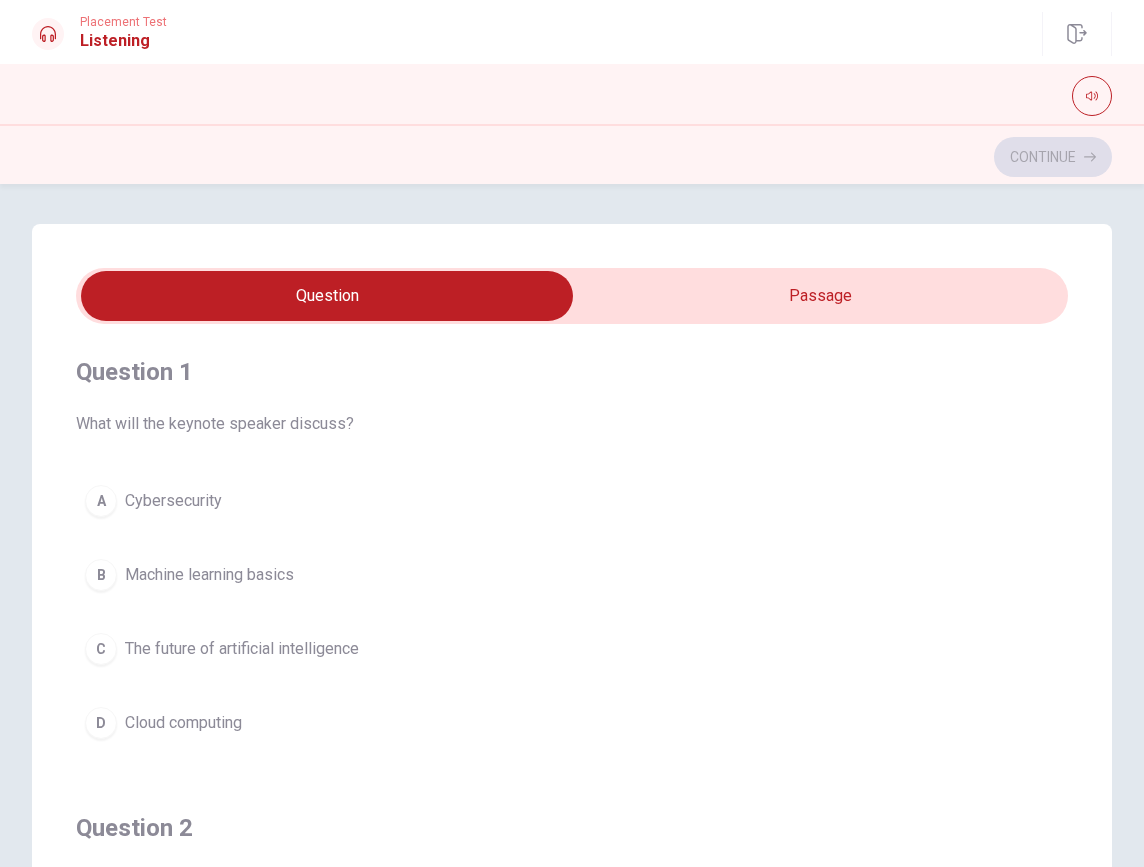 scroll, scrollTop: 0, scrollLeft: 0, axis: both 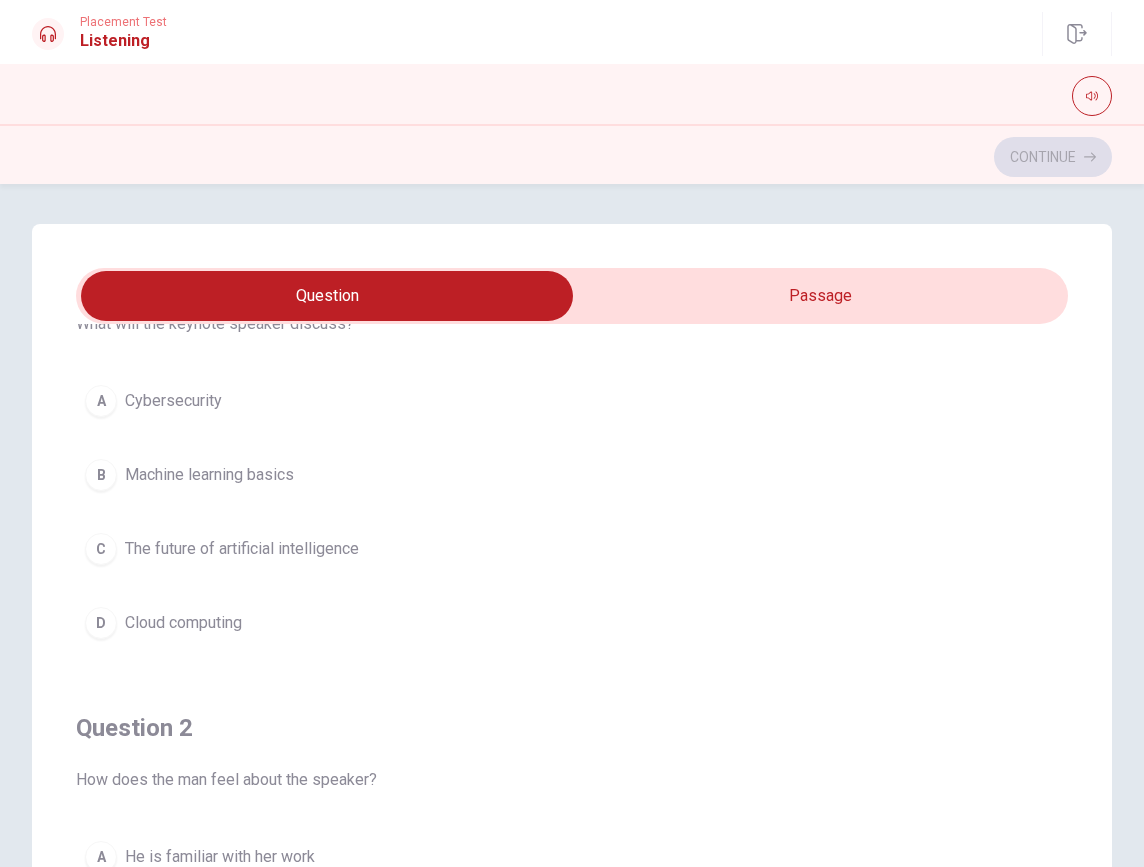 click at bounding box center (327, 296) 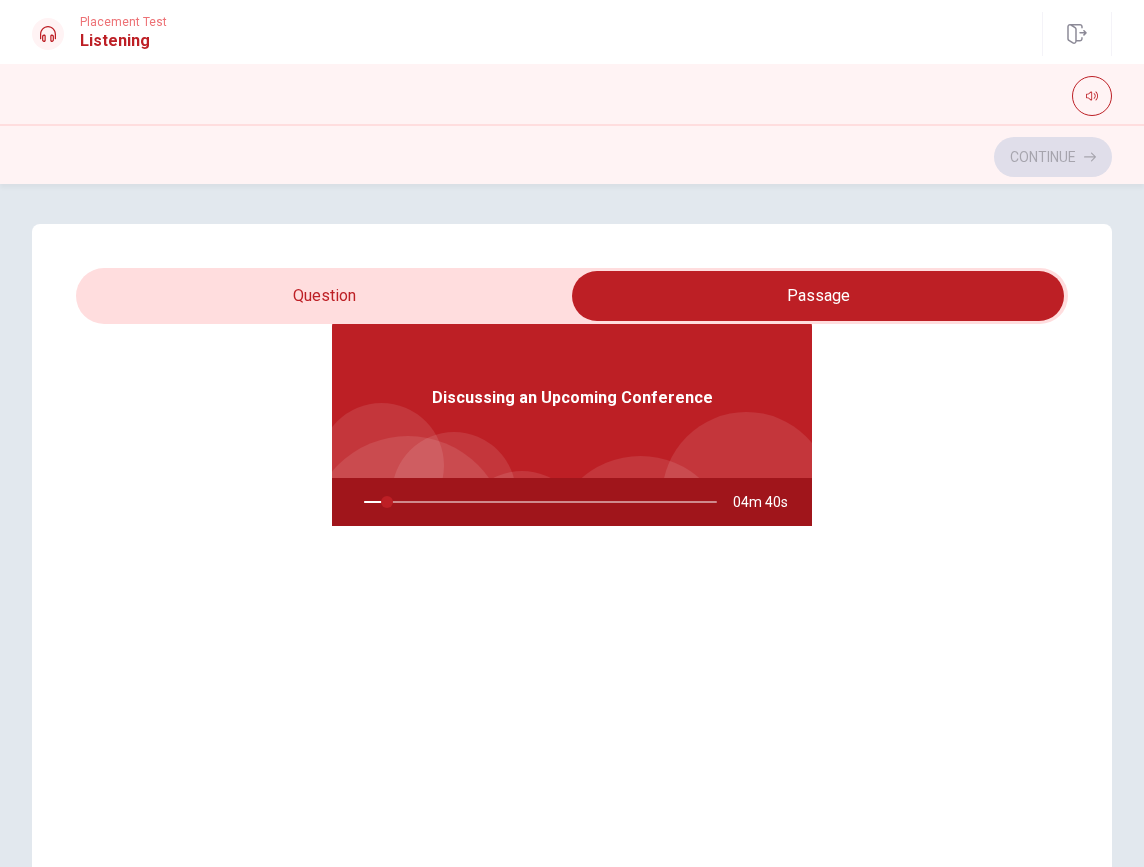 type on "7" 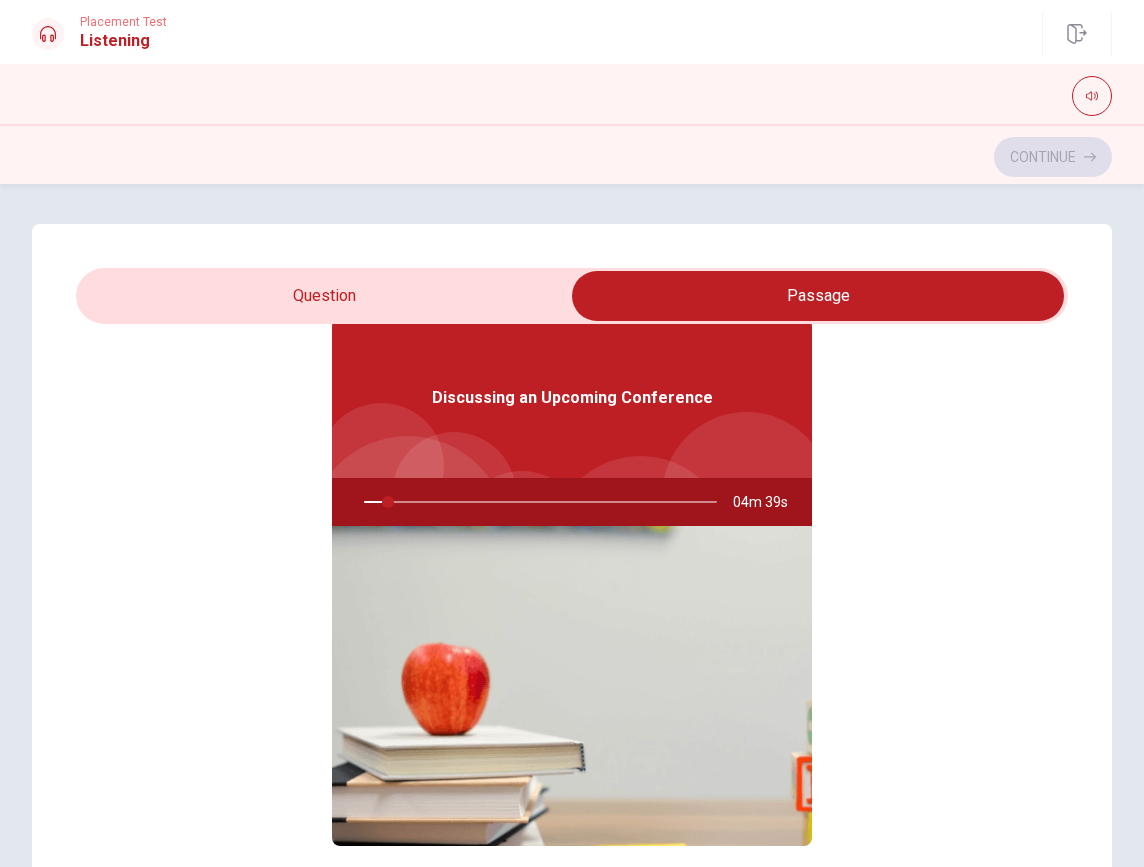 click at bounding box center (818, 296) 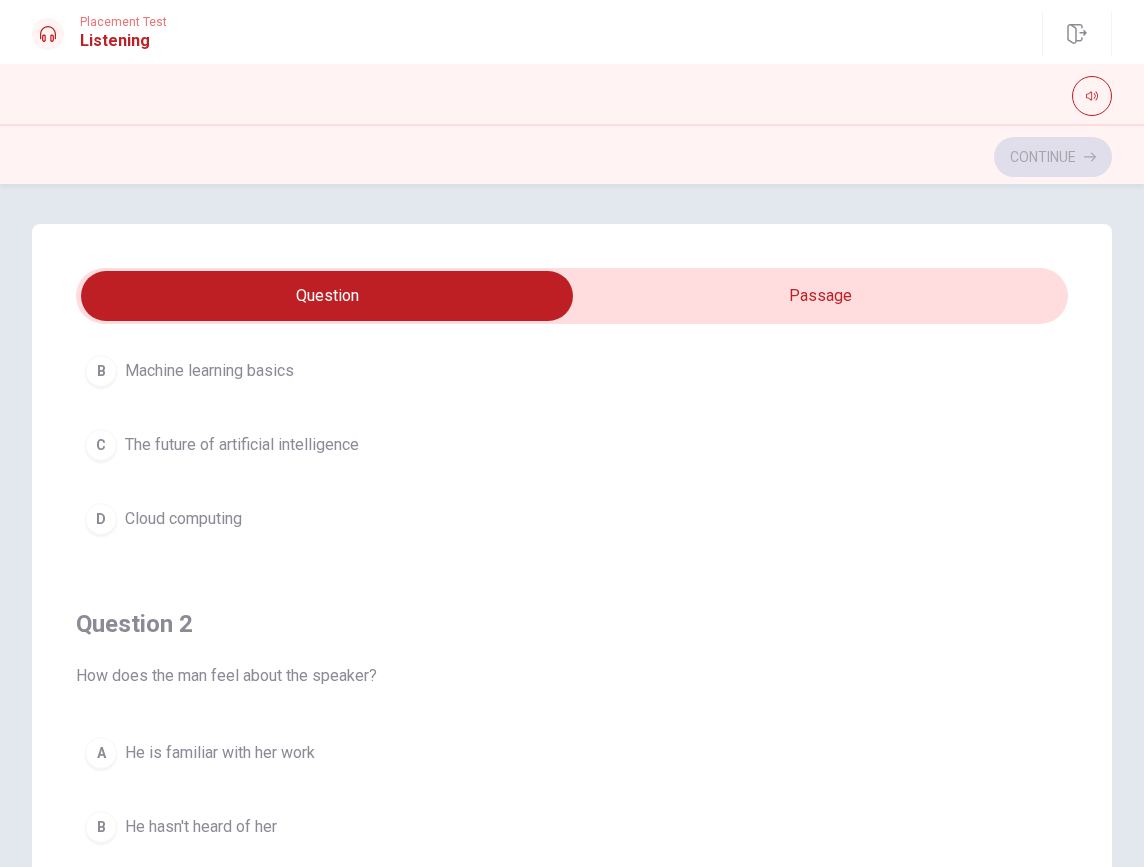 scroll, scrollTop: 271, scrollLeft: 0, axis: vertical 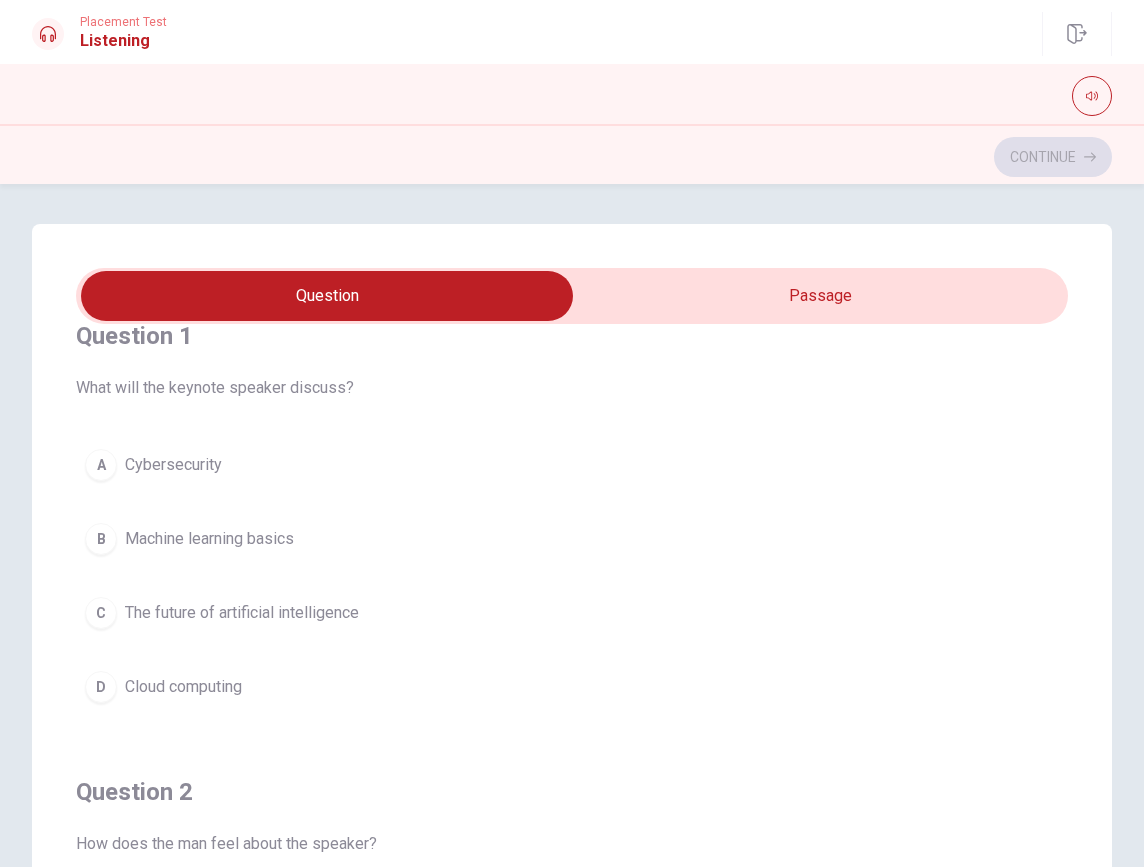 click on "The future of artificial intelligence" at bounding box center (242, 613) 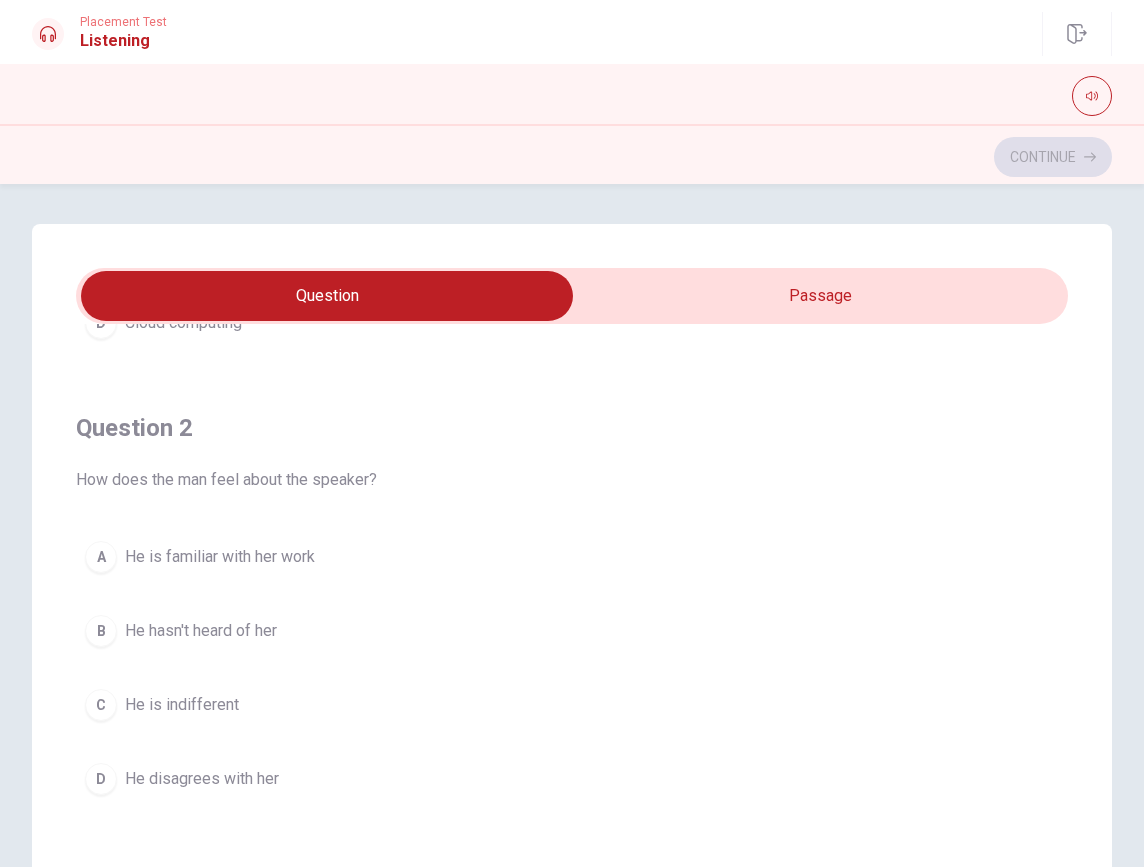 scroll, scrollTop: 399, scrollLeft: 0, axis: vertical 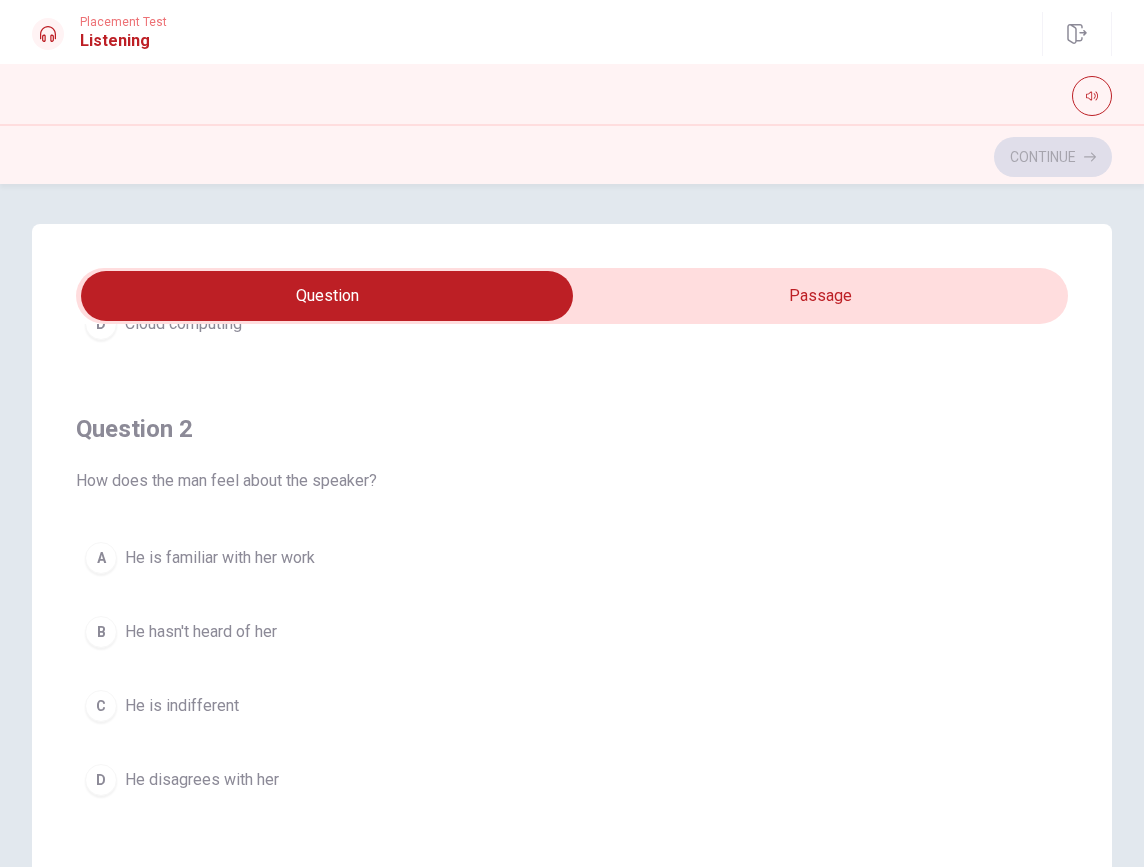 click on "He is familiar with her work" at bounding box center (220, 558) 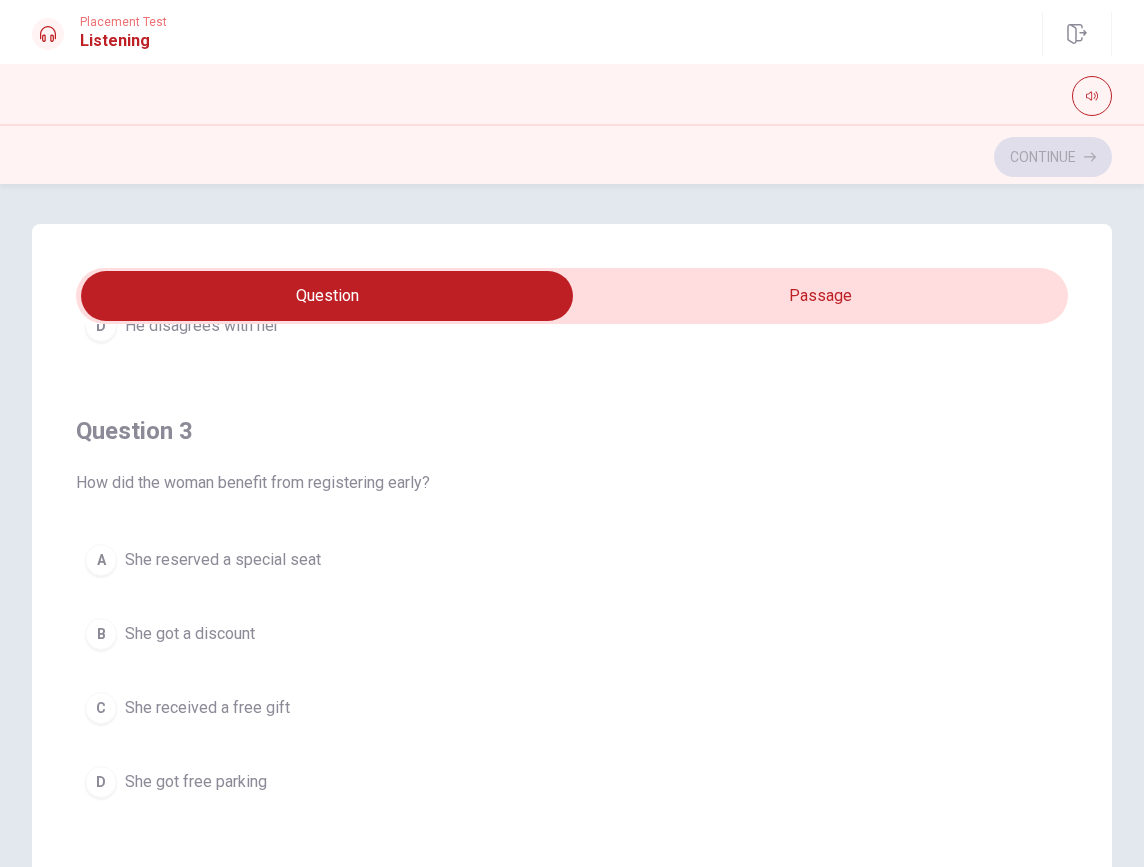 type on "52" 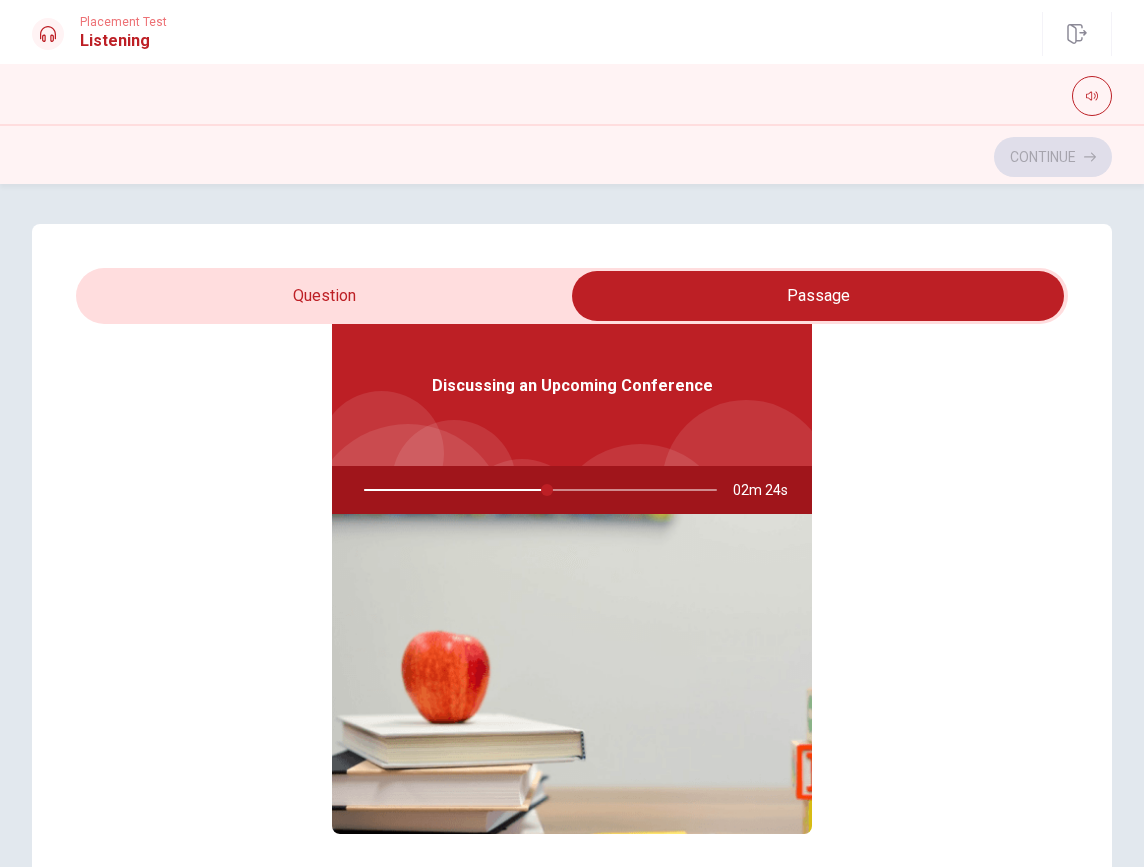 scroll, scrollTop: 112, scrollLeft: 0, axis: vertical 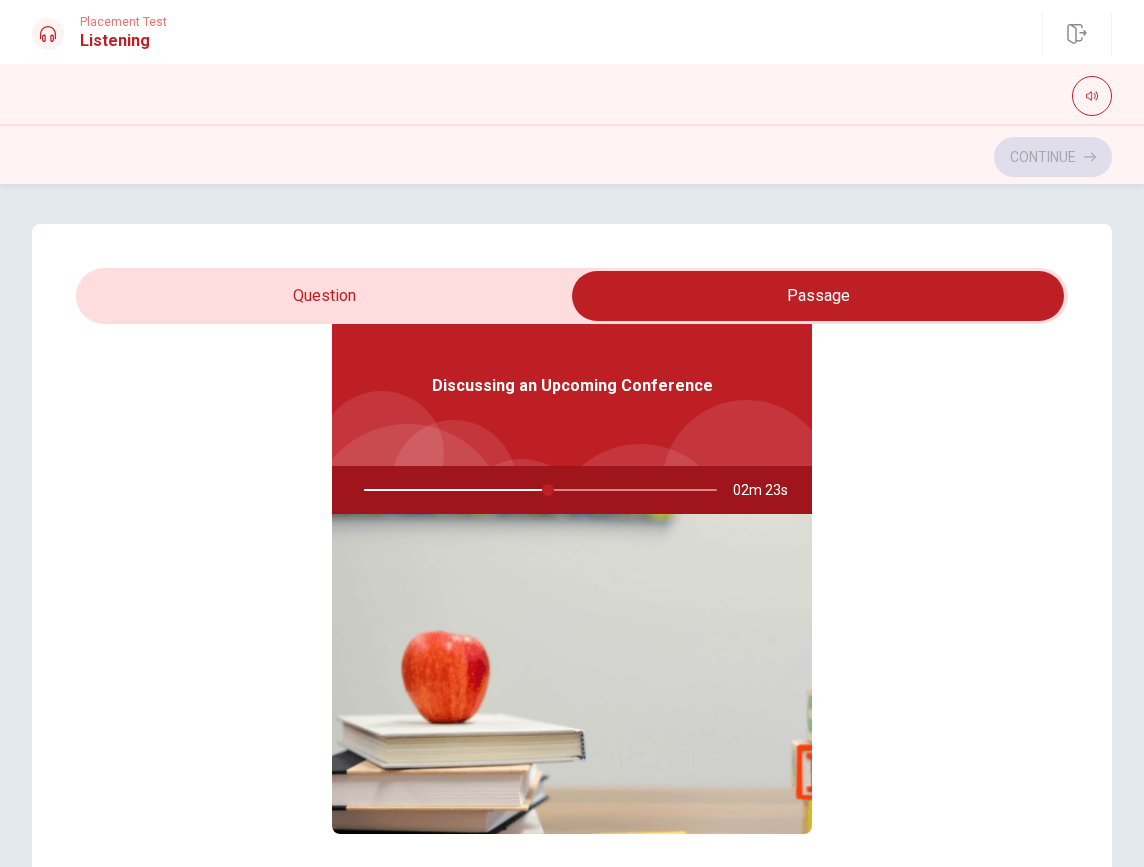 click at bounding box center (818, 296) 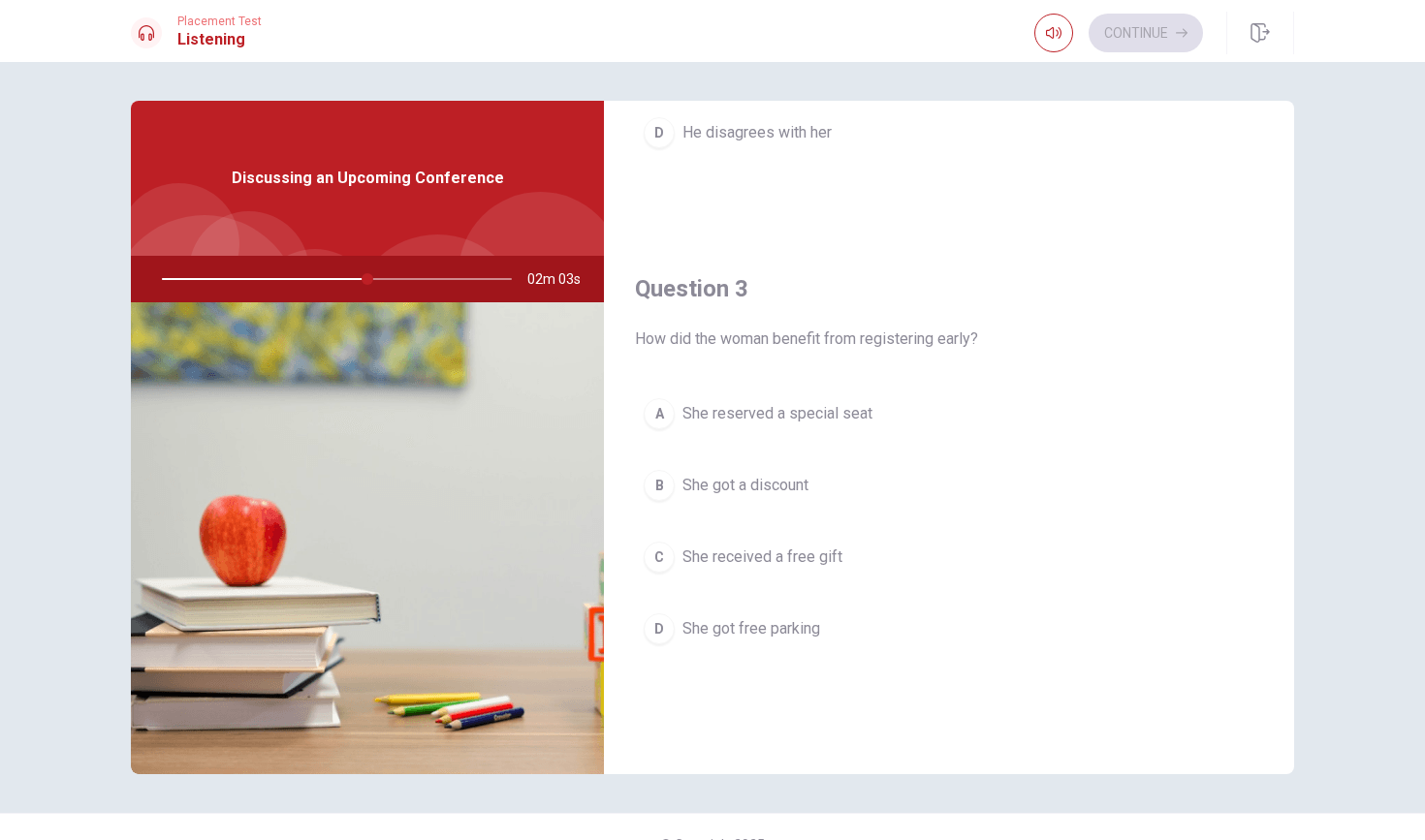 scroll, scrollTop: 870, scrollLeft: 0, axis: vertical 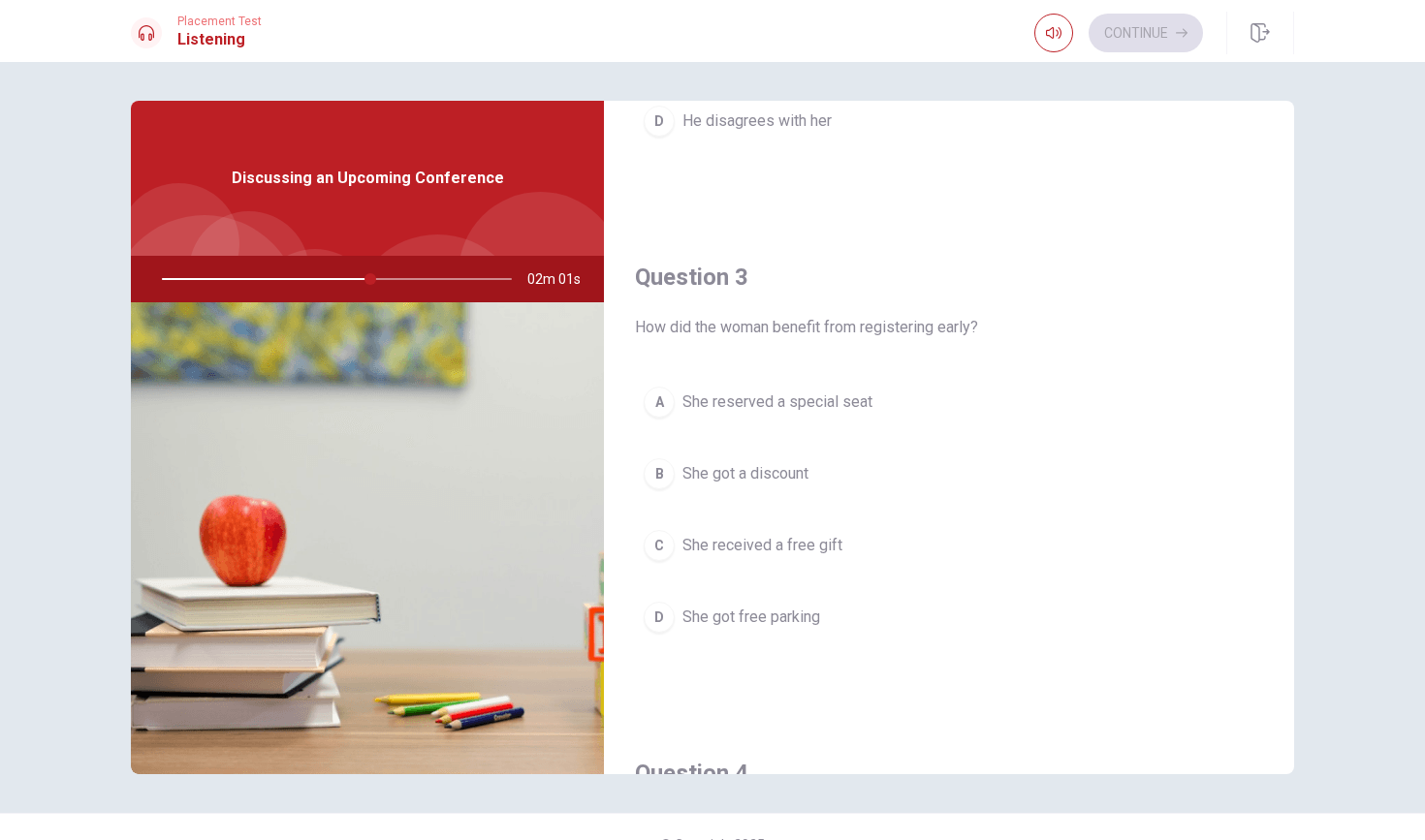 click at bounding box center [332, 279] 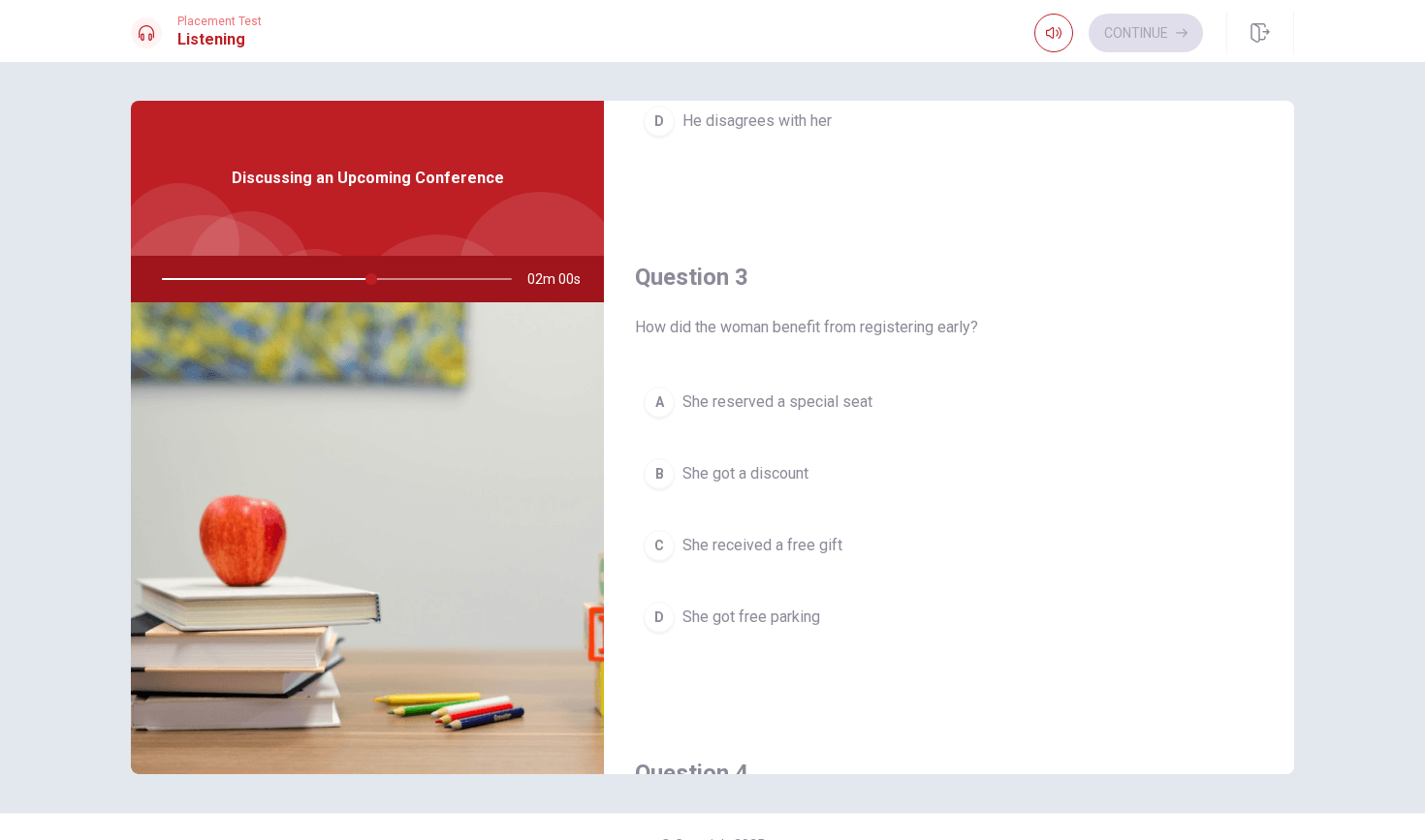 drag, startPoint x: 378, startPoint y: 282, endPoint x: 366, endPoint y: 285, distance: 12.369317 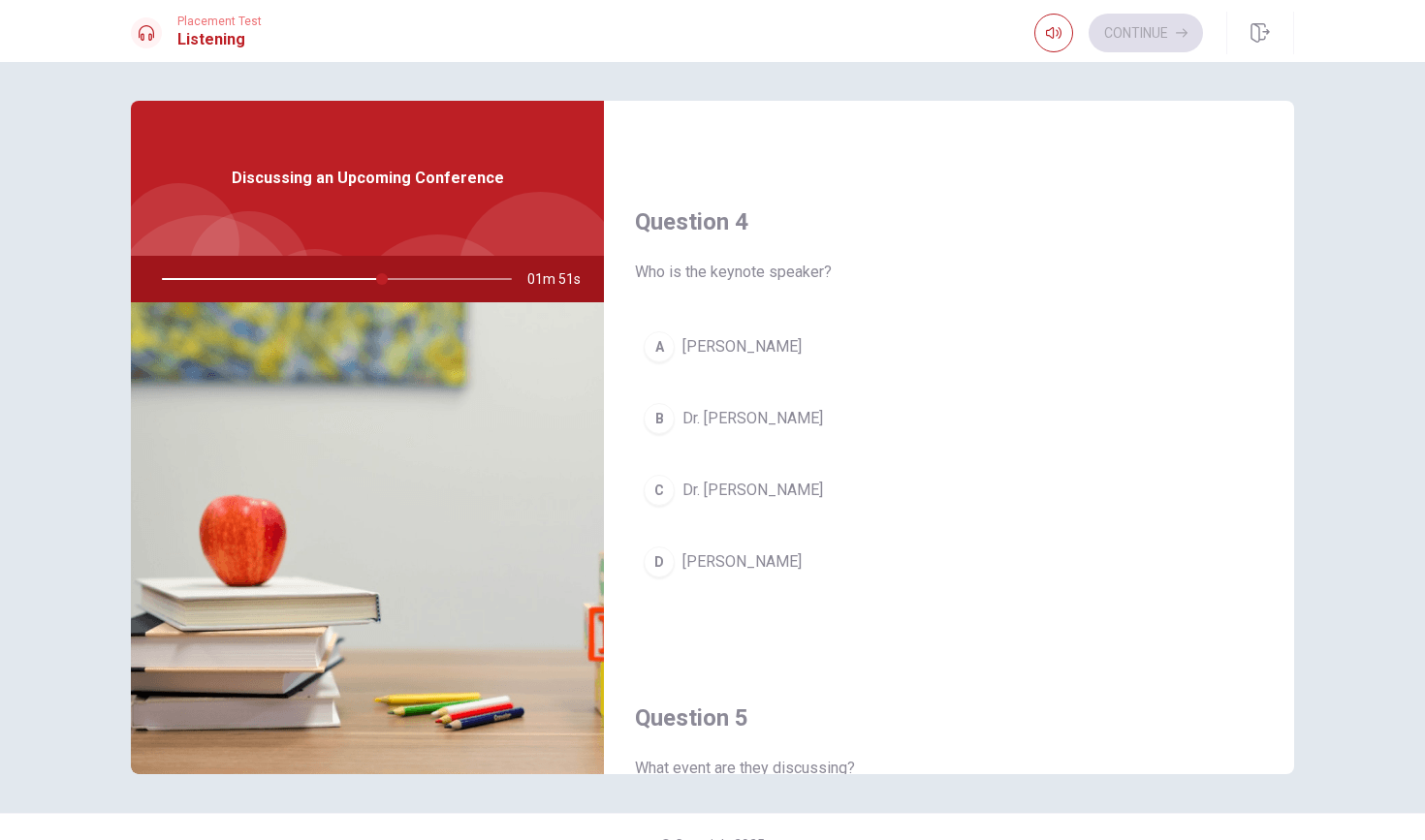 scroll, scrollTop: 1420, scrollLeft: 0, axis: vertical 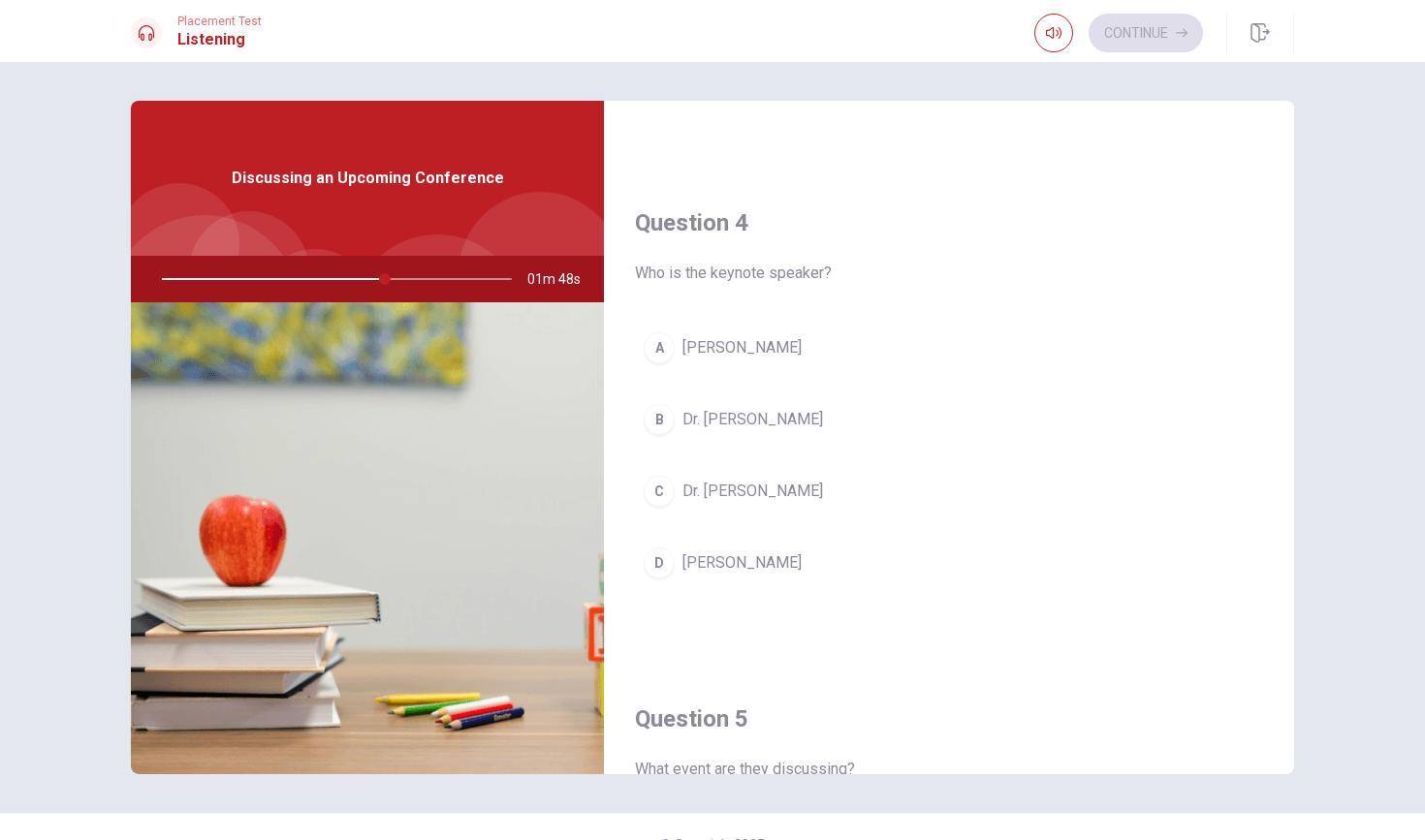 click on "Dr. [PERSON_NAME]" at bounding box center [752, 491] 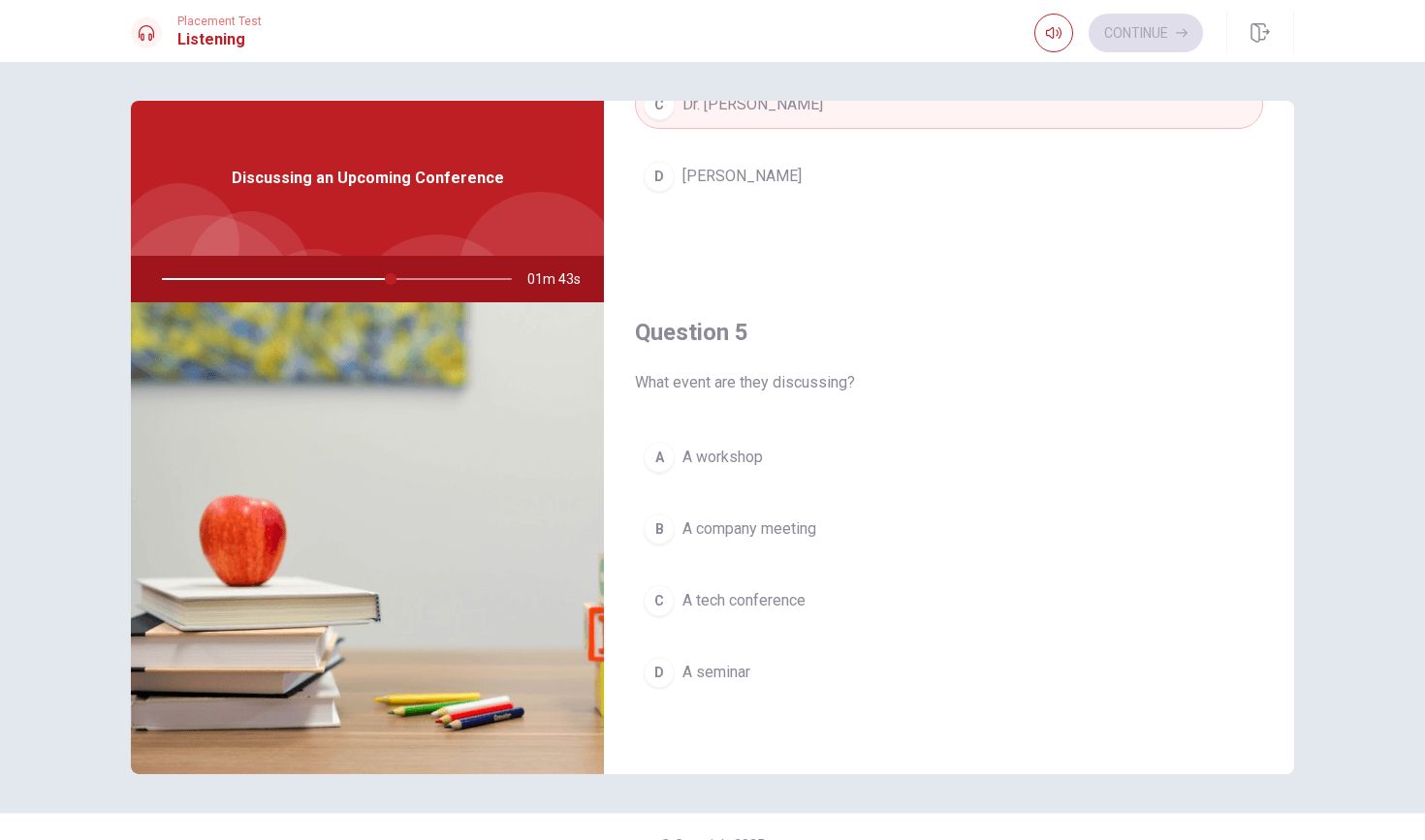 scroll, scrollTop: 1807, scrollLeft: 0, axis: vertical 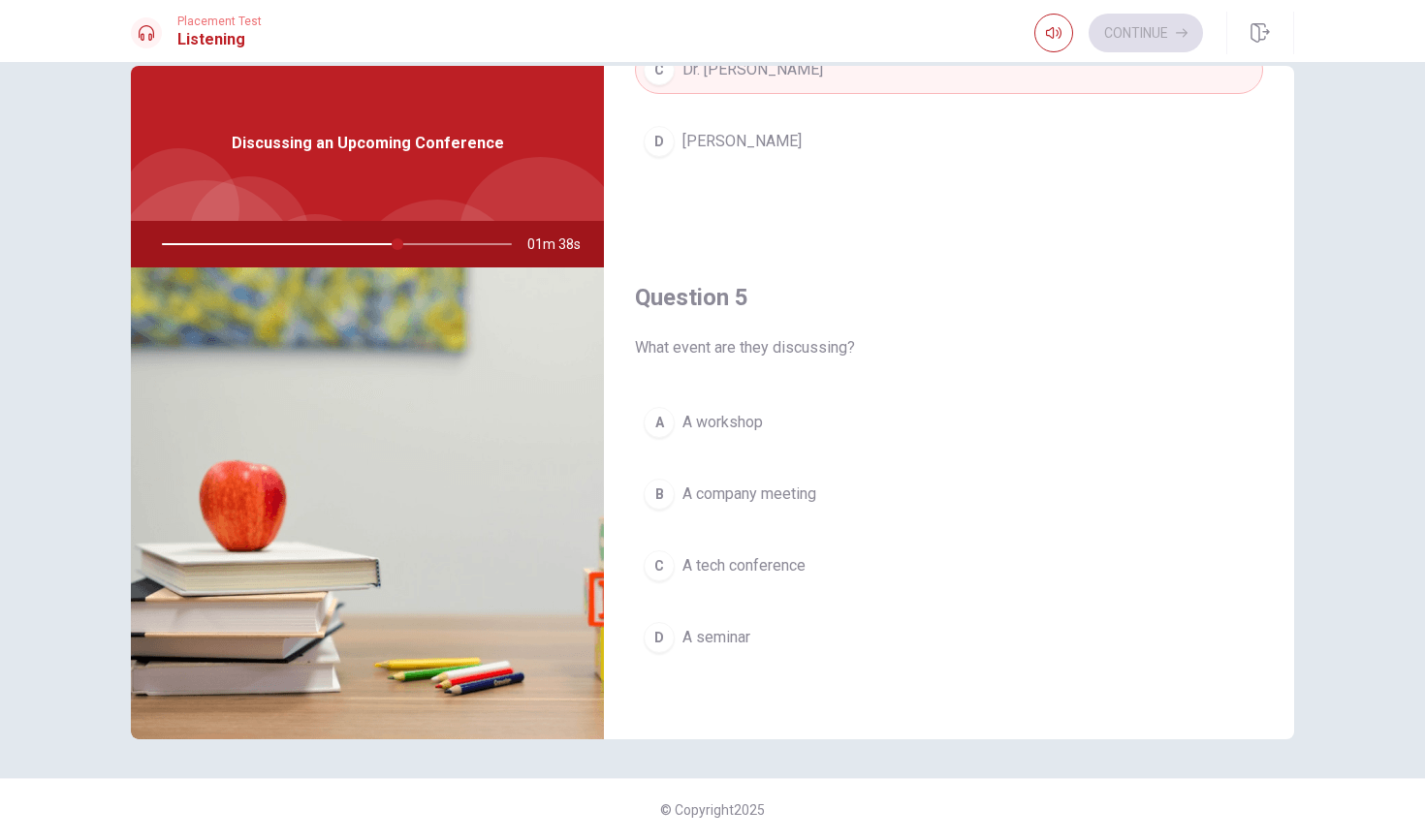 click on "A seminar" at bounding box center [716, 638] 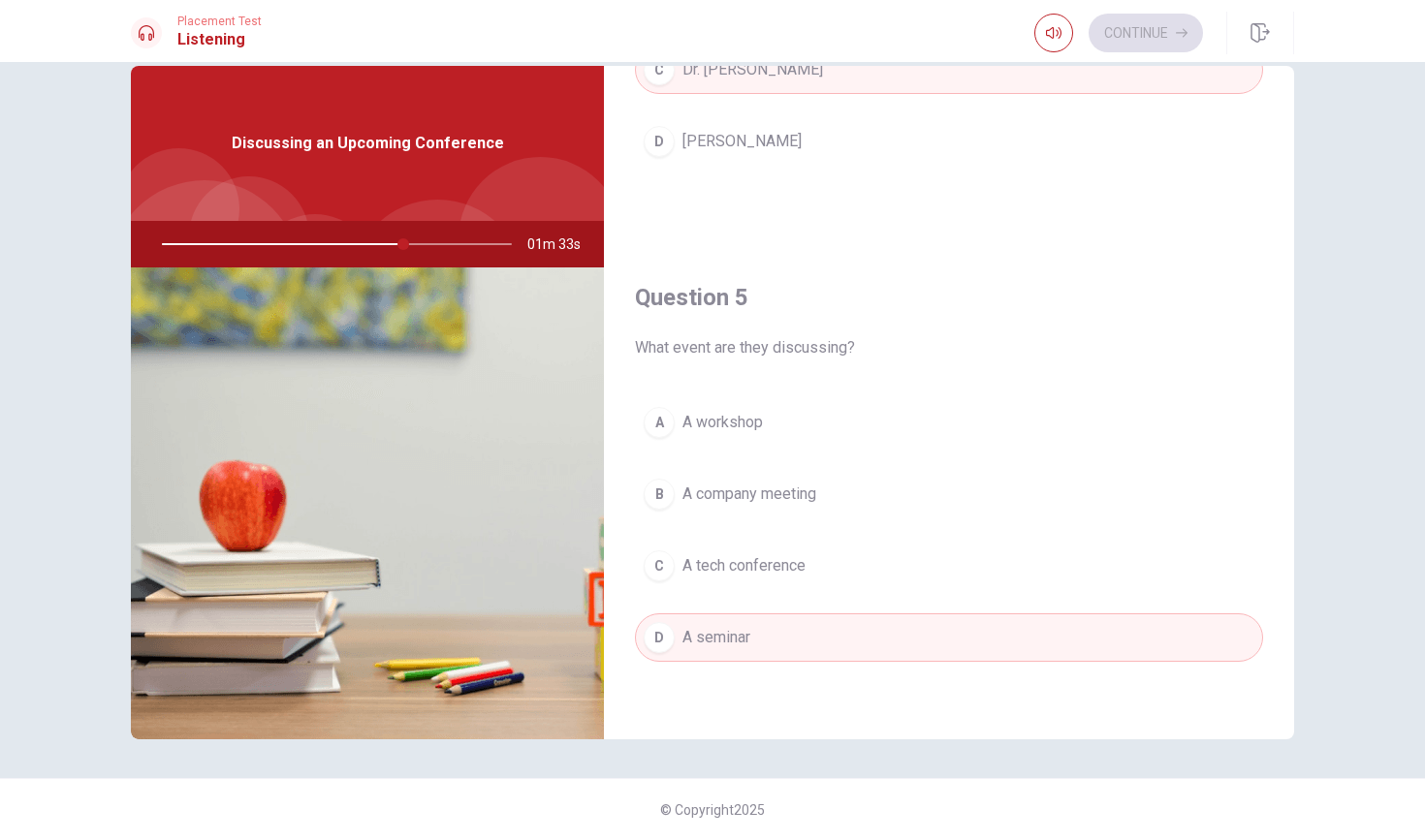 scroll, scrollTop: 0, scrollLeft: 0, axis: both 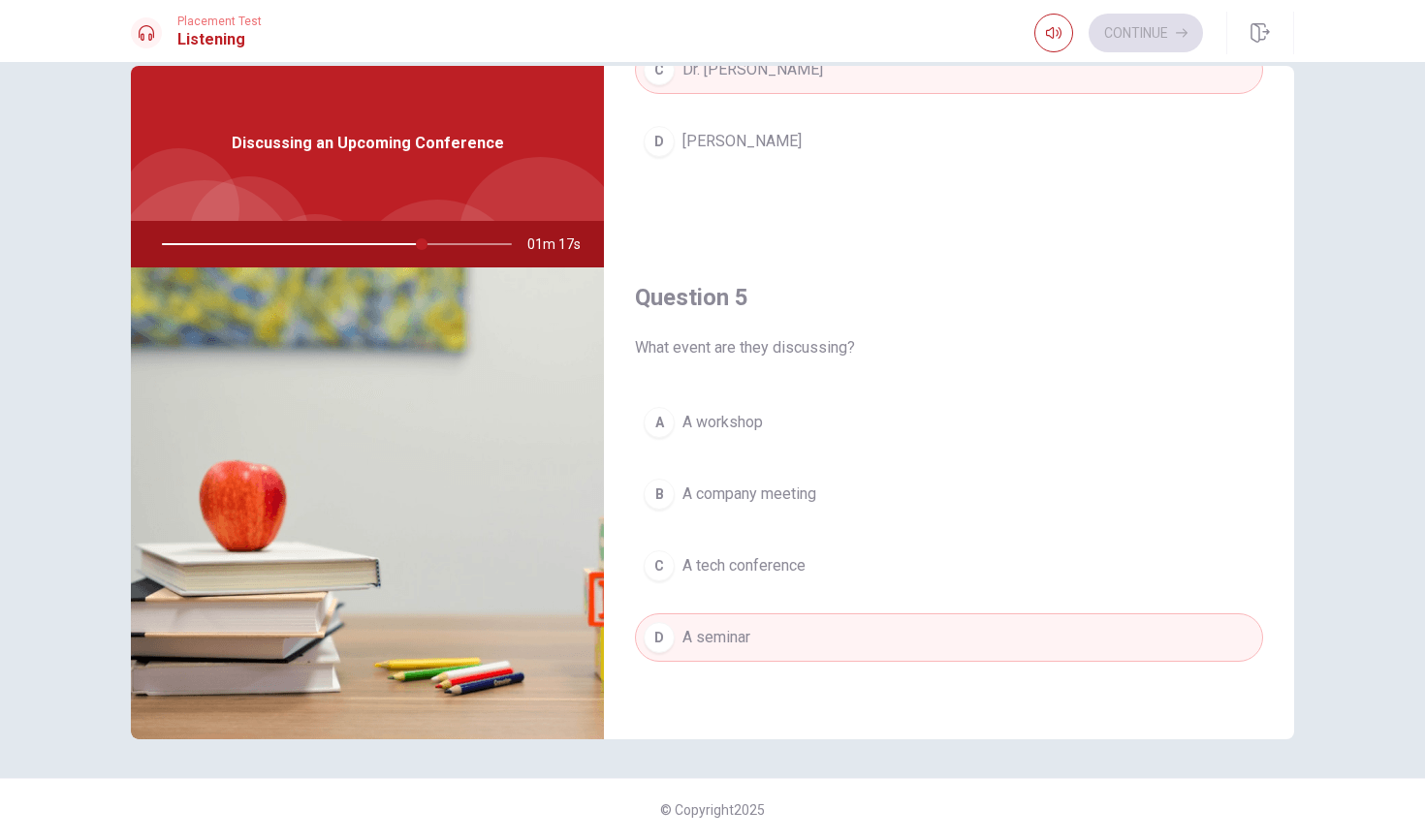 click on "A A workshop B A company meeting C A tech conference D A seminar" at bounding box center [949, 549] 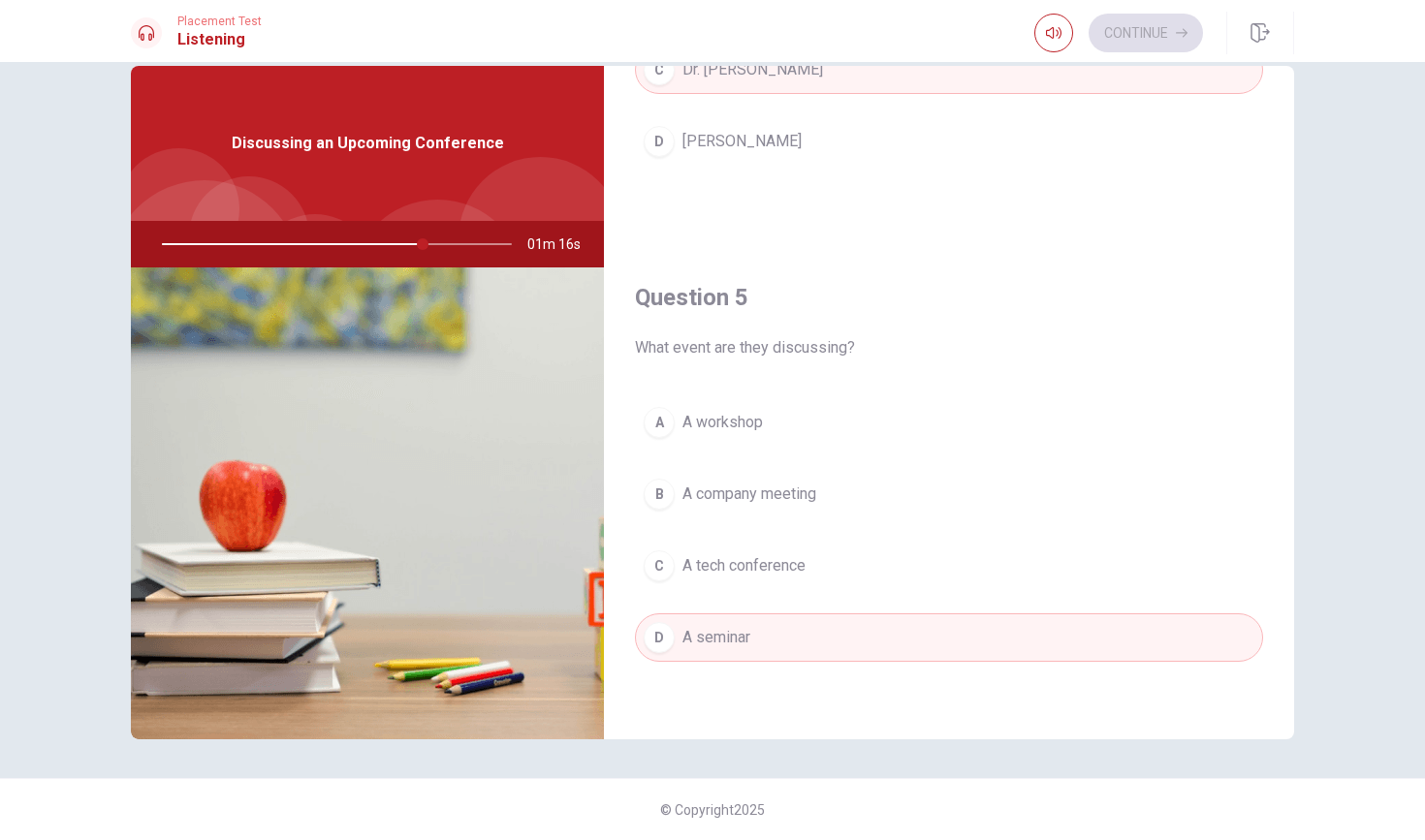click on "A tech conference" at bounding box center [744, 566] 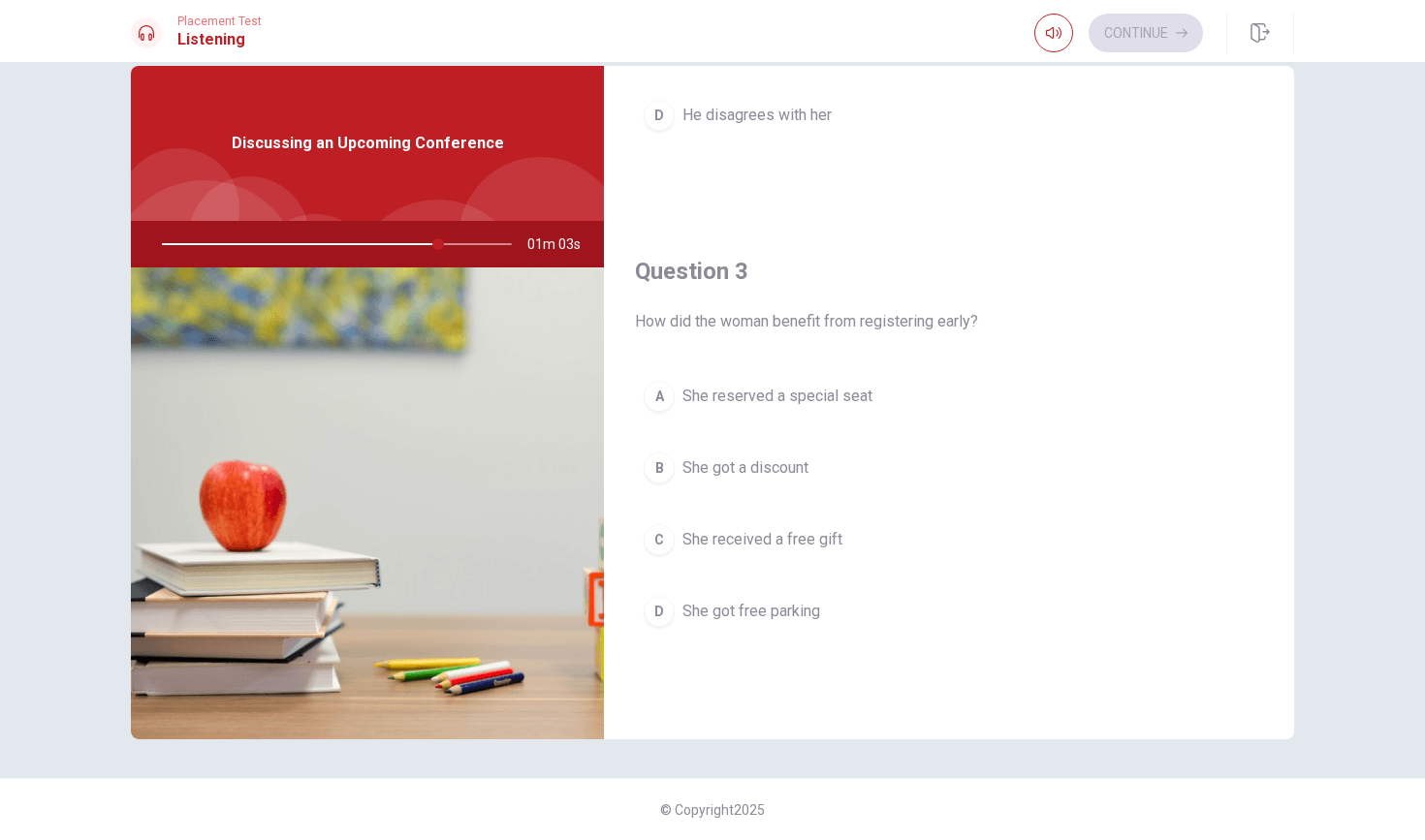 scroll, scrollTop: 839, scrollLeft: 0, axis: vertical 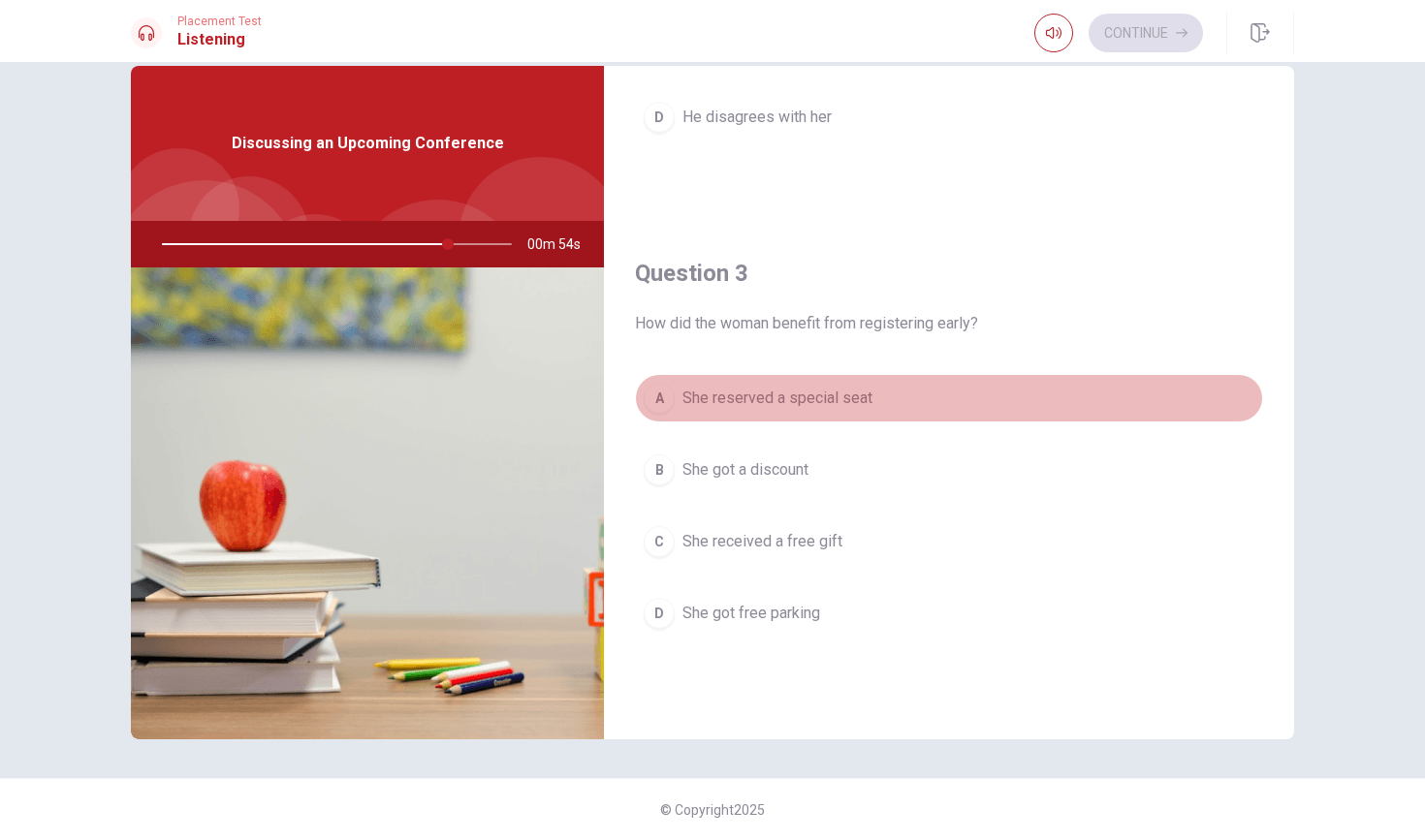 click on "She reserved a special seat" at bounding box center (777, 398) 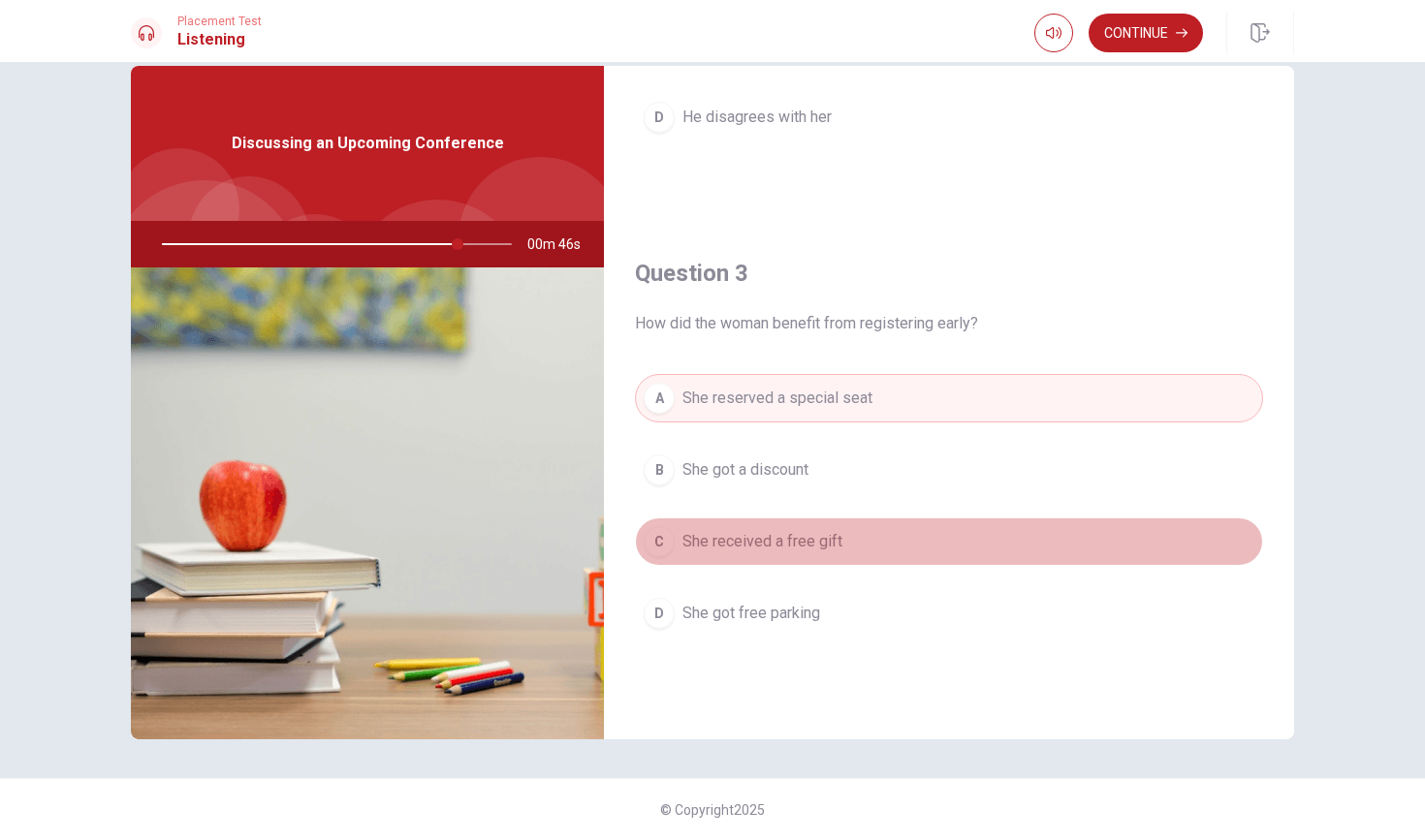 click on "She received a free gift" at bounding box center (762, 542) 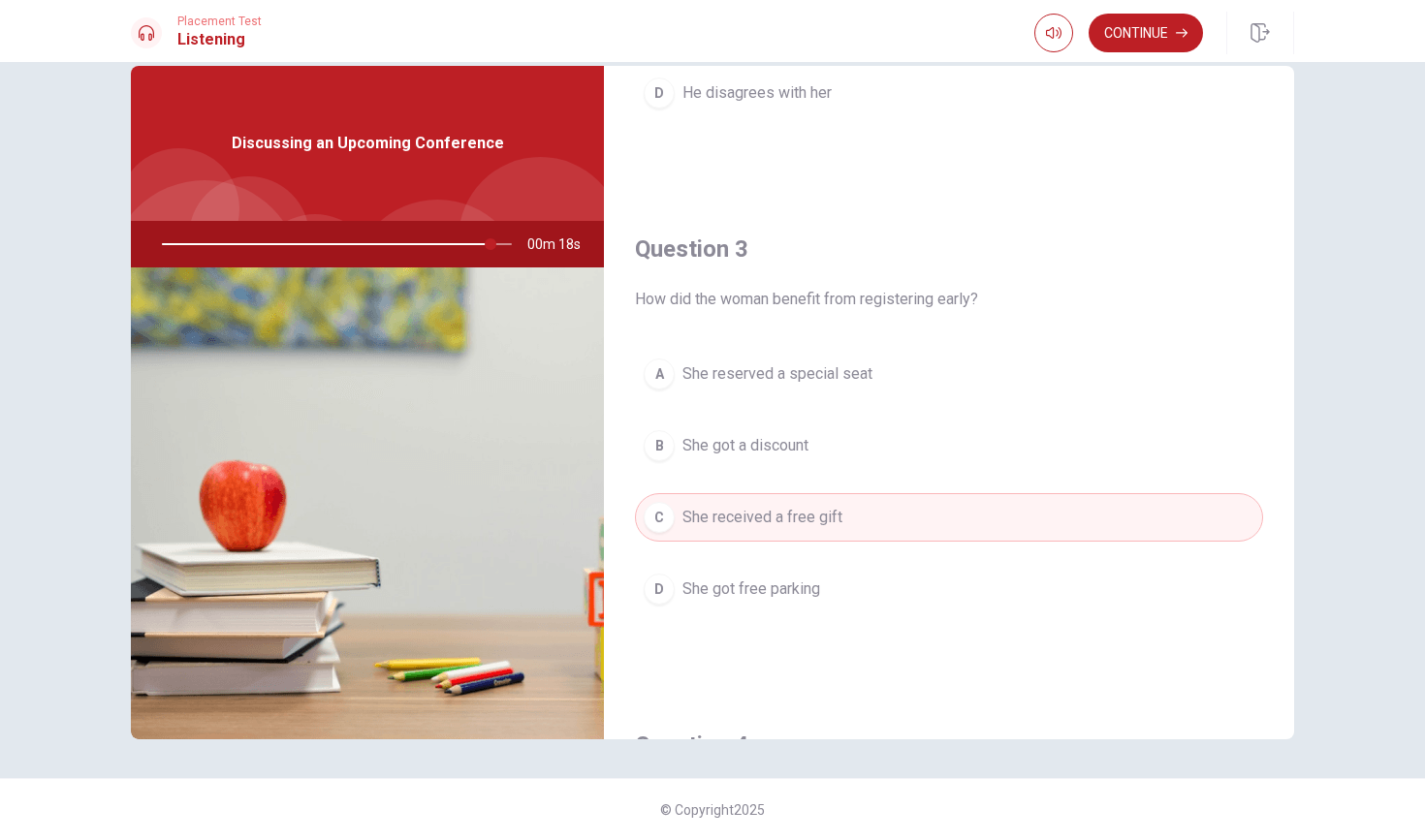 scroll, scrollTop: 867, scrollLeft: 0, axis: vertical 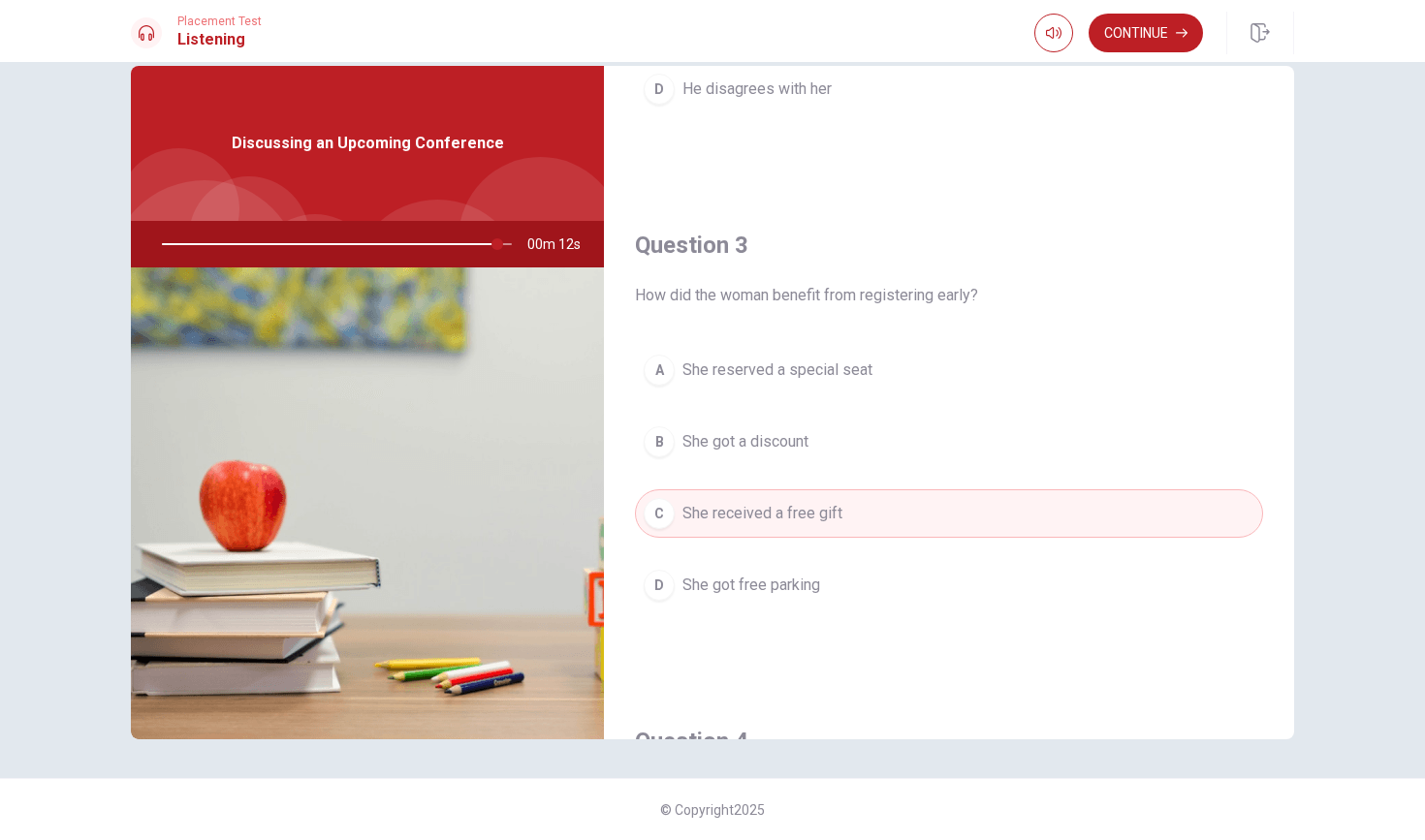 click on "She reserved a special seat" at bounding box center (777, 370) 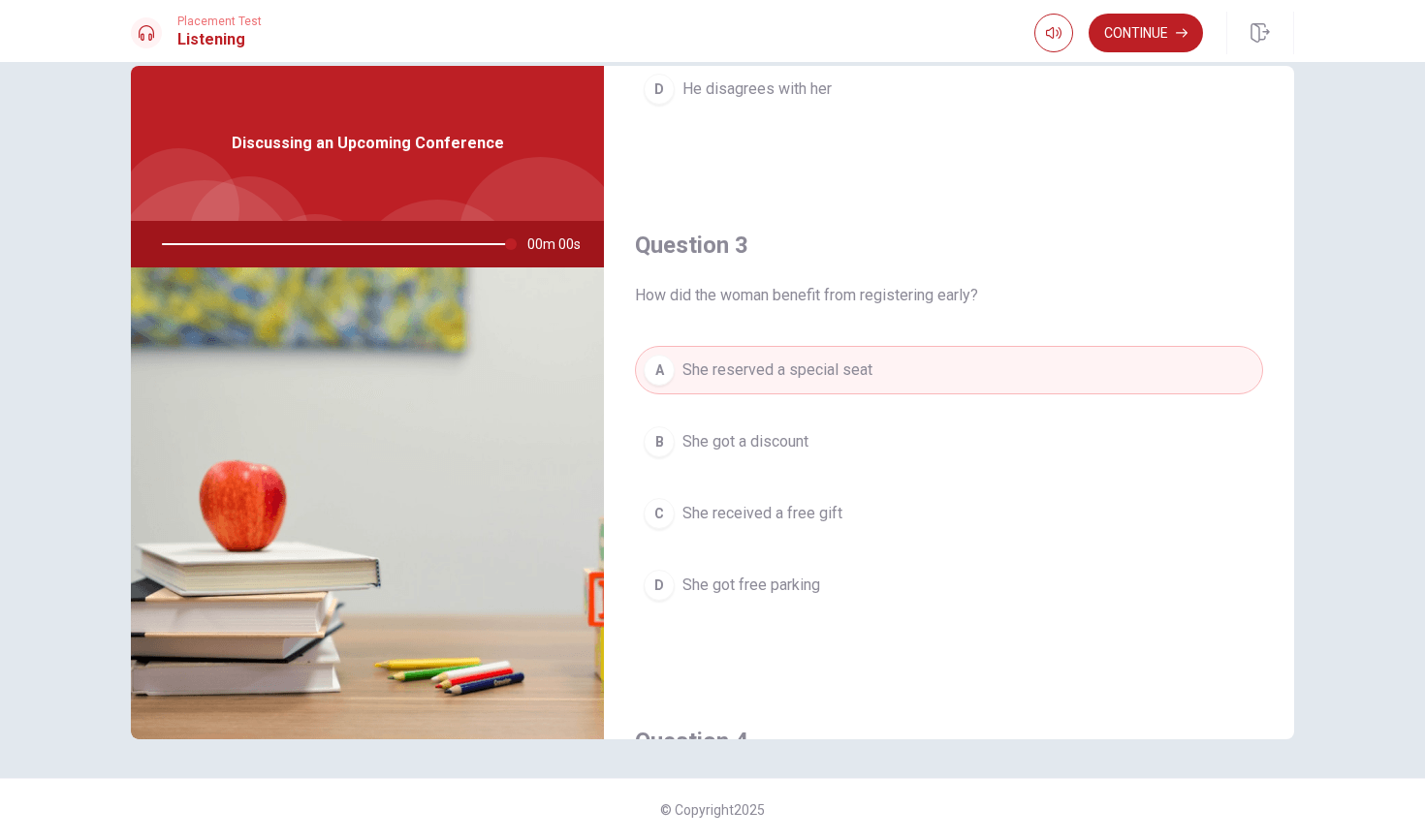 type on "0" 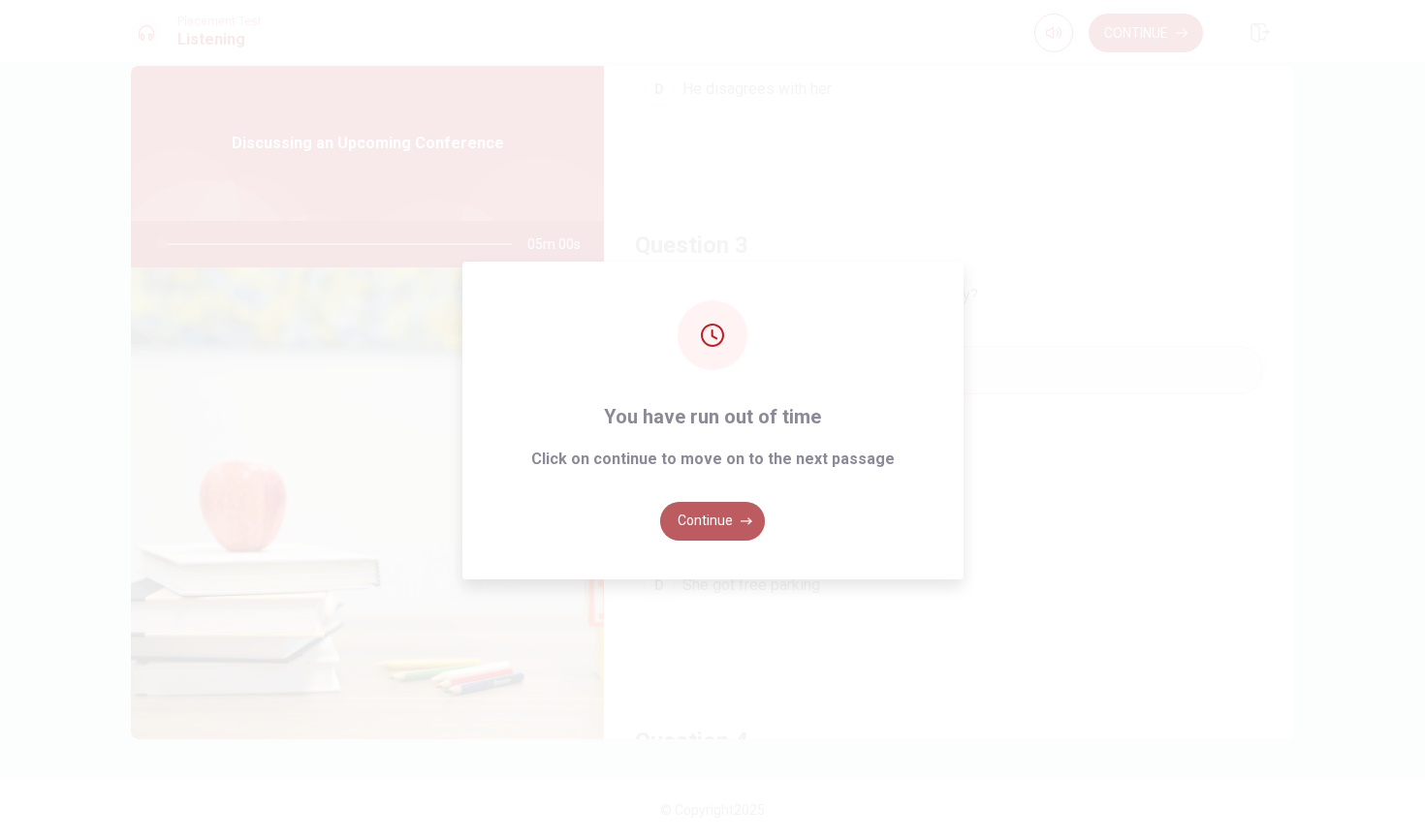 click on "Continue" at bounding box center [712, 521] 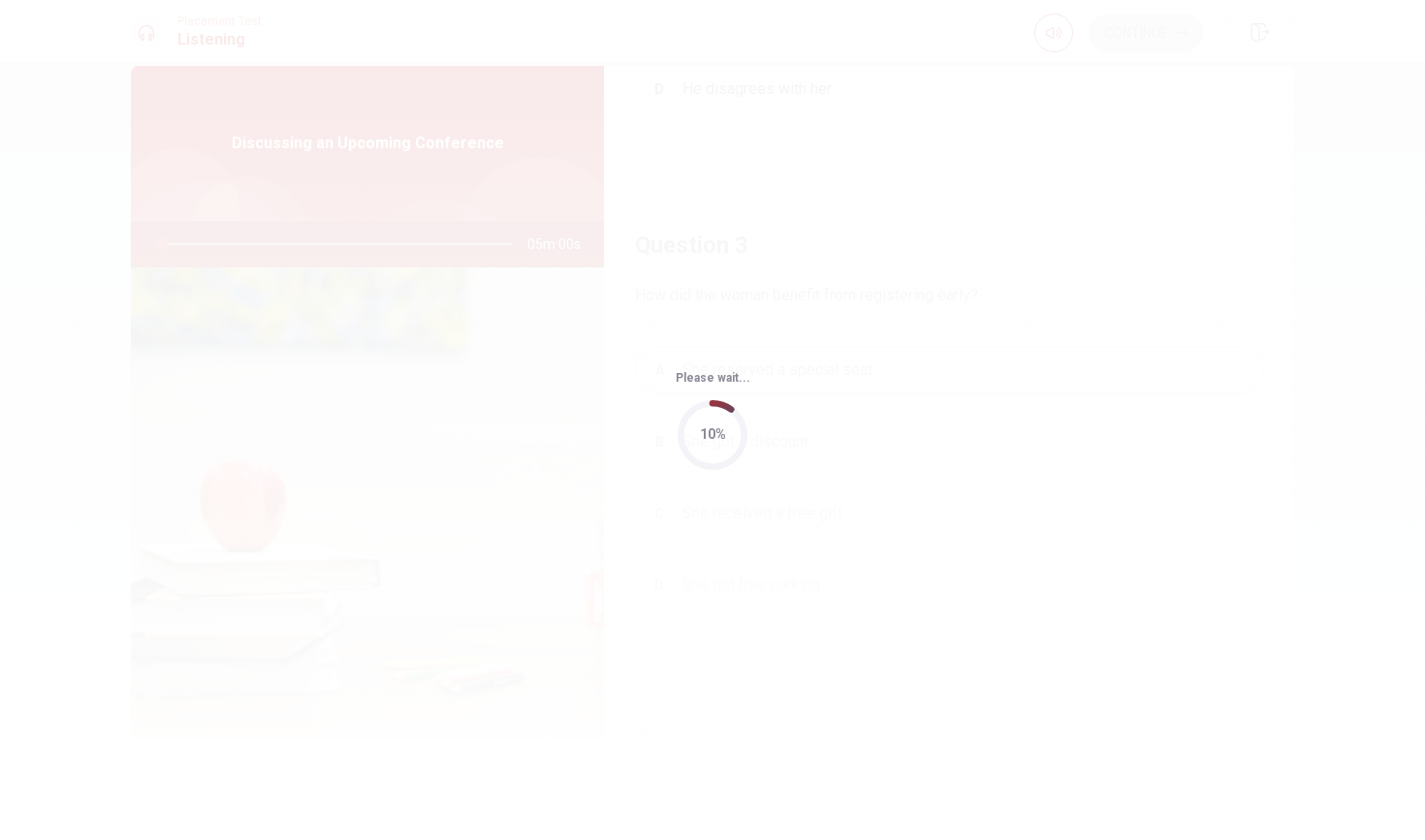 scroll, scrollTop: 0, scrollLeft: 0, axis: both 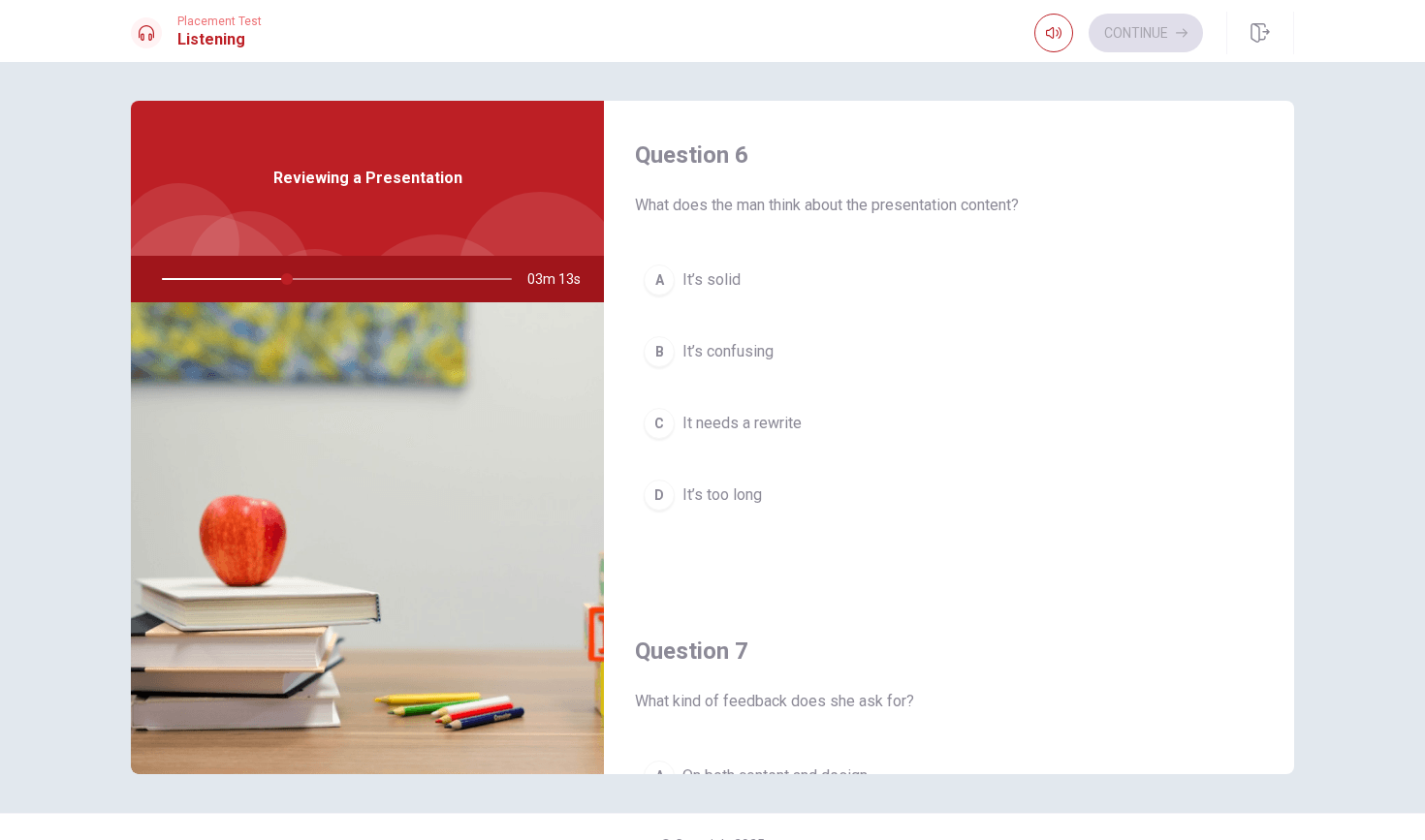 click on "It’s solid" at bounding box center (712, 280) 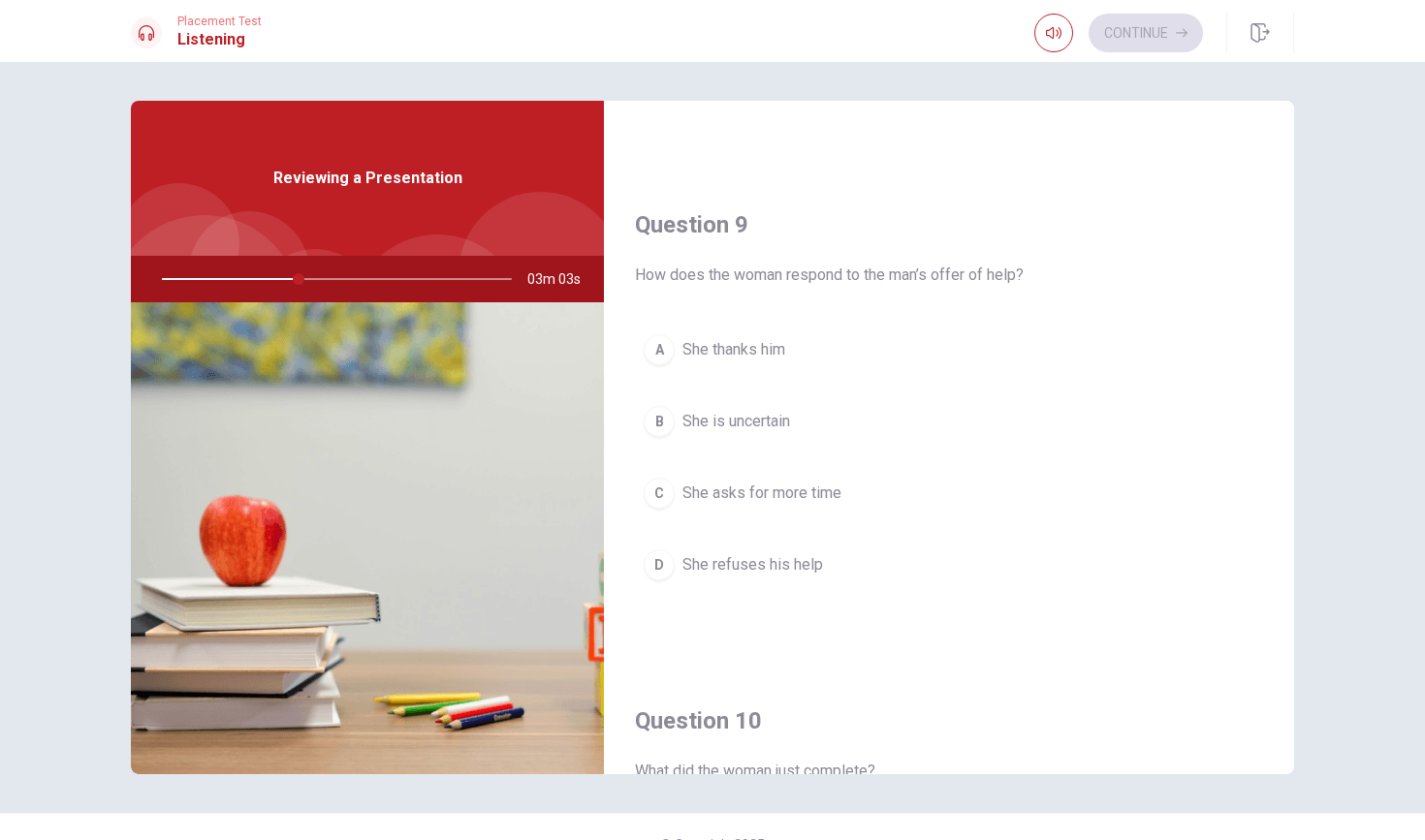 scroll, scrollTop: 1434, scrollLeft: 0, axis: vertical 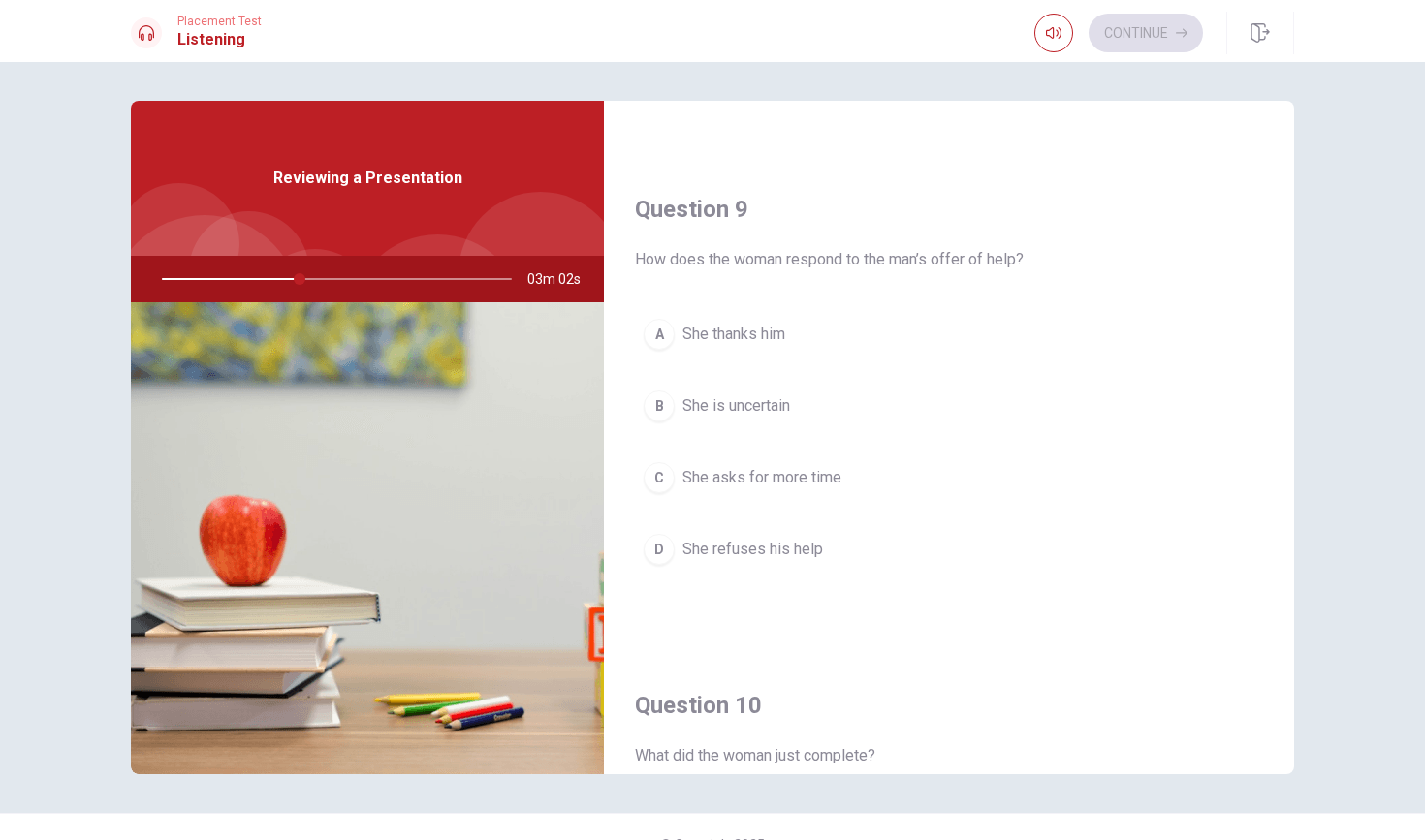 click on "She thanks him" at bounding box center (734, 334) 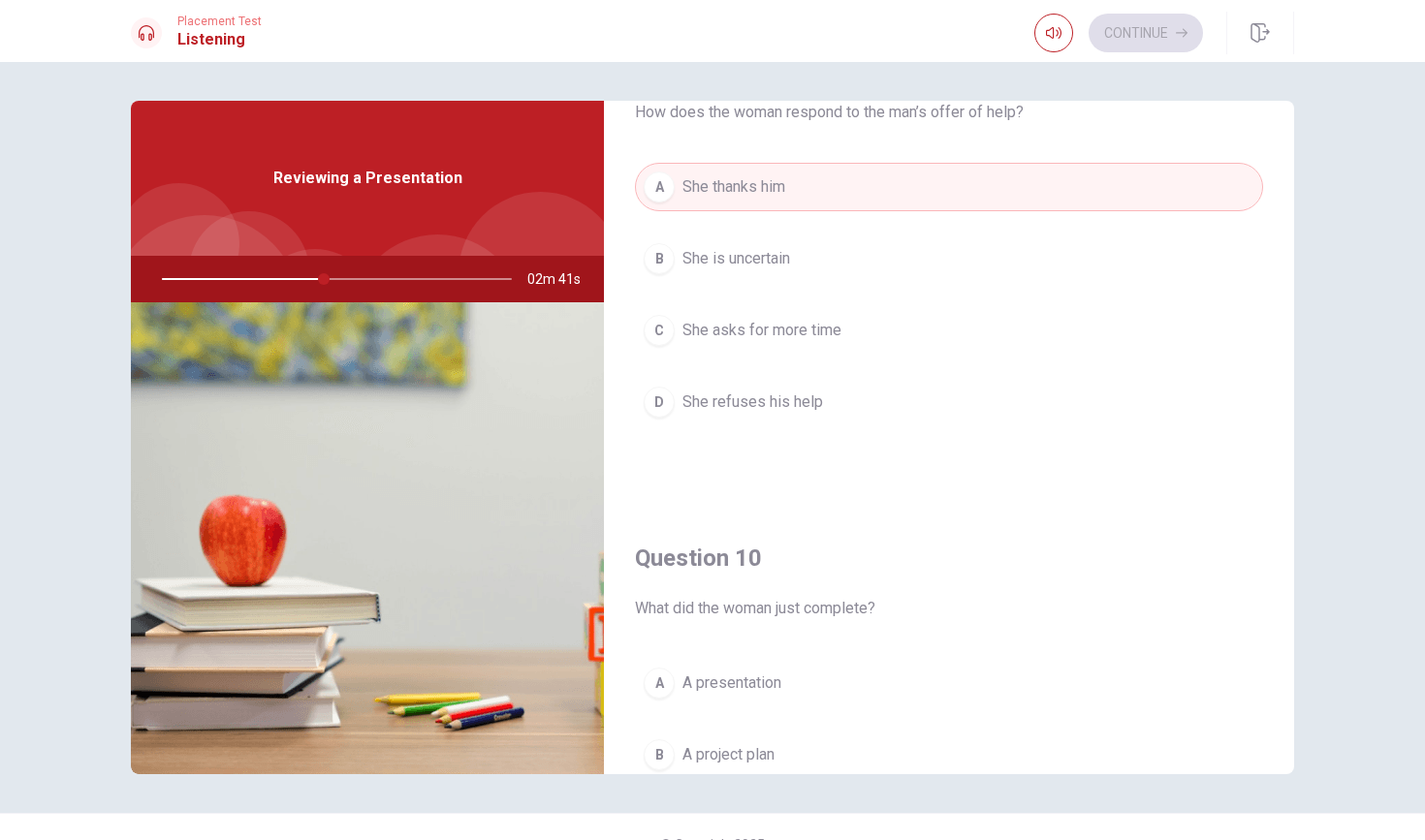 scroll, scrollTop: 1807, scrollLeft: 0, axis: vertical 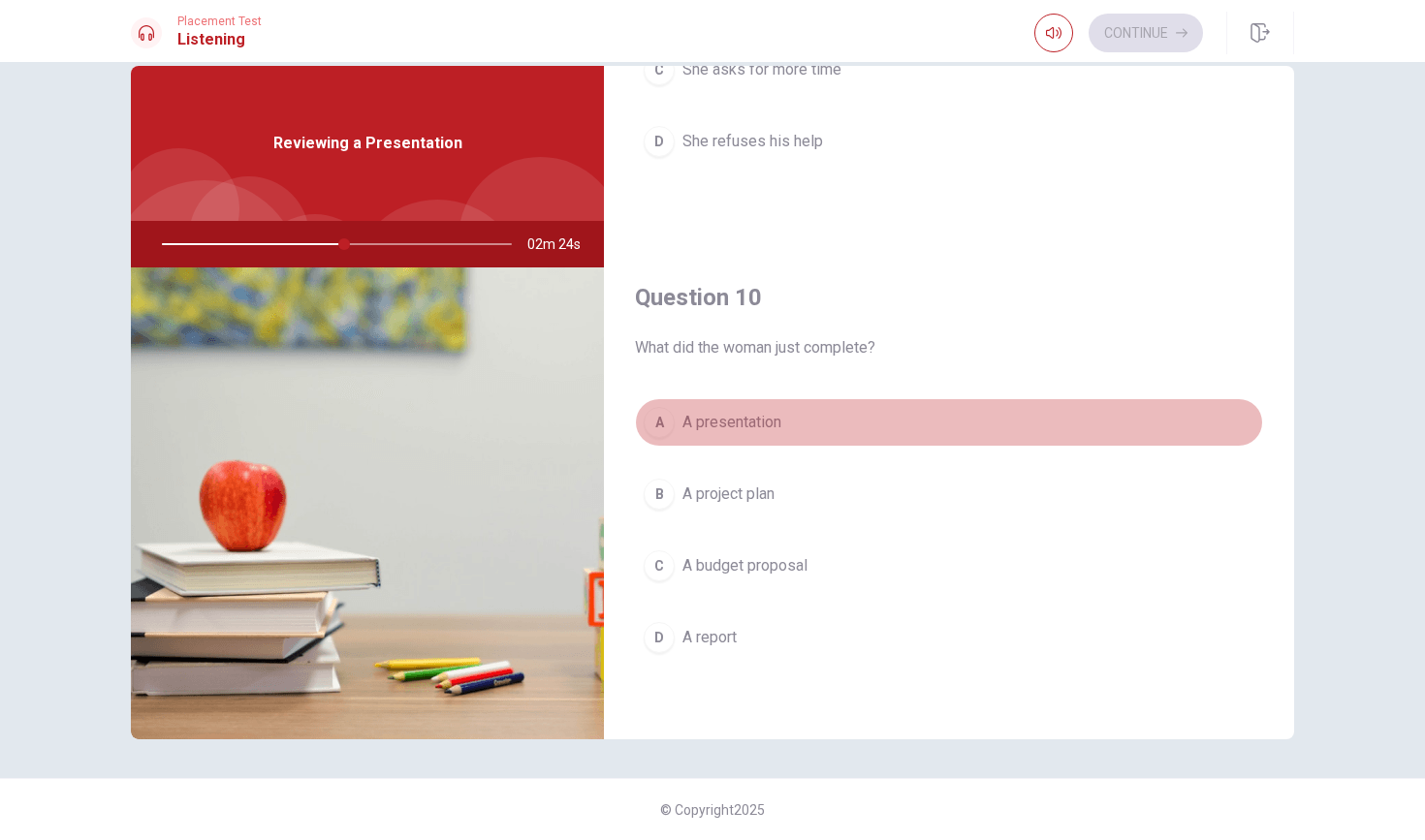 click on "A presentation" at bounding box center (732, 422) 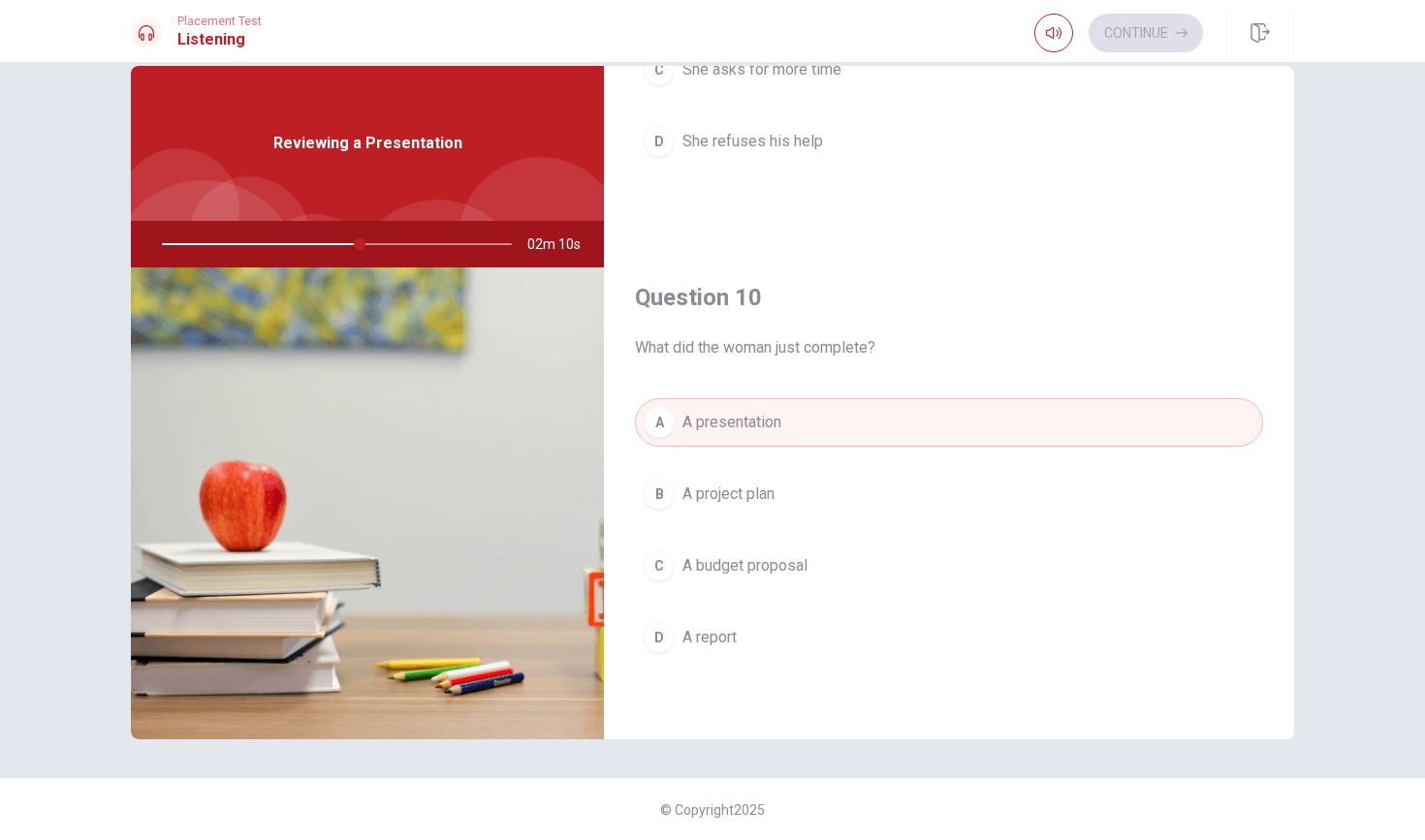 scroll, scrollTop: 1807, scrollLeft: 0, axis: vertical 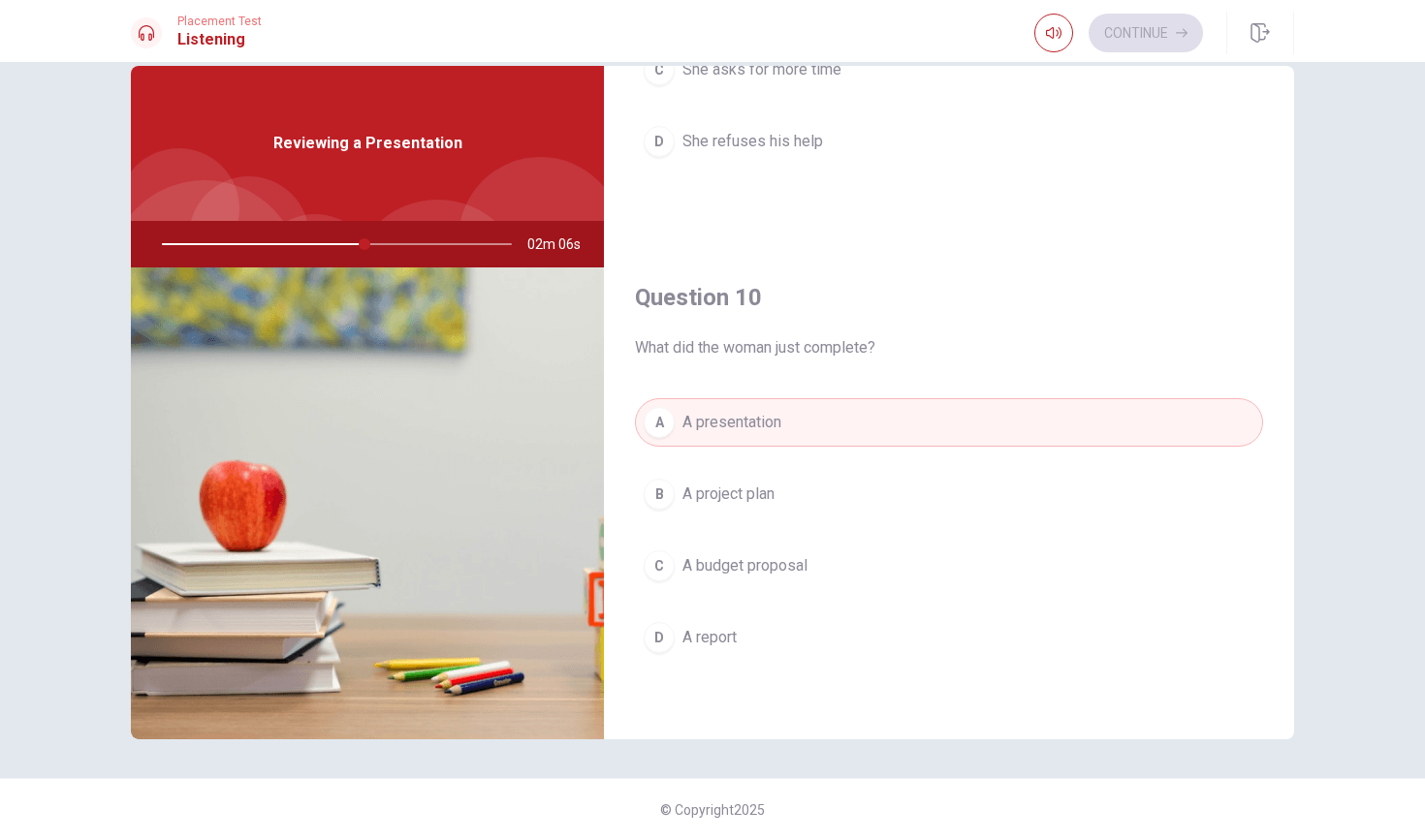 click on "D A report" at bounding box center (949, 638) 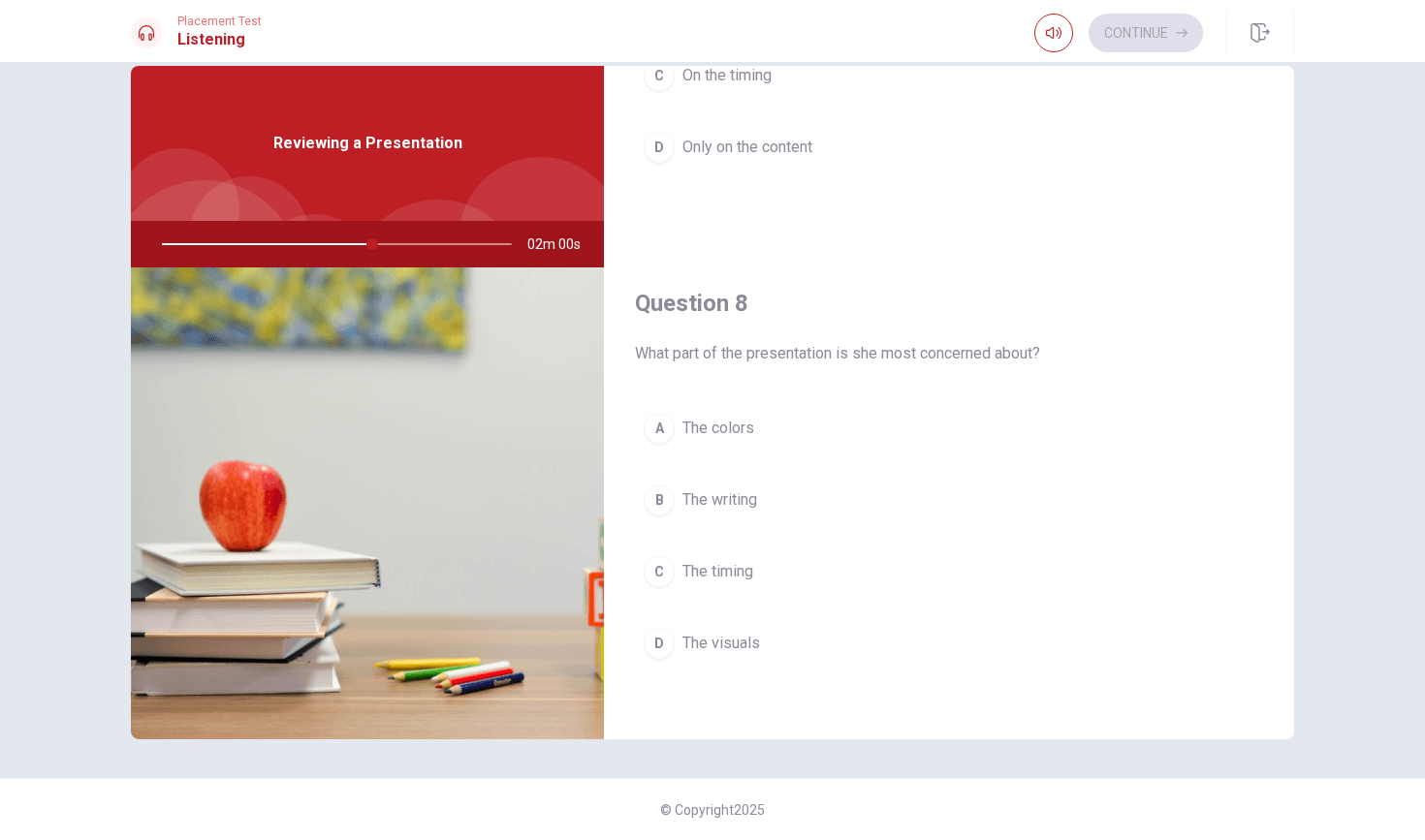 scroll, scrollTop: 807, scrollLeft: 0, axis: vertical 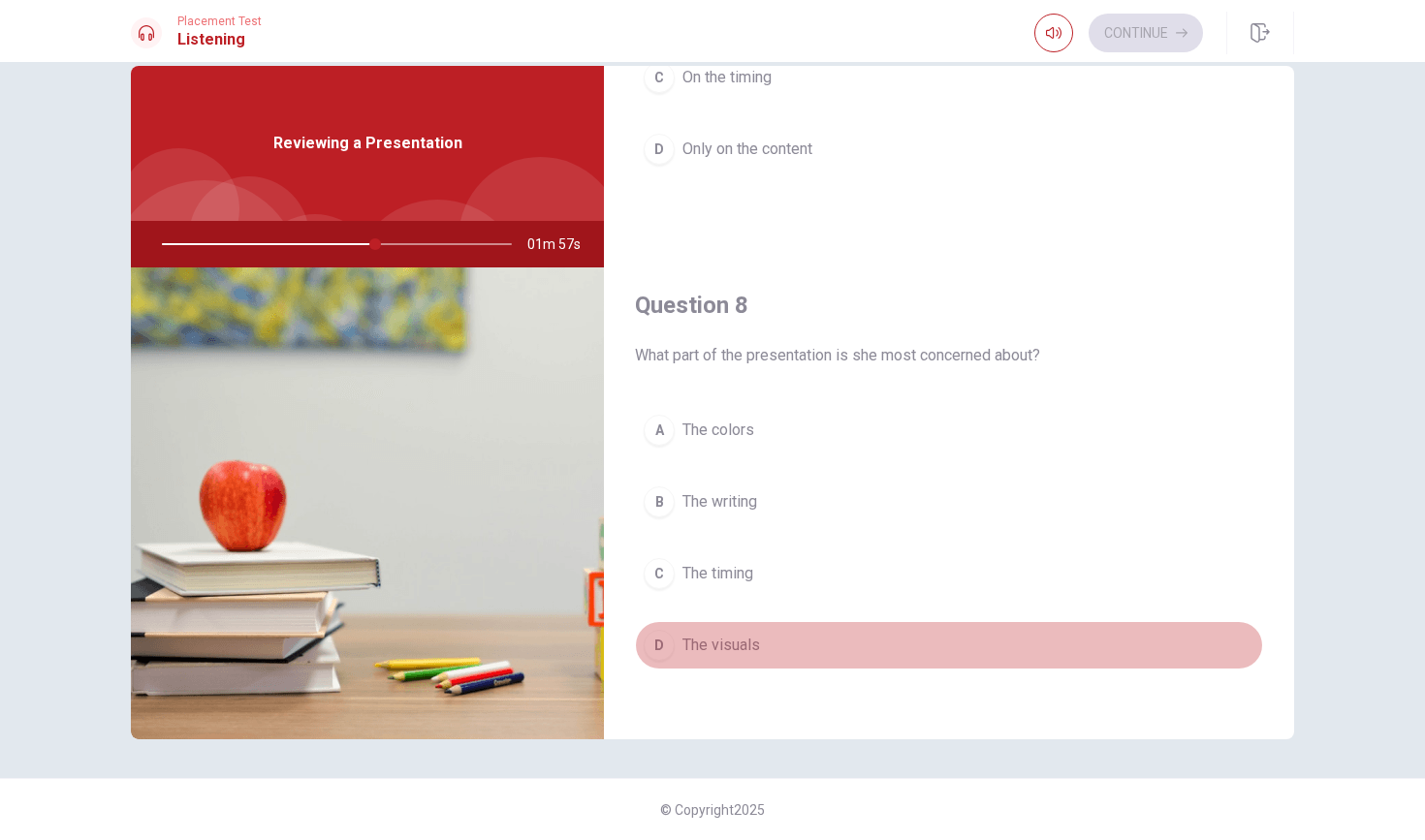 click on "The visuals" at bounding box center (721, 645) 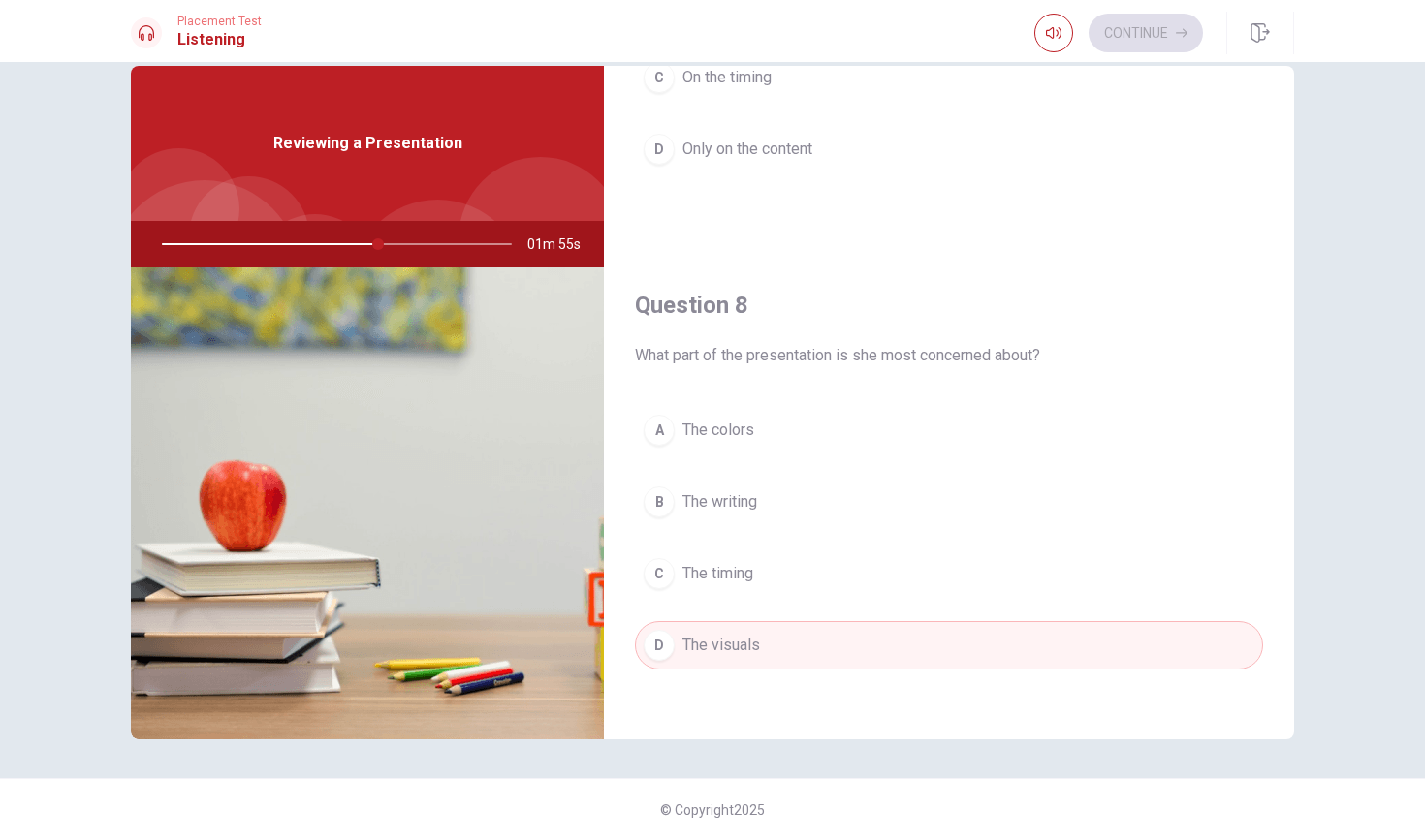 click on "The timing" at bounding box center [717, 574] 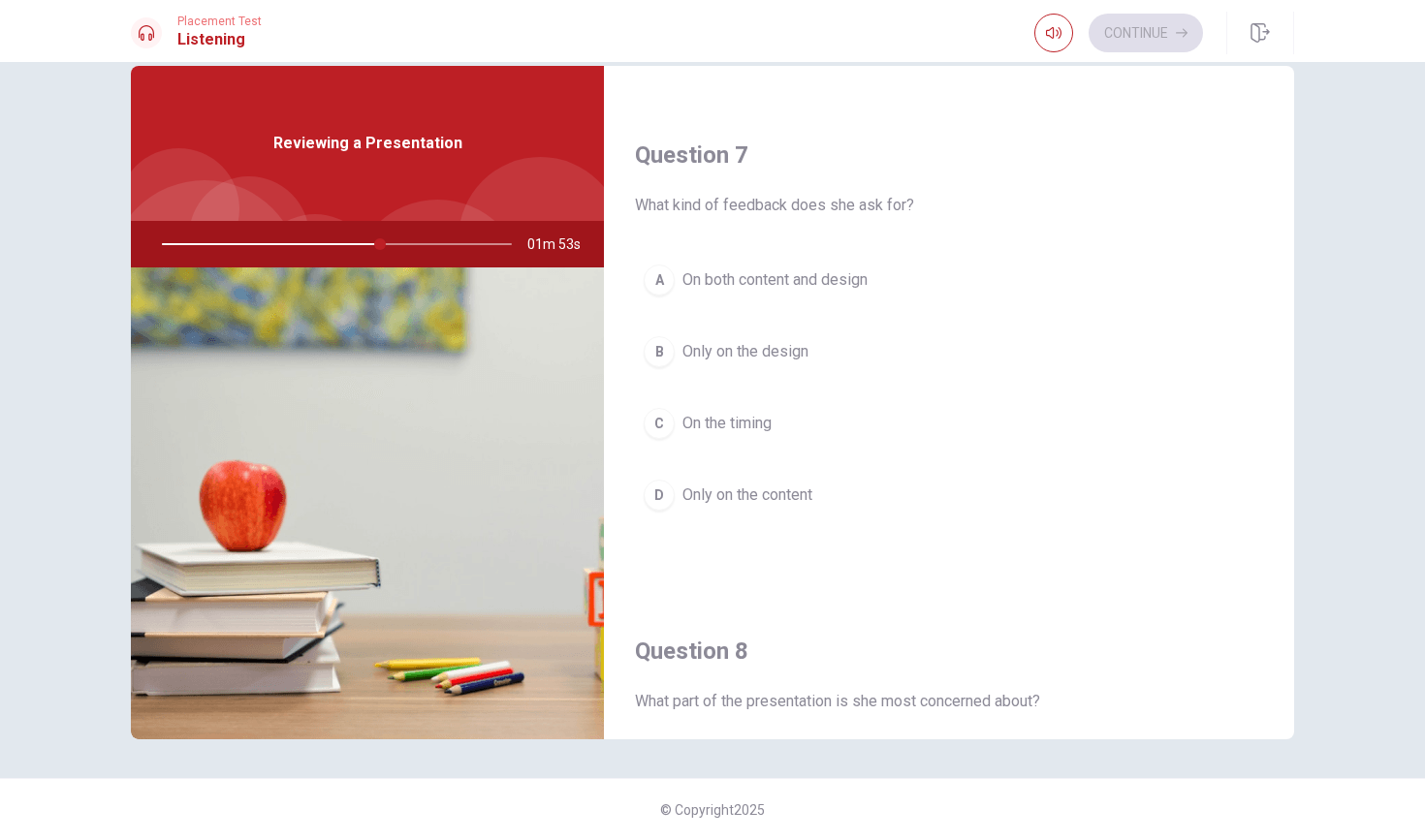 scroll, scrollTop: 459, scrollLeft: 0, axis: vertical 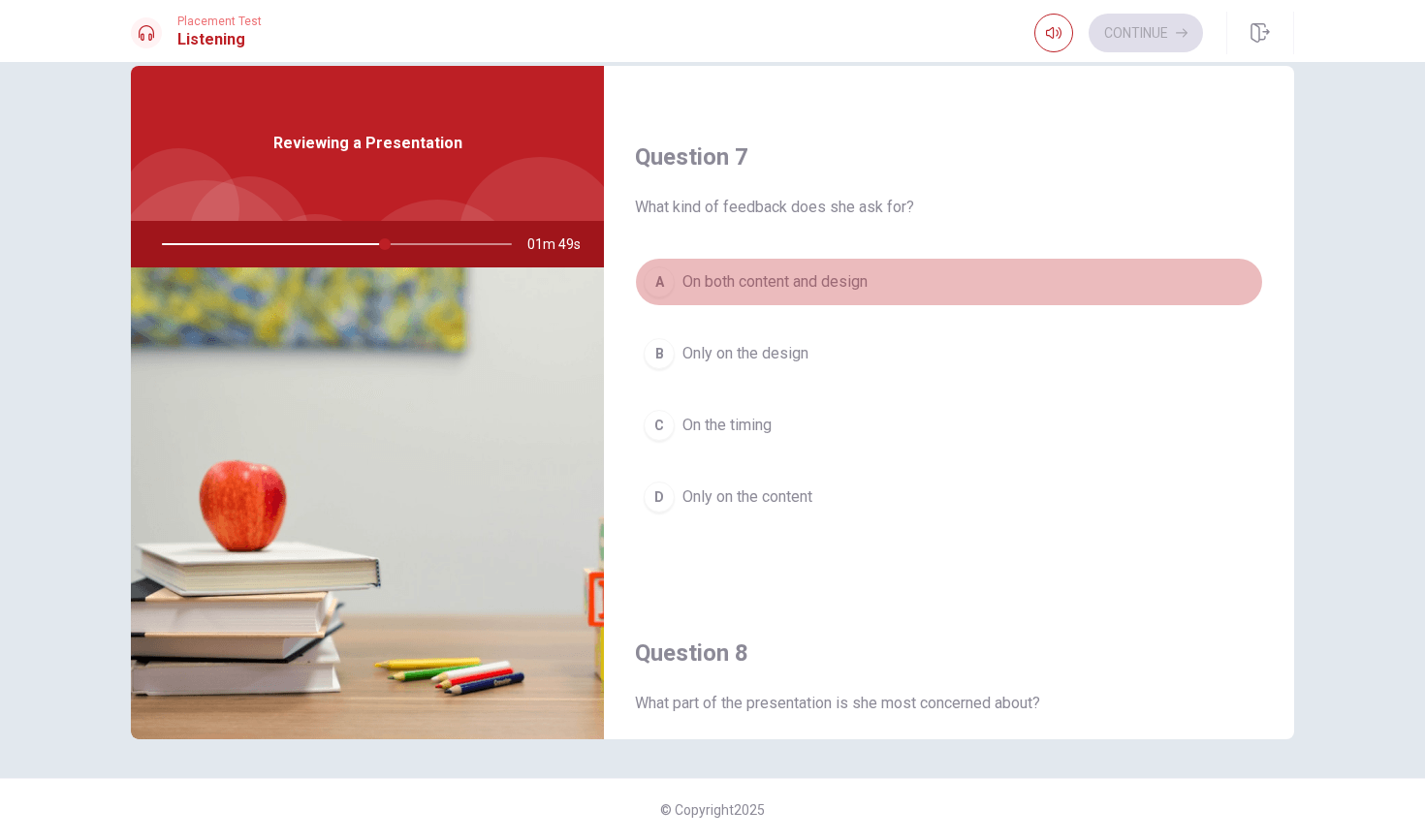 click on "On both content and design" at bounding box center [775, 282] 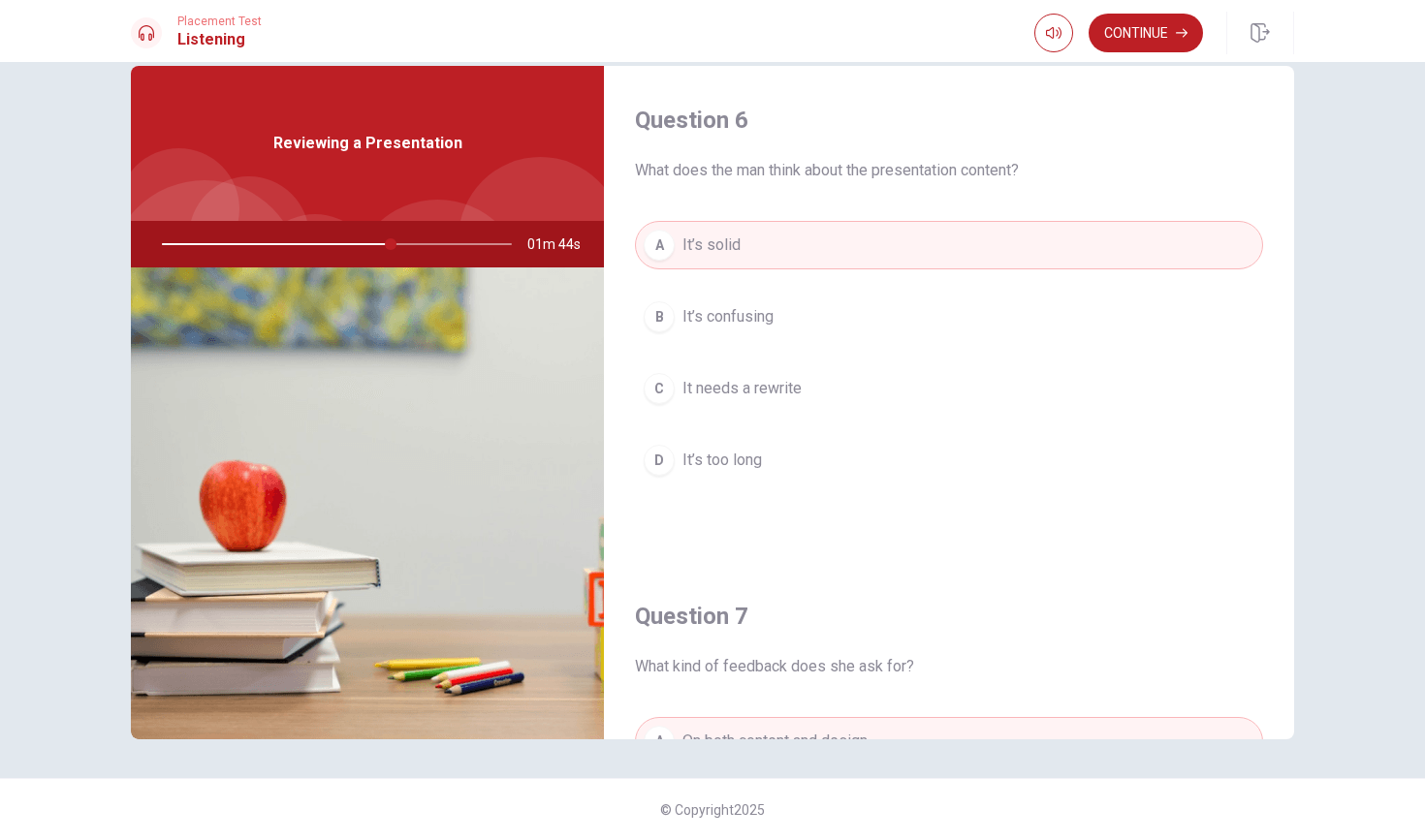 scroll, scrollTop: 0, scrollLeft: 0, axis: both 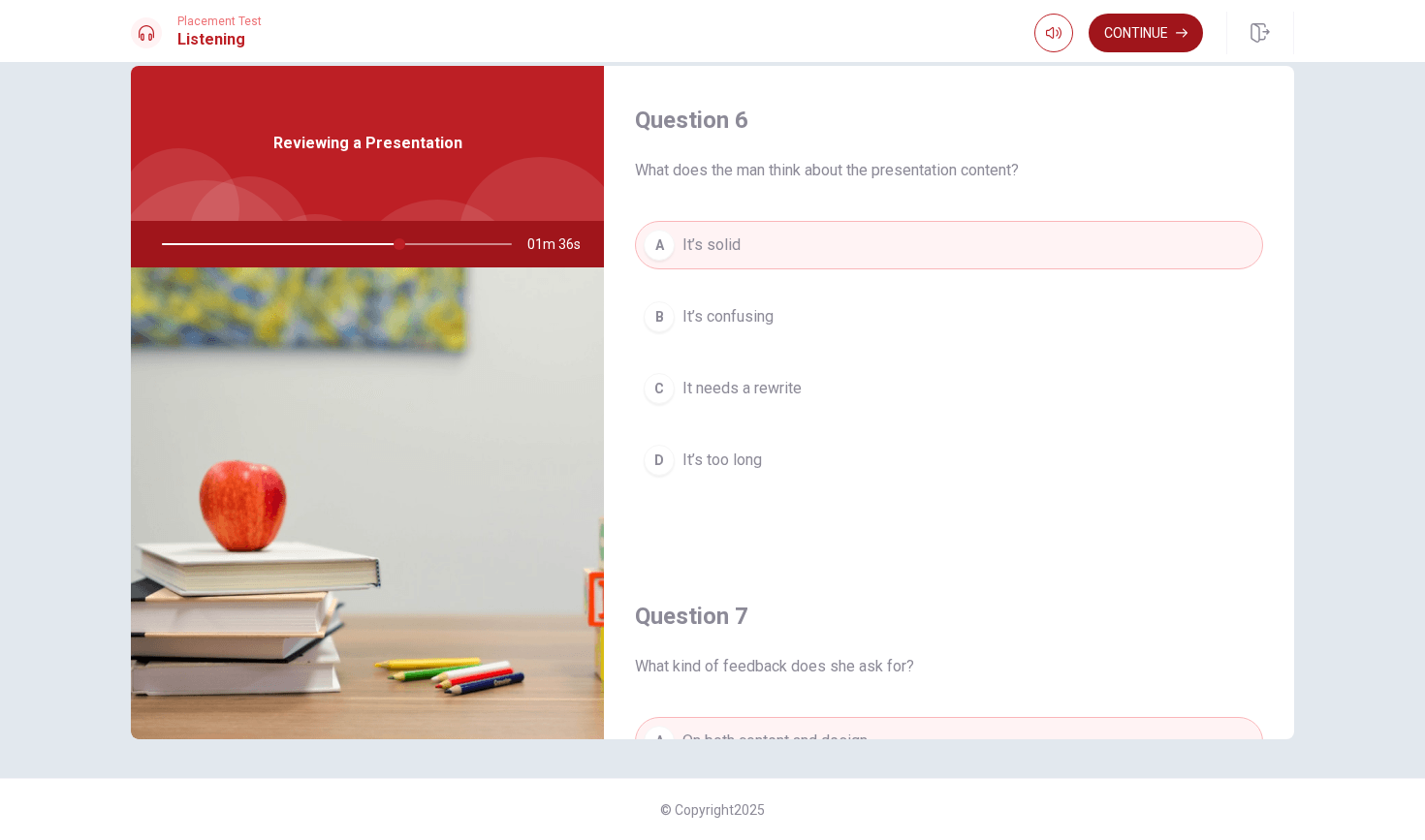 click on "Continue" at bounding box center (1146, 33) 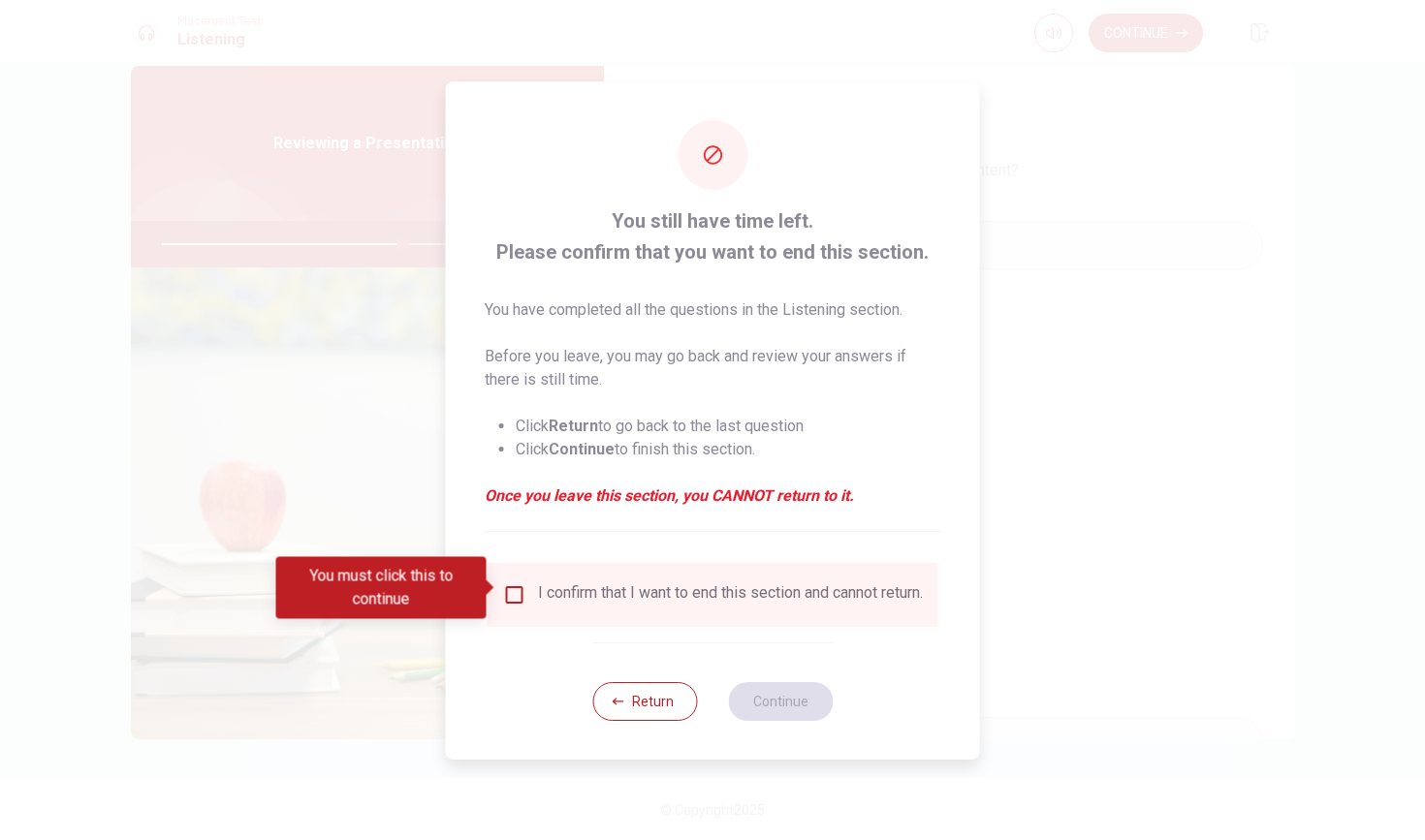 click at bounding box center [515, 595] 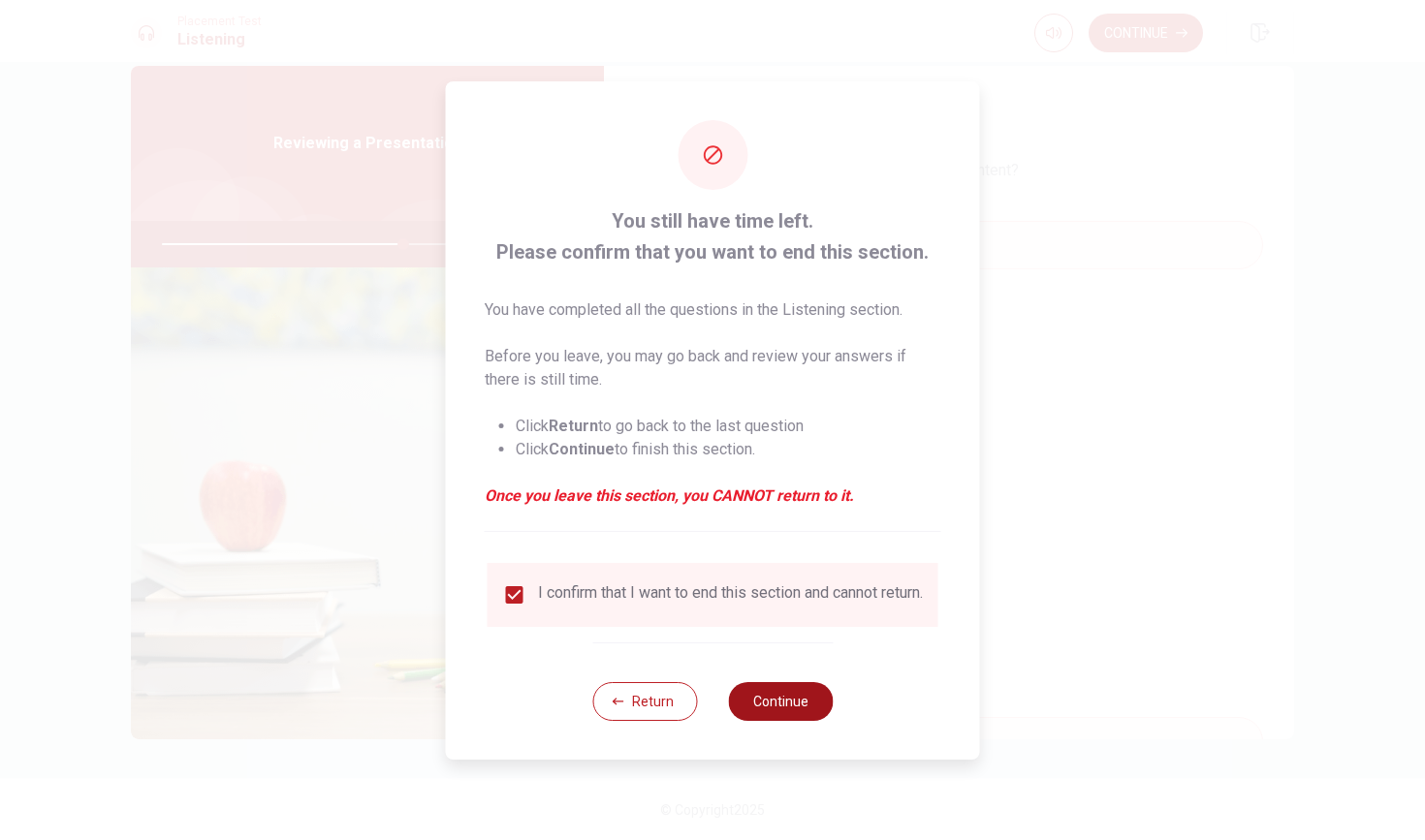 click on "Continue" at bounding box center [780, 701] 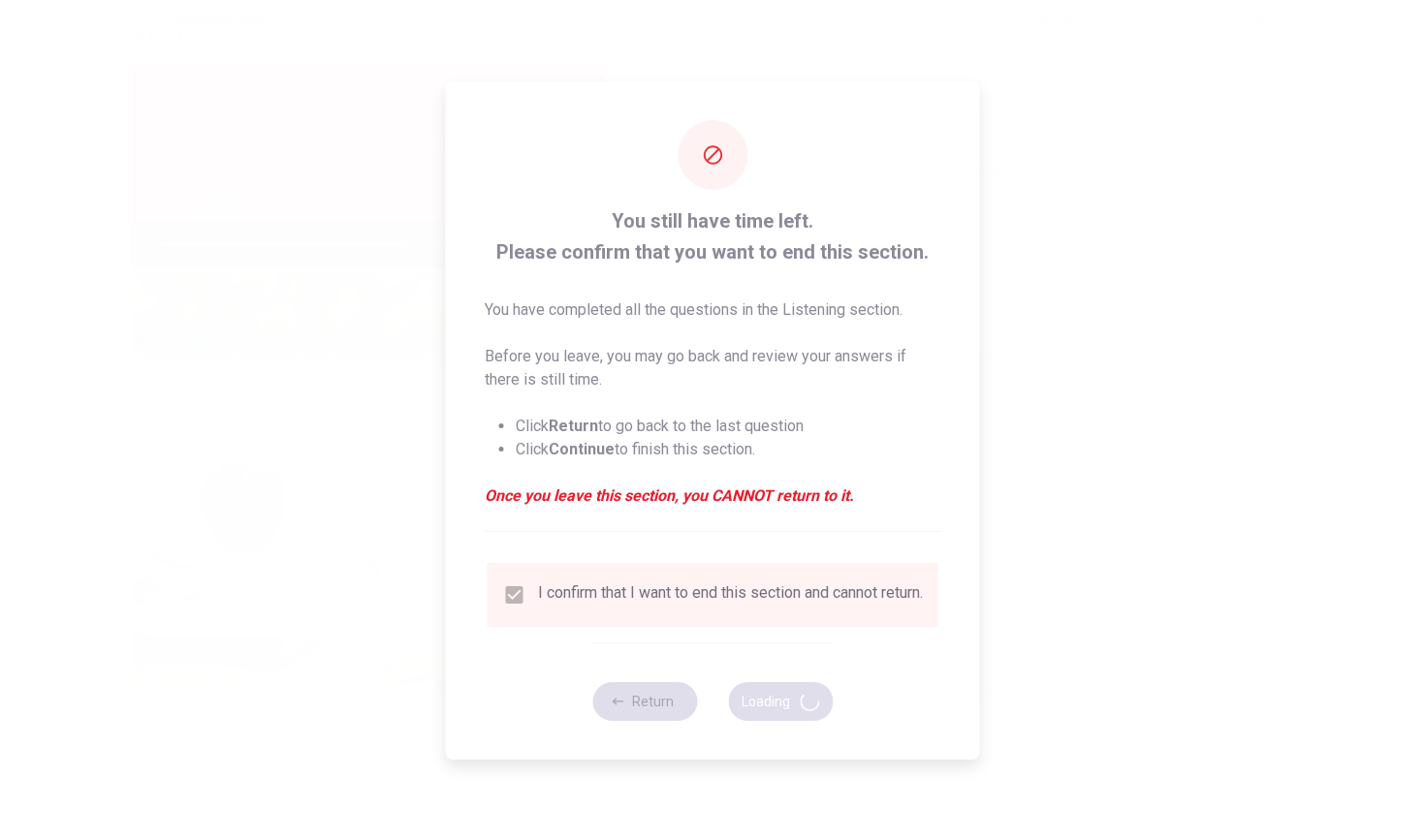type on "70" 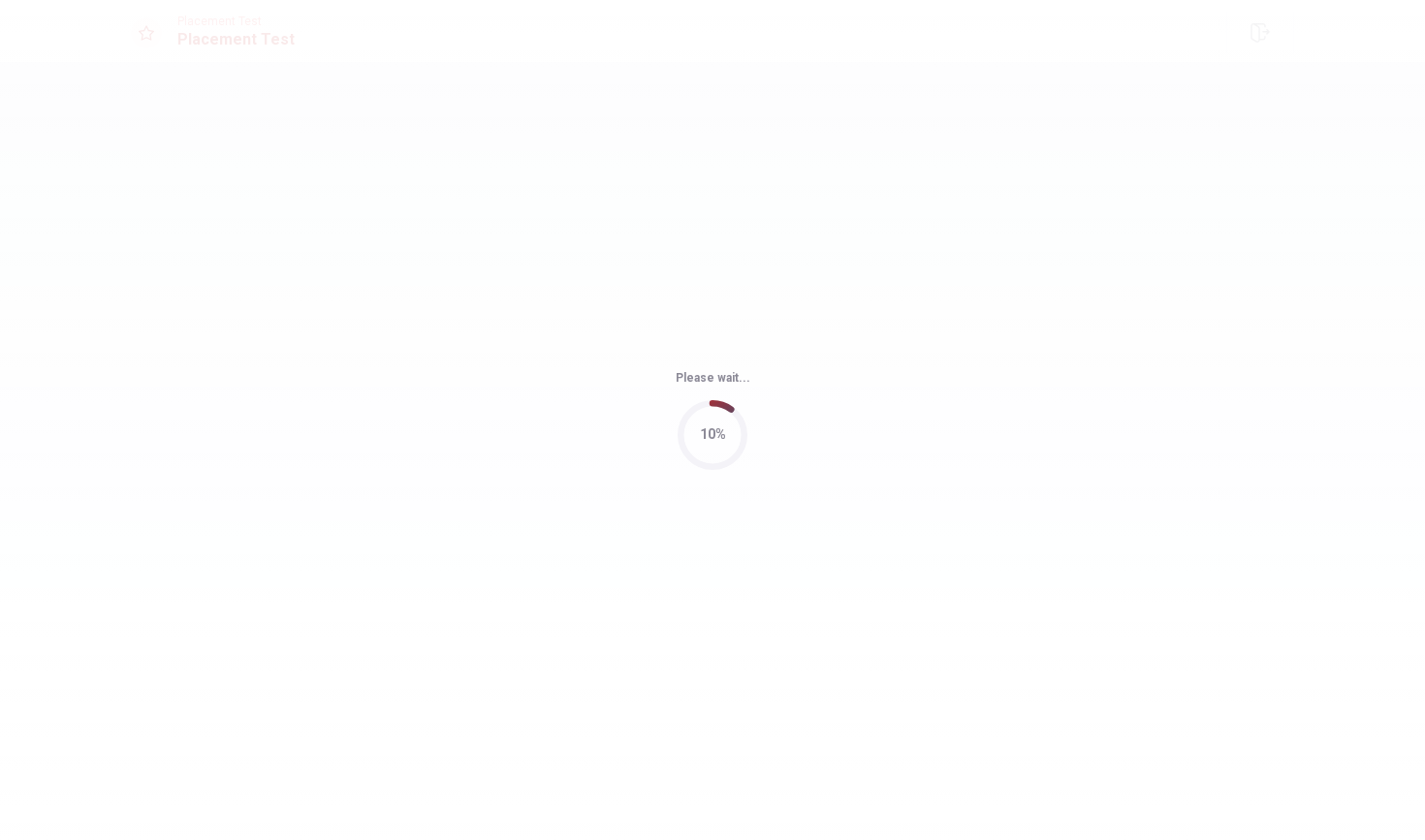 scroll, scrollTop: 0, scrollLeft: 0, axis: both 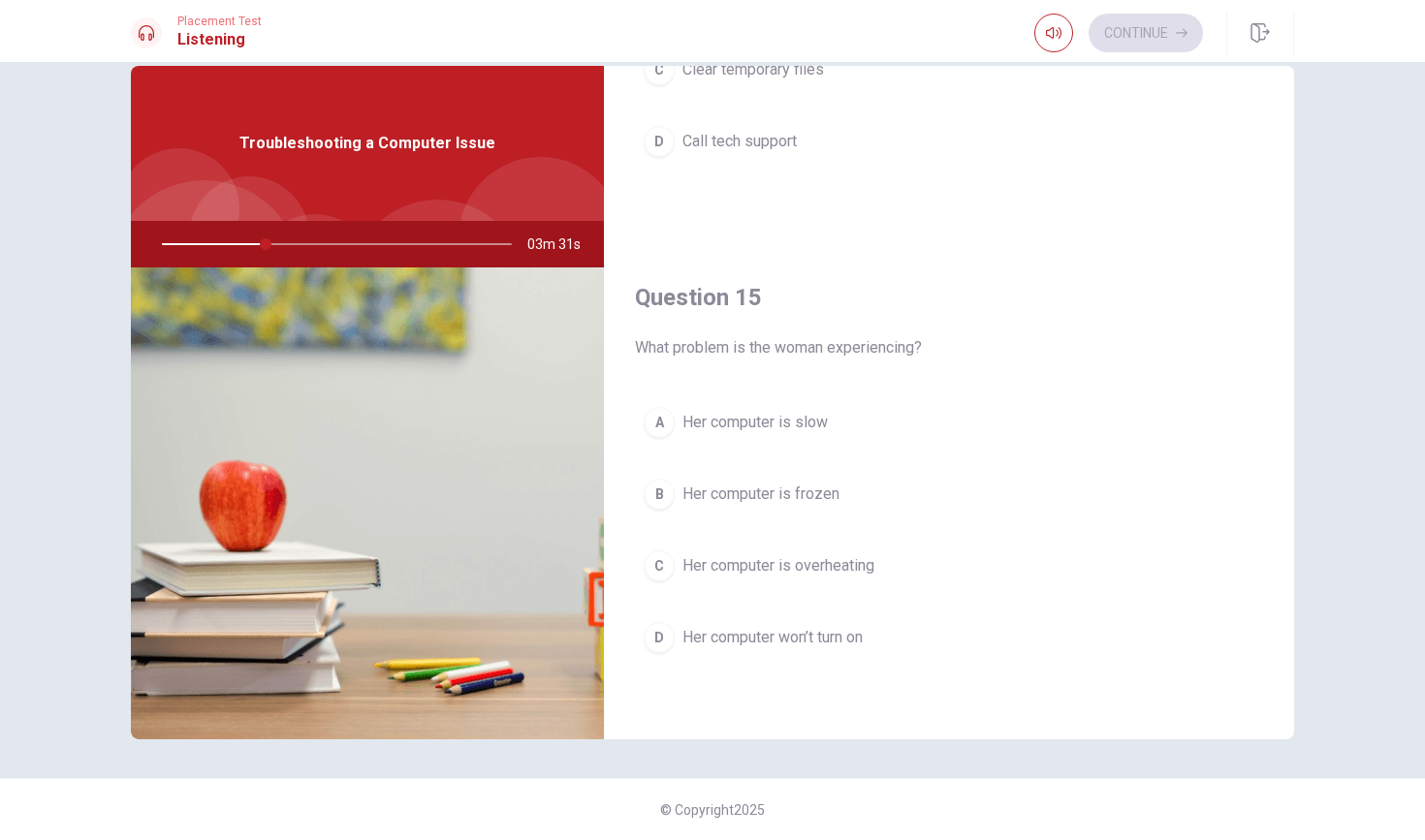 click on "Her computer is slow" at bounding box center (755, 422) 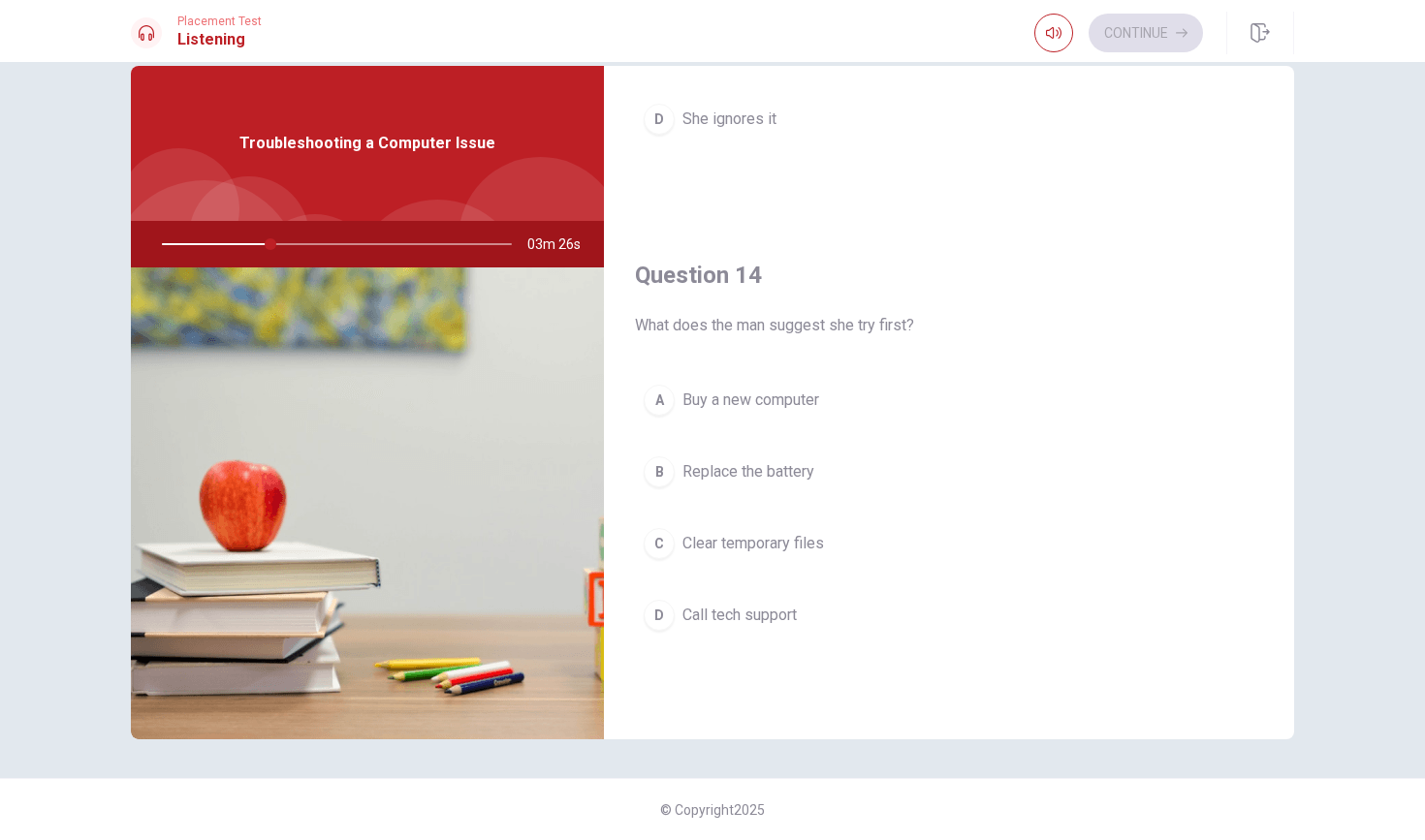 scroll, scrollTop: 1357, scrollLeft: 0, axis: vertical 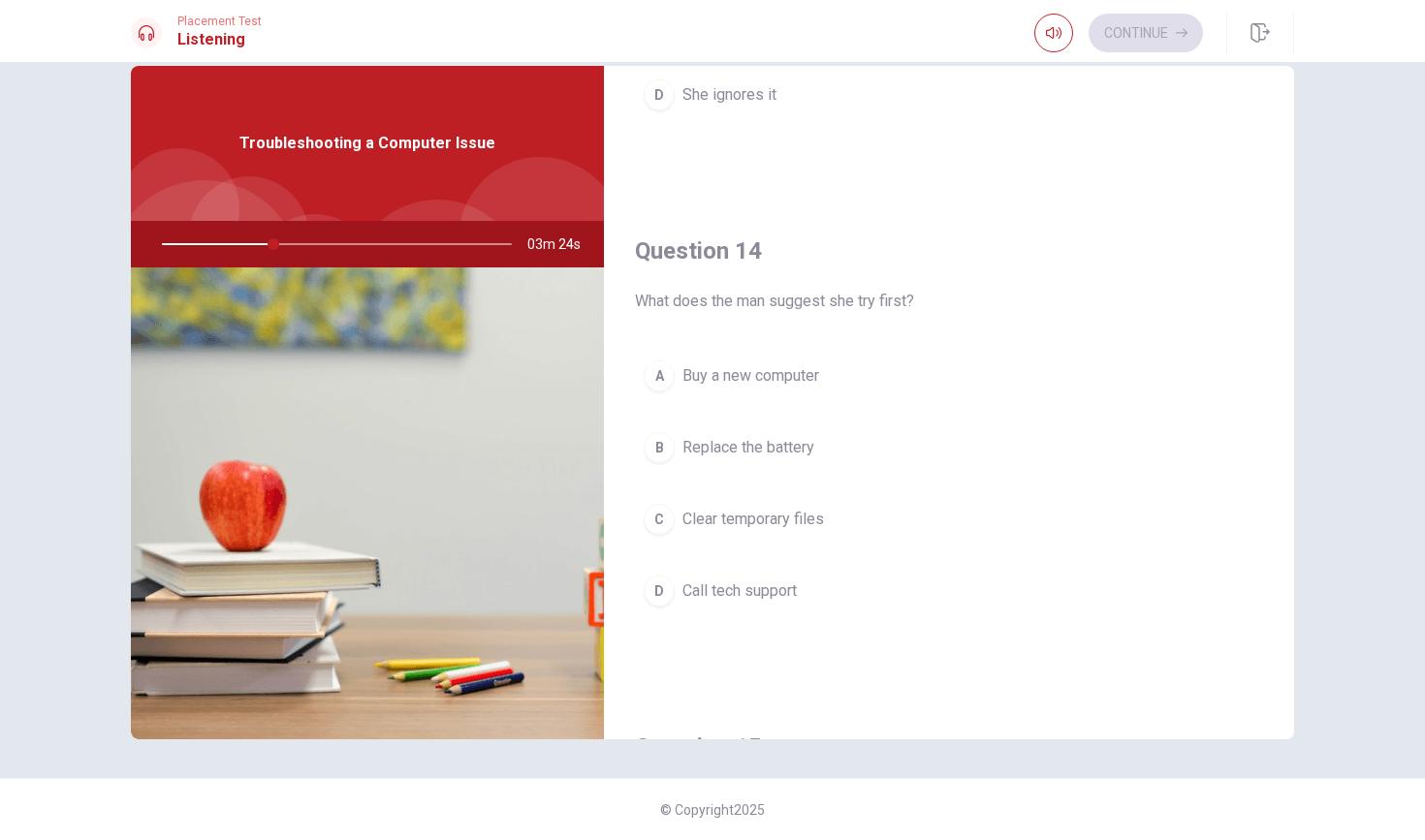 click on "Clear temporary files" at bounding box center (753, 519) 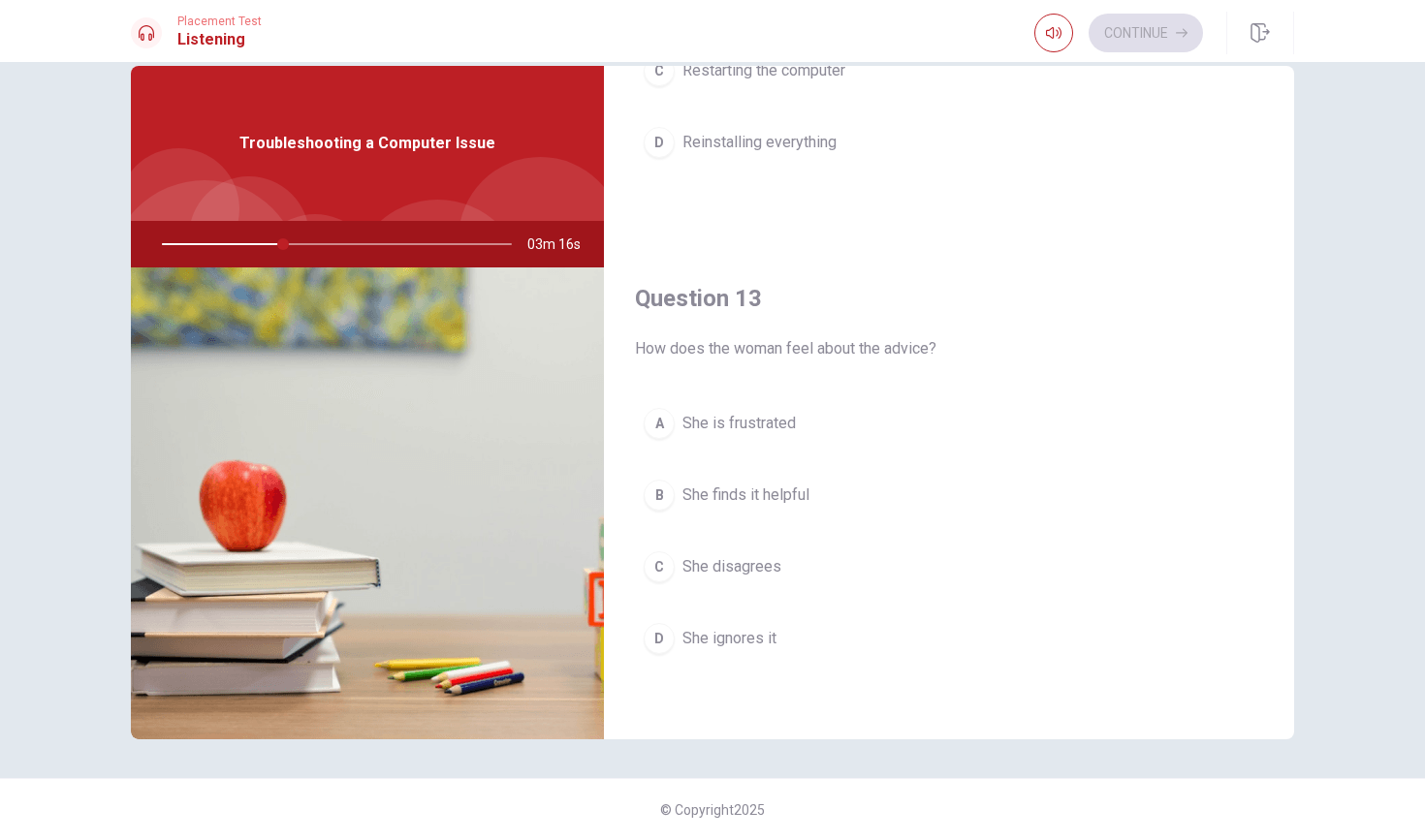 scroll, scrollTop: 842, scrollLeft: 0, axis: vertical 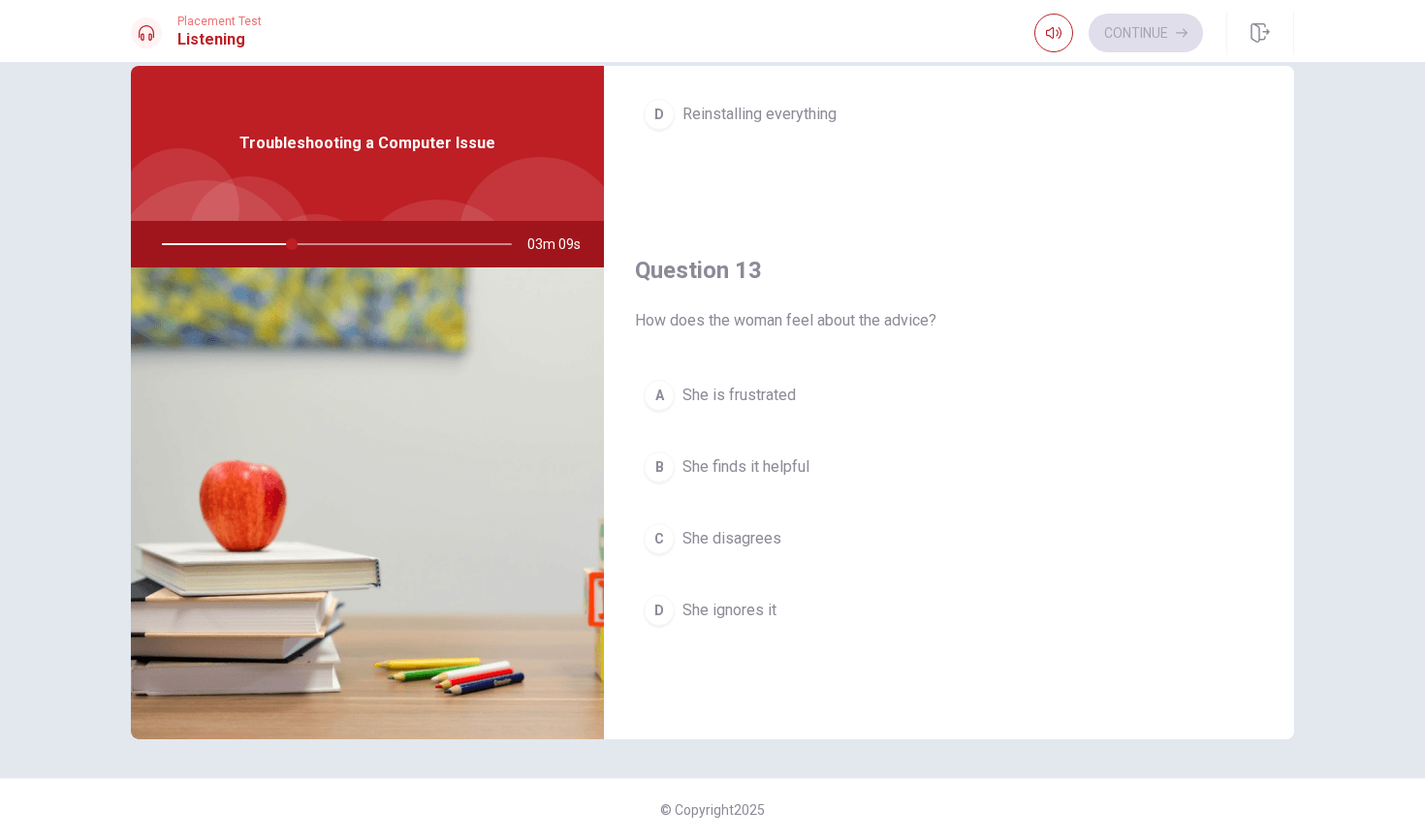 click on "She finds it helpful" at bounding box center (745, 467) 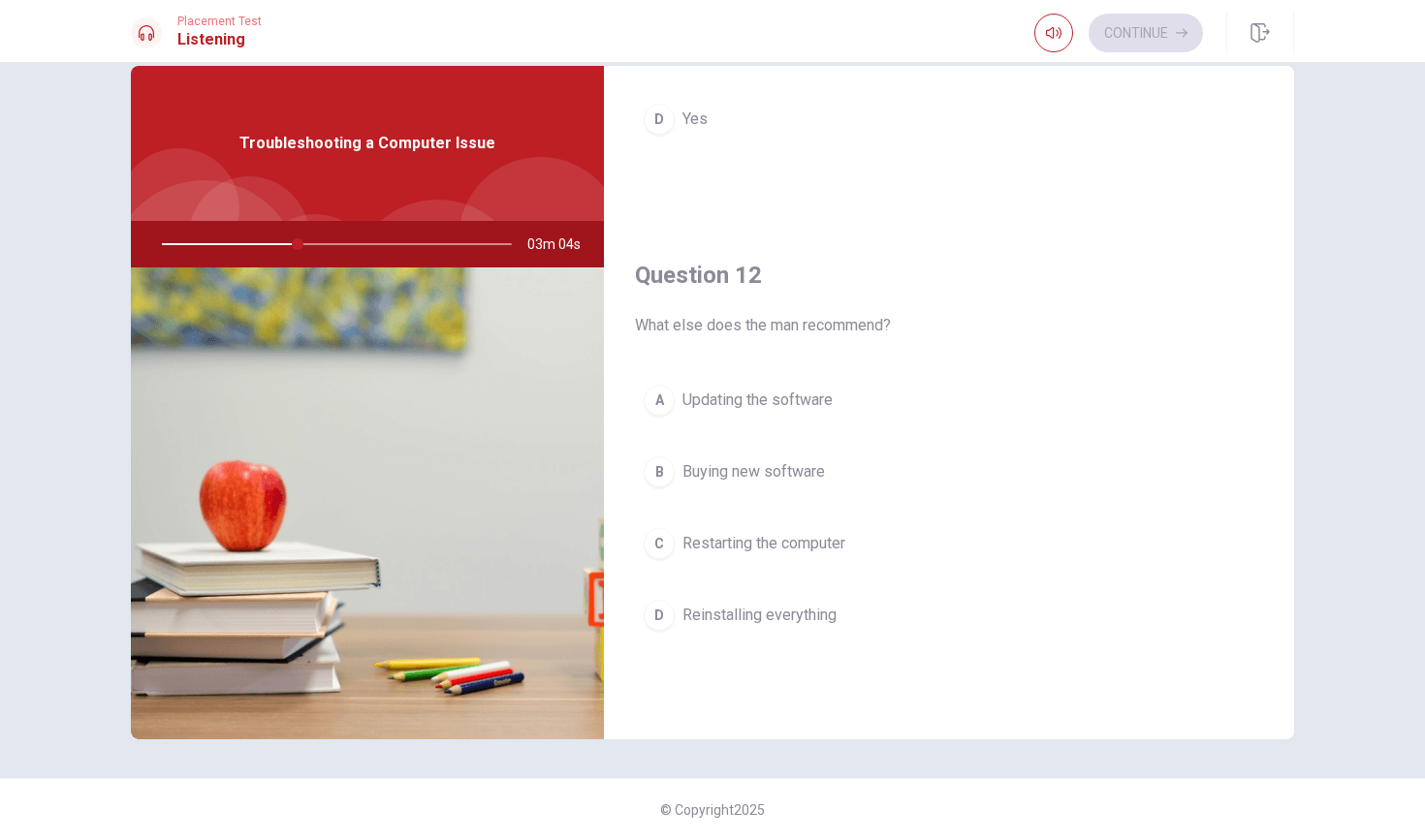 scroll, scrollTop: 312, scrollLeft: 0, axis: vertical 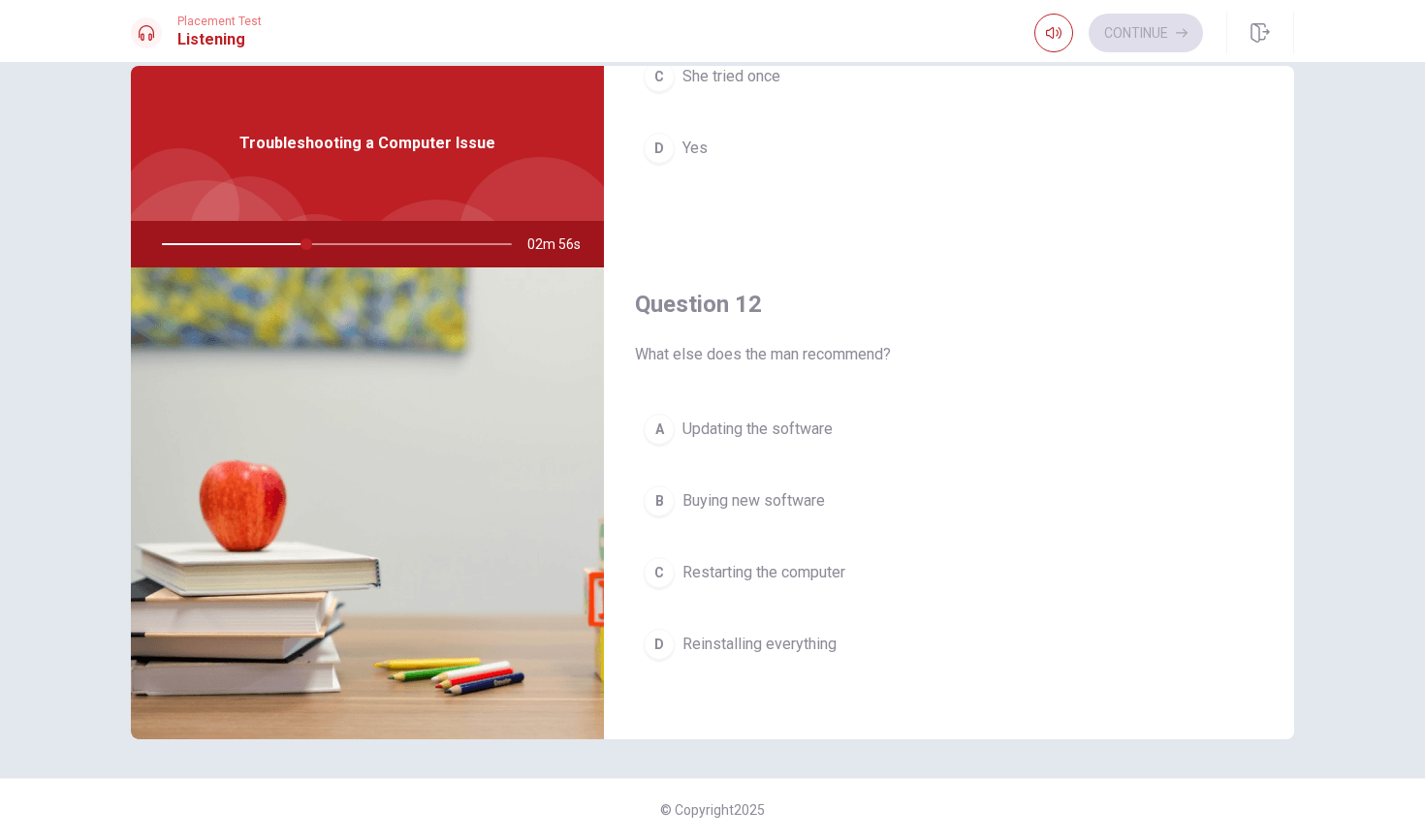 click on "C Restarting the computer" at bounding box center (949, 573) 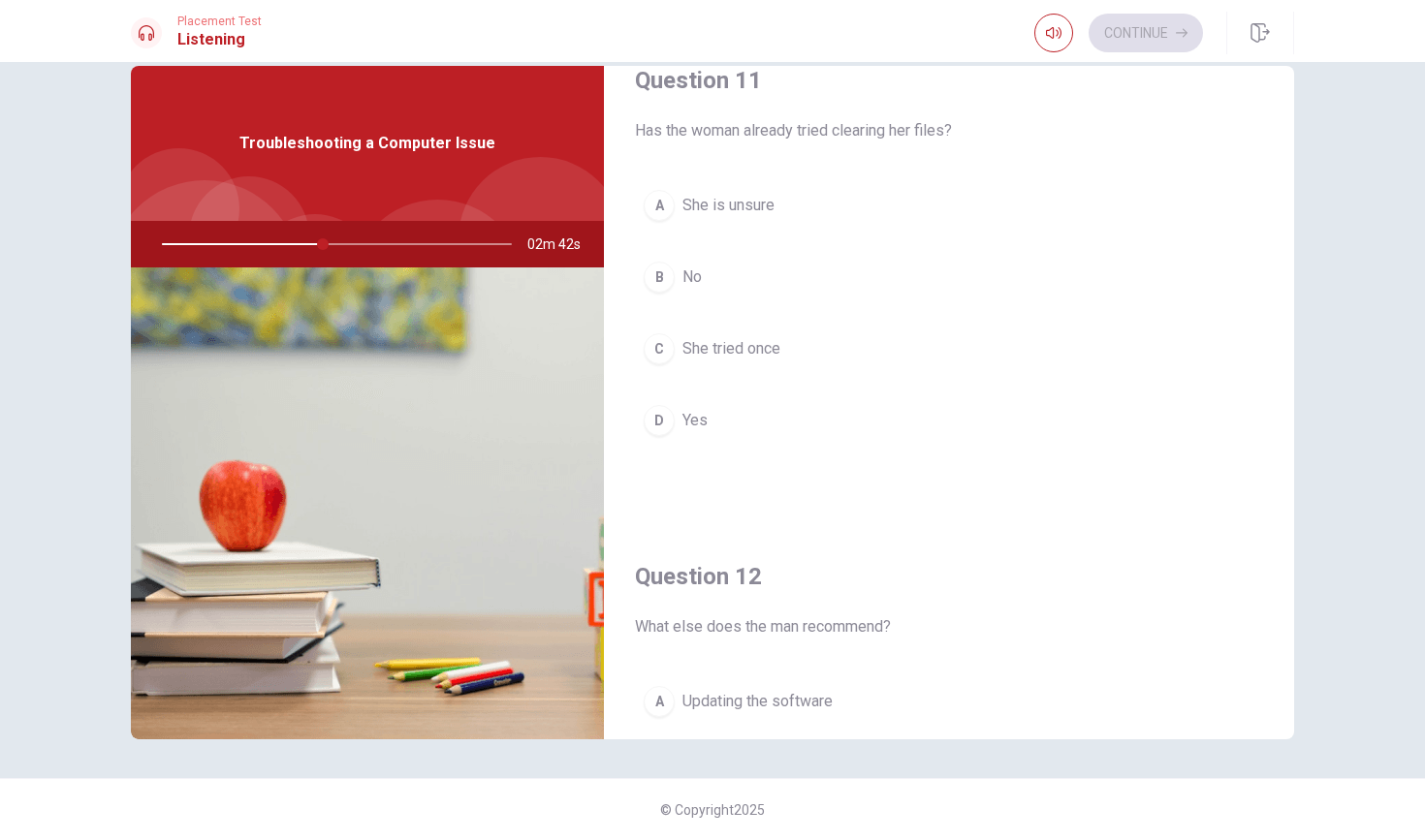 scroll, scrollTop: 0, scrollLeft: 0, axis: both 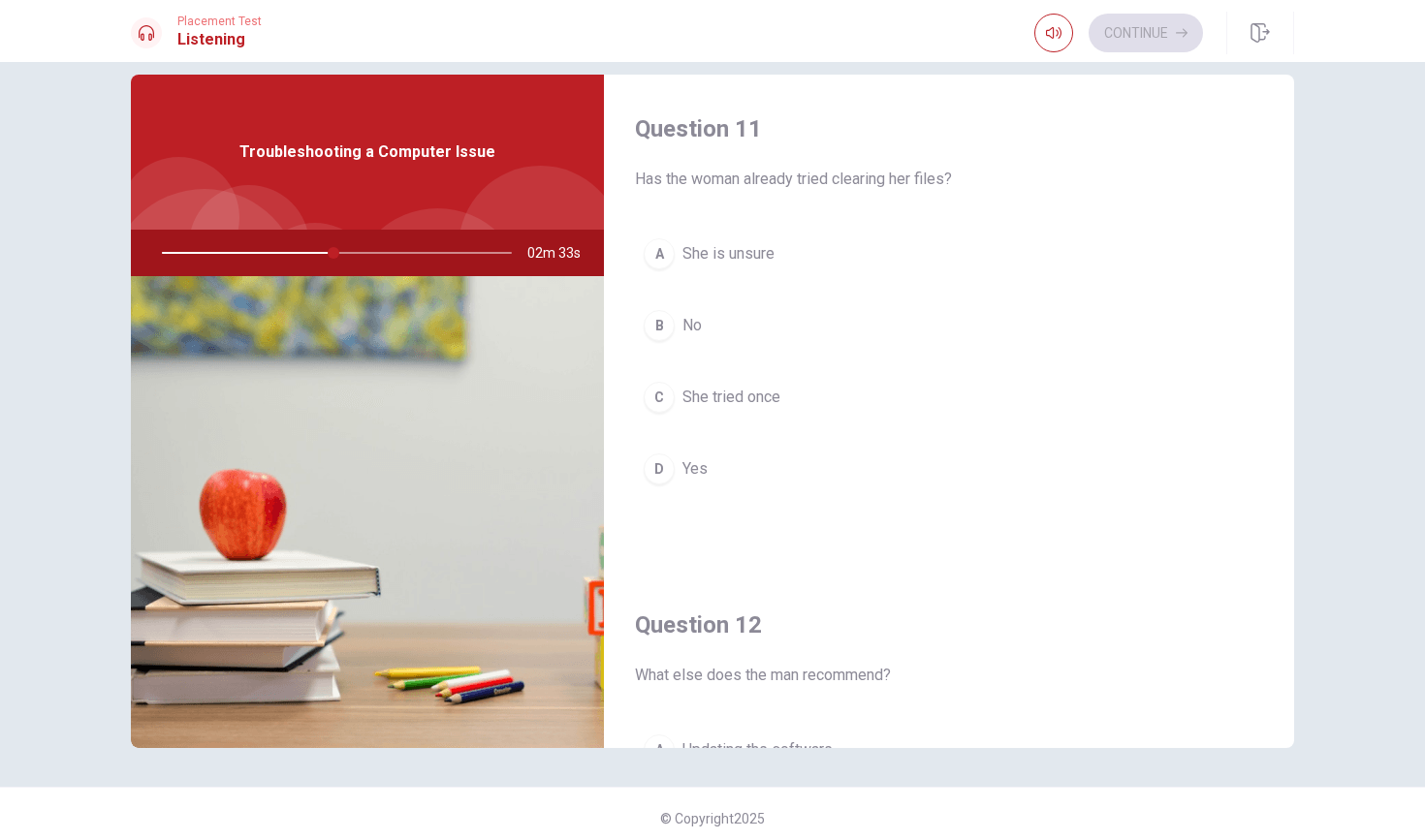 click on "No" at bounding box center [692, 326] 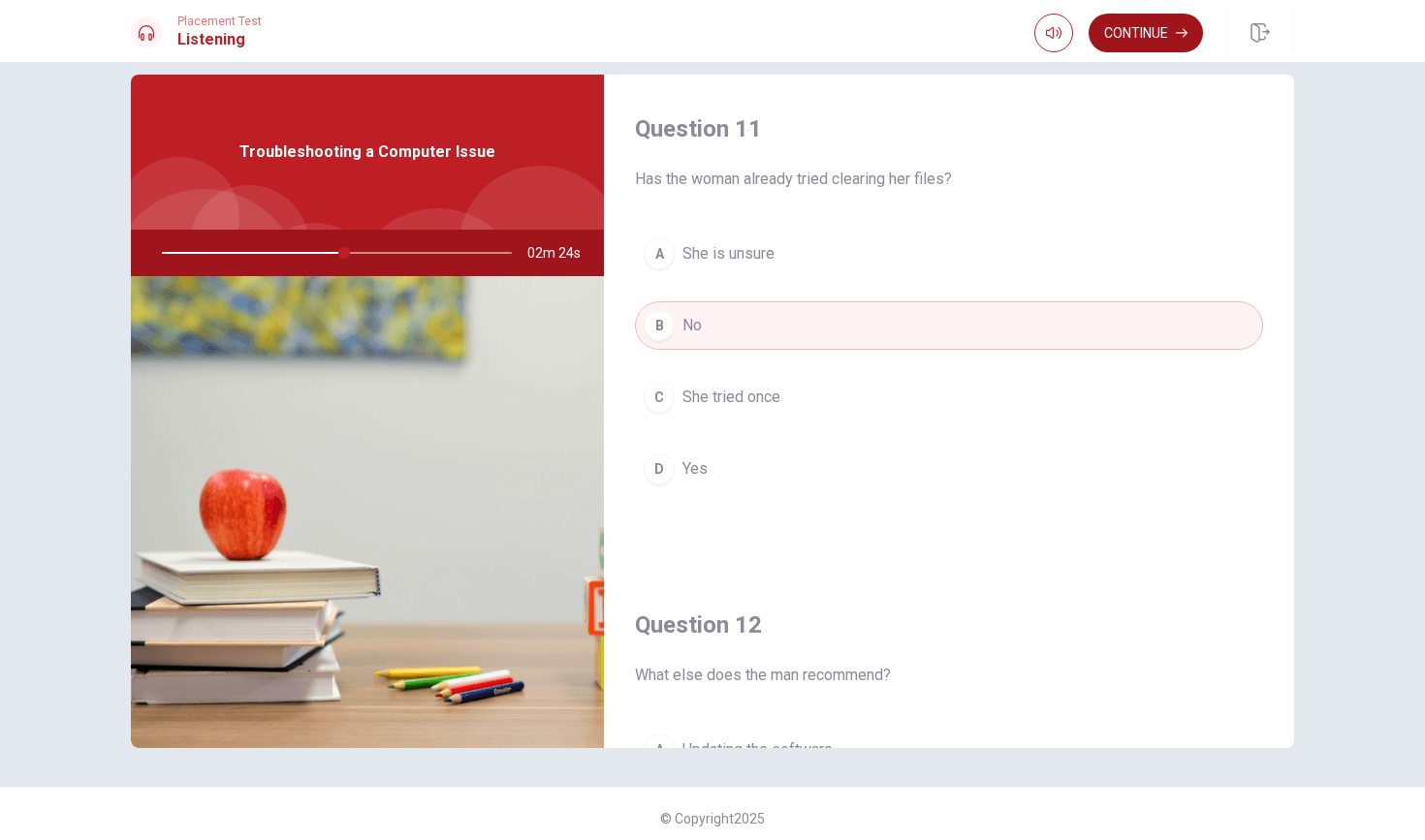 click on "Continue" at bounding box center (1146, 33) 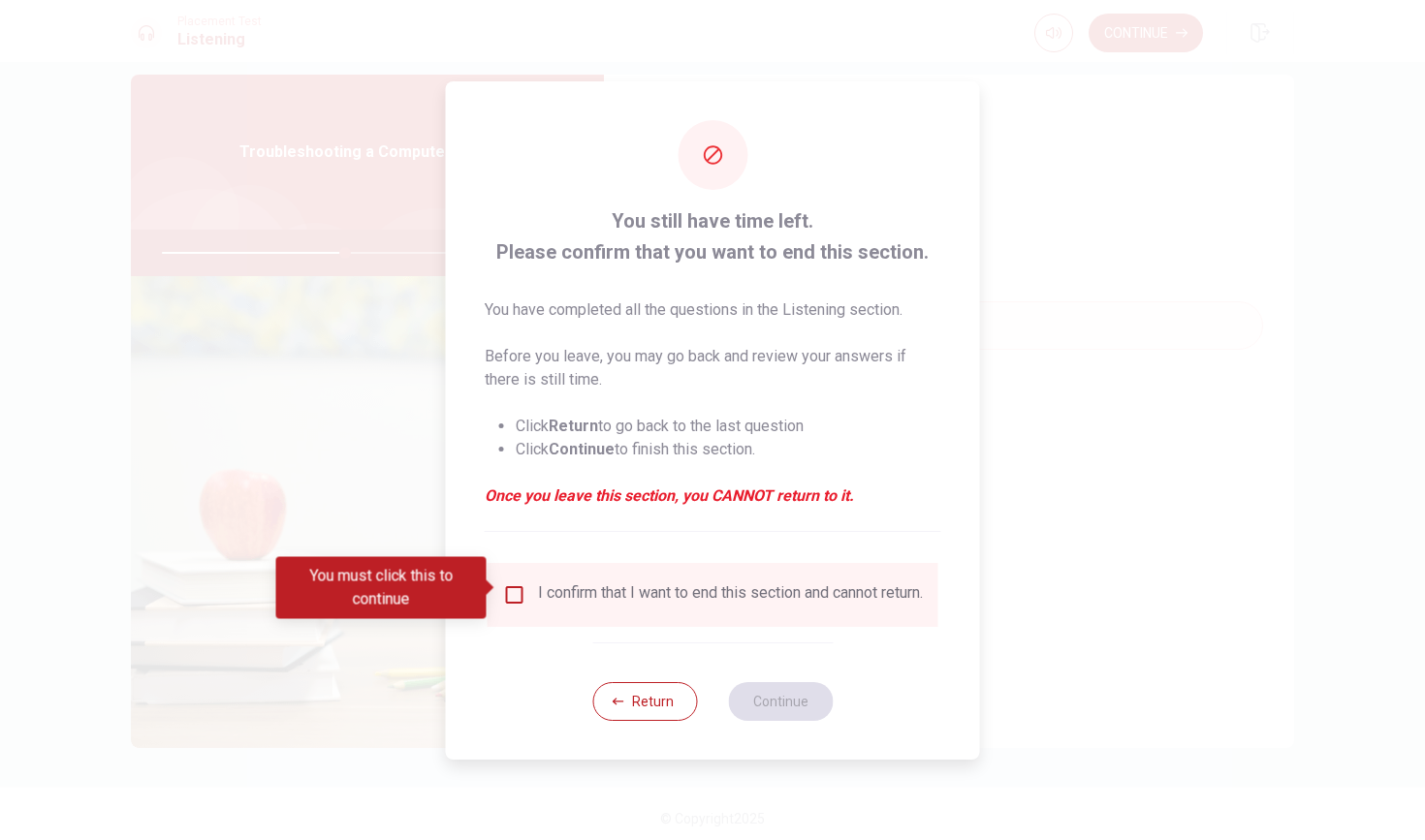 click at bounding box center (515, 595) 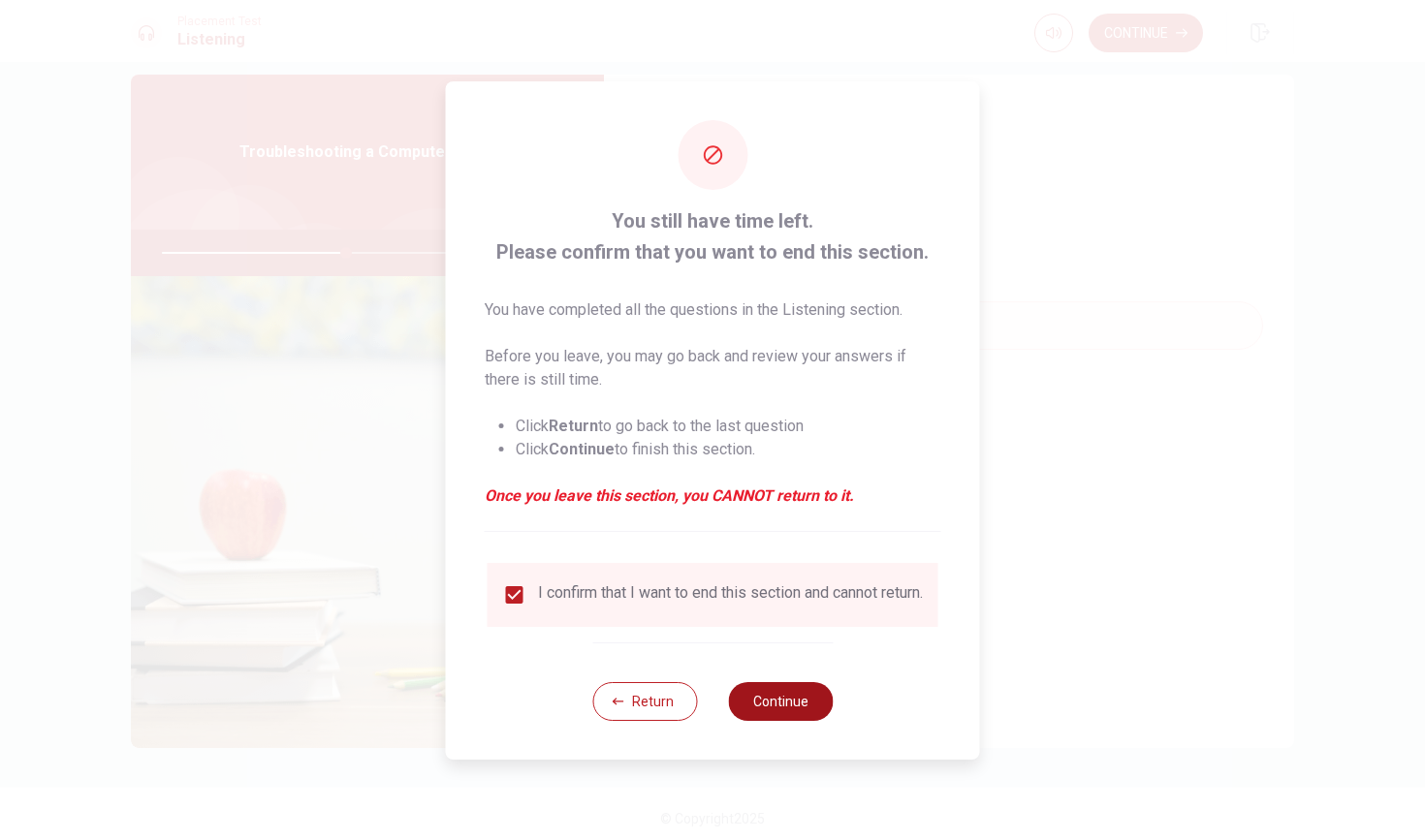 click on "Continue" at bounding box center (780, 701) 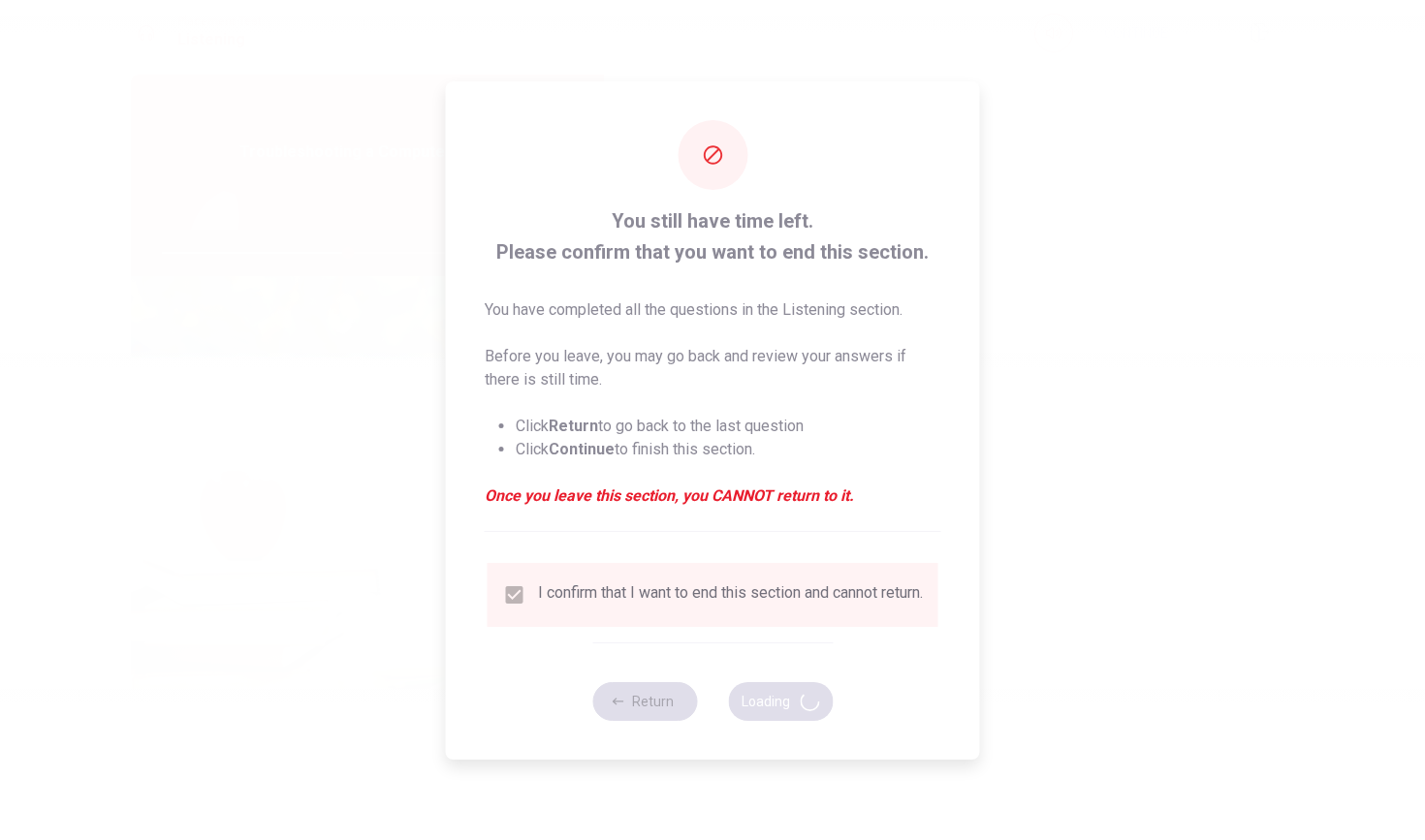 type on "54" 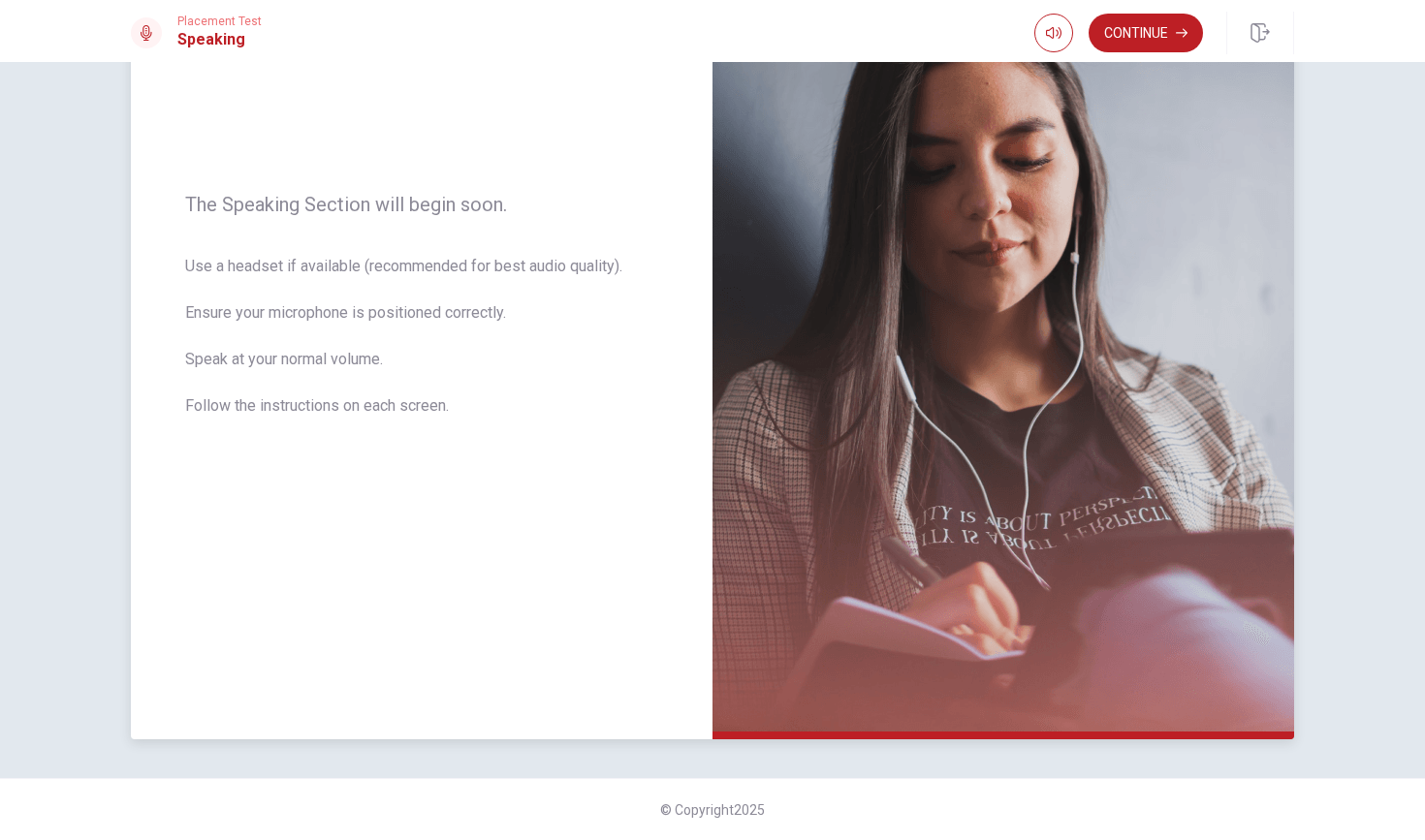 scroll, scrollTop: 206, scrollLeft: 0, axis: vertical 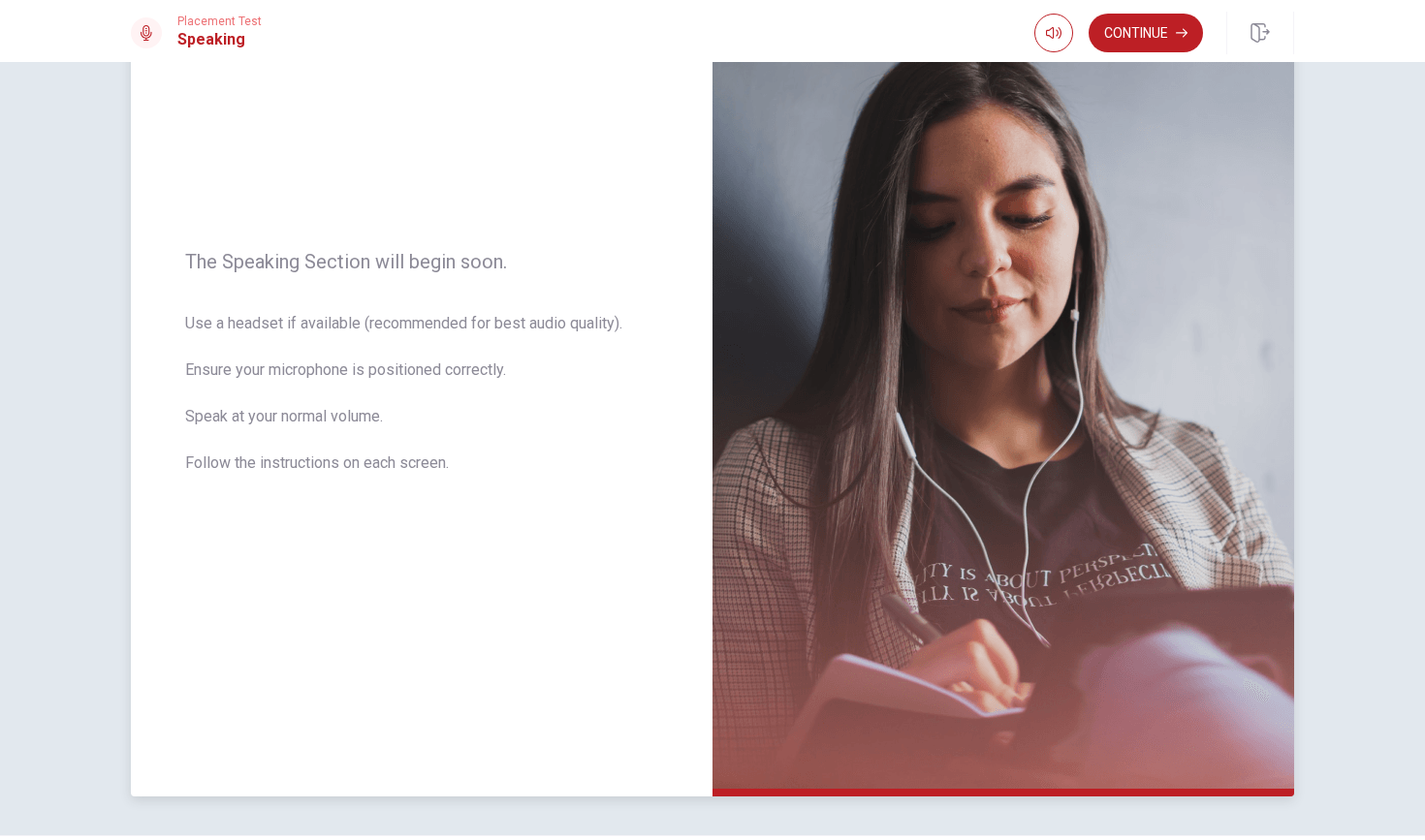 click at bounding box center (1003, 374) 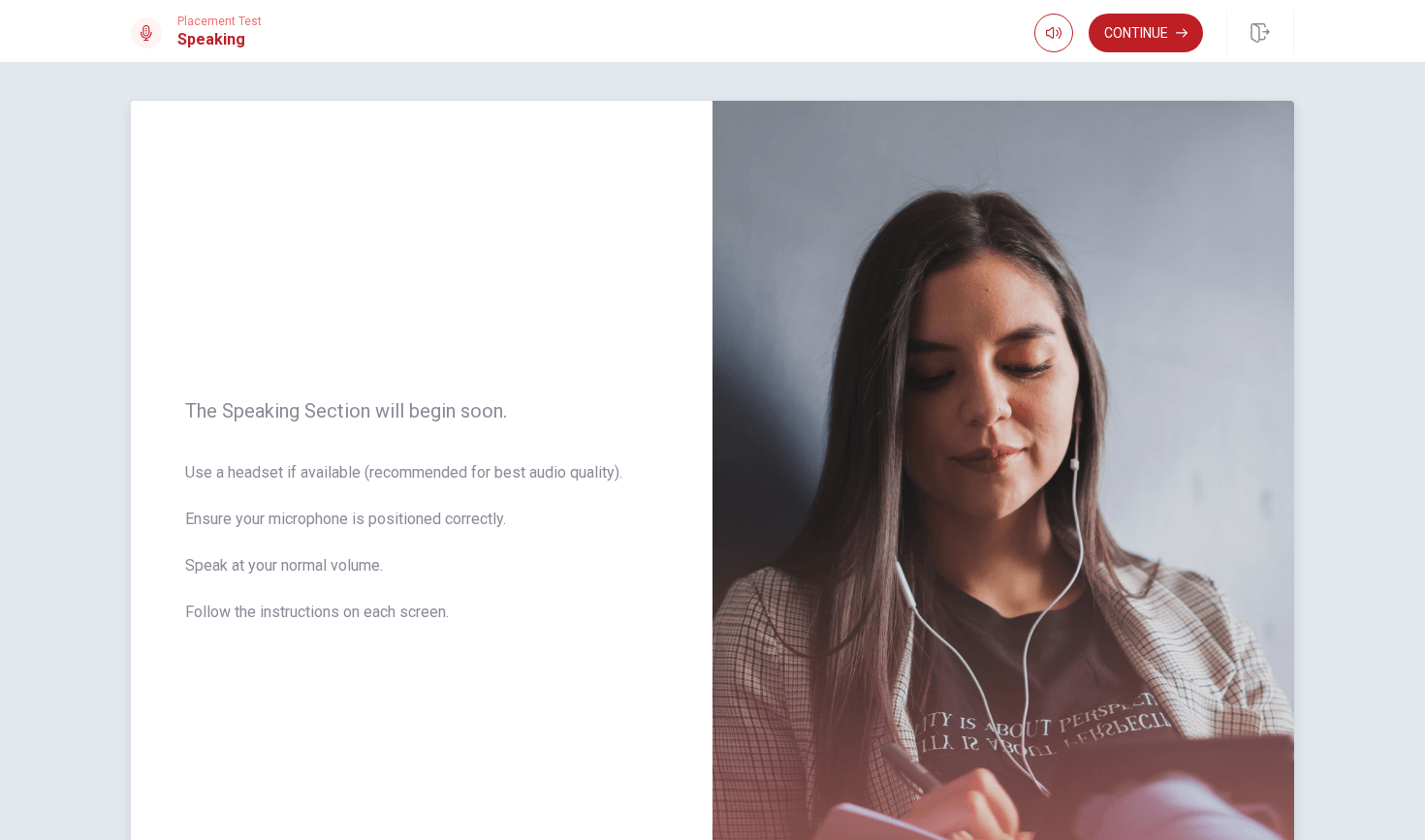 scroll, scrollTop: 0, scrollLeft: 0, axis: both 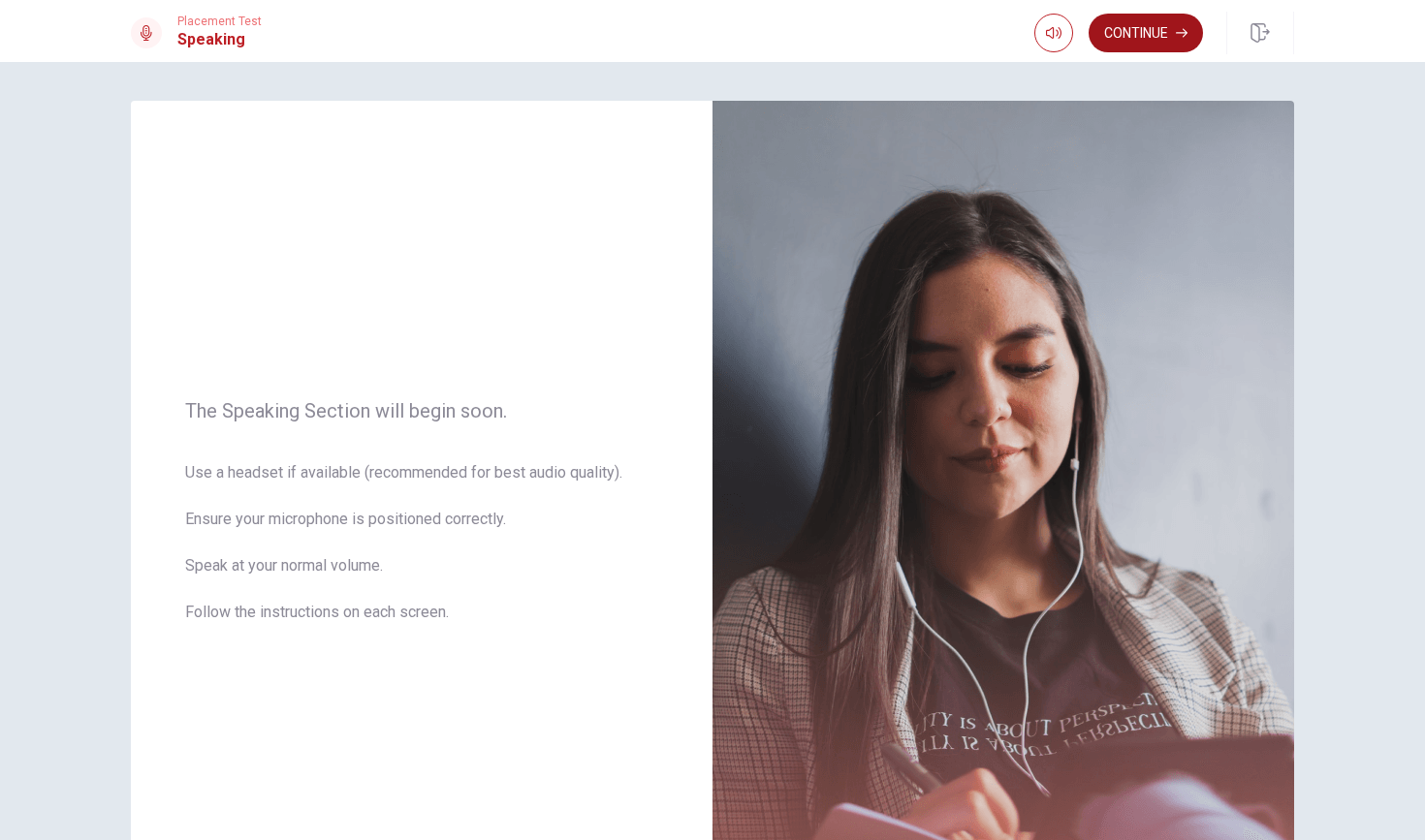 click on "Continue" at bounding box center [1146, 33] 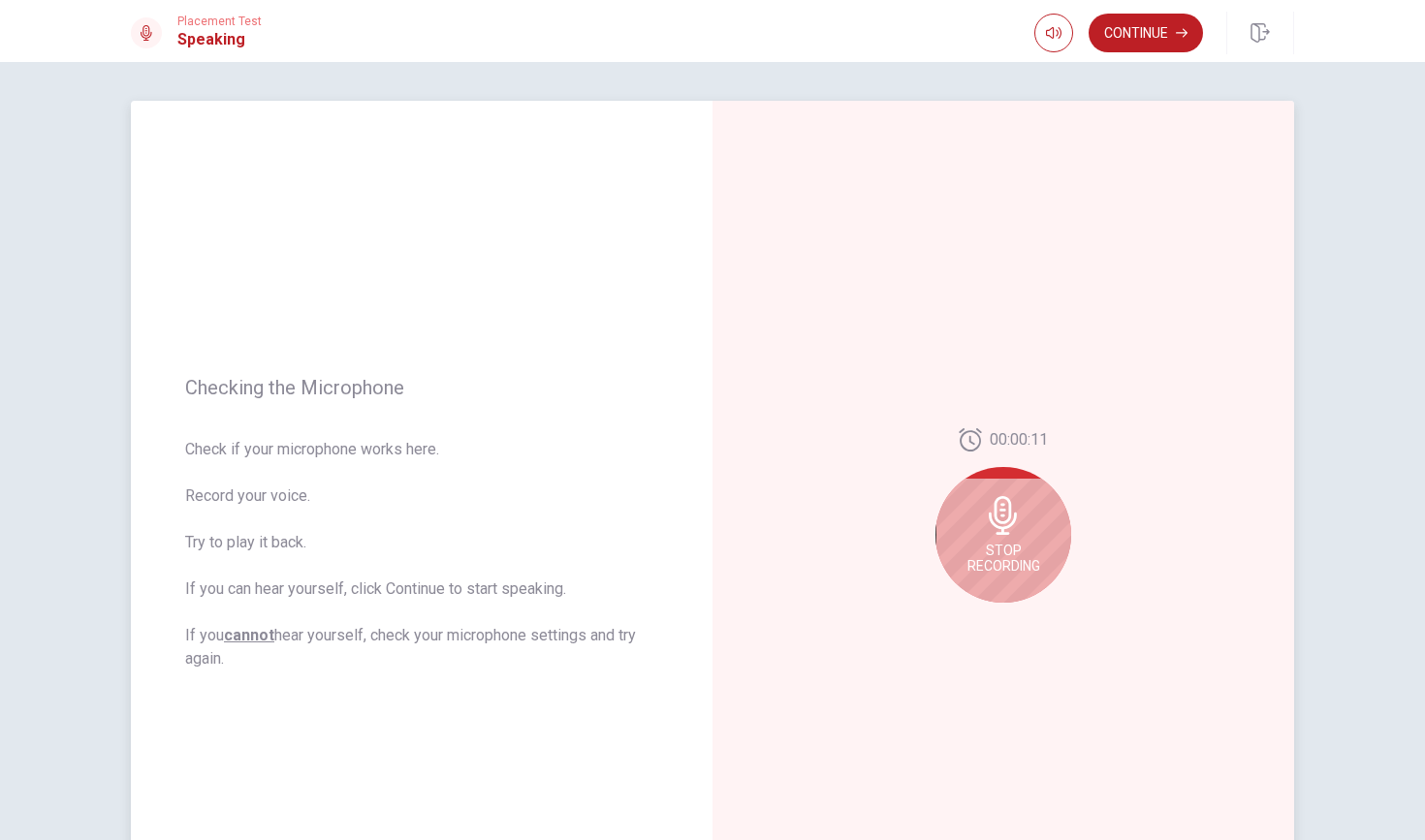 click on "Stop   Recording" at bounding box center (1003, 535) 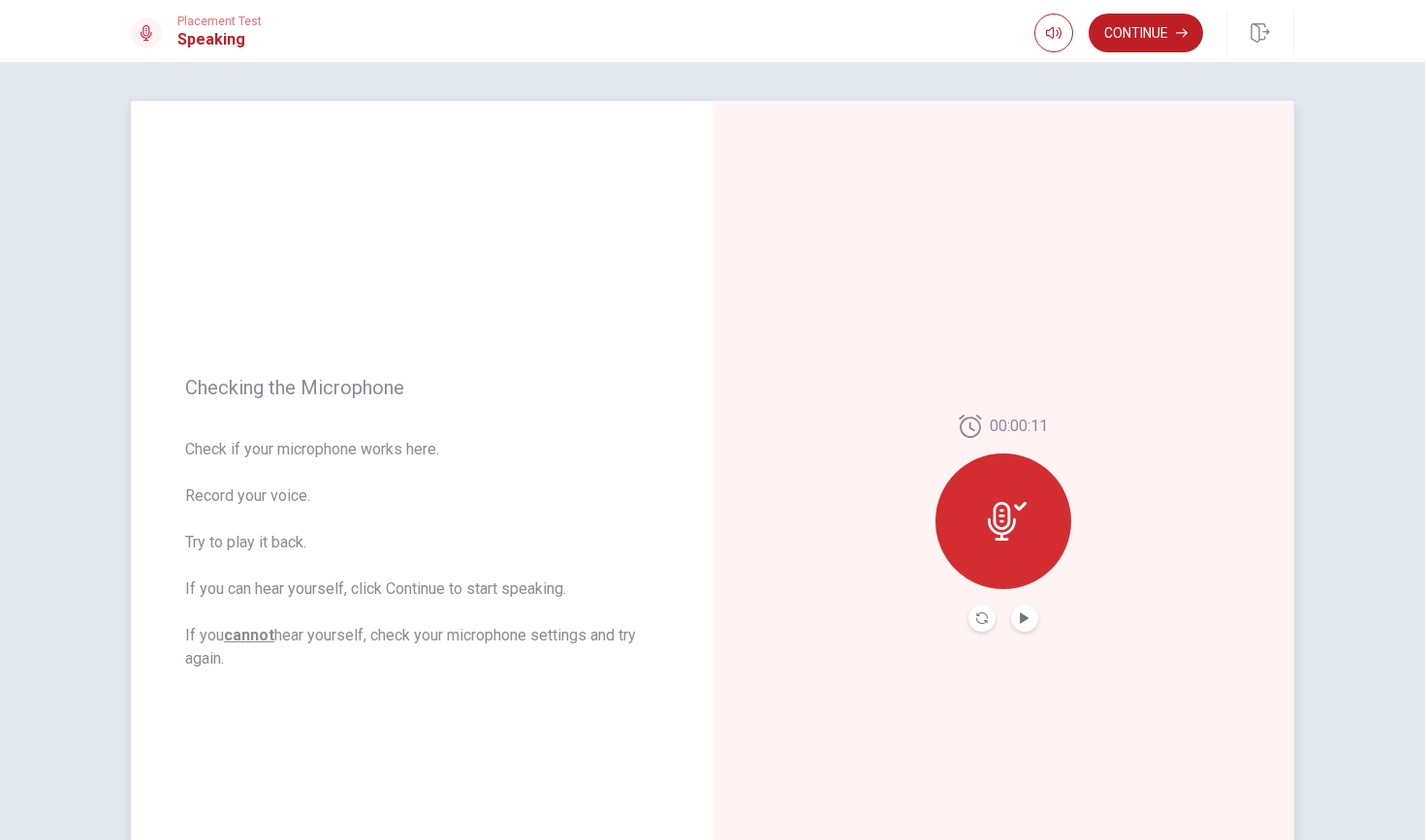 click at bounding box center (1003, 521) 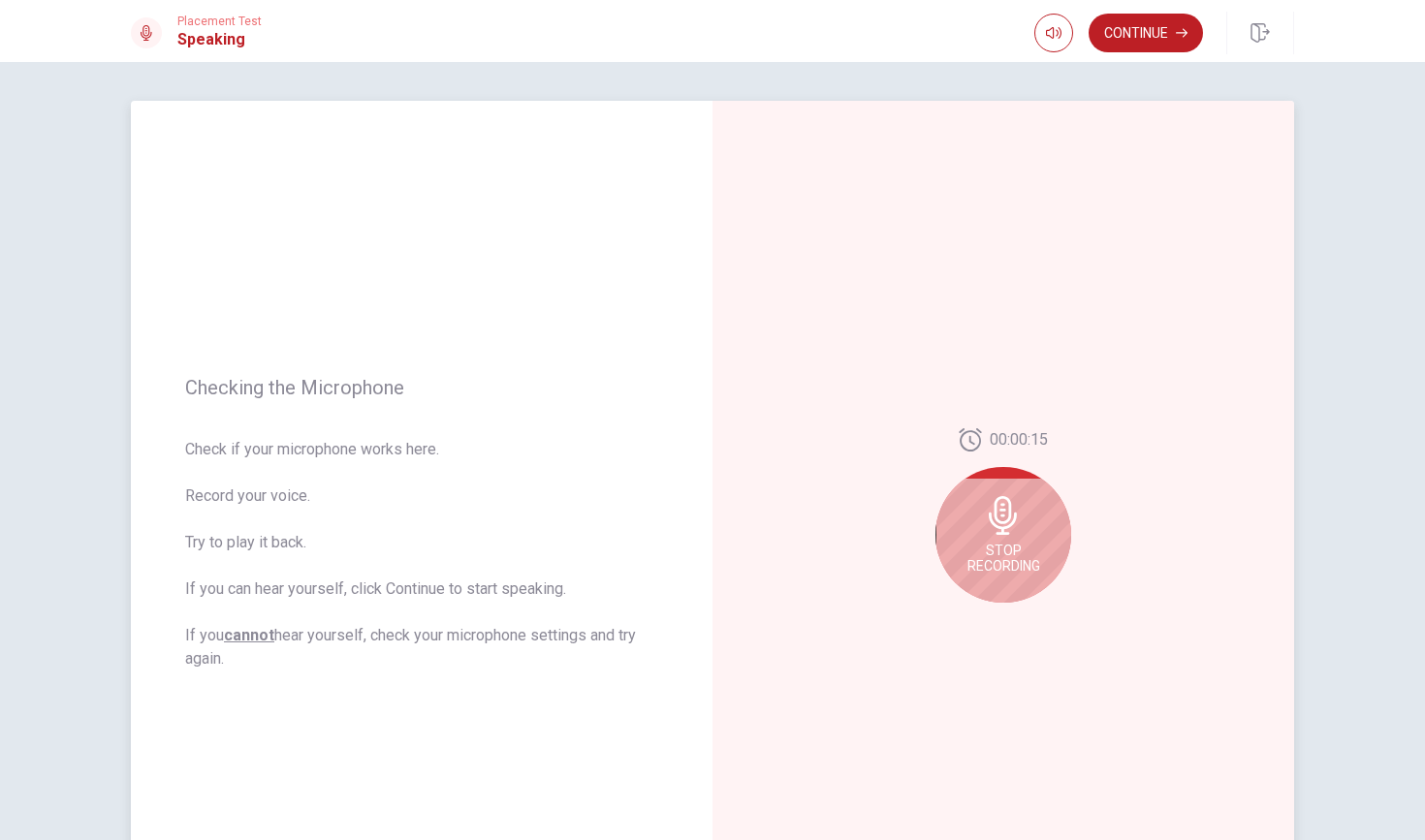 click on "Stop   Recording" at bounding box center [1003, 535] 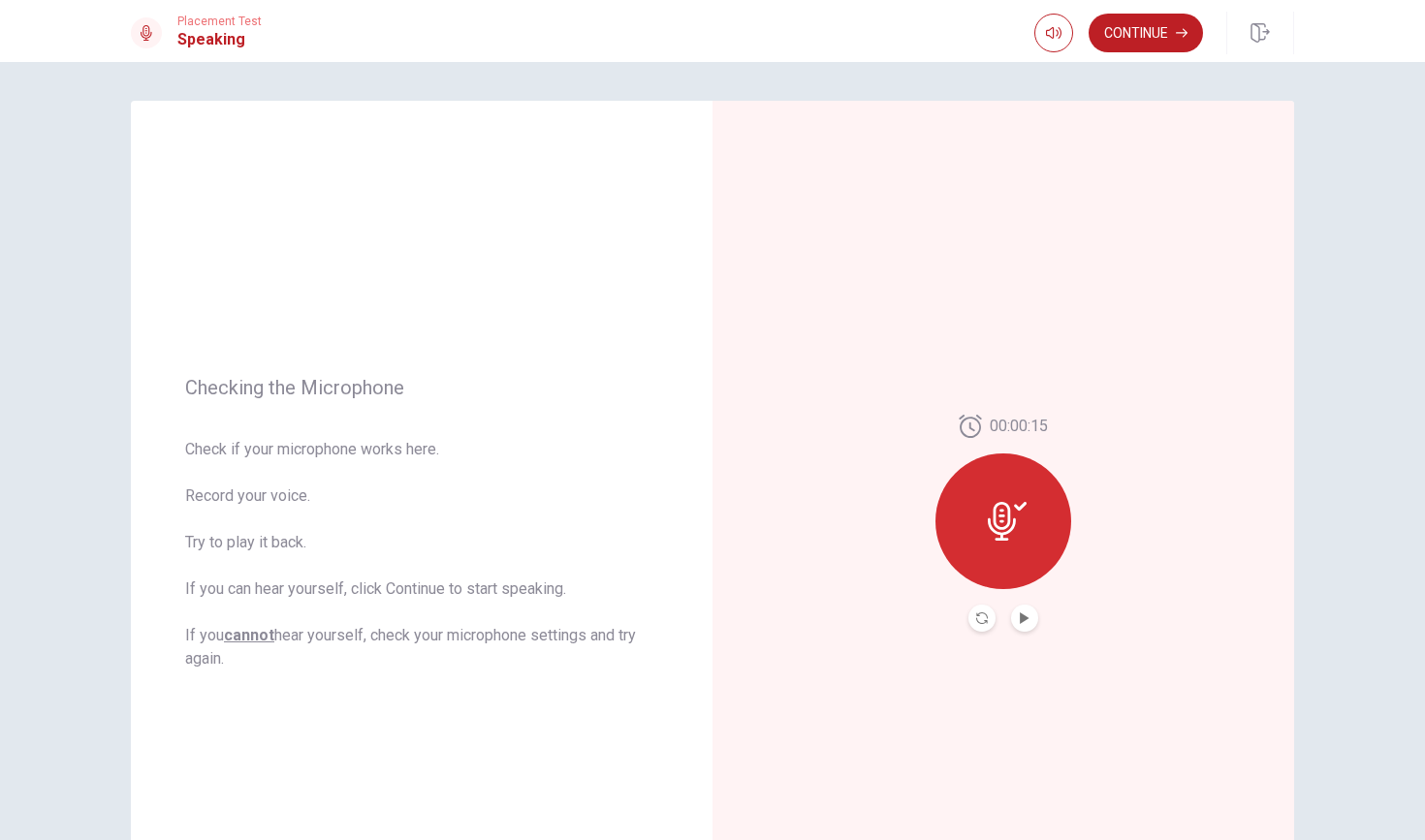 click at bounding box center (982, 618) 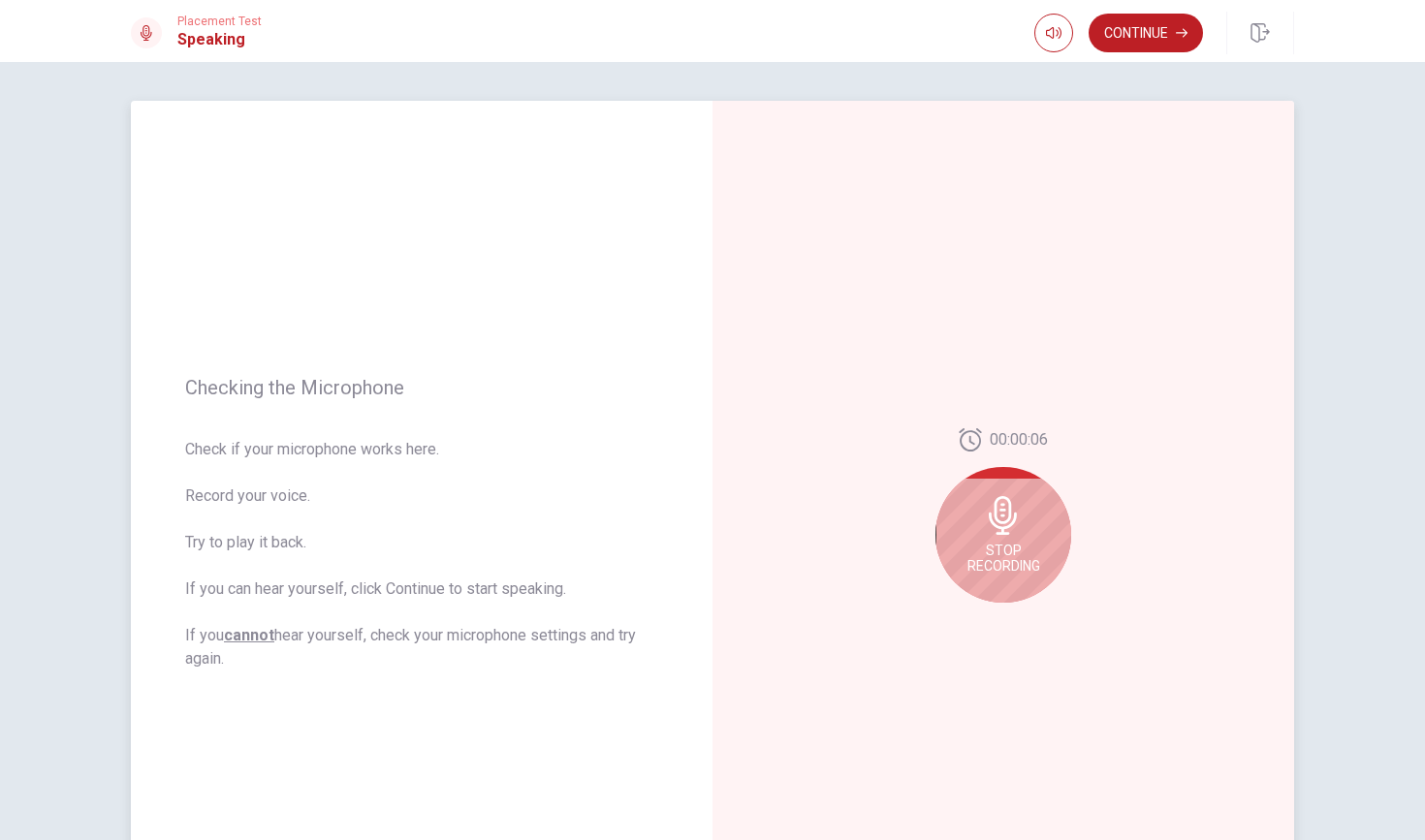 click on "Stop   Recording" at bounding box center [1003, 535] 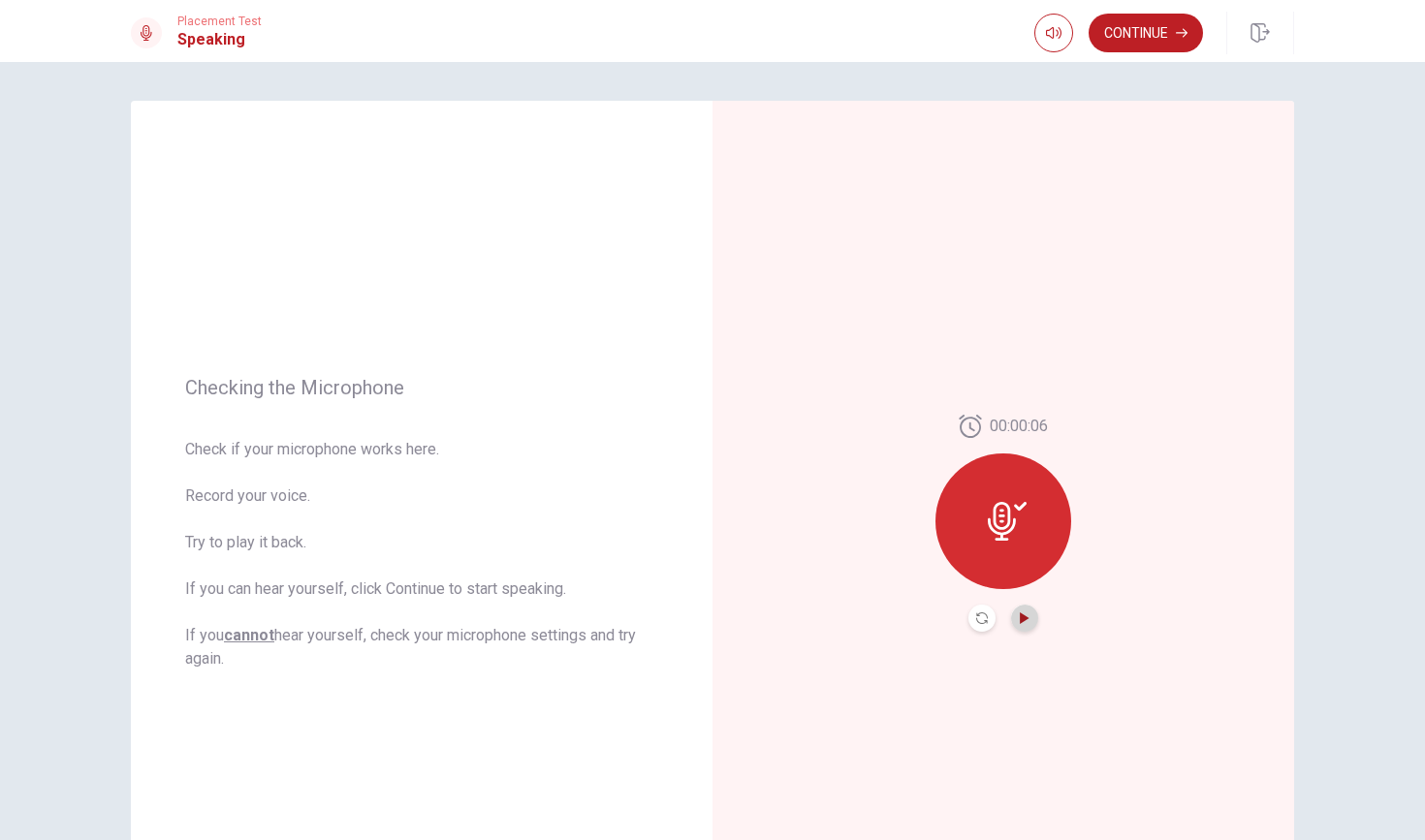 click 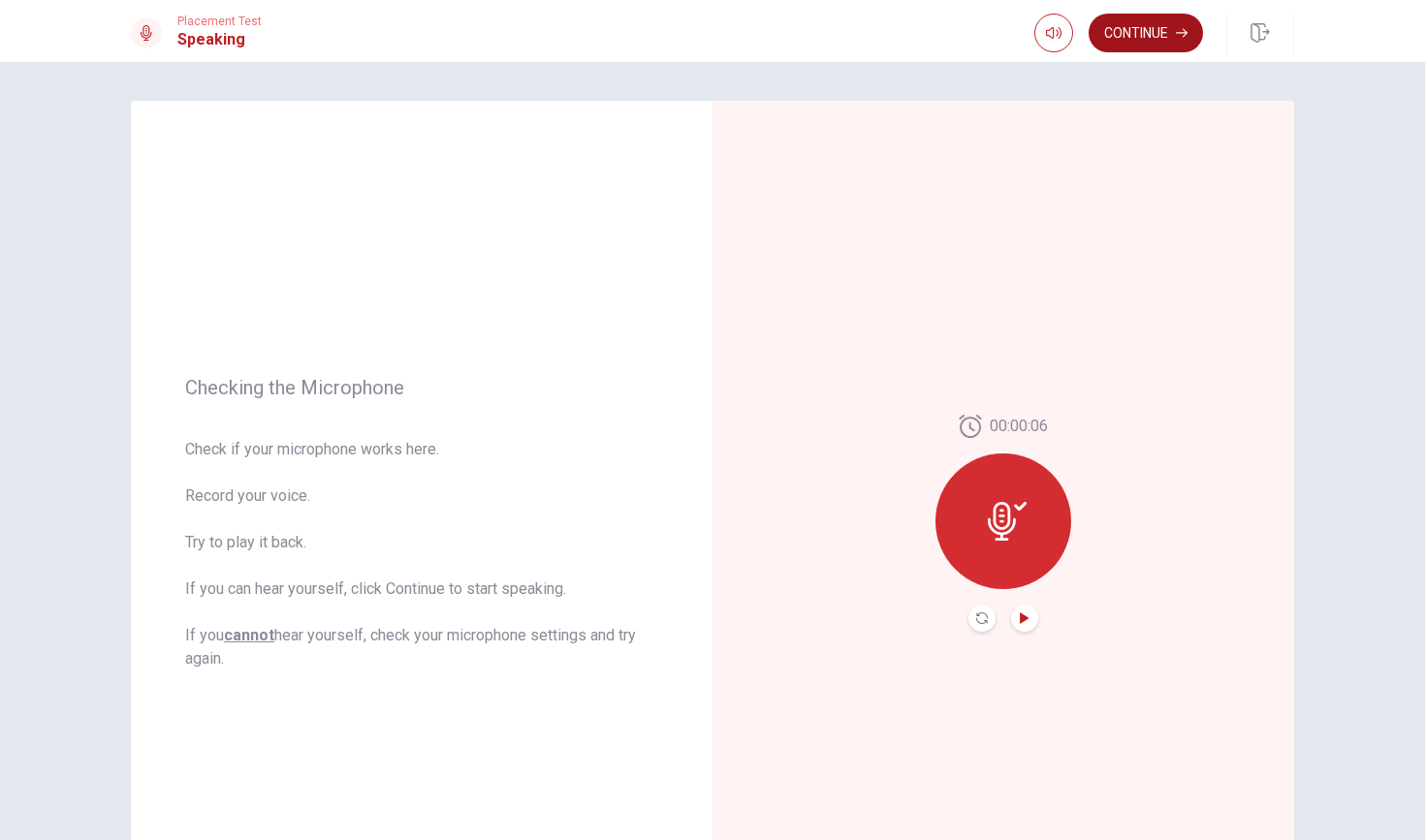 click on "Continue" at bounding box center (1146, 33) 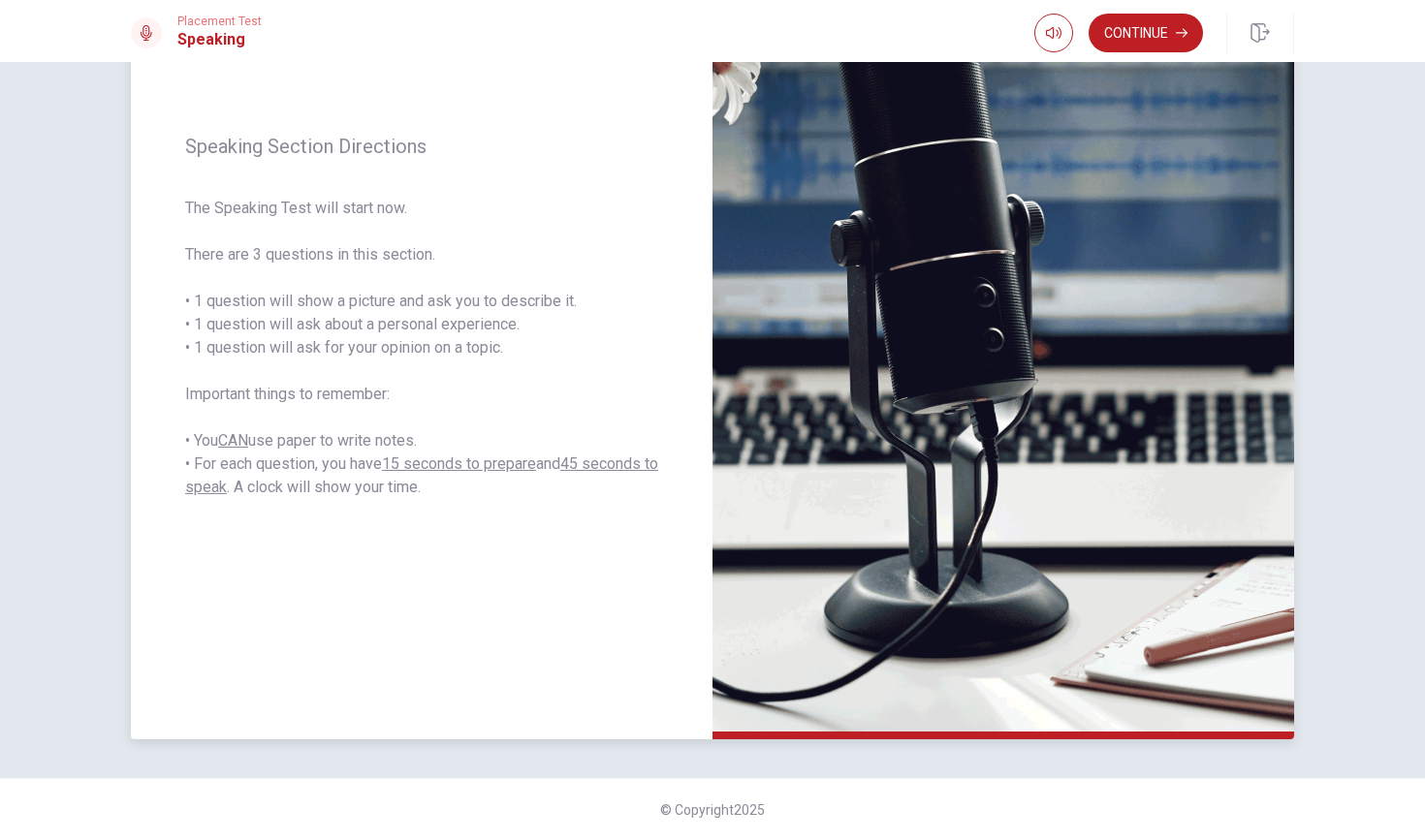 scroll, scrollTop: 206, scrollLeft: 0, axis: vertical 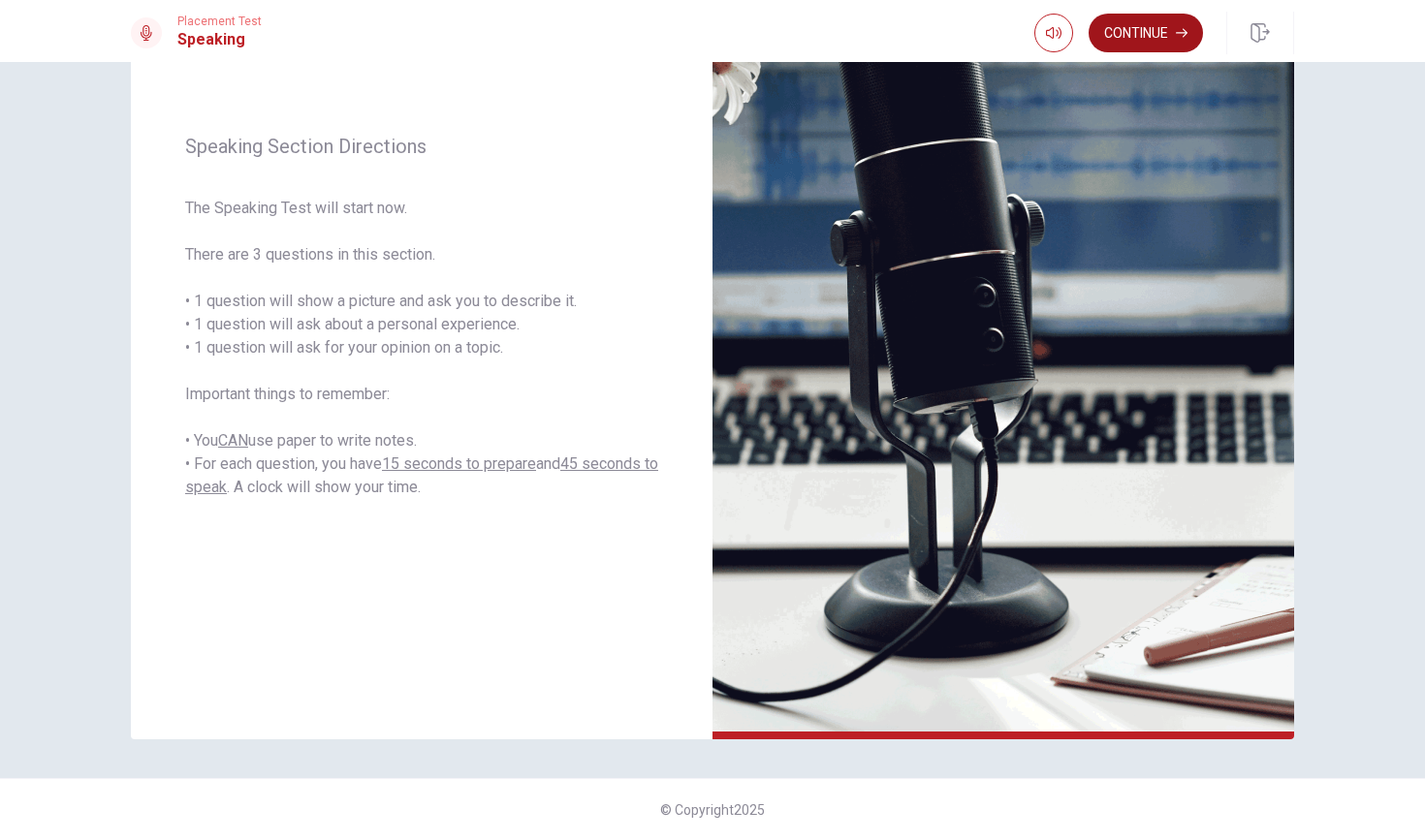 click on "Continue" at bounding box center [1146, 33] 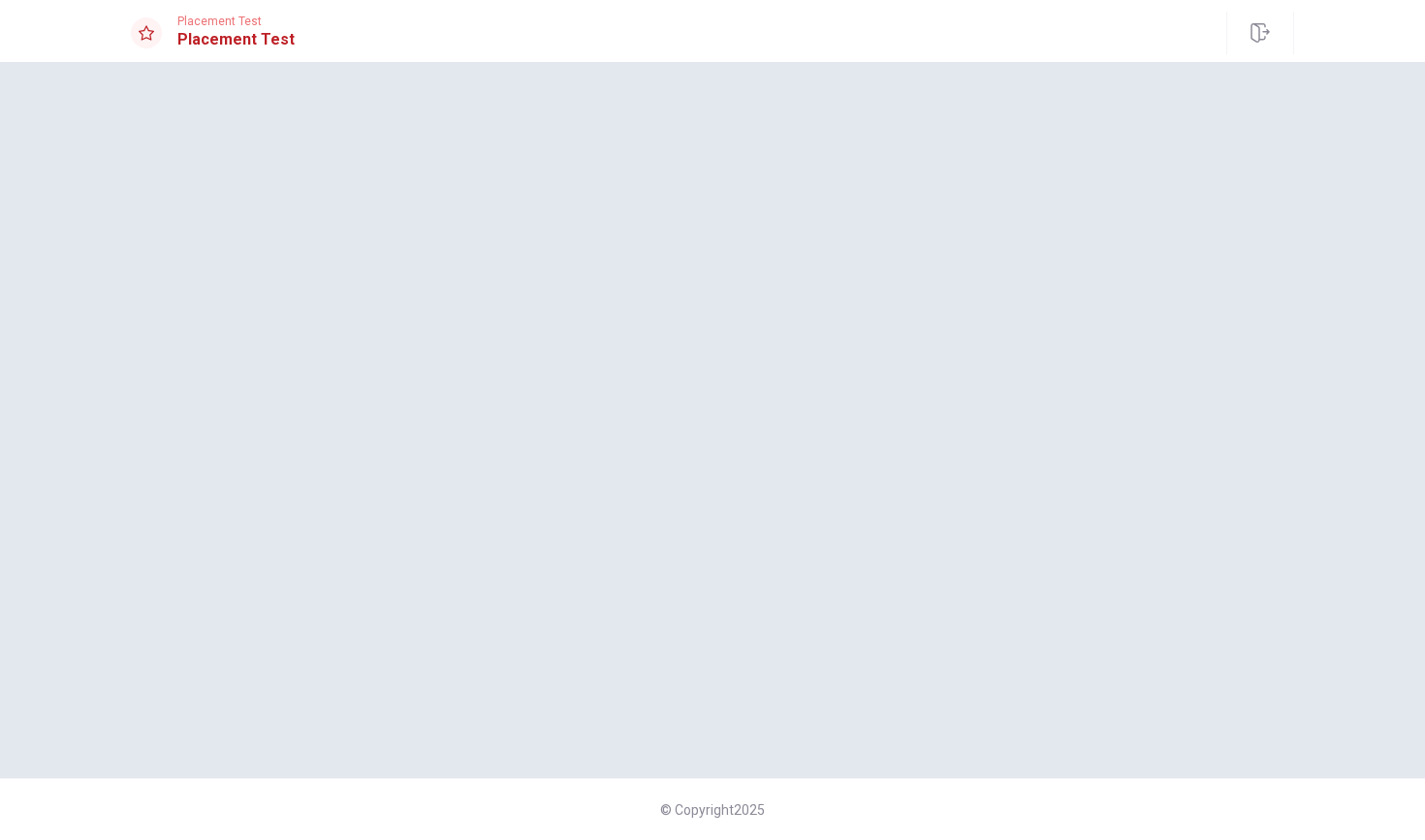 scroll, scrollTop: 0, scrollLeft: 0, axis: both 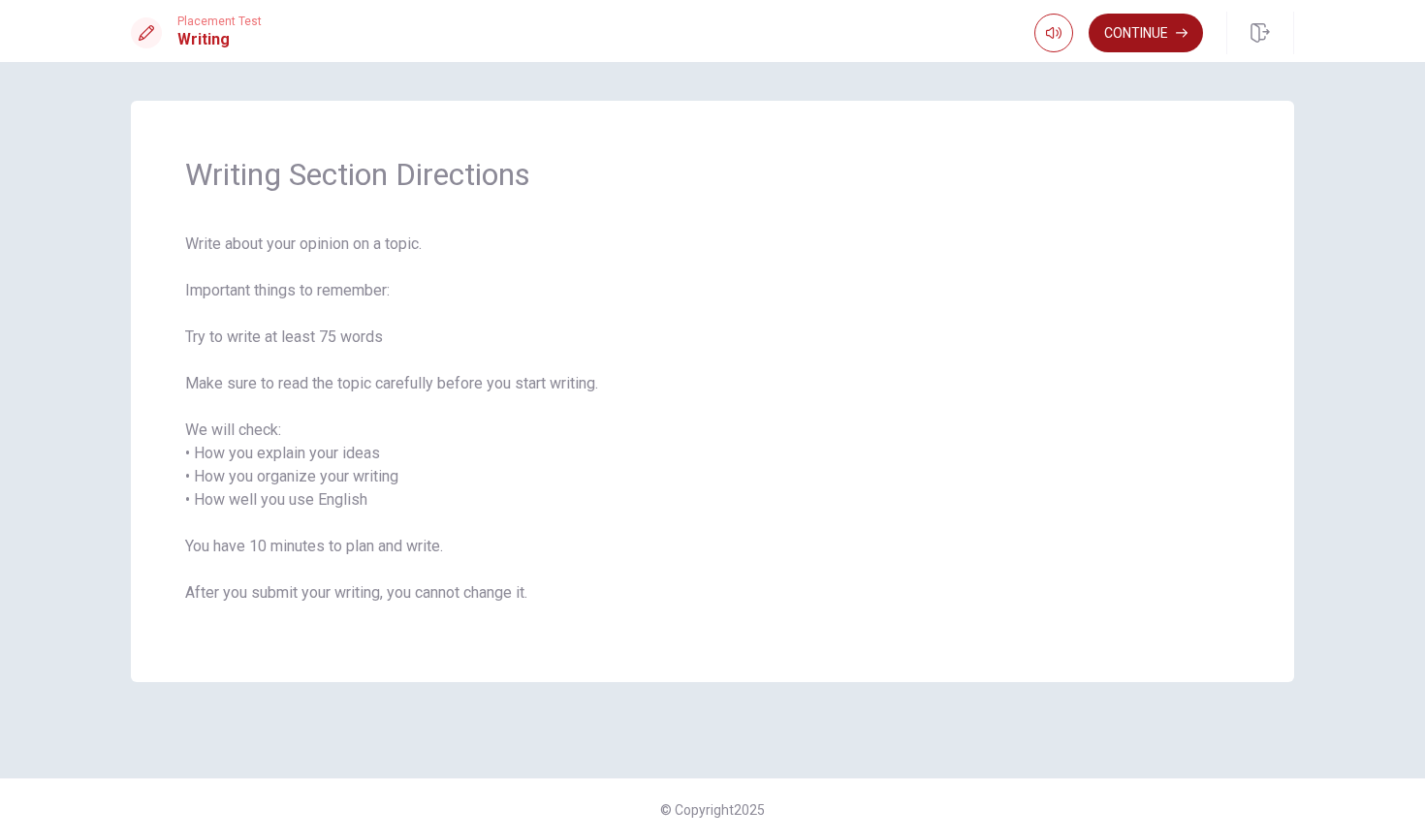 click on "Continue" at bounding box center [1146, 33] 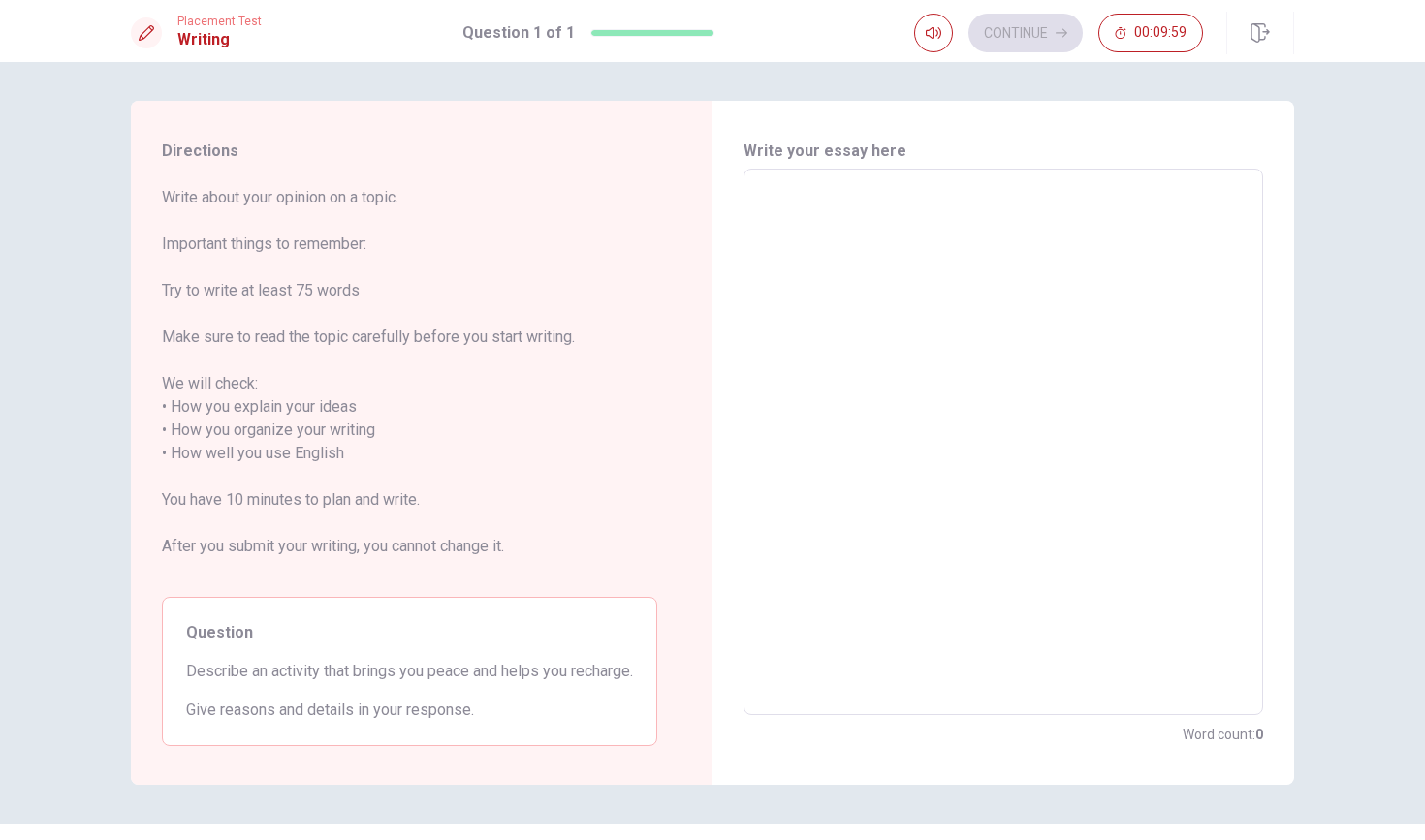 click at bounding box center (1003, 442) 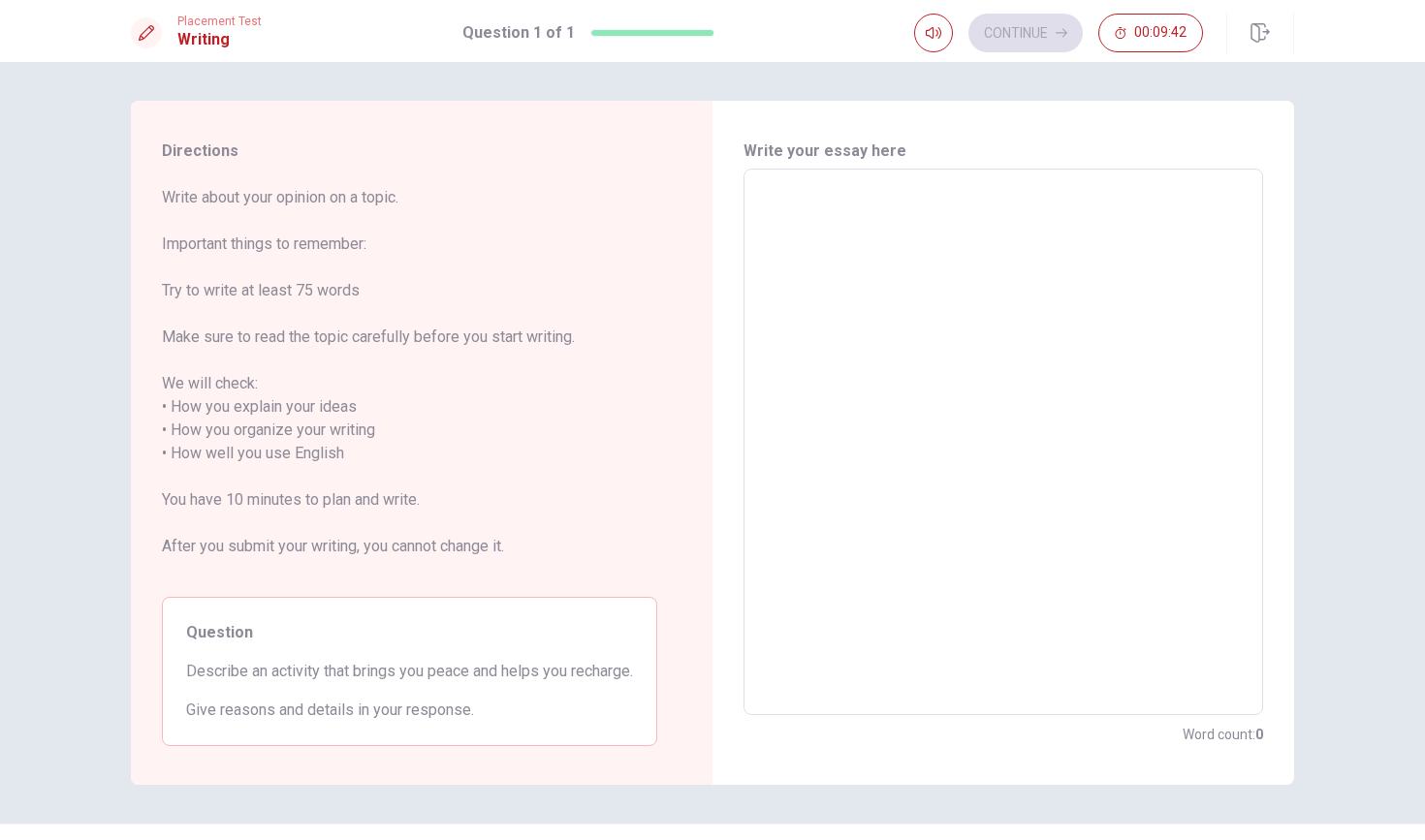 type on "I" 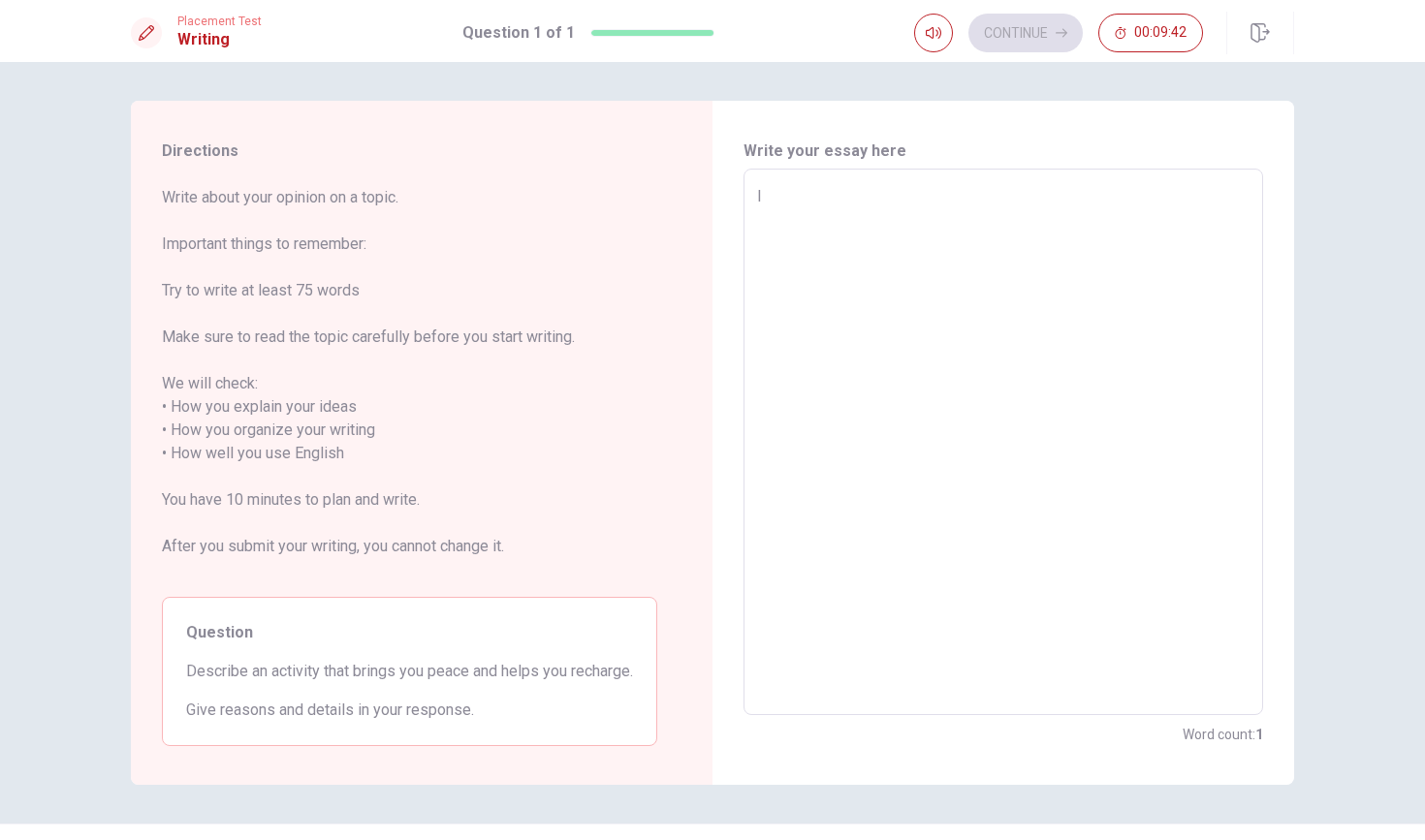 type on "x" 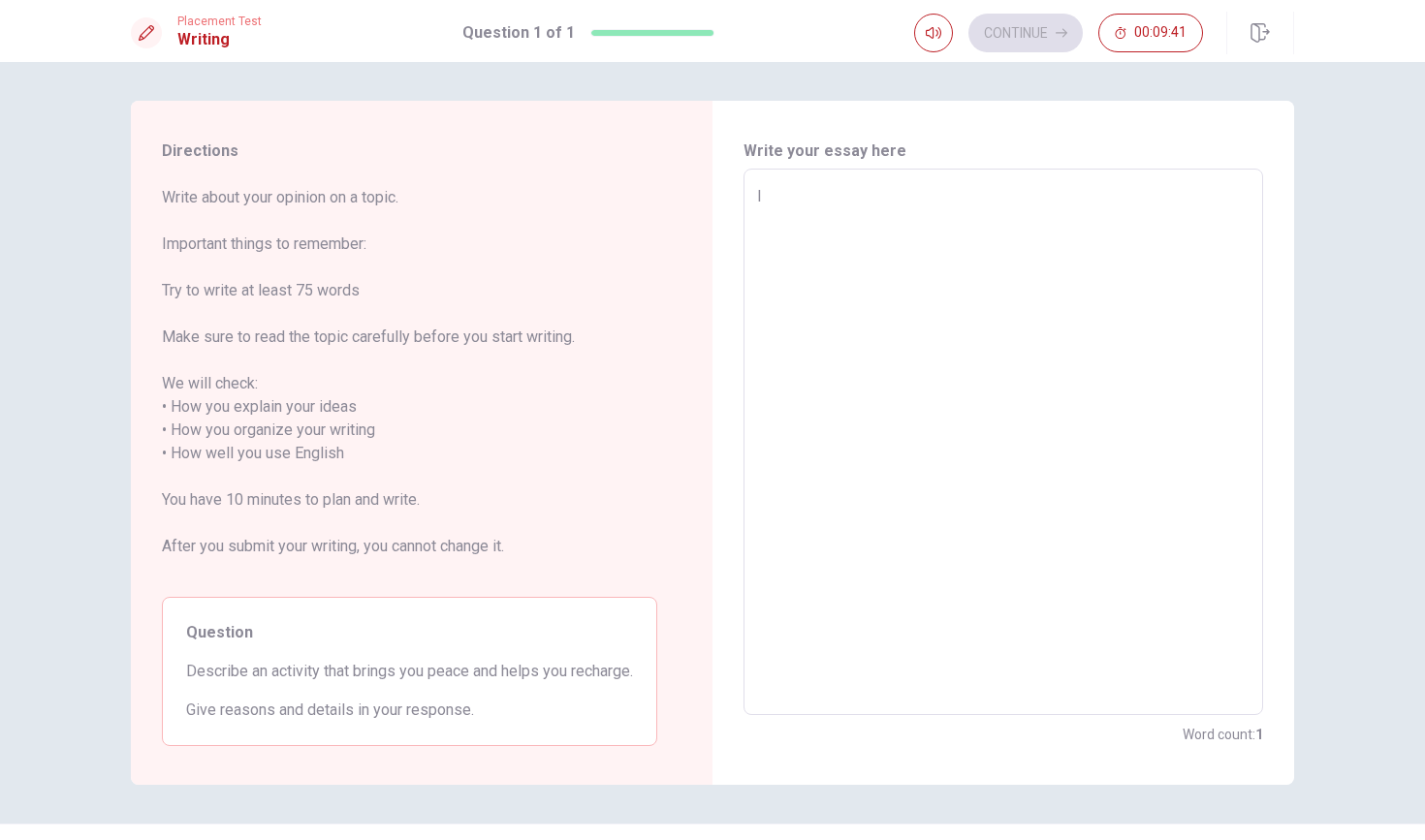 type on "x" 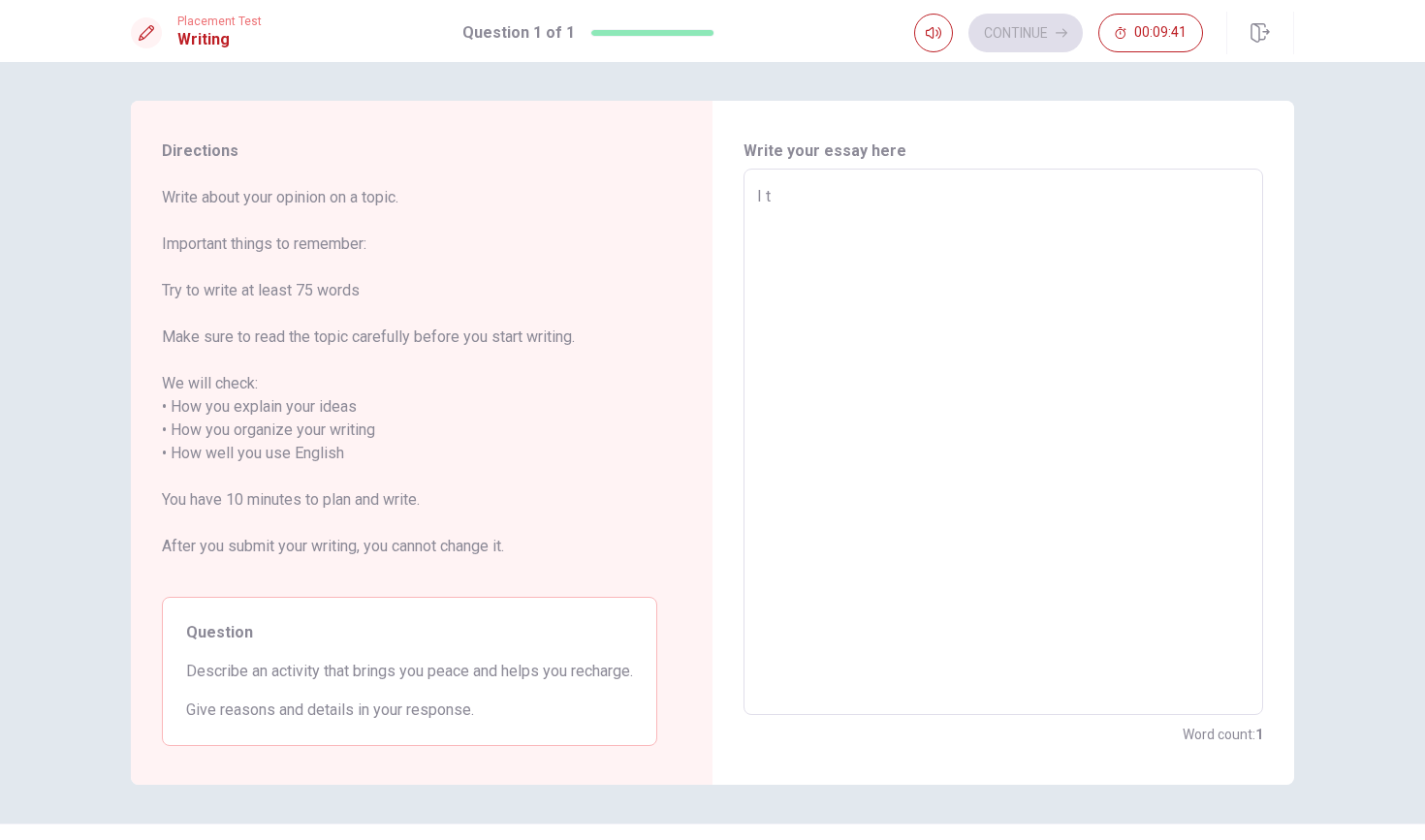 type on "x" 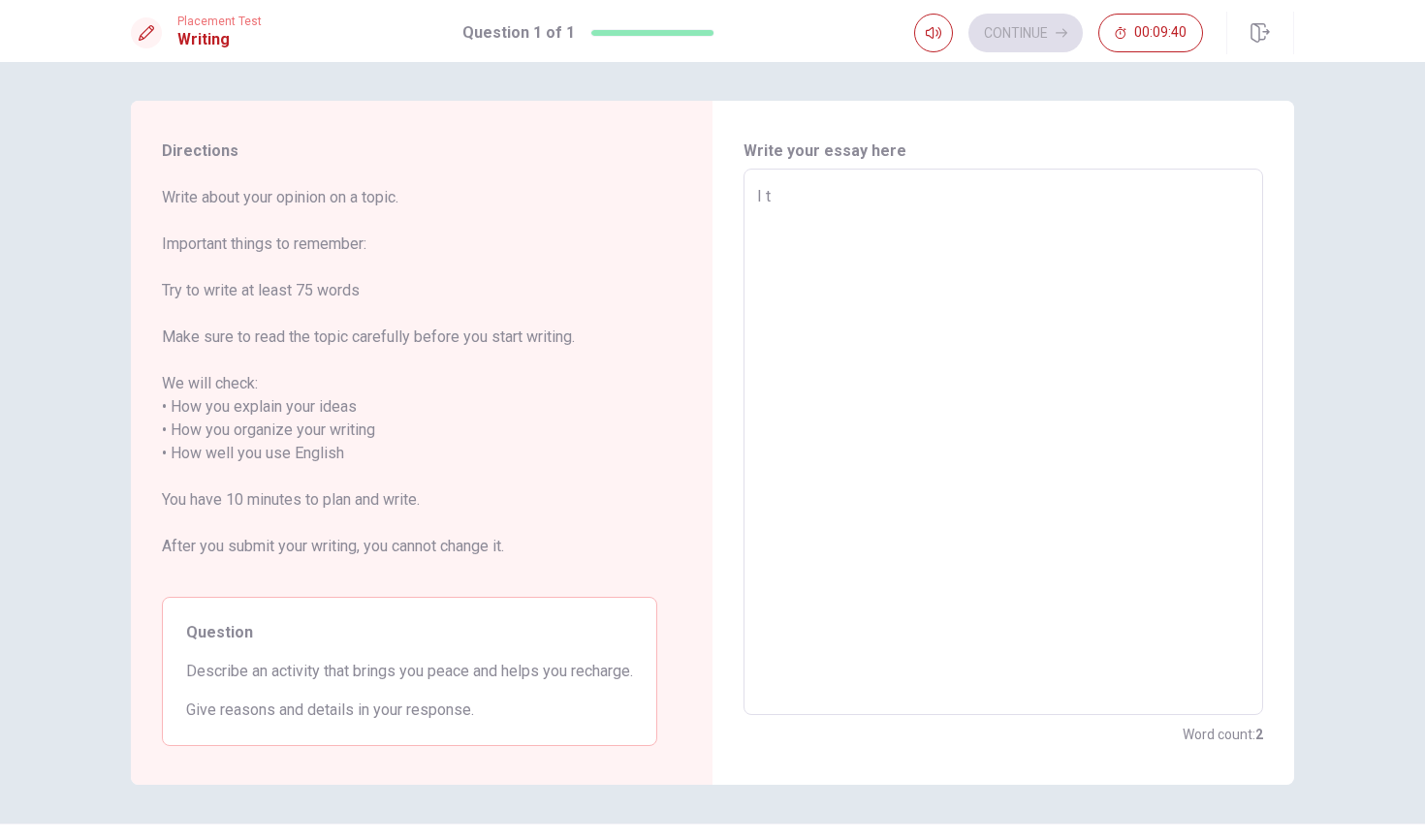 type on "I th" 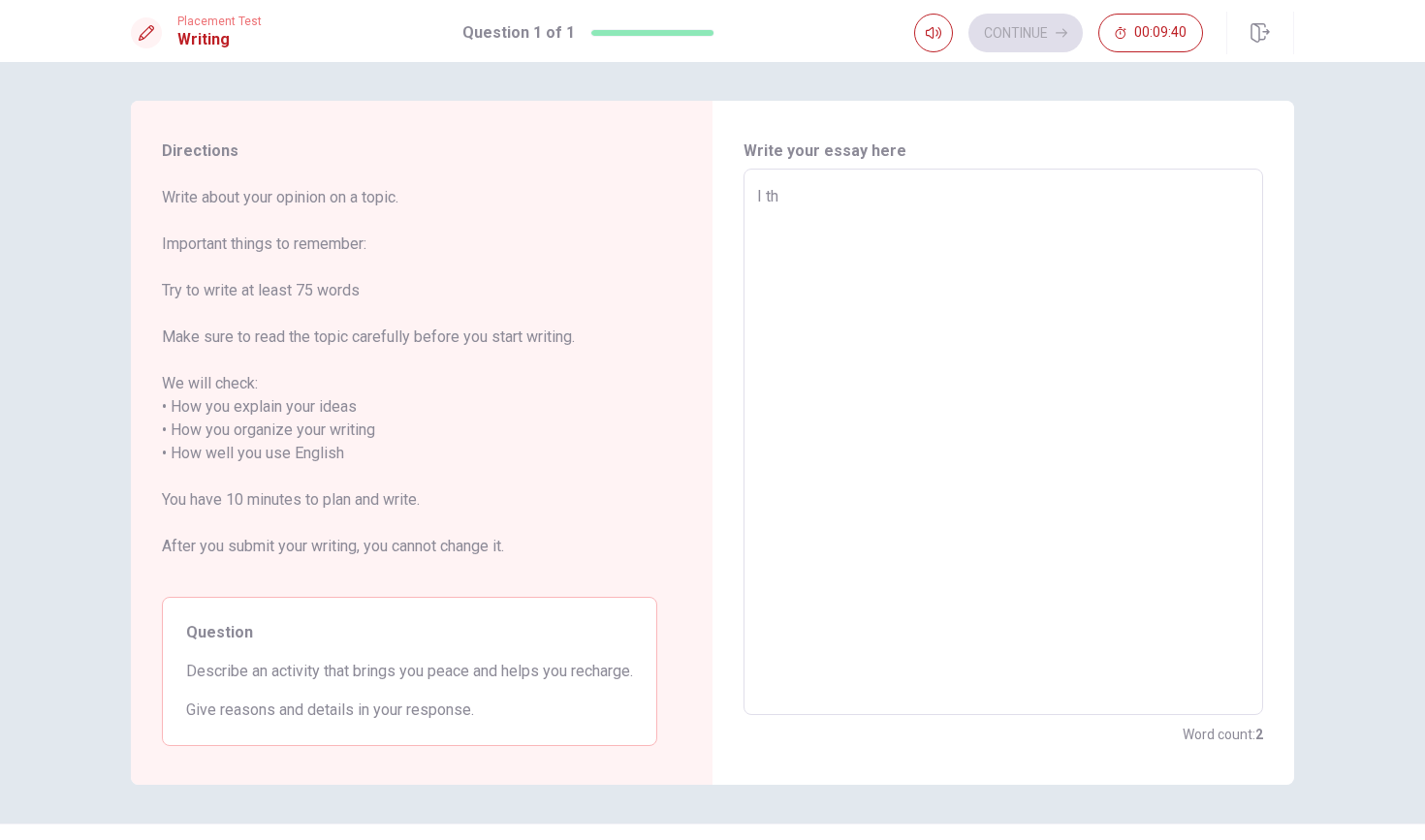 type on "x" 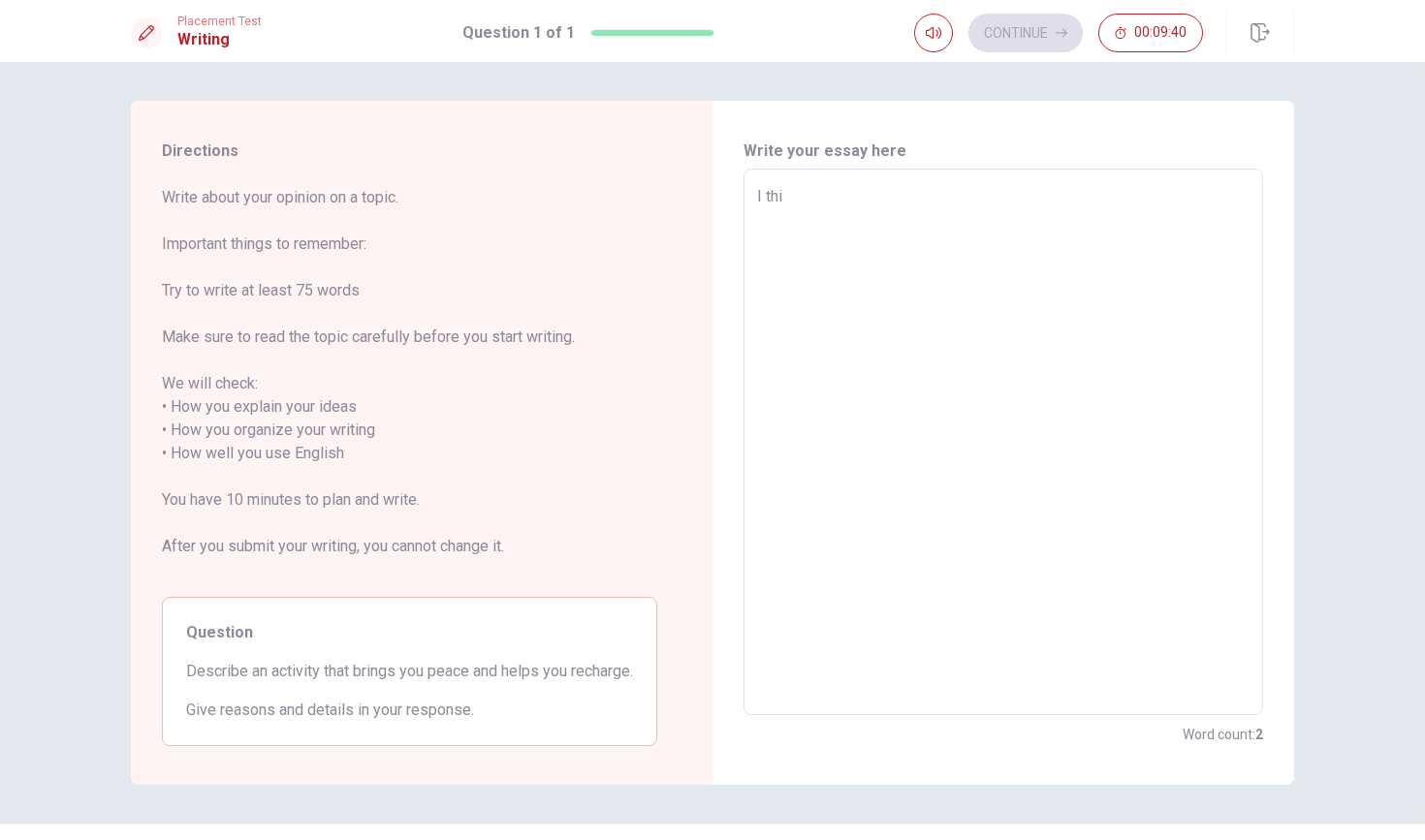 type on "x" 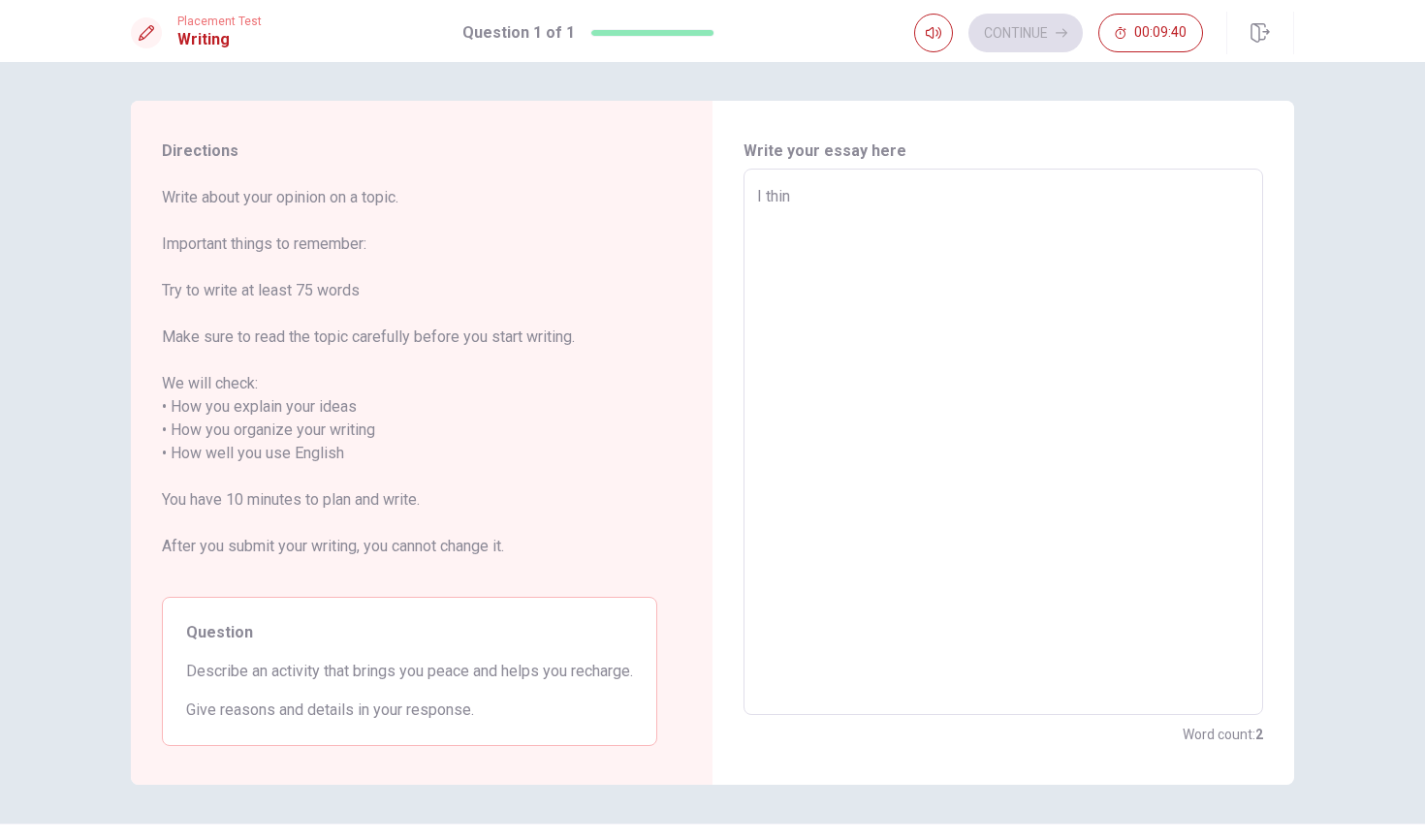 type on "x" 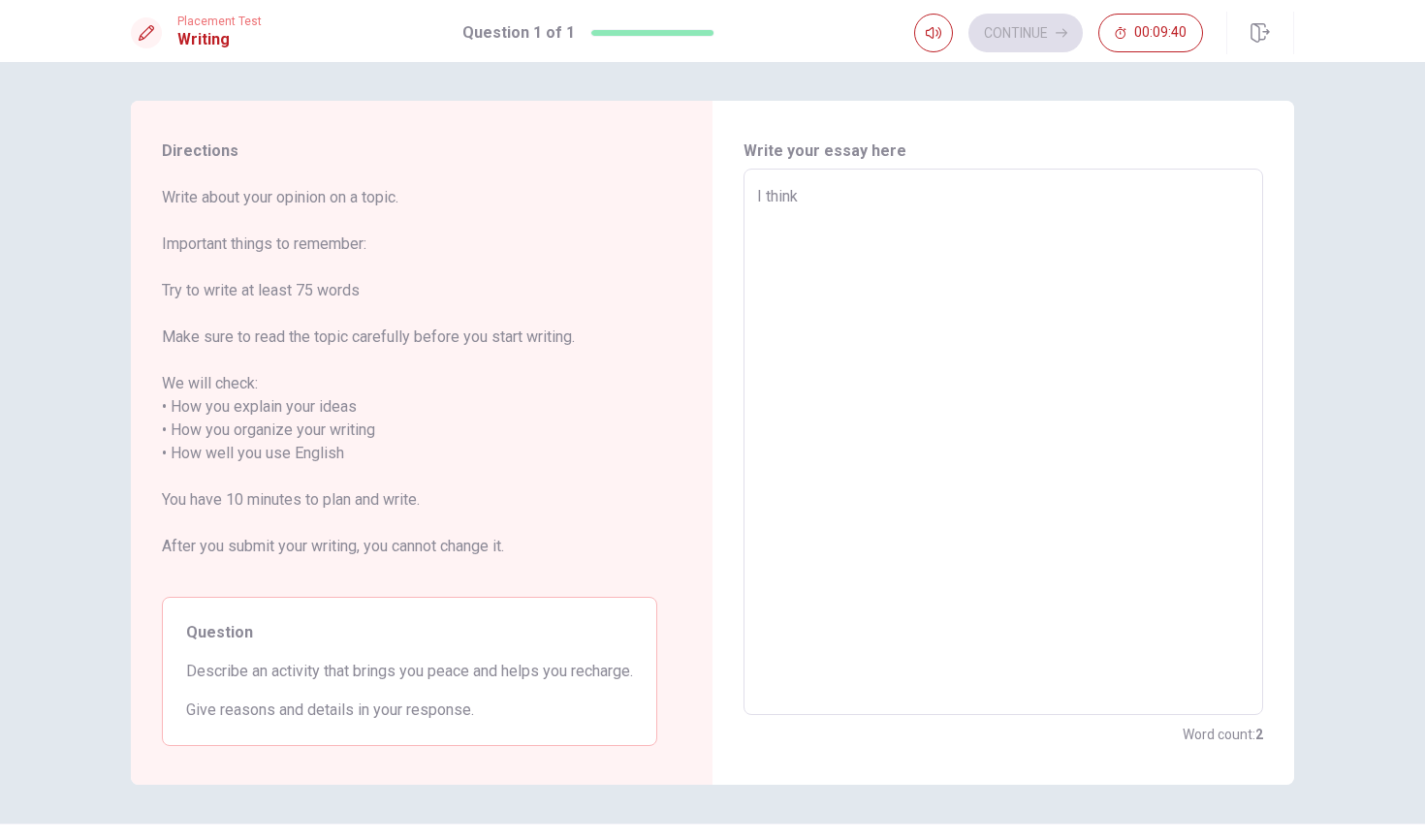 type on "x" 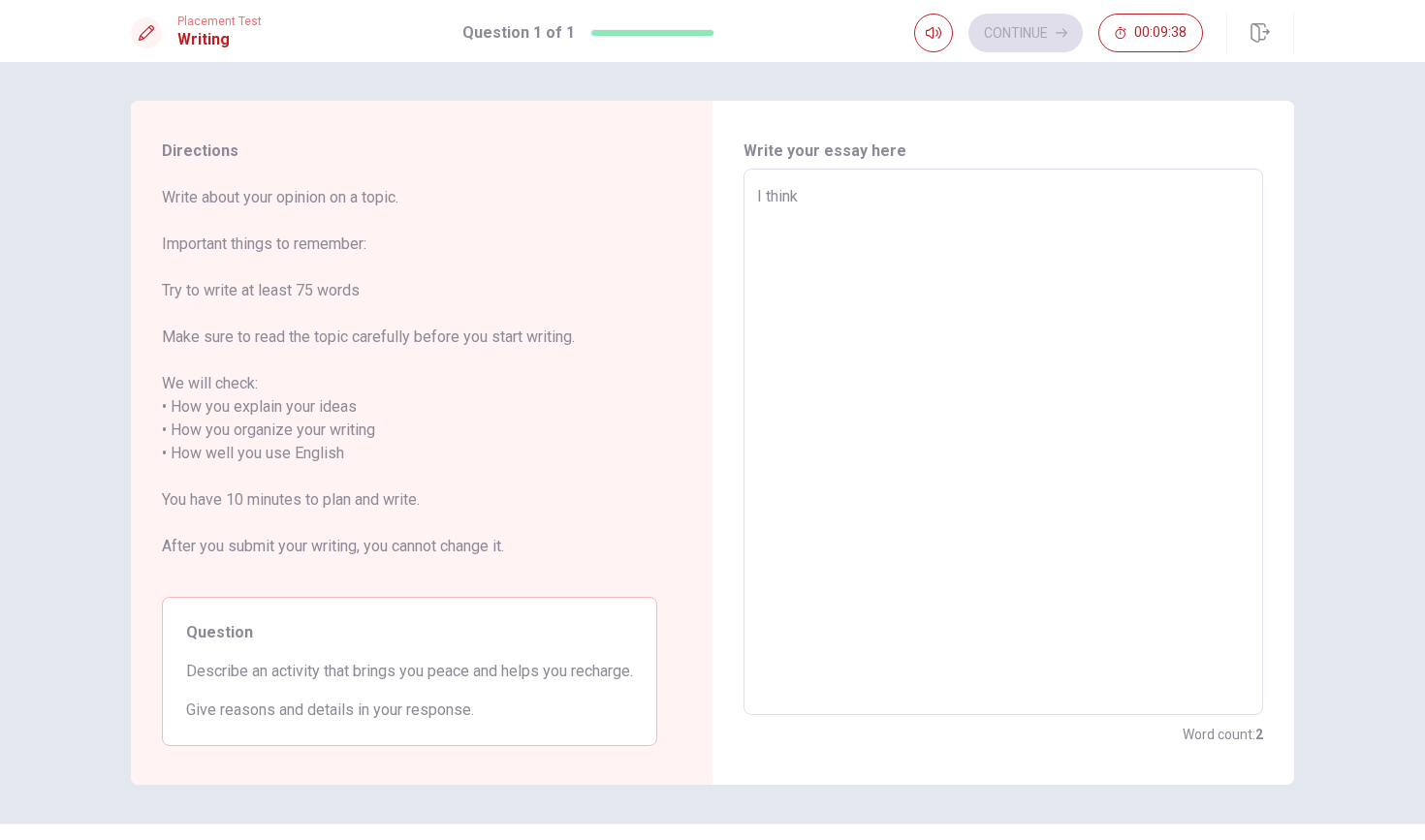 type on "x" 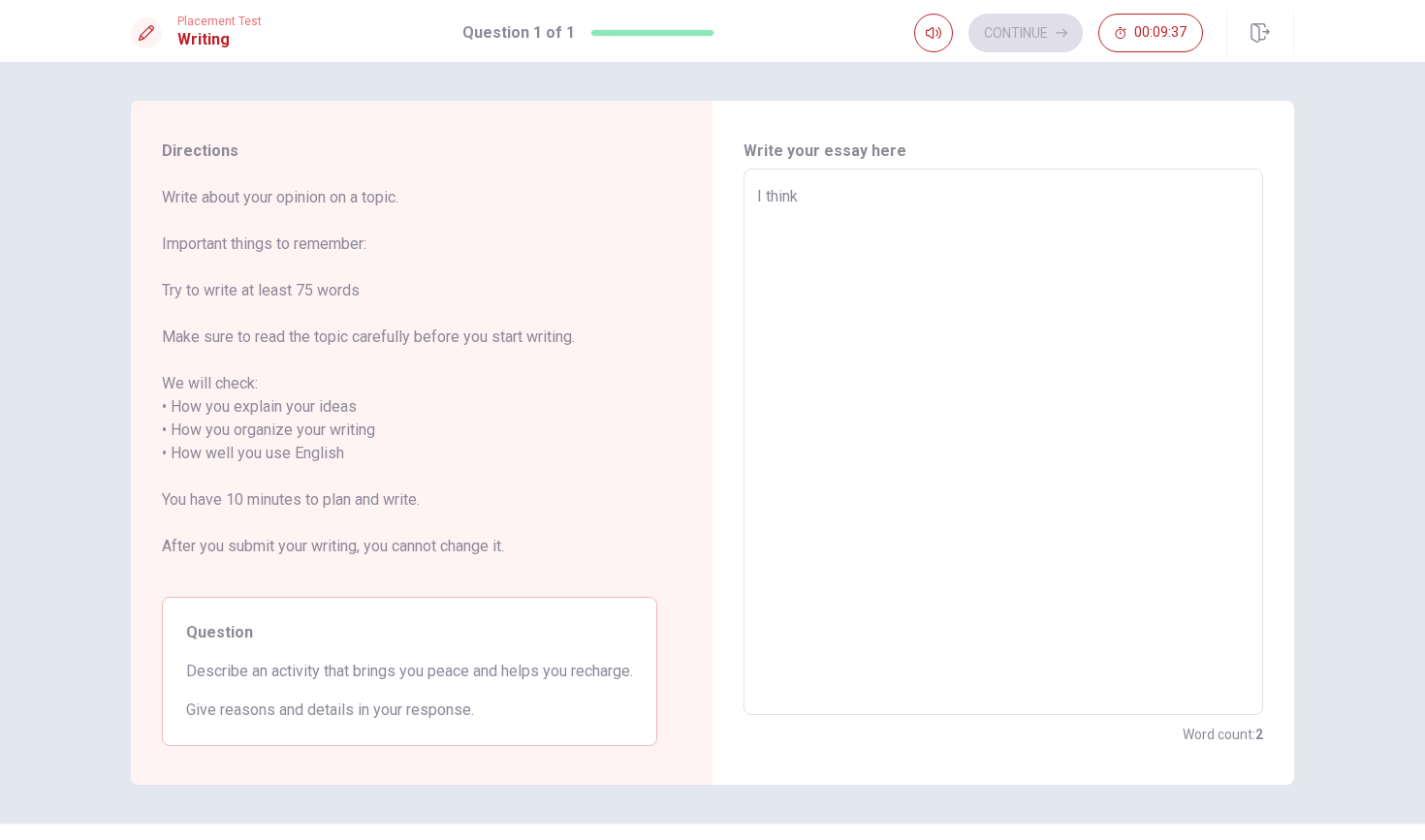 type on "I think l" 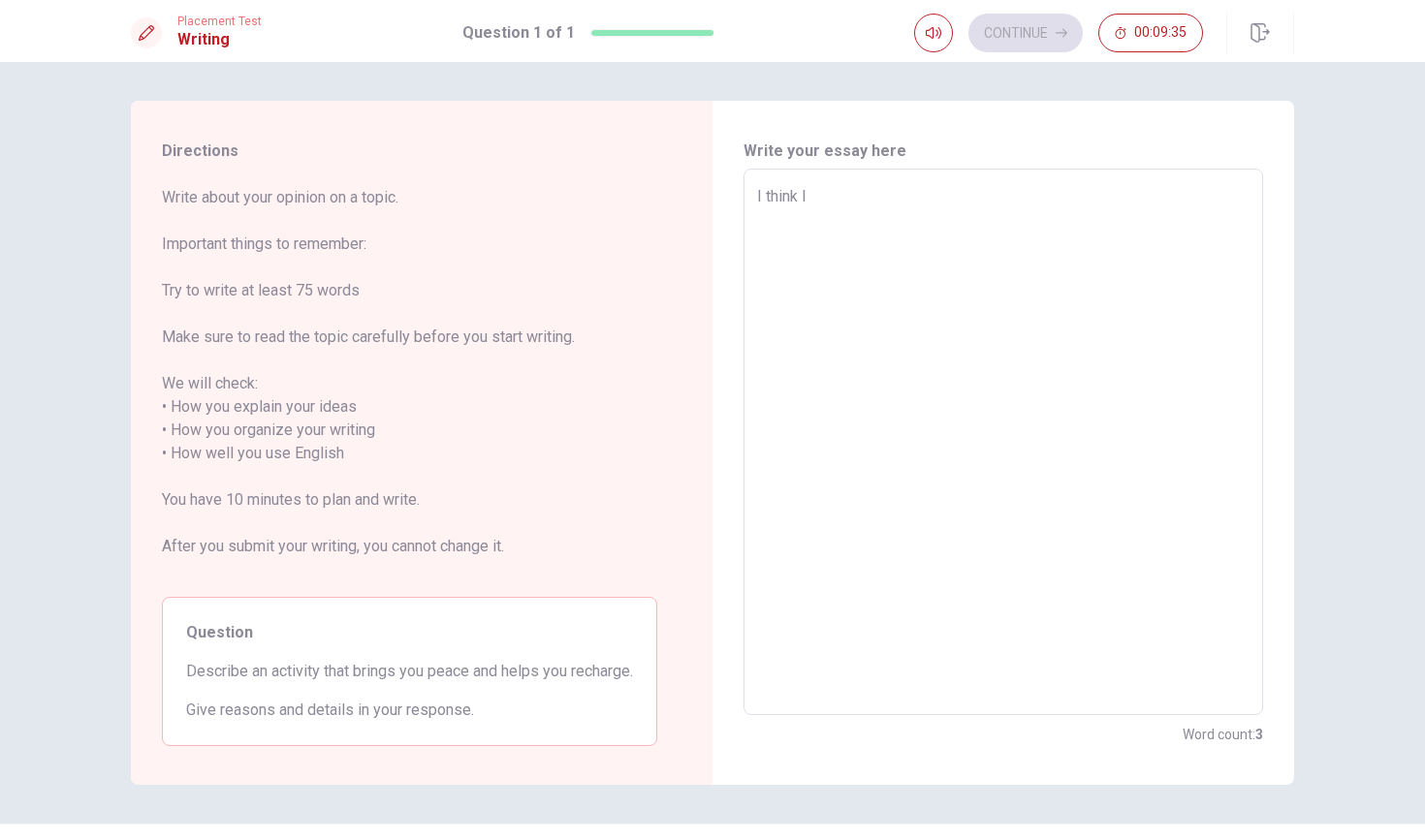 type on "x" 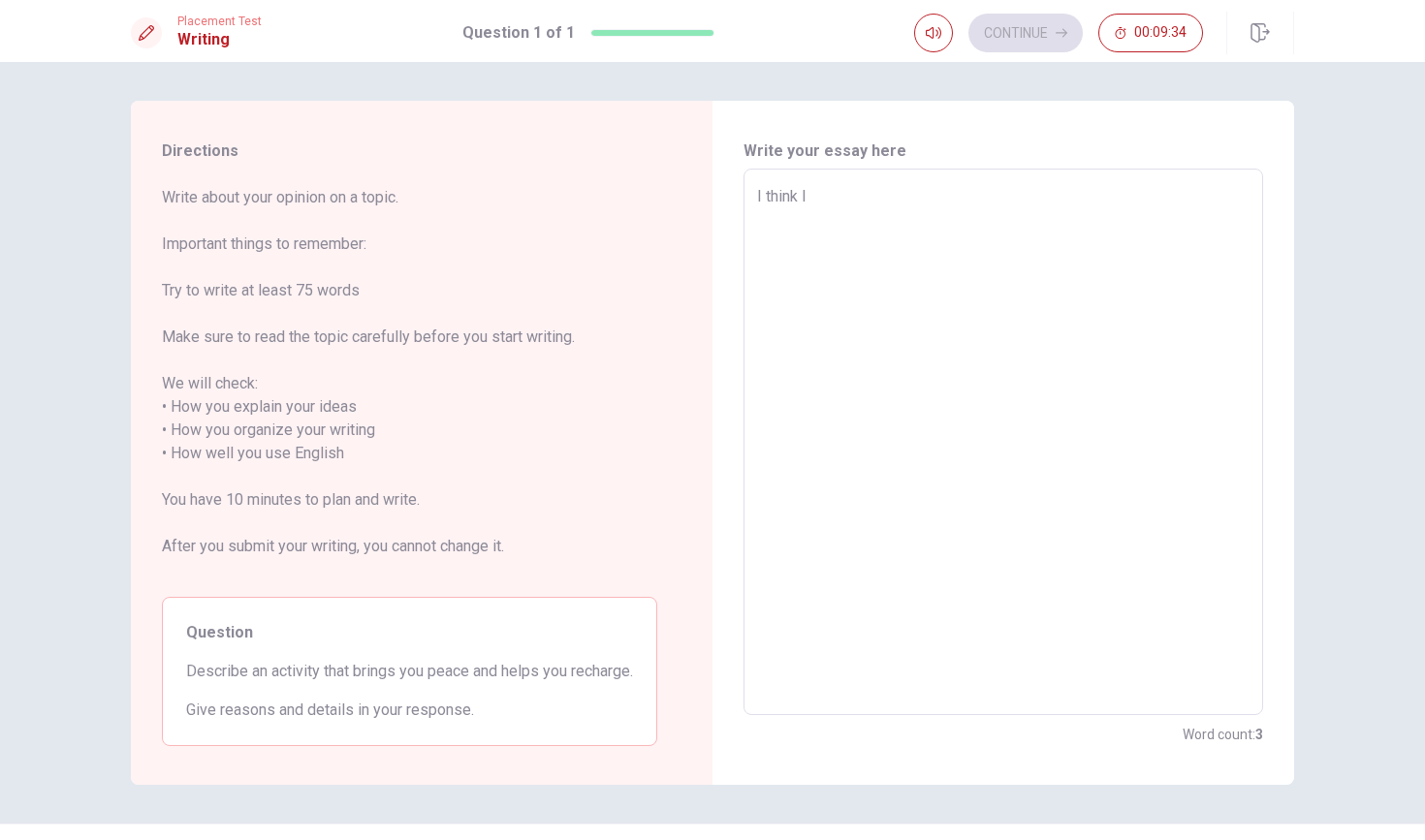 type on "I think li" 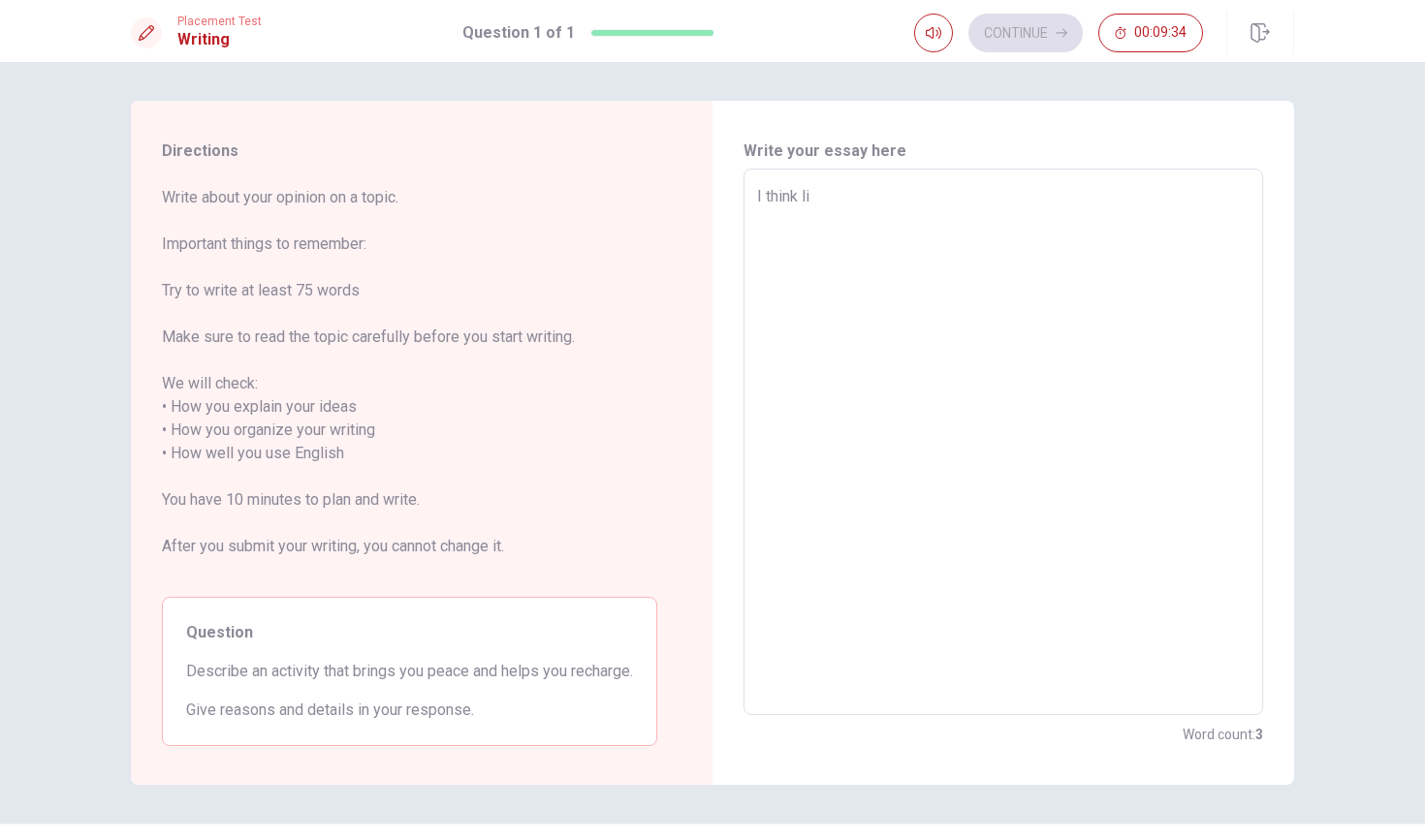 type on "x" 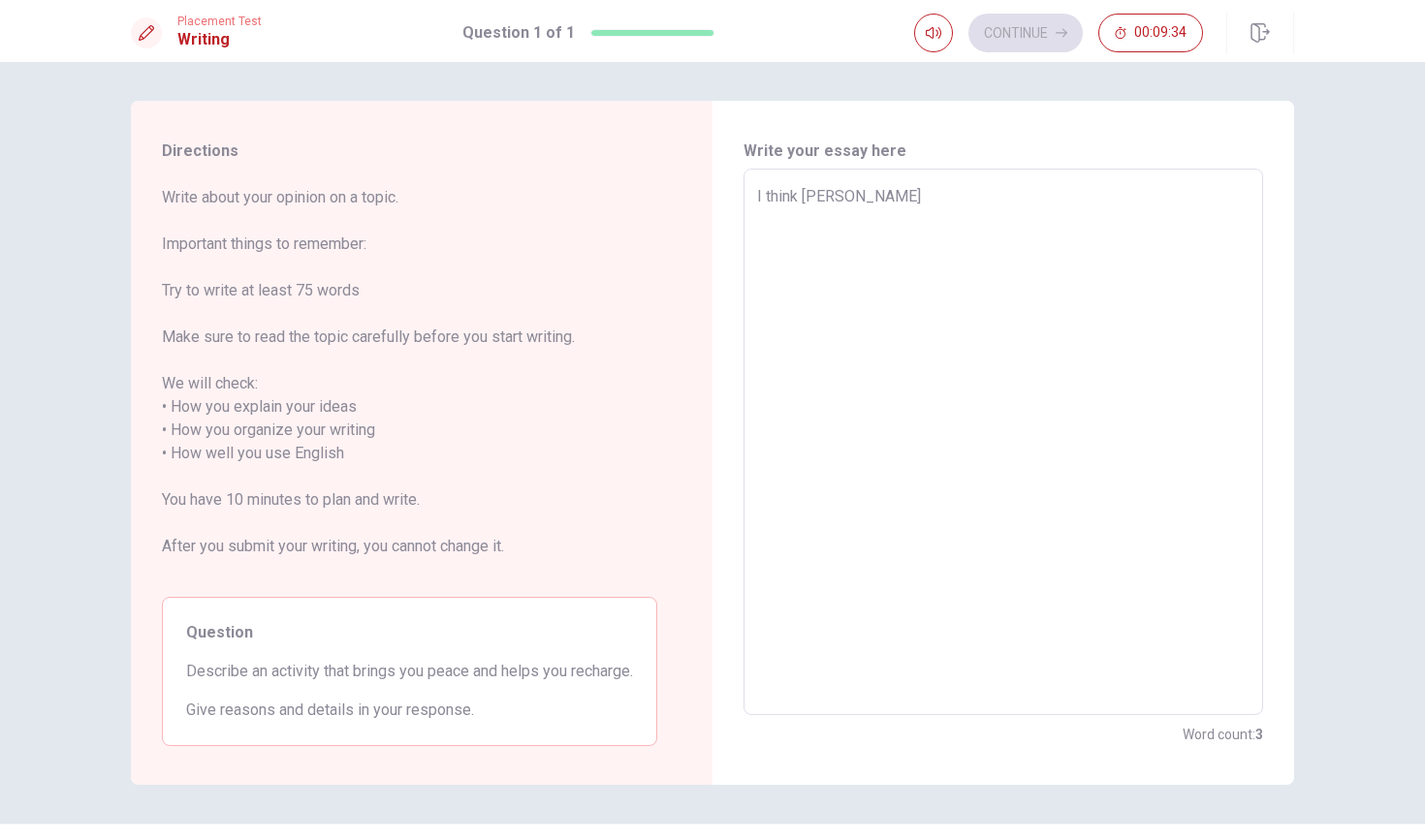 type on "x" 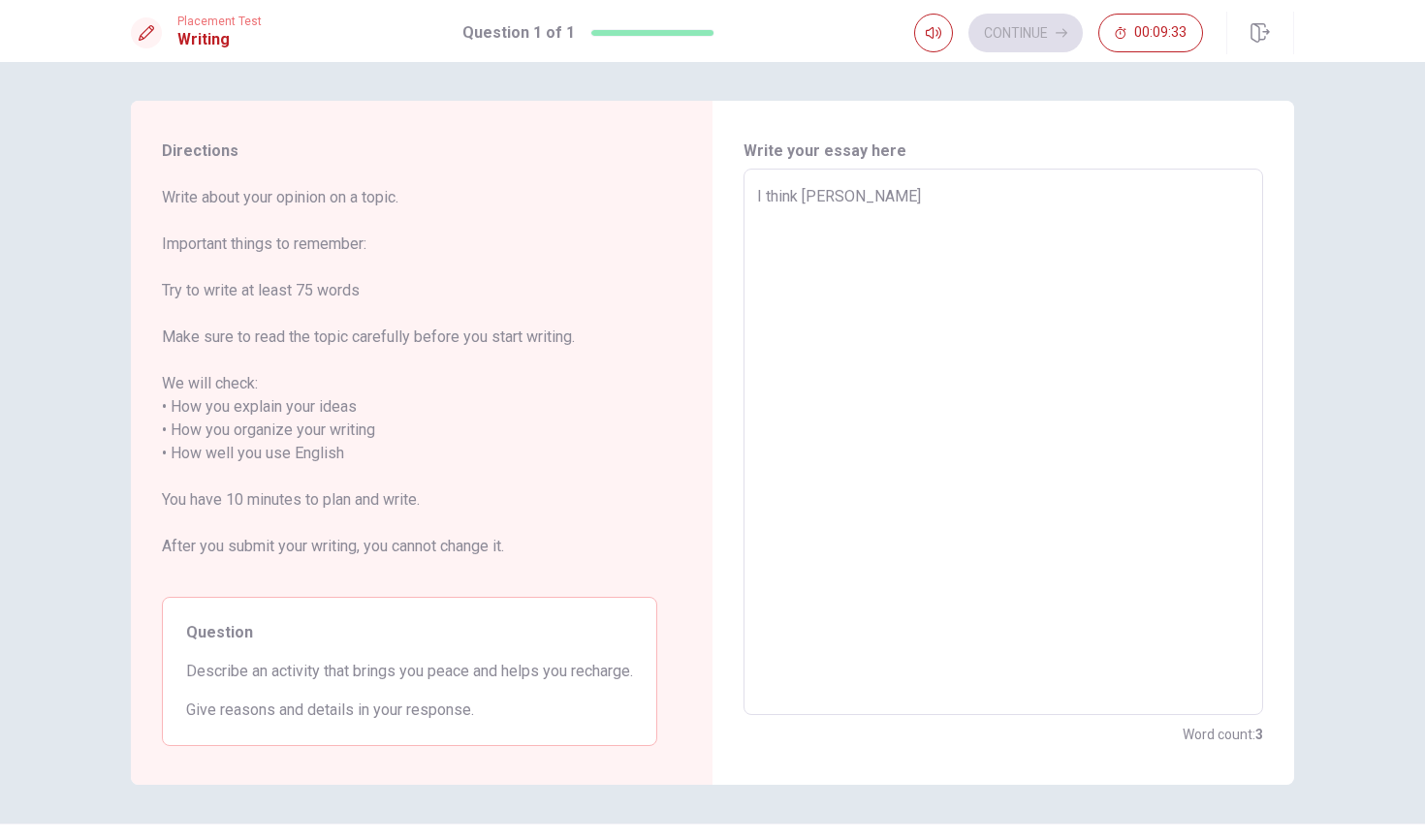 type on "I think lins" 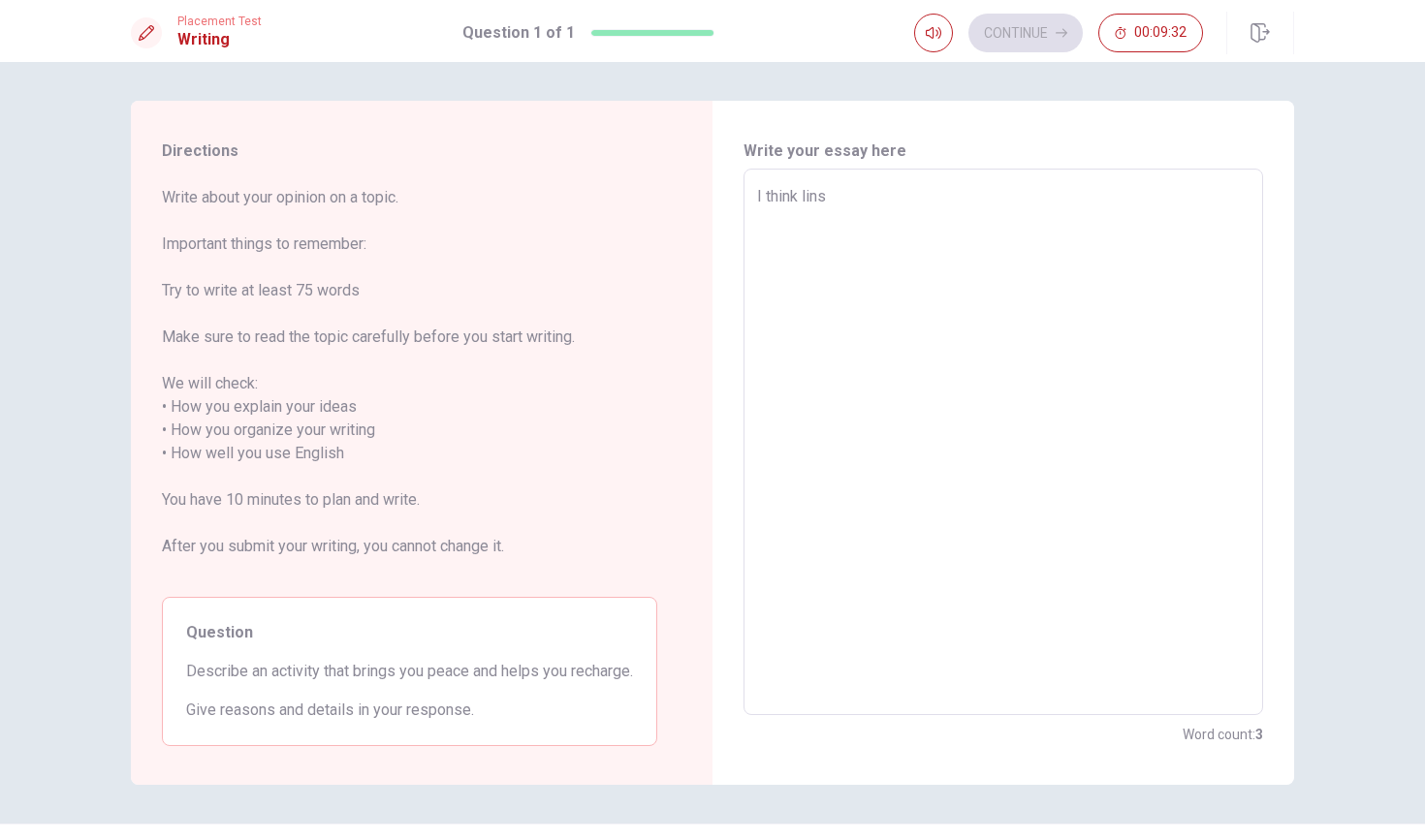 type on "x" 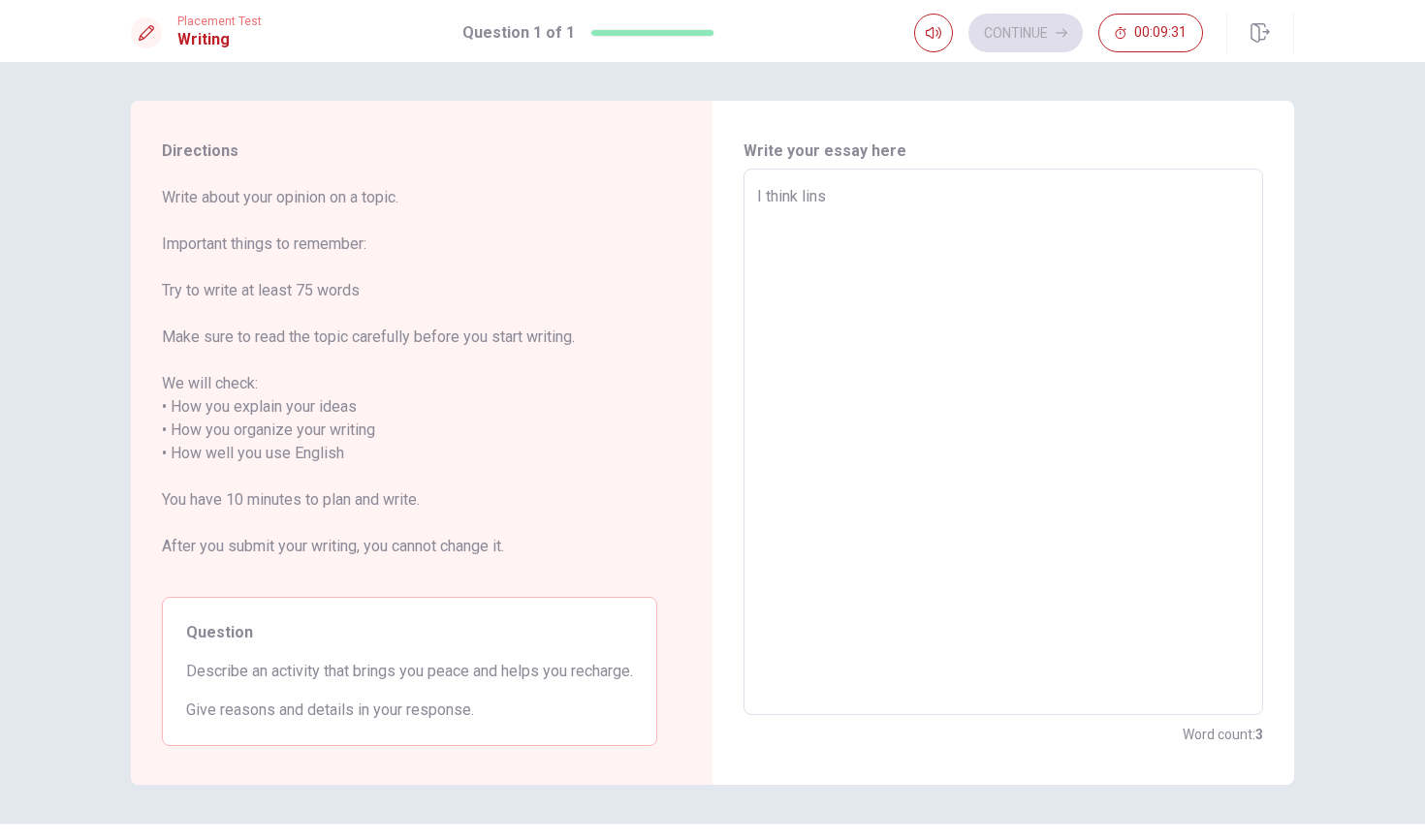 type on "I think [PERSON_NAME]" 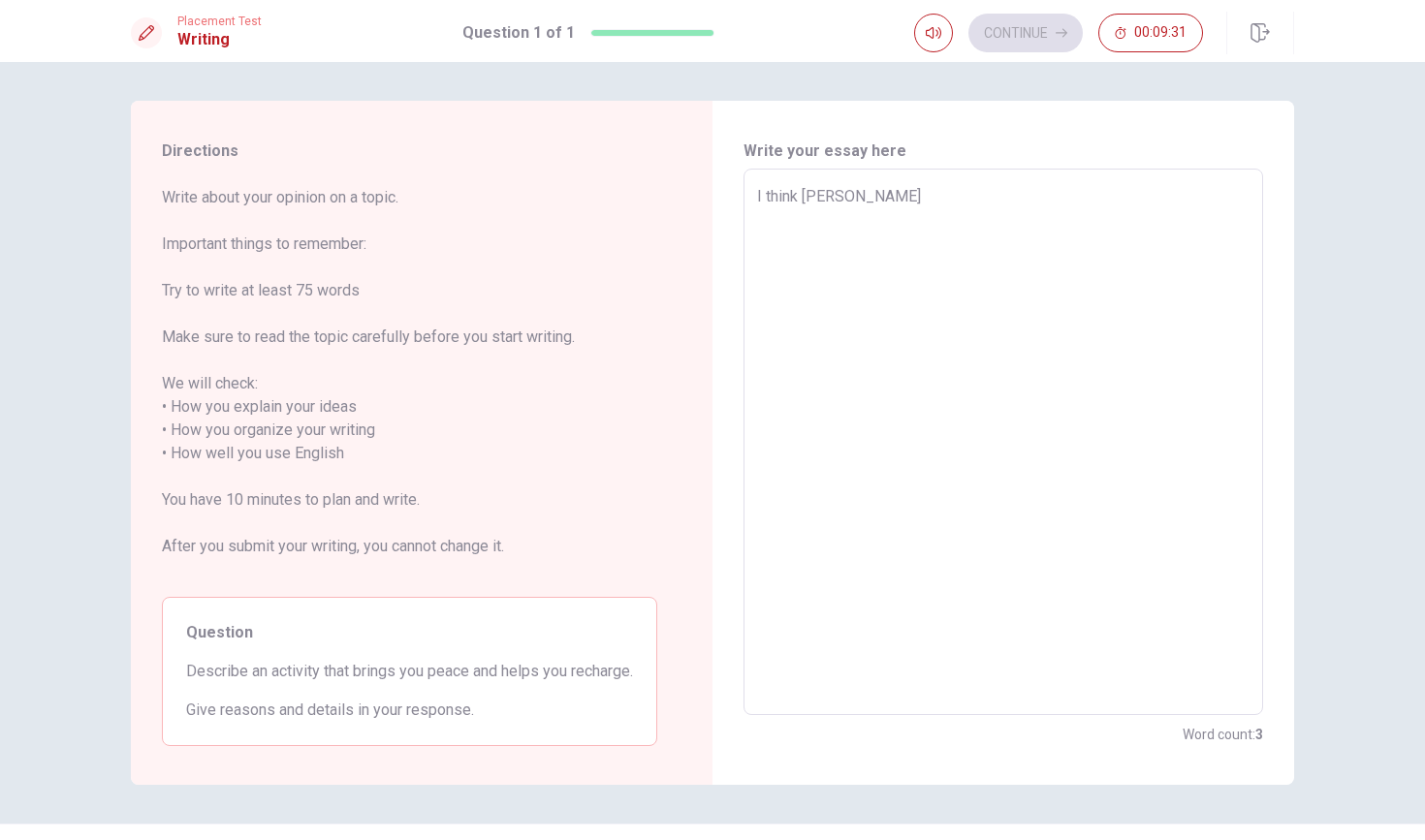 type on "x" 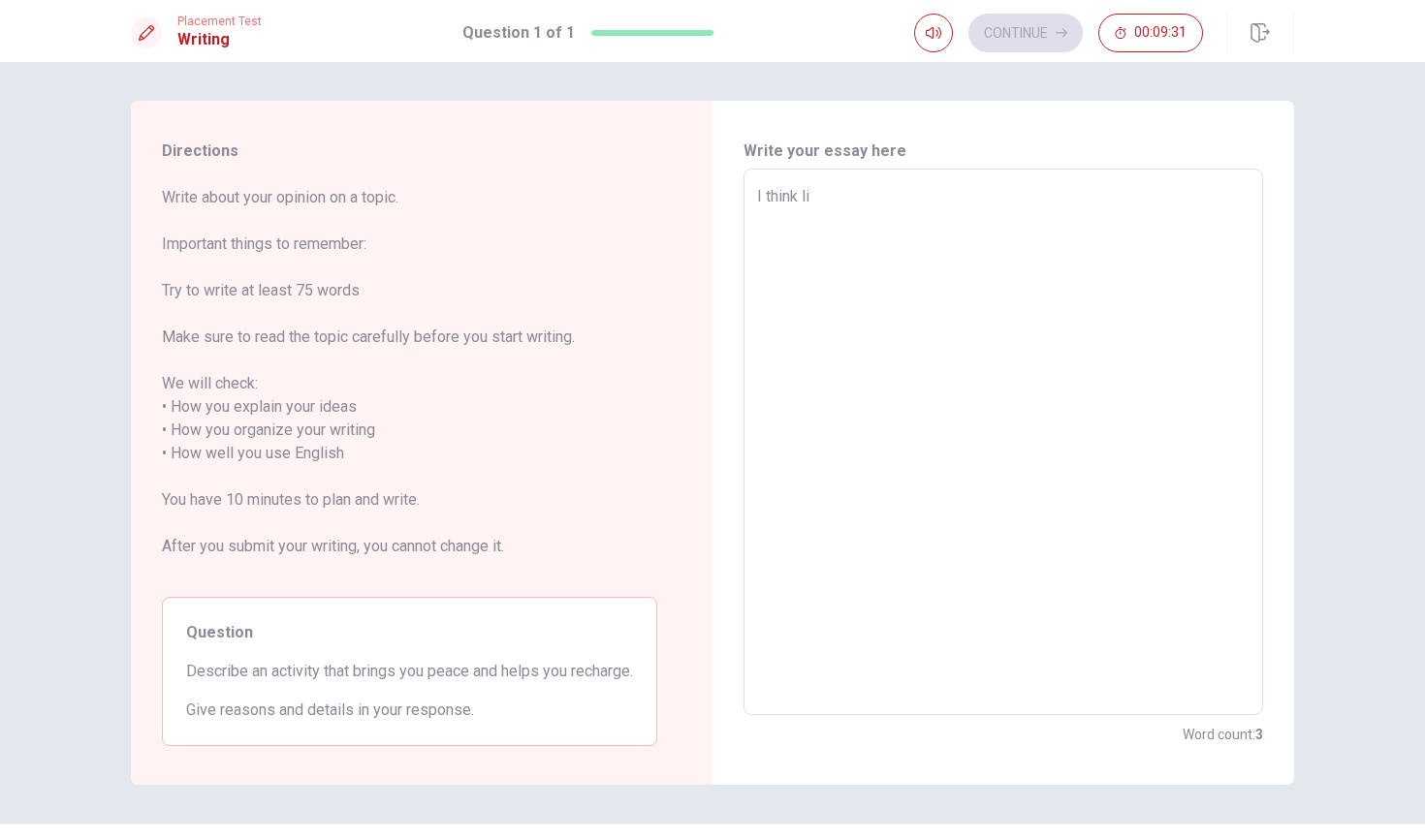 type on "x" 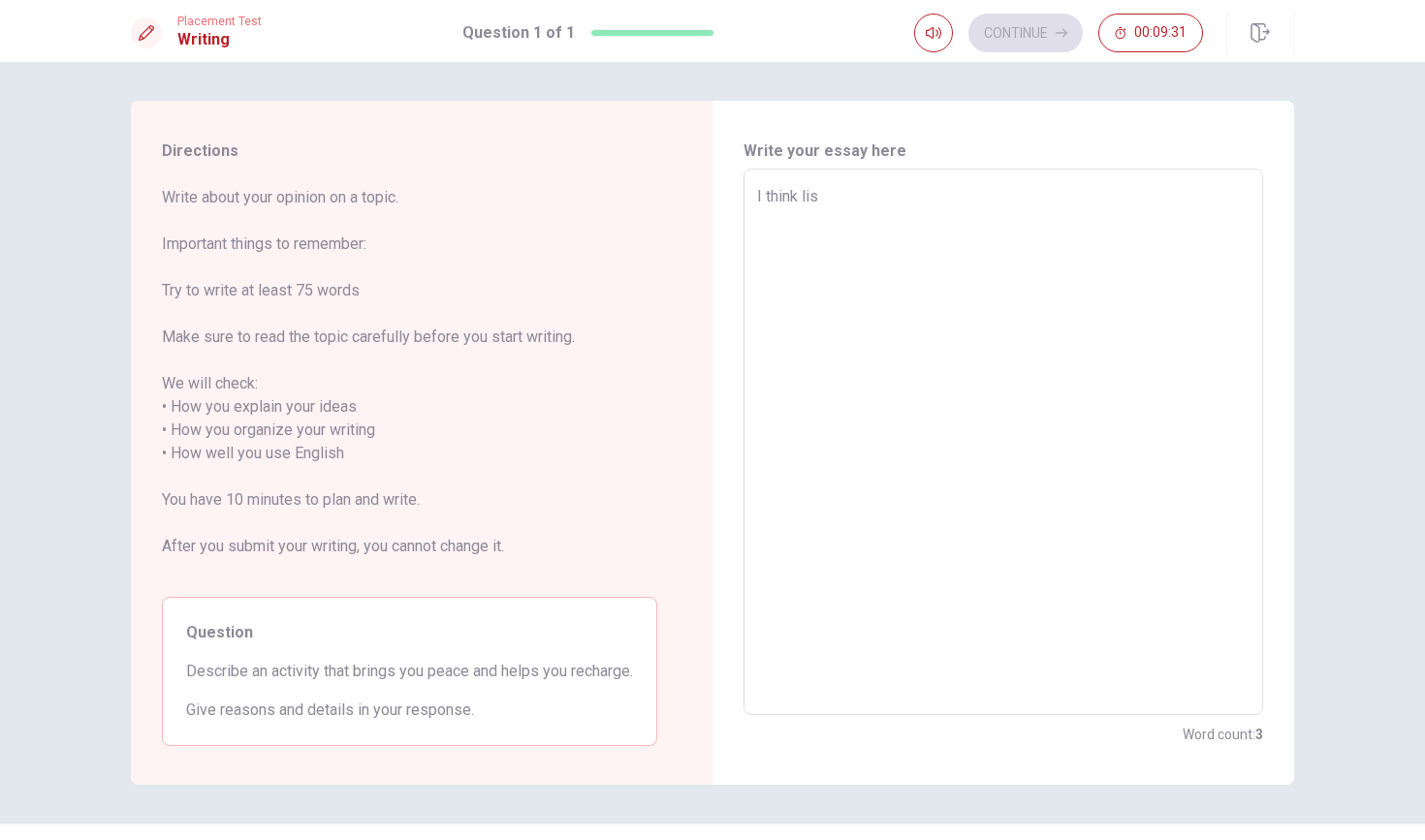 type on "x" 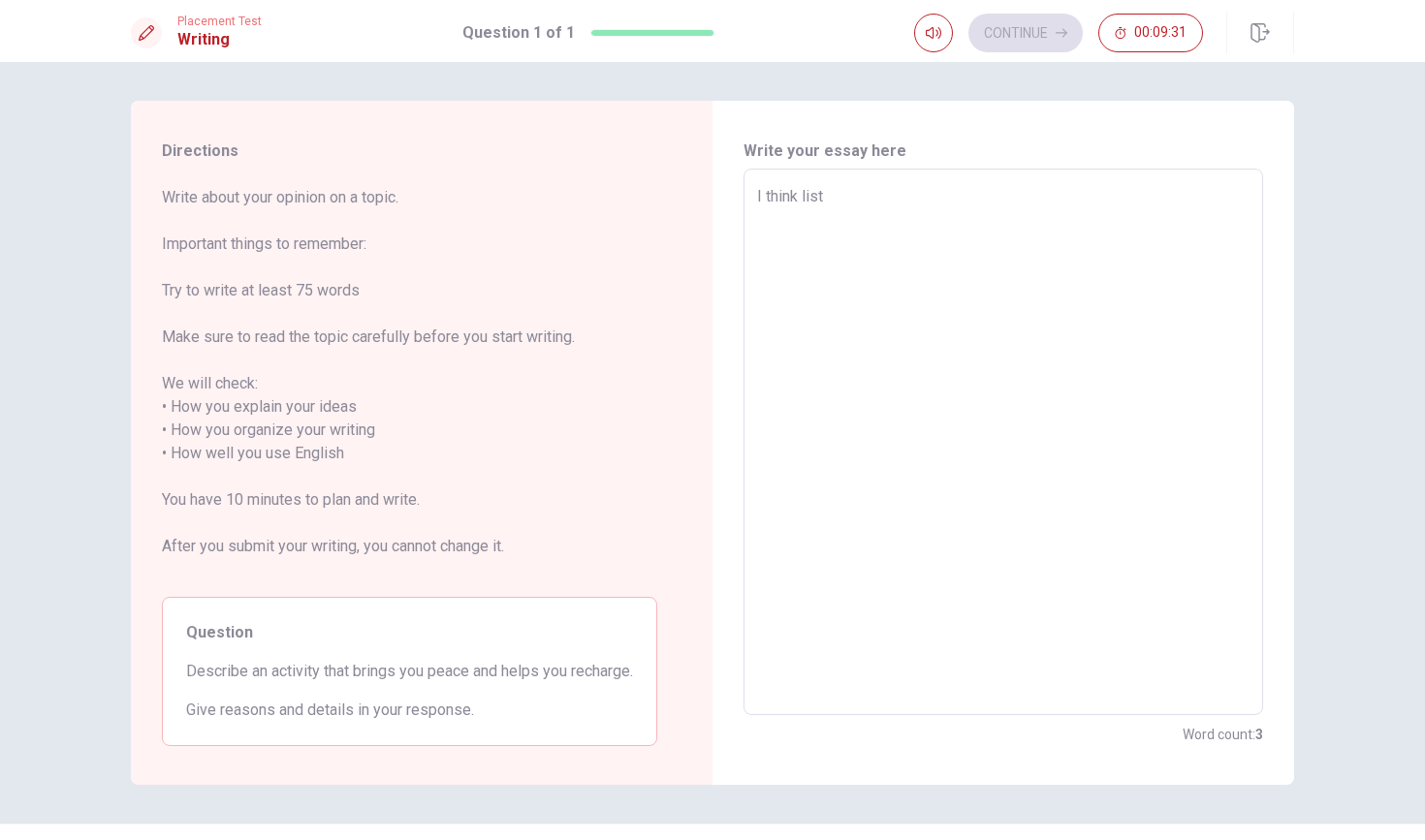 type on "x" 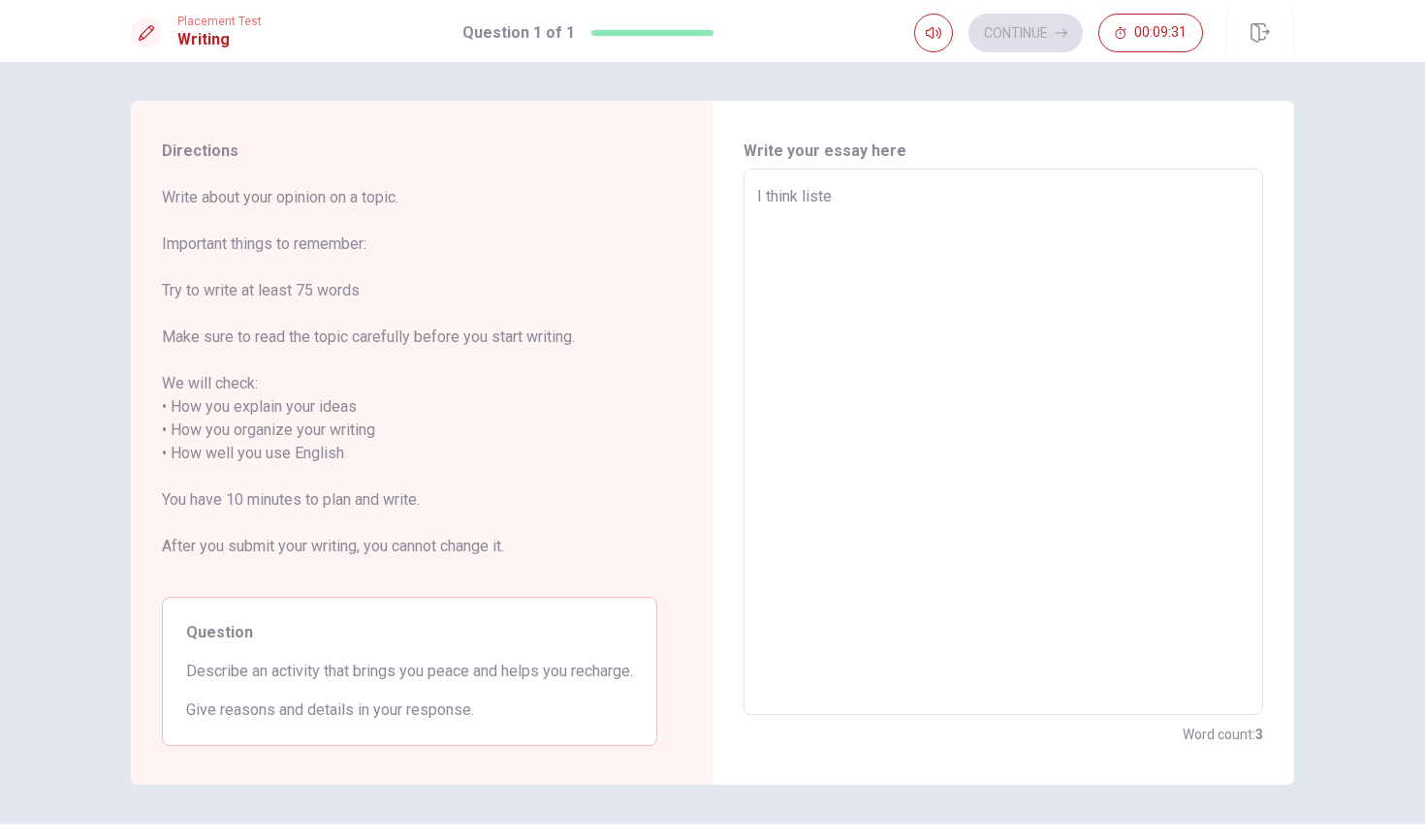 type on "I think listen" 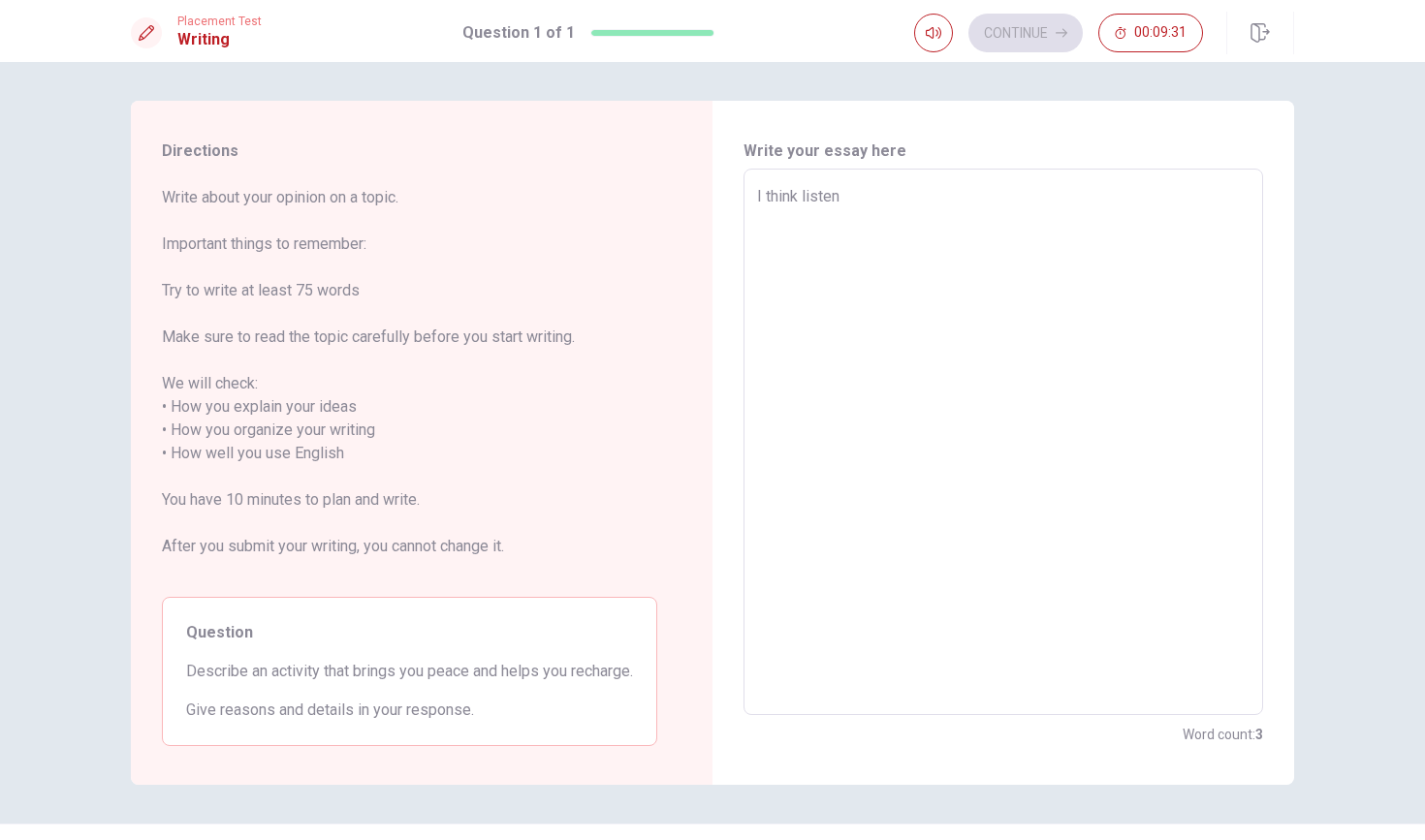 type on "I think listenn" 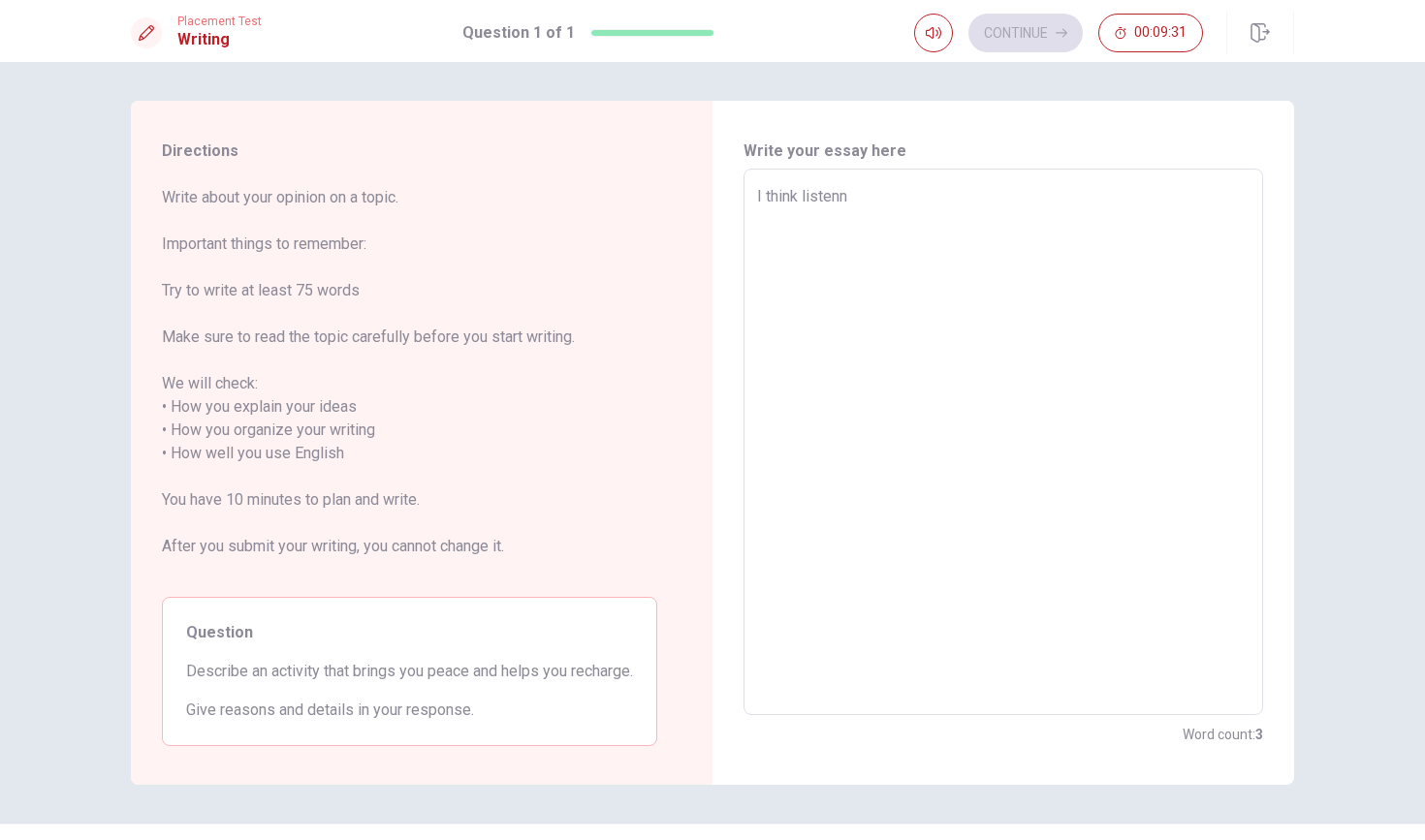 type on "x" 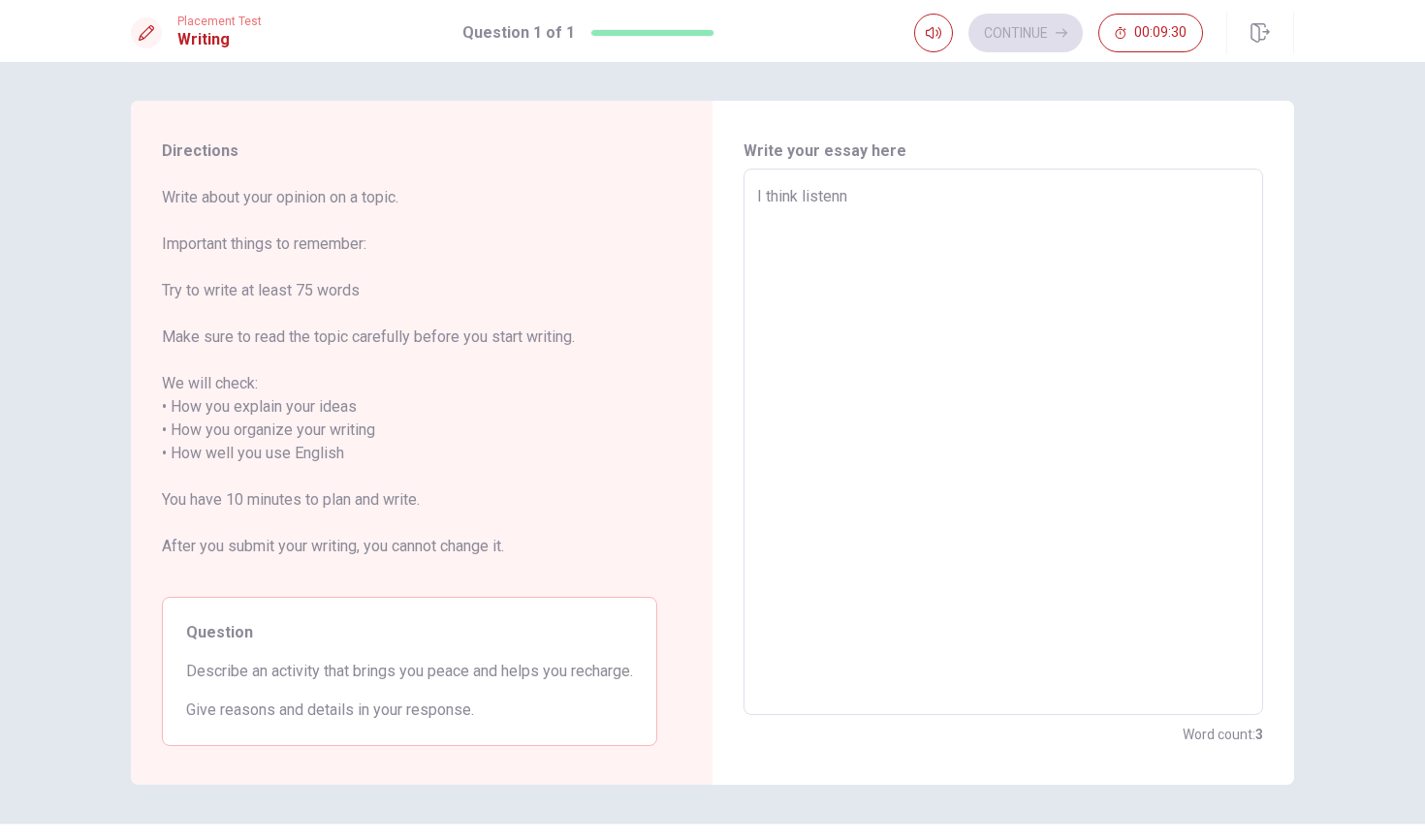 type on "I think listenni" 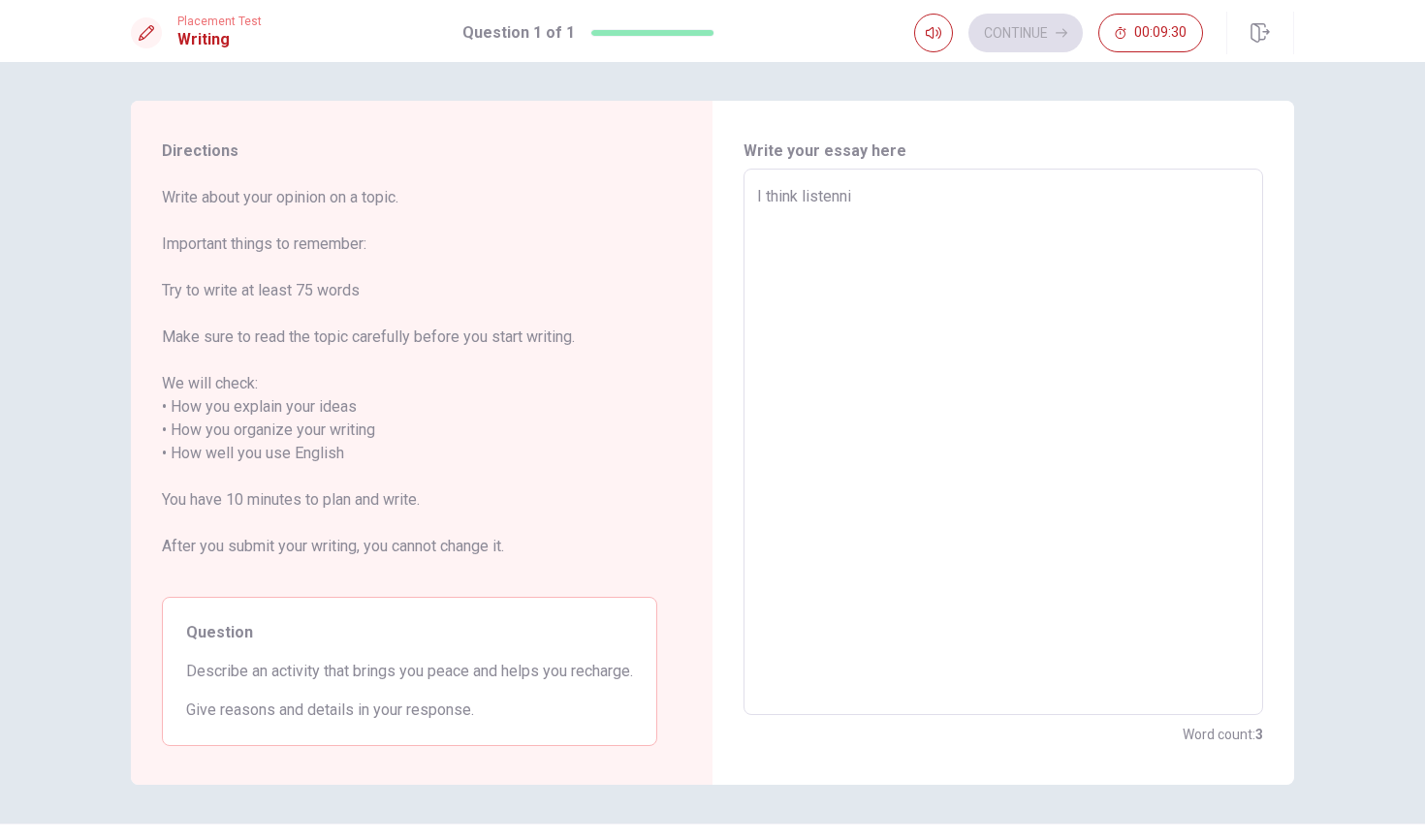 type on "x" 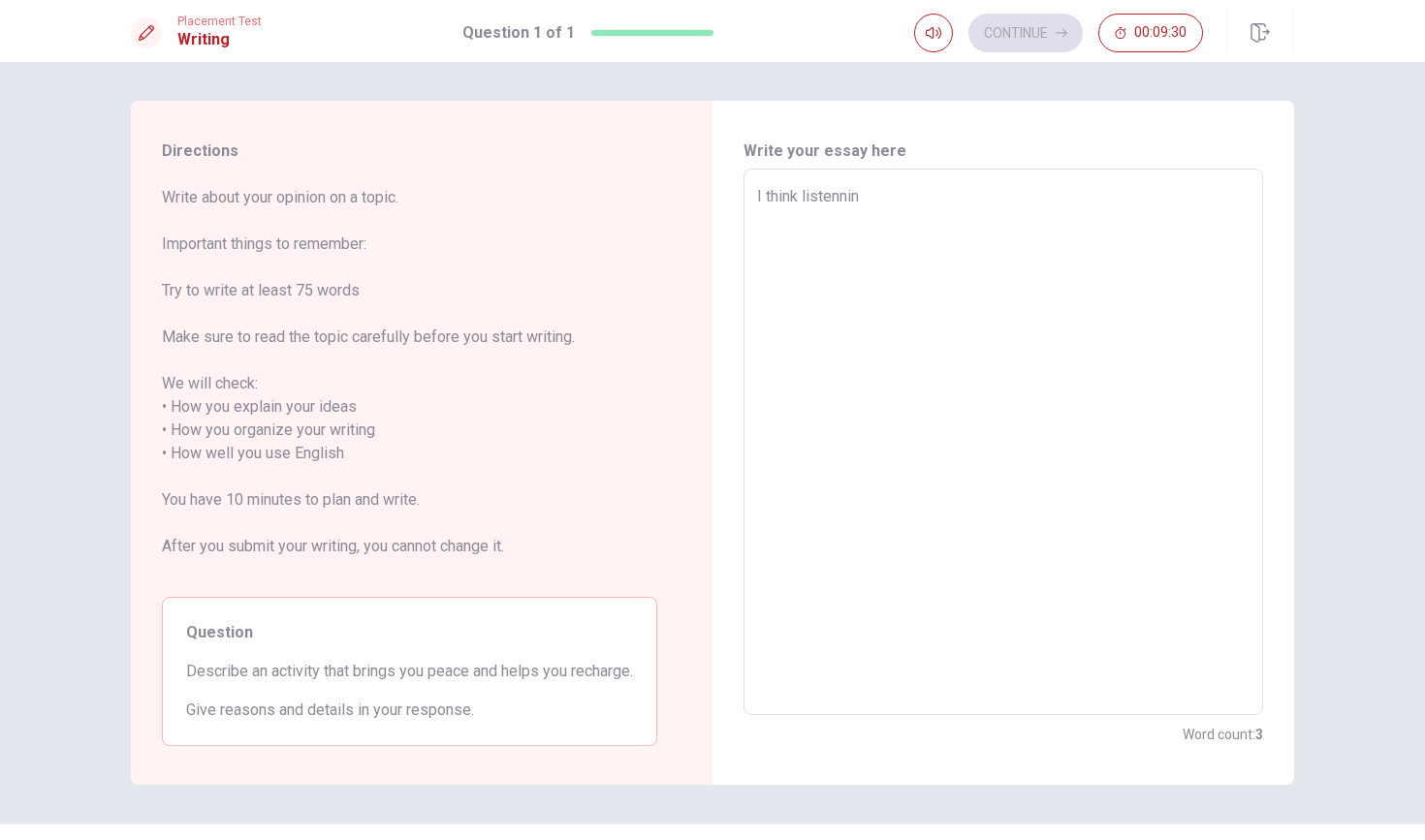 type on "x" 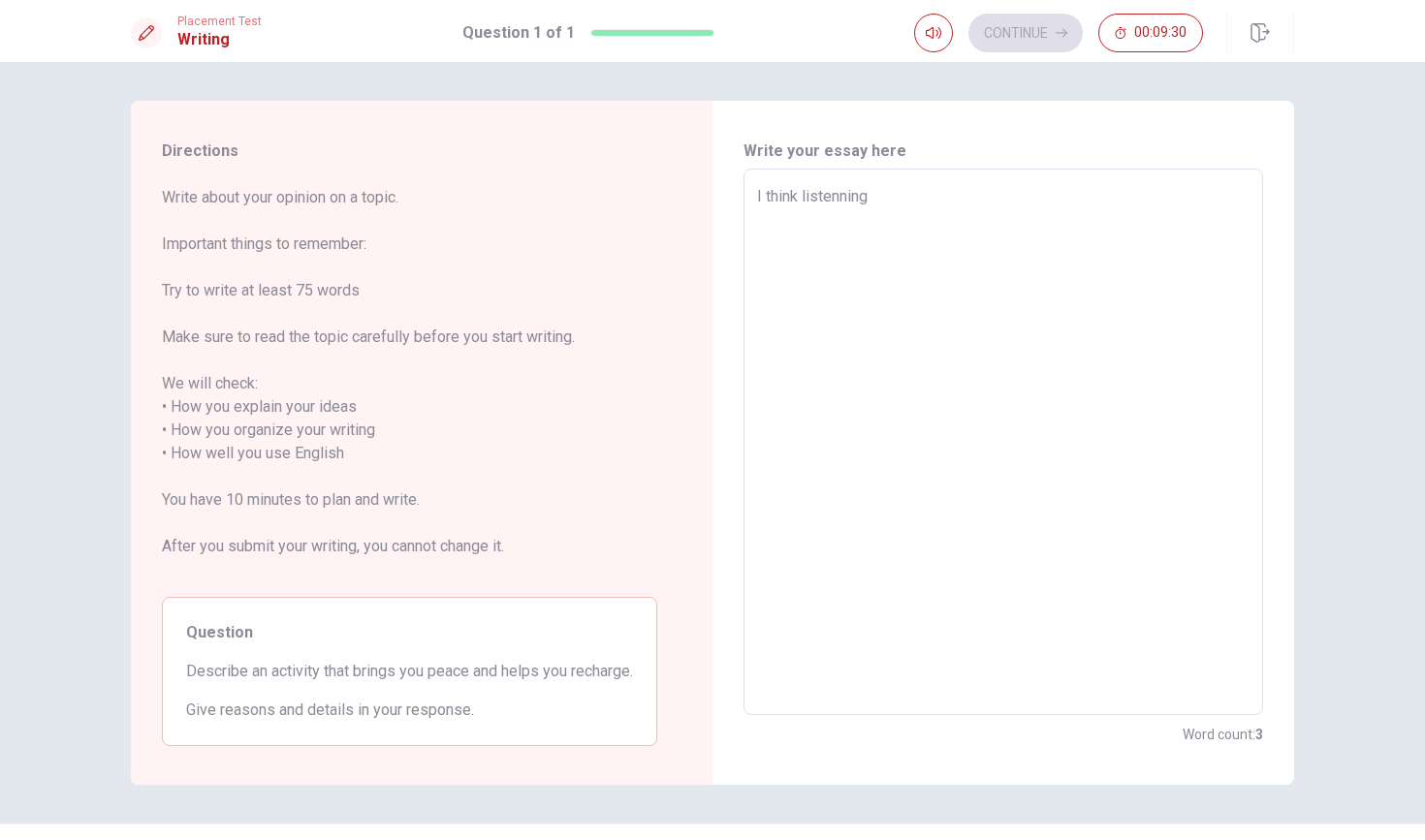 type on "x" 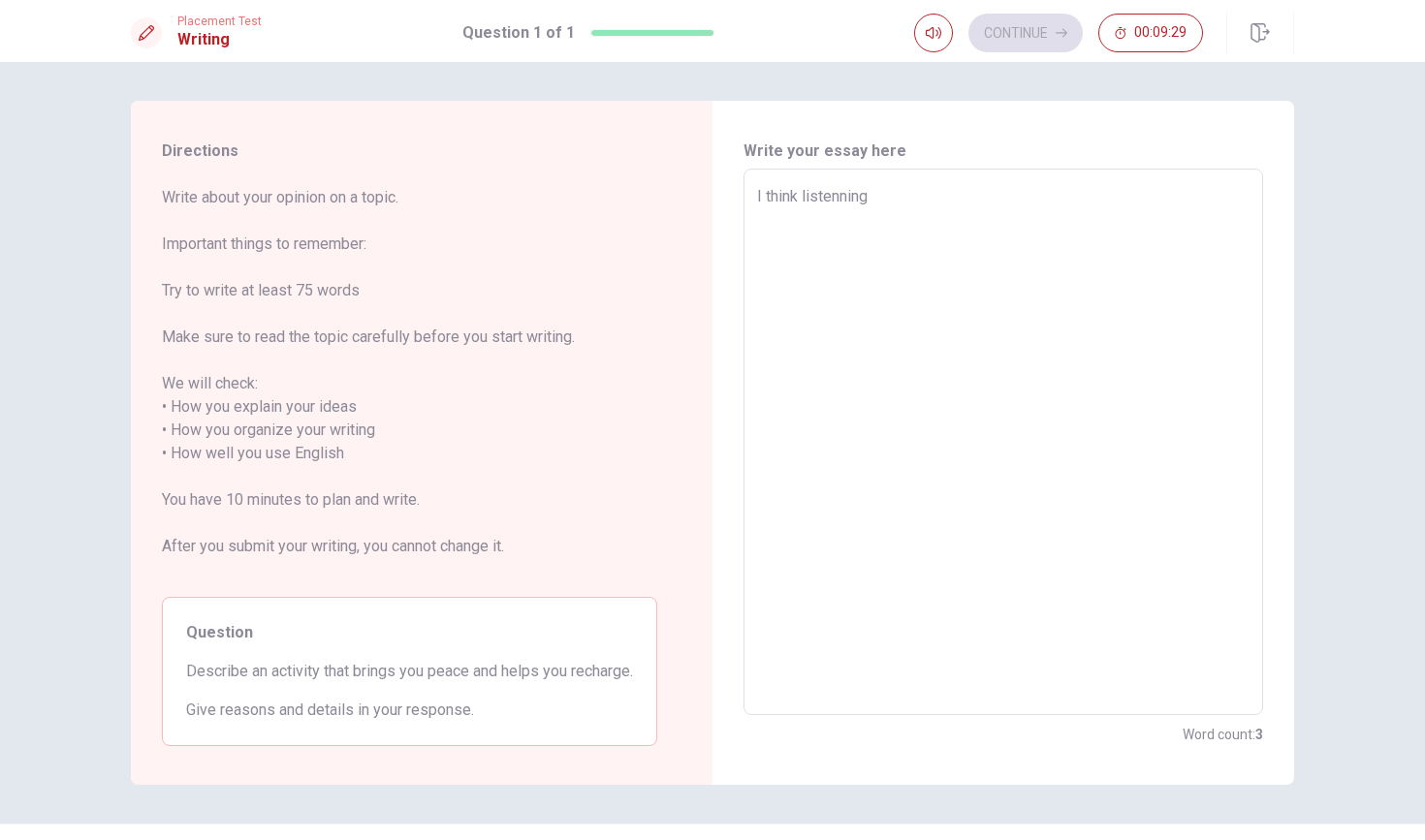 type on "I think listennin" 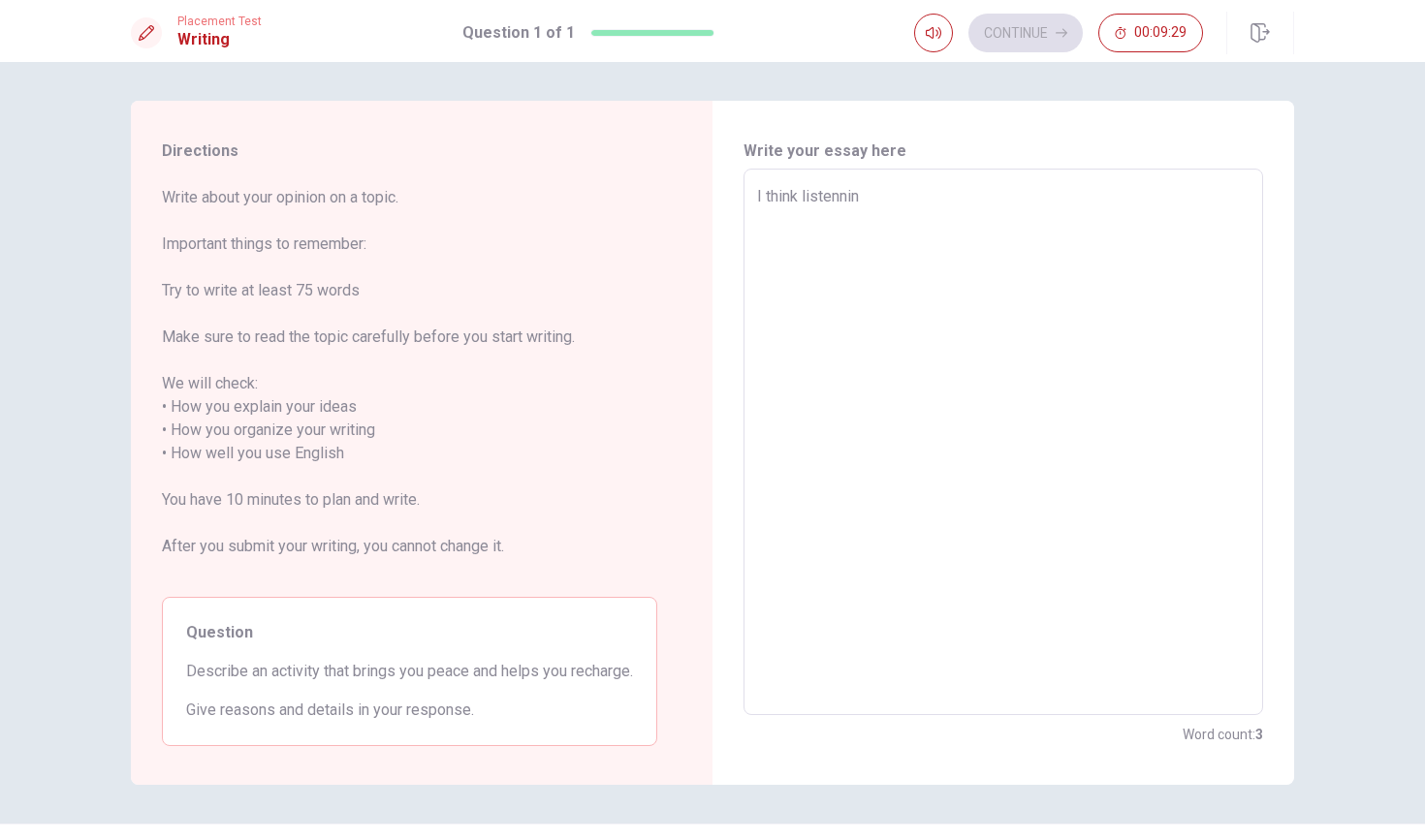type on "x" 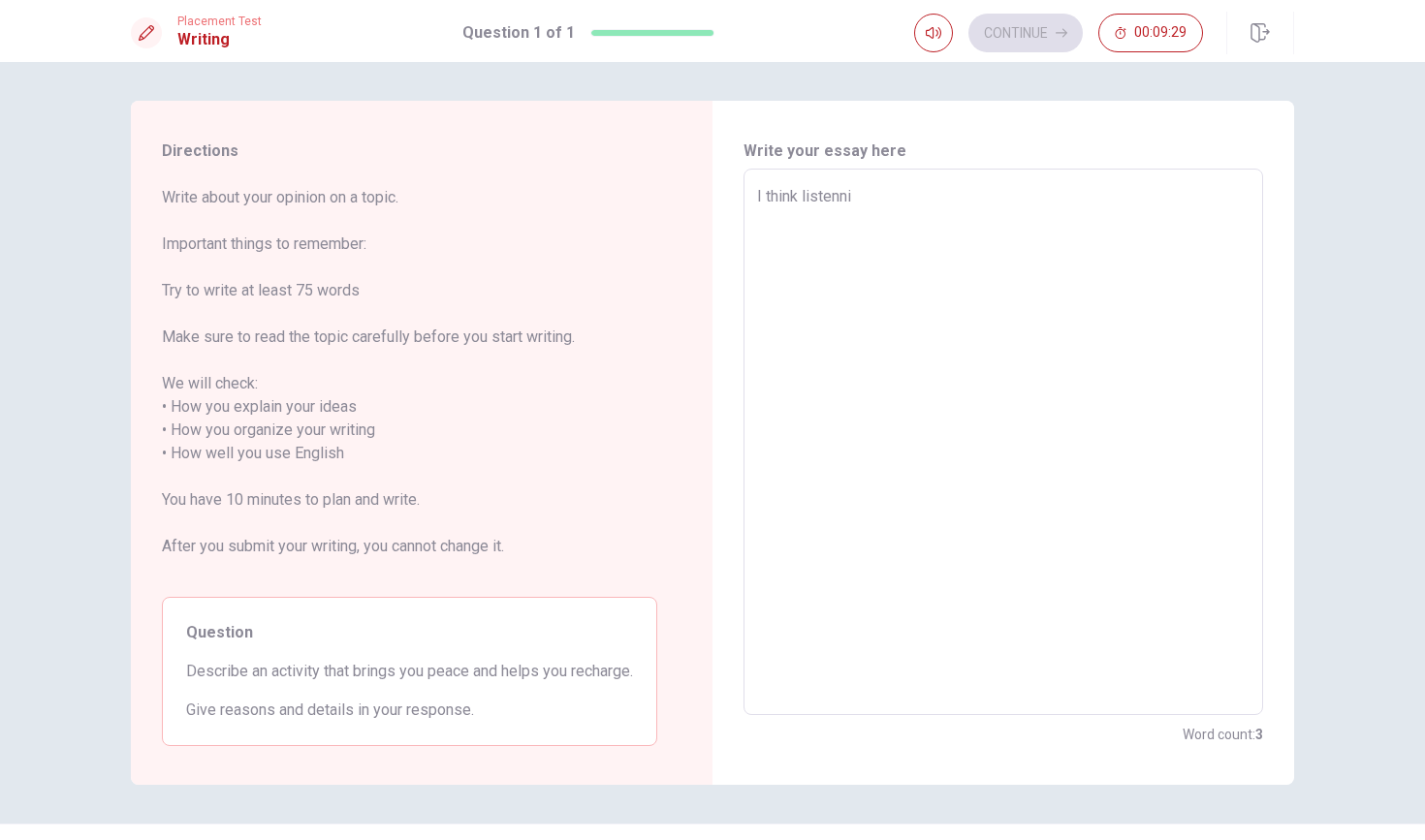type on "x" 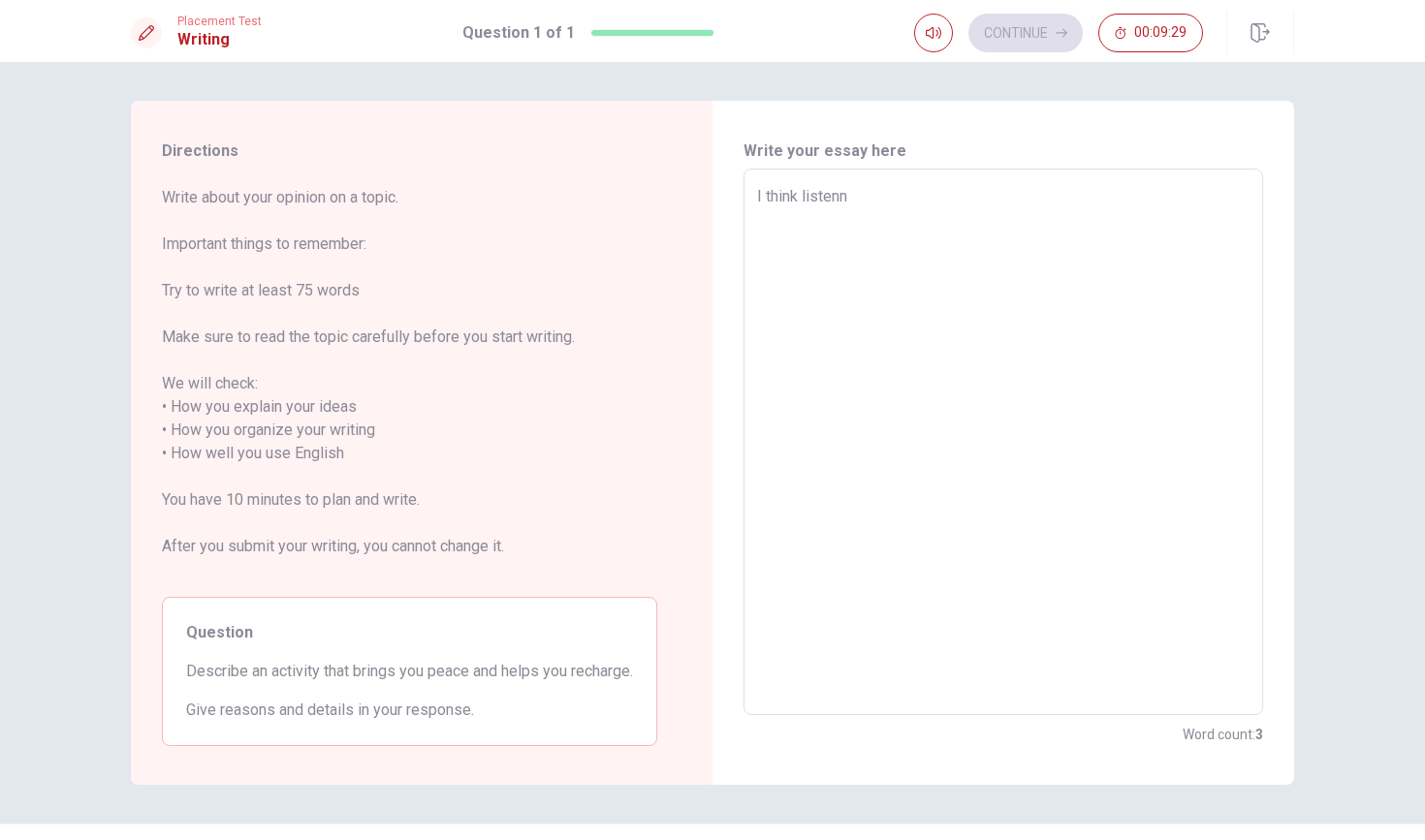 type on "x" 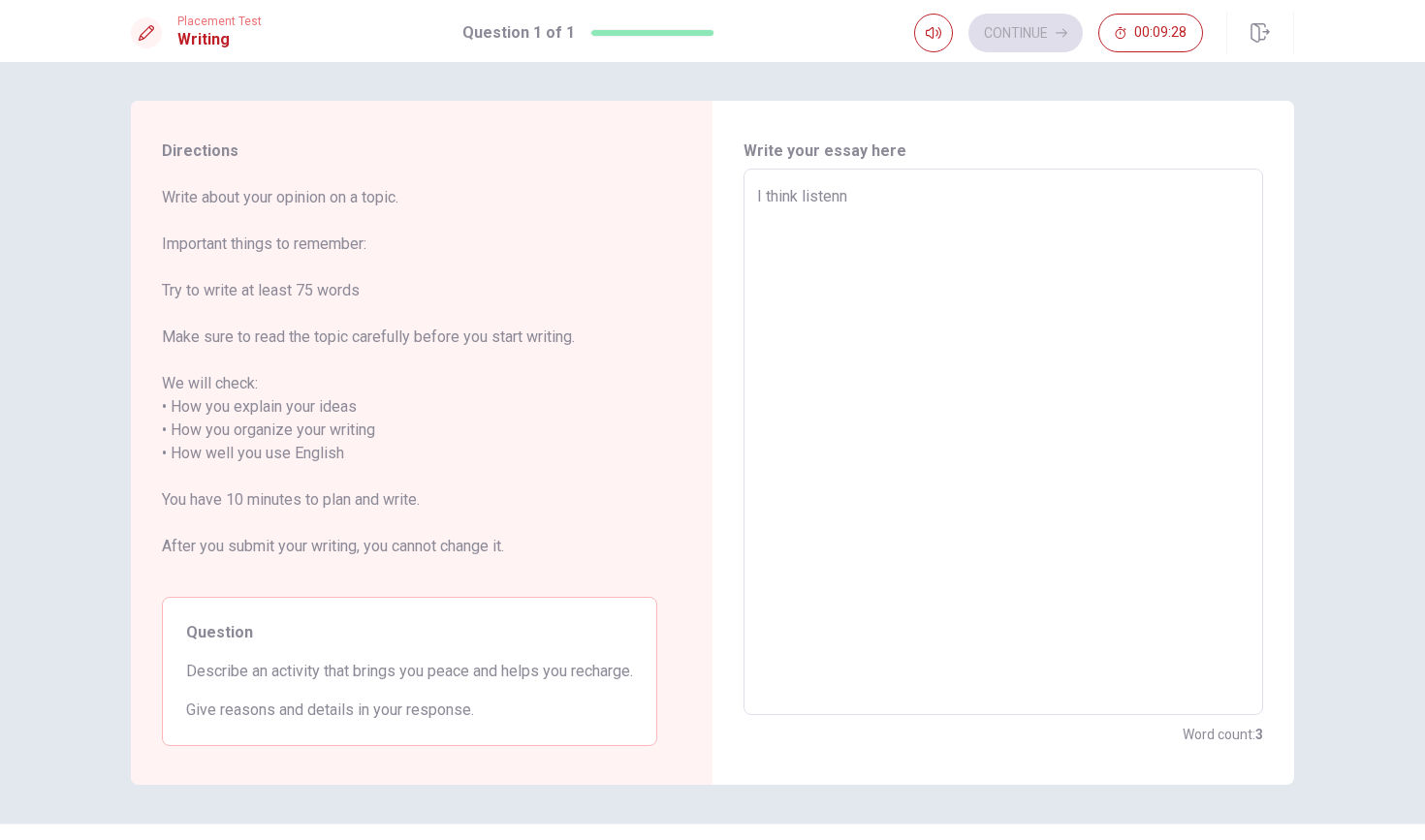 type on "I think listen" 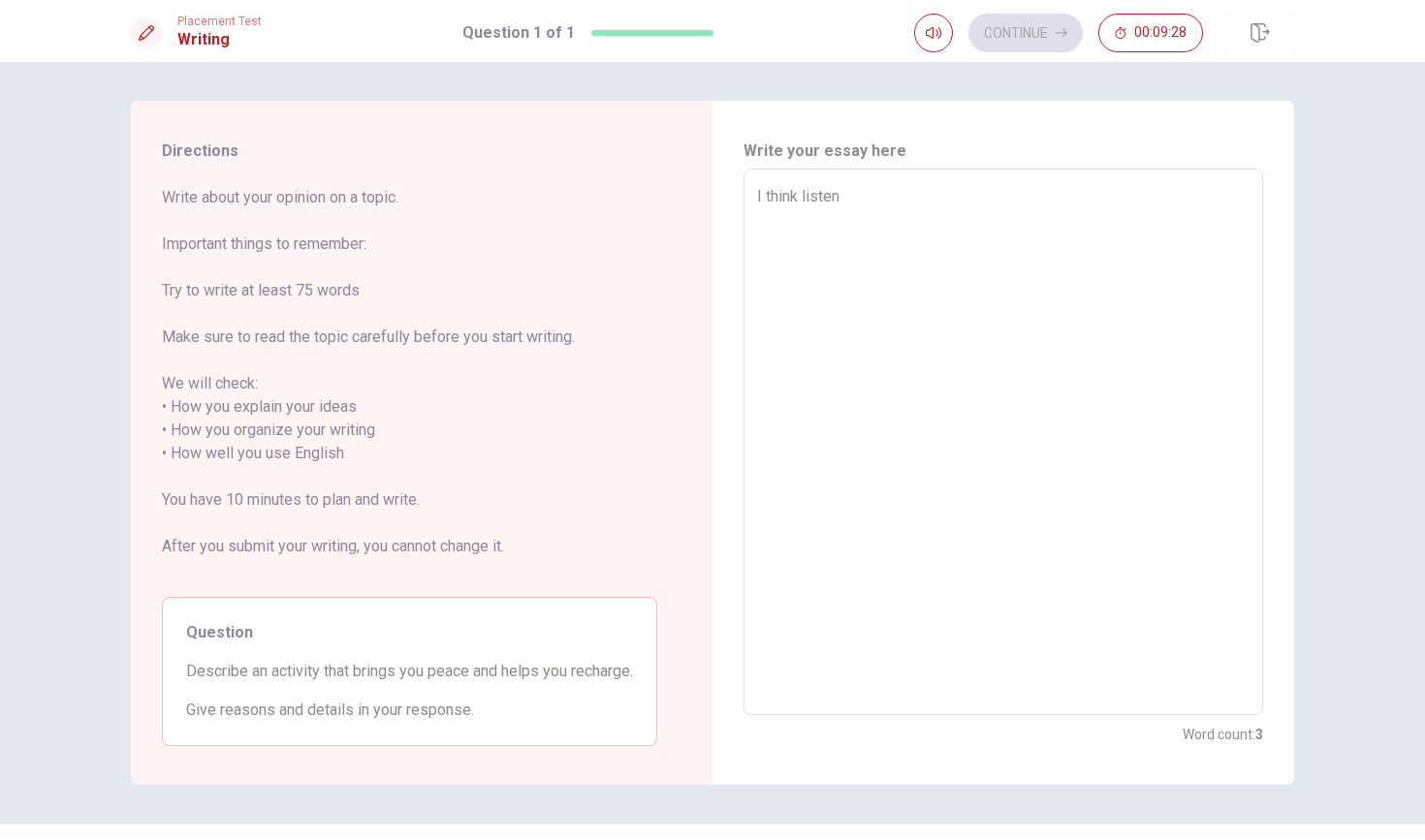 type on "x" 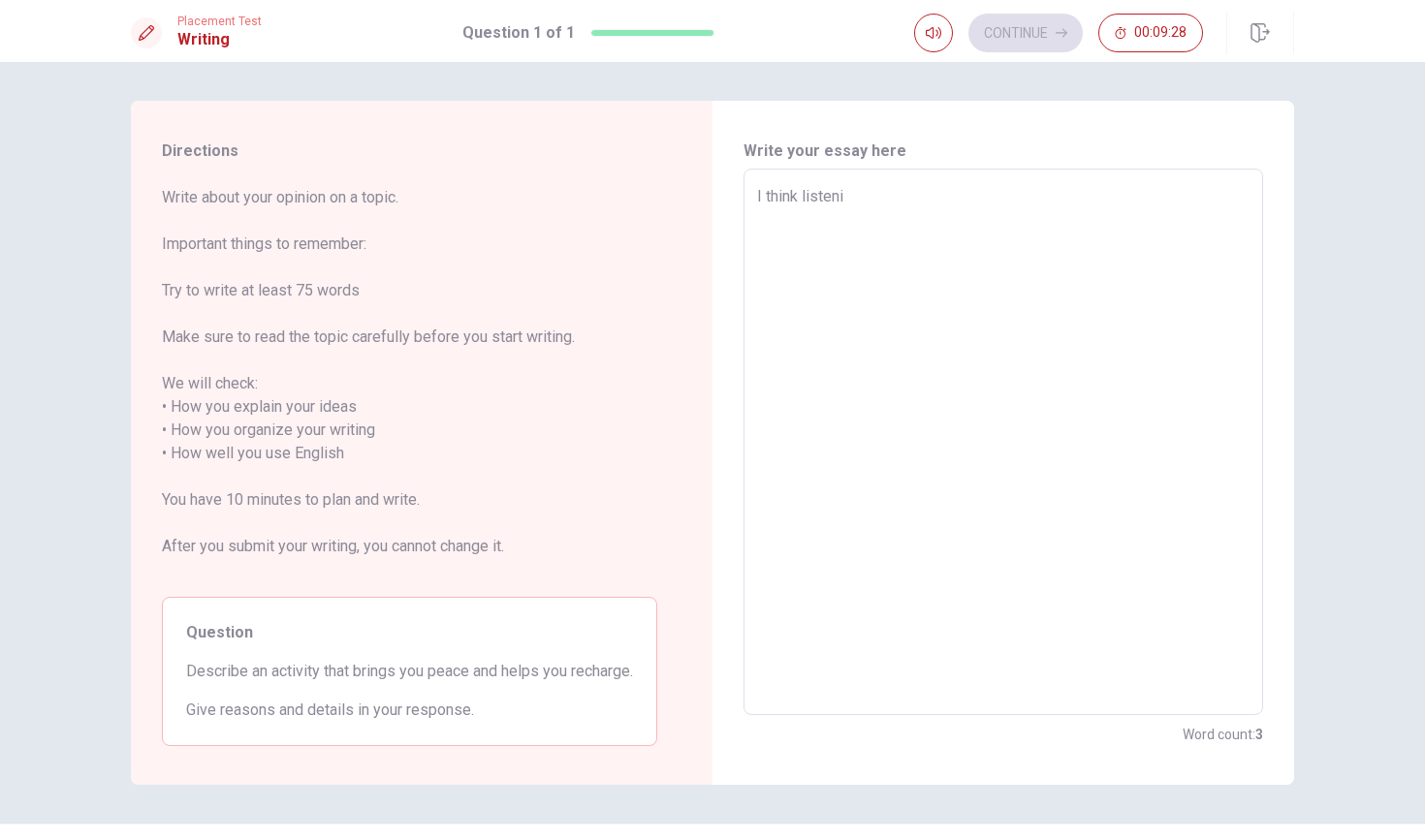 type on "x" 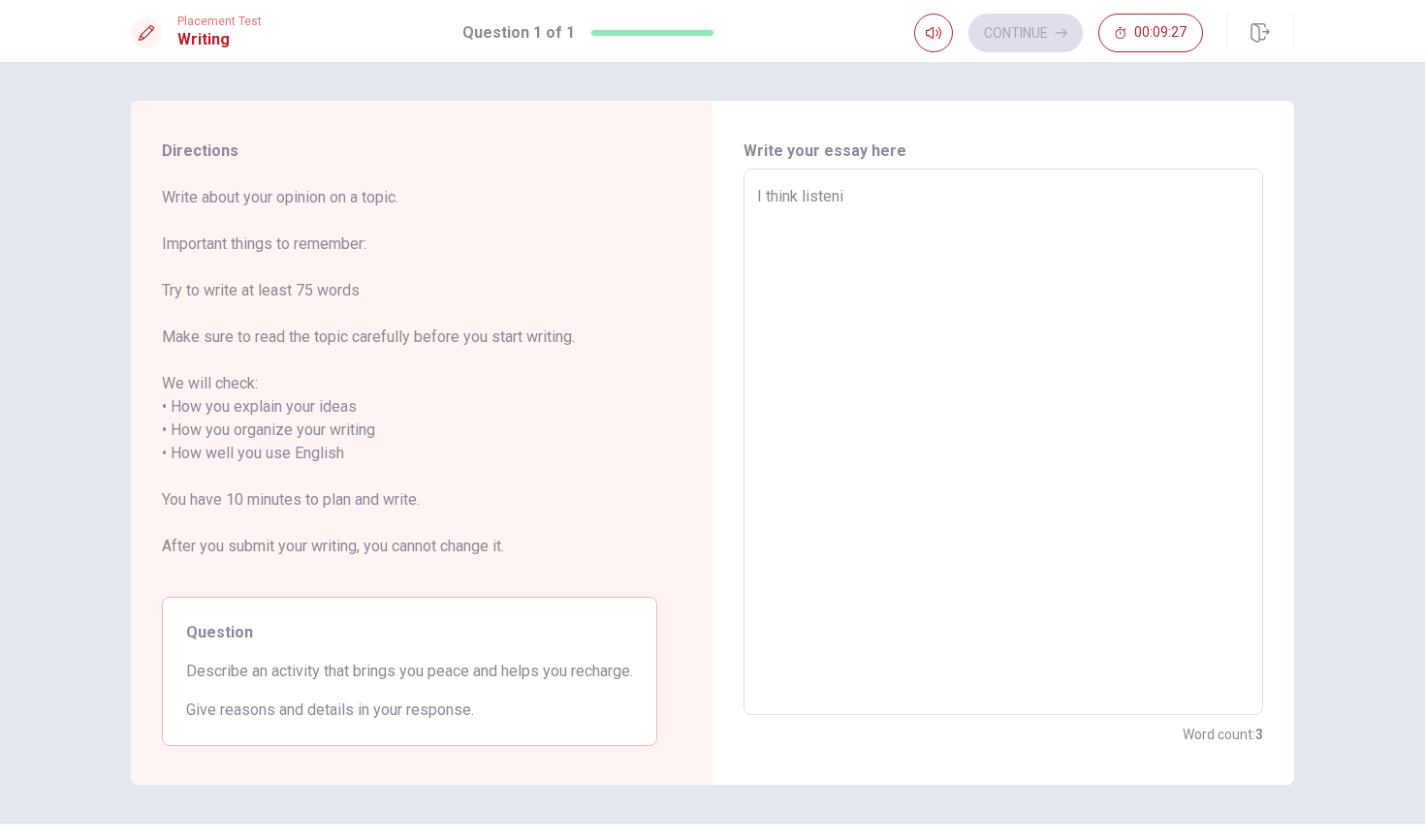 type on "I think listenin" 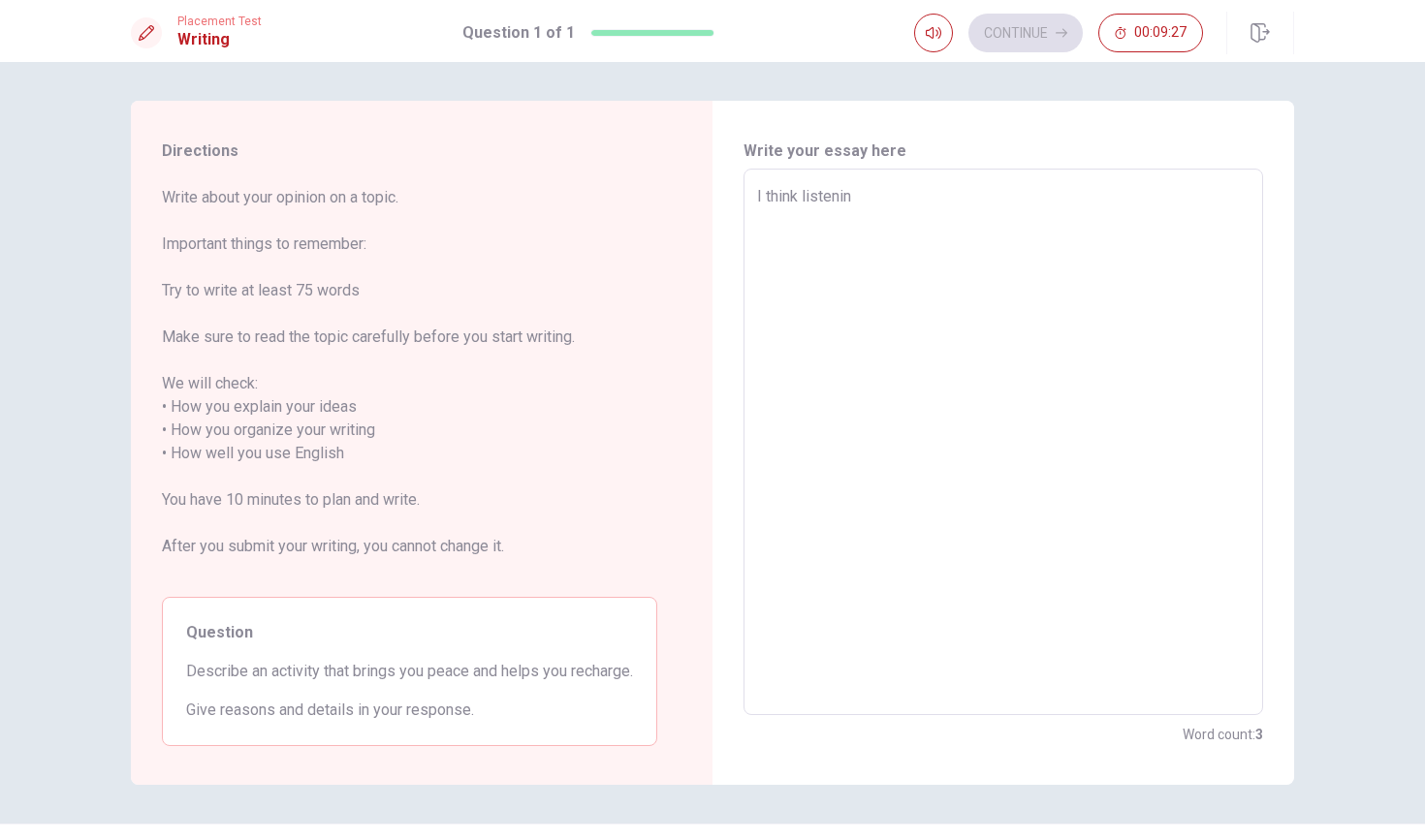 type on "x" 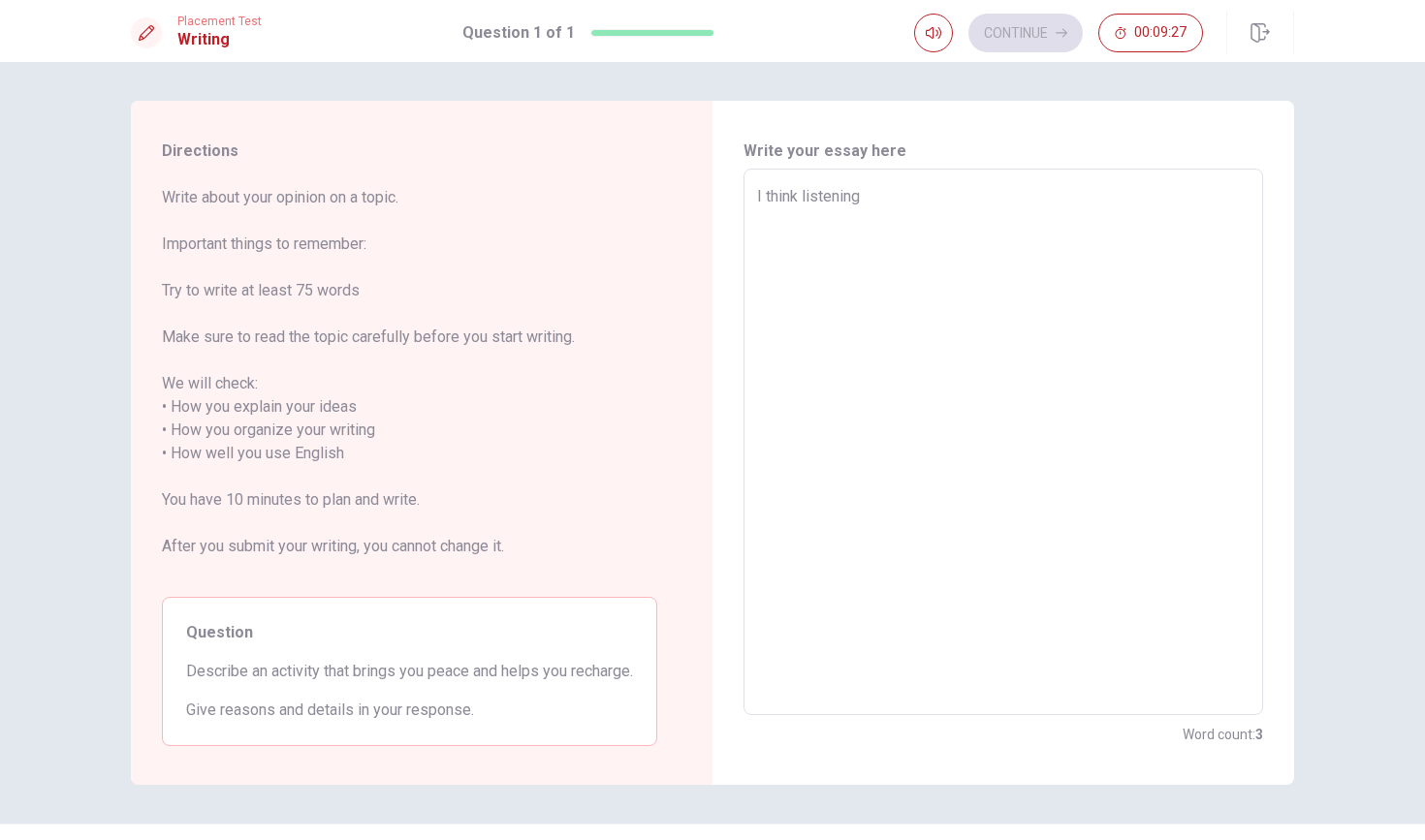 type on "x" 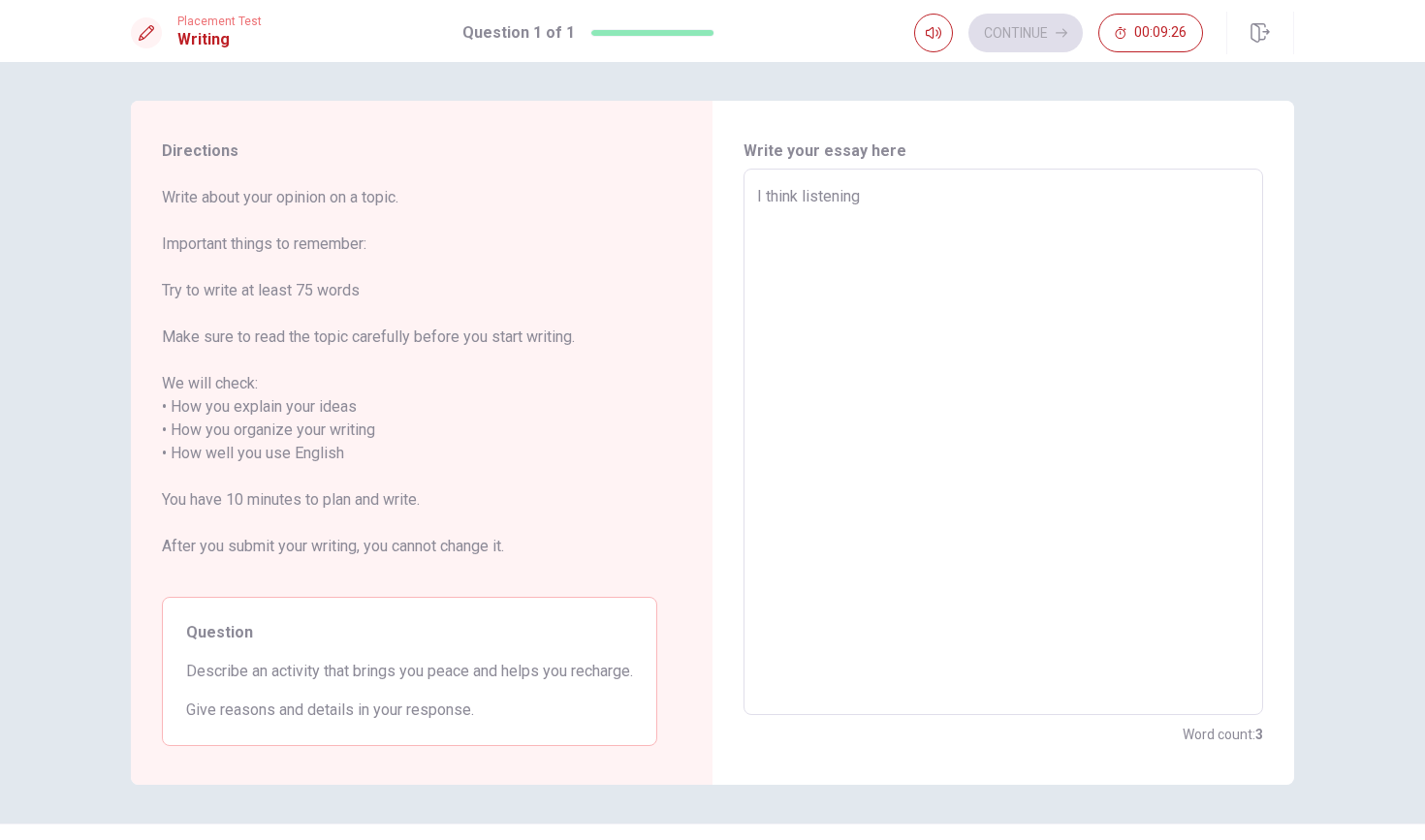 type on "I think listening" 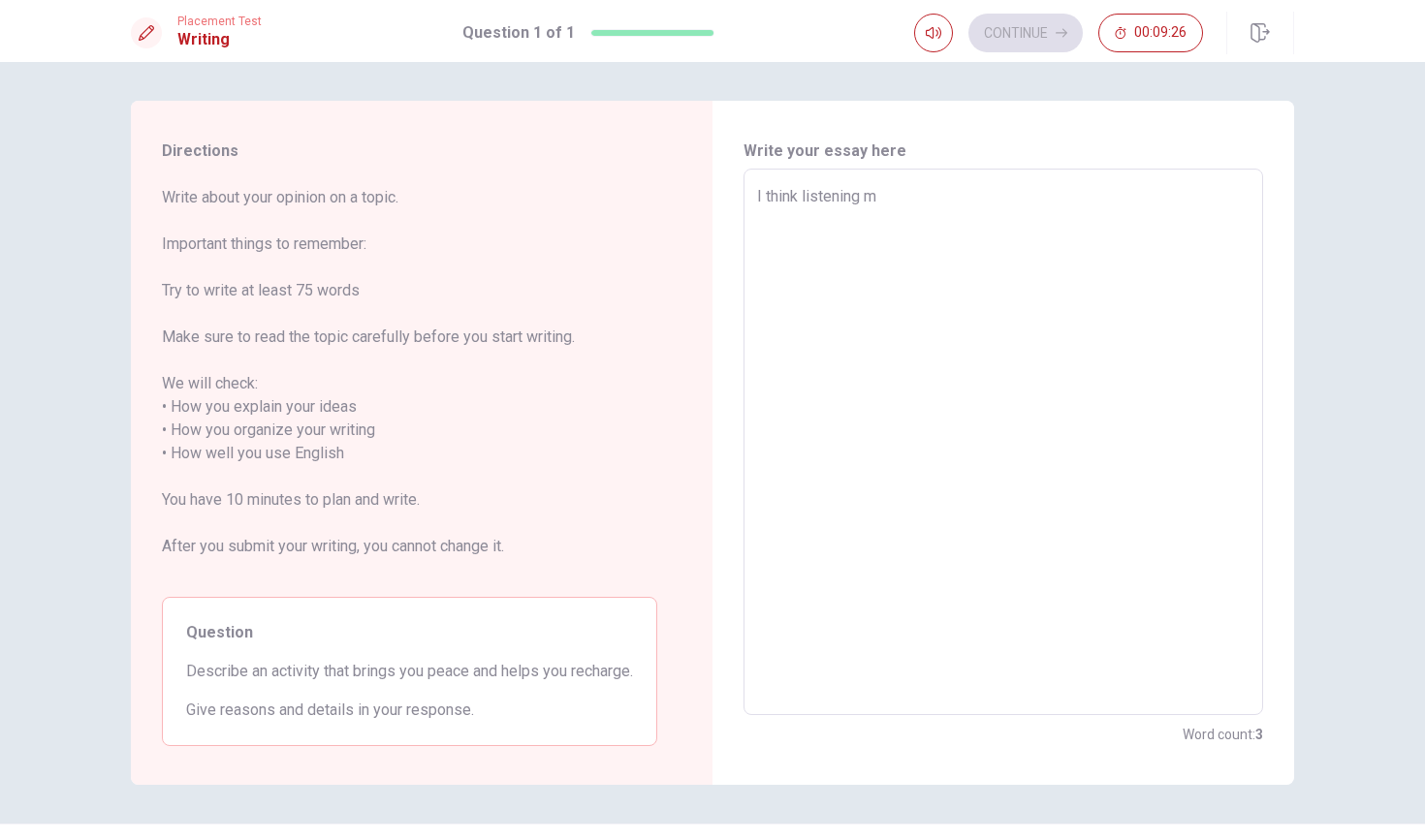 type on "x" 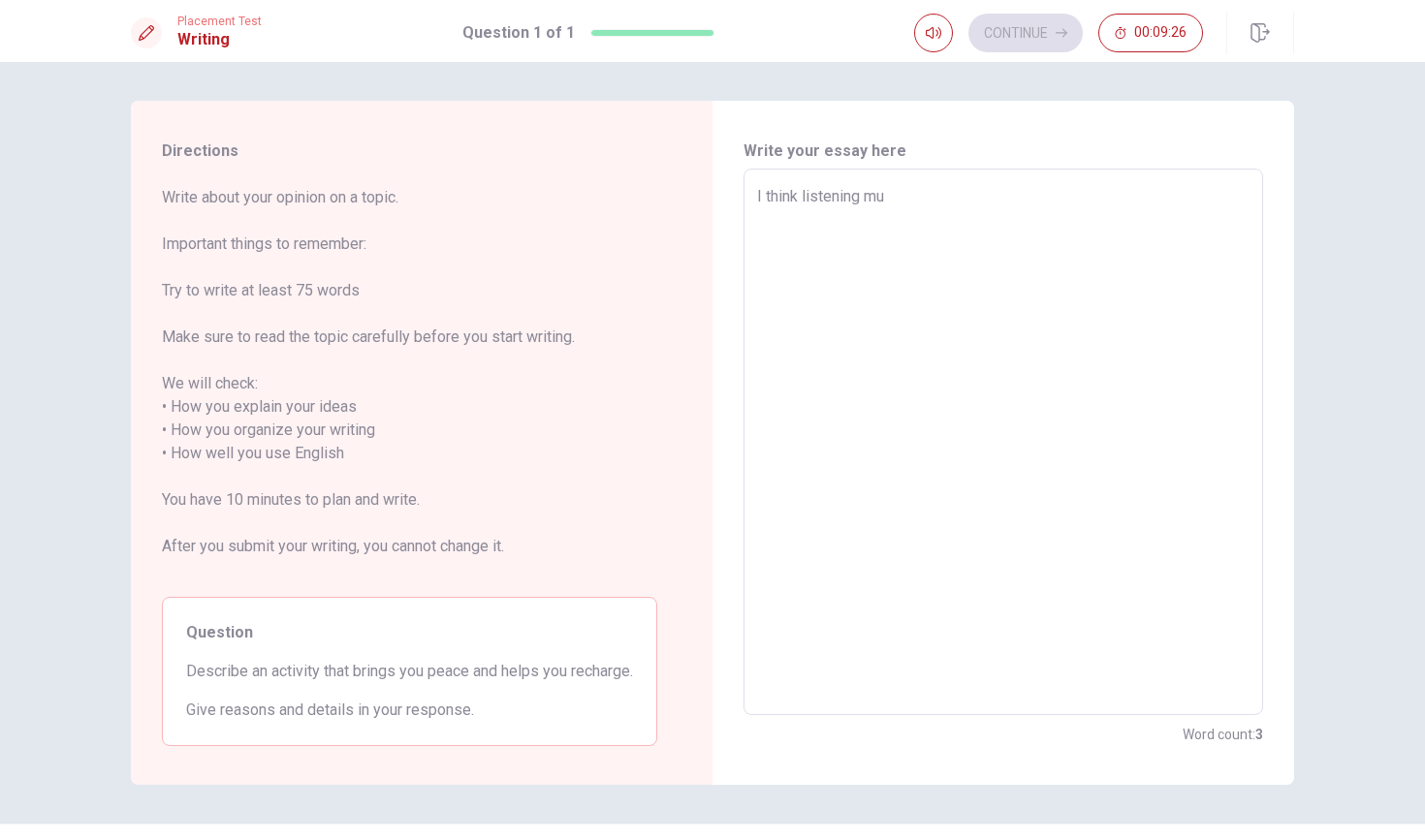 type on "x" 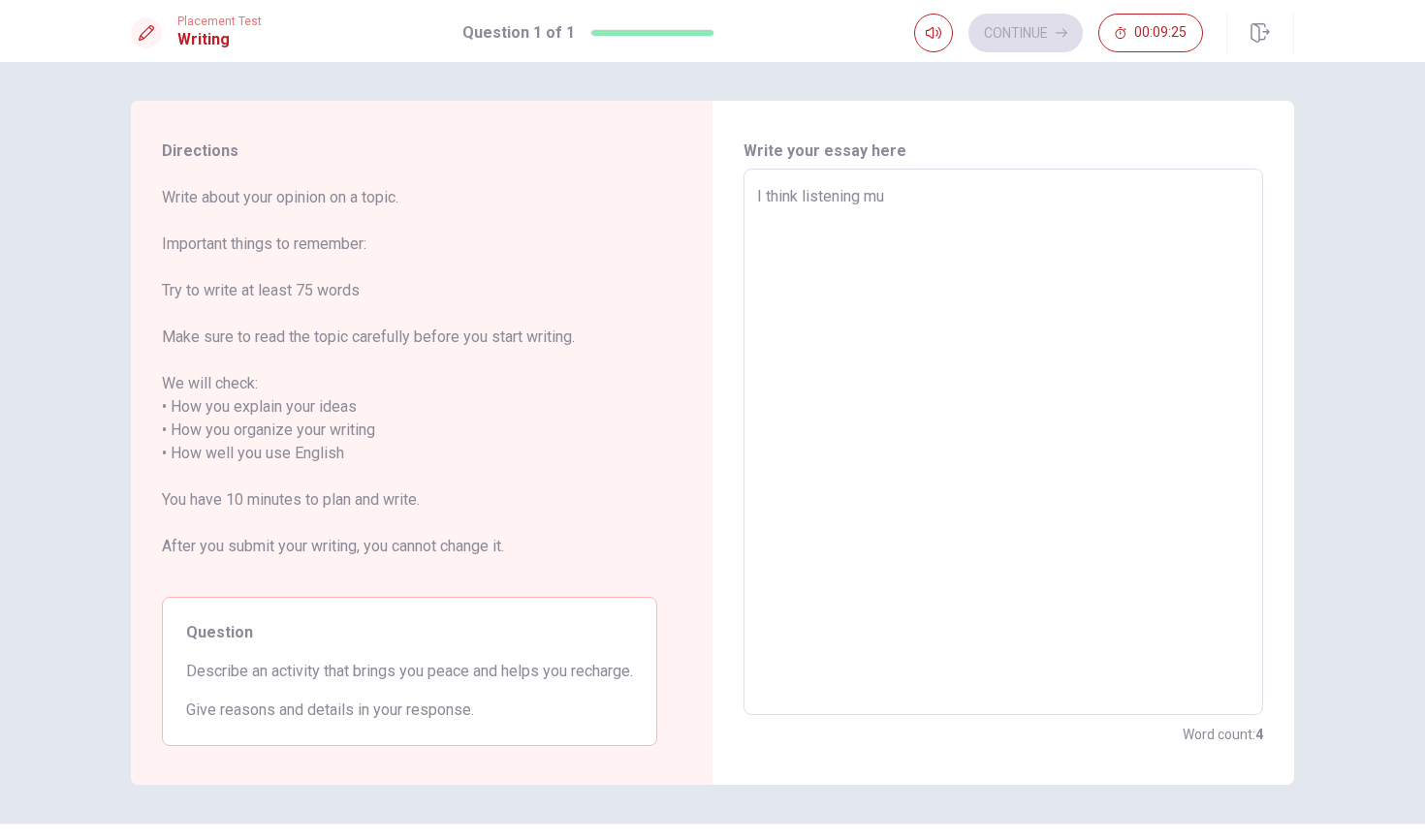 type on "I think listening mus" 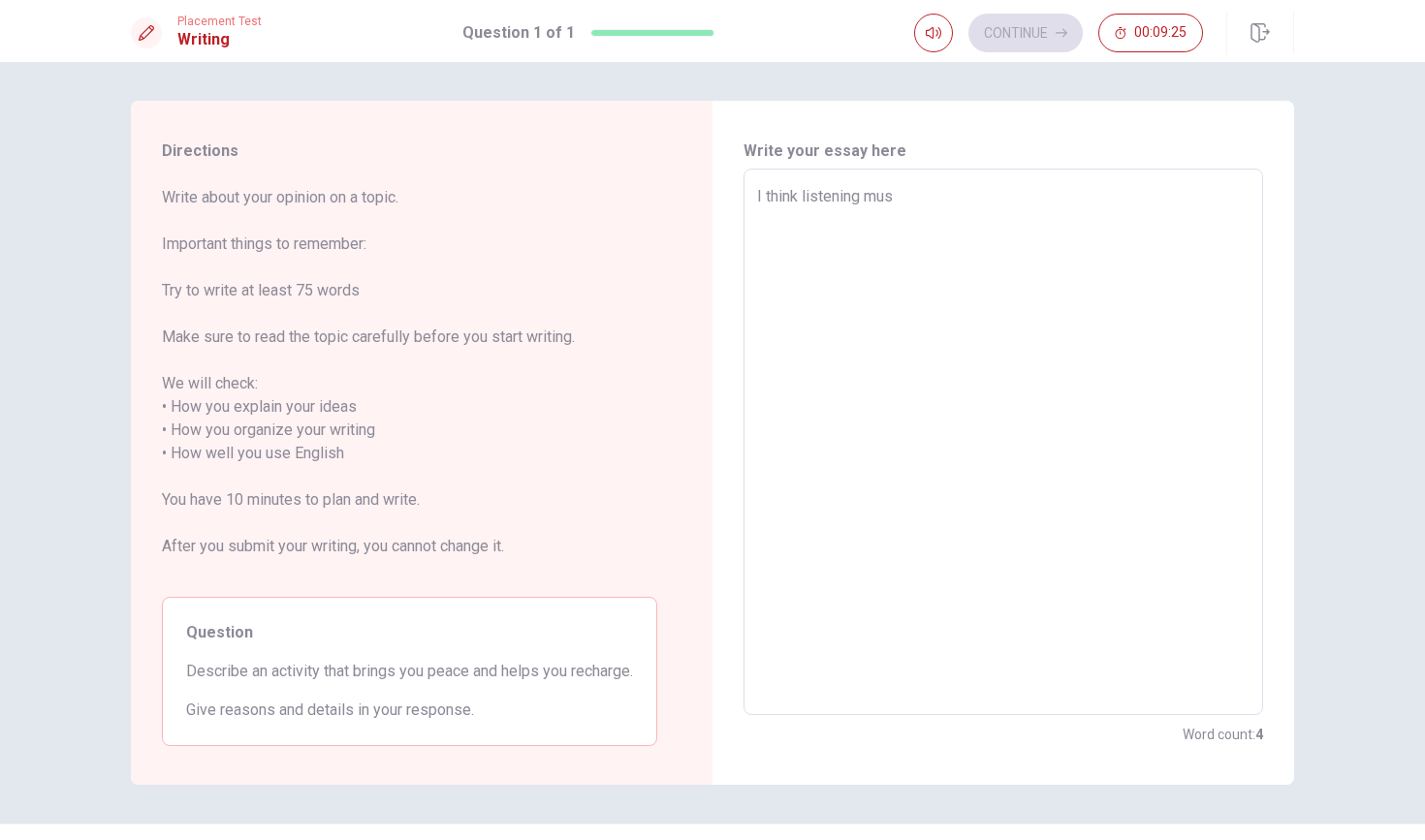 type on "x" 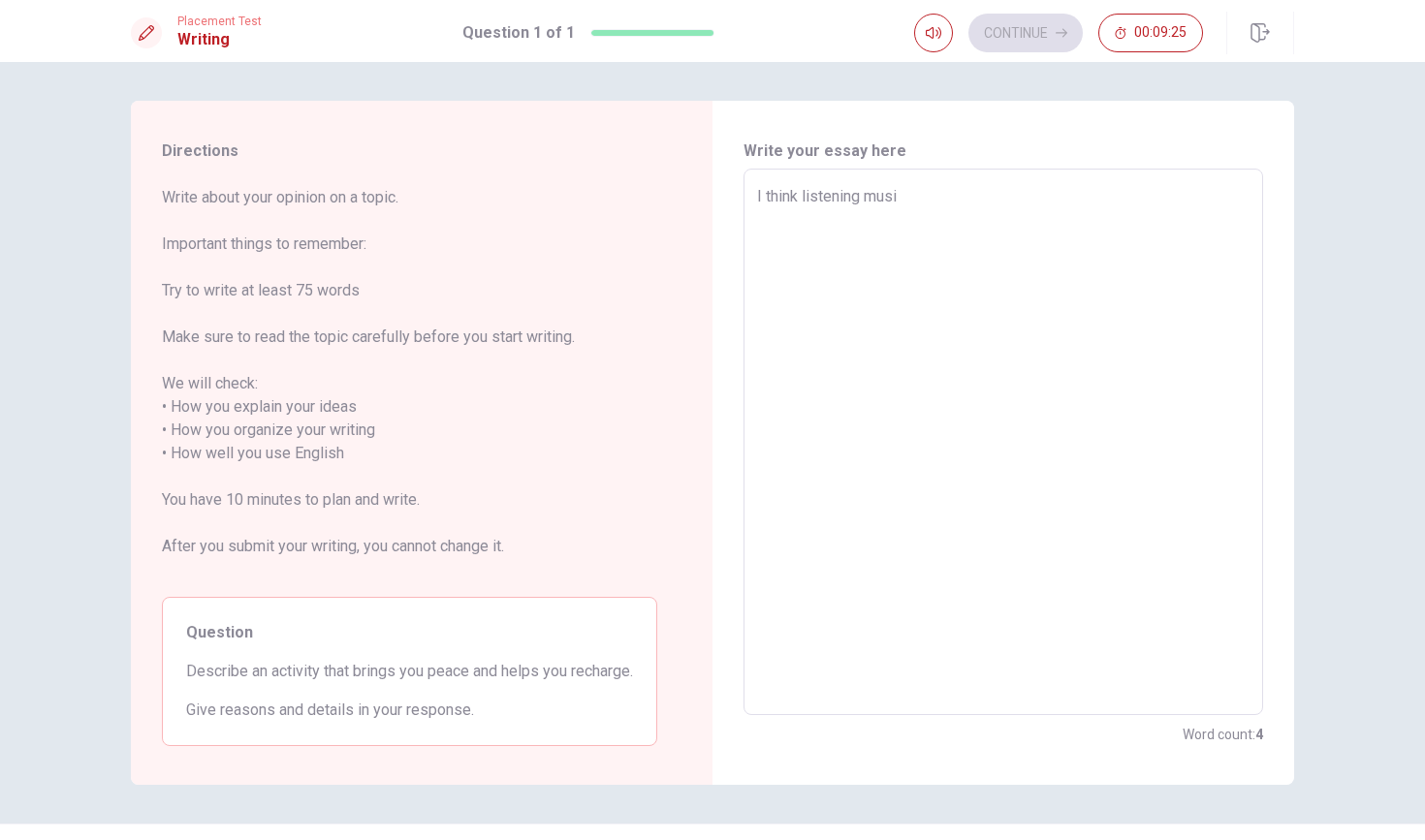 type on "x" 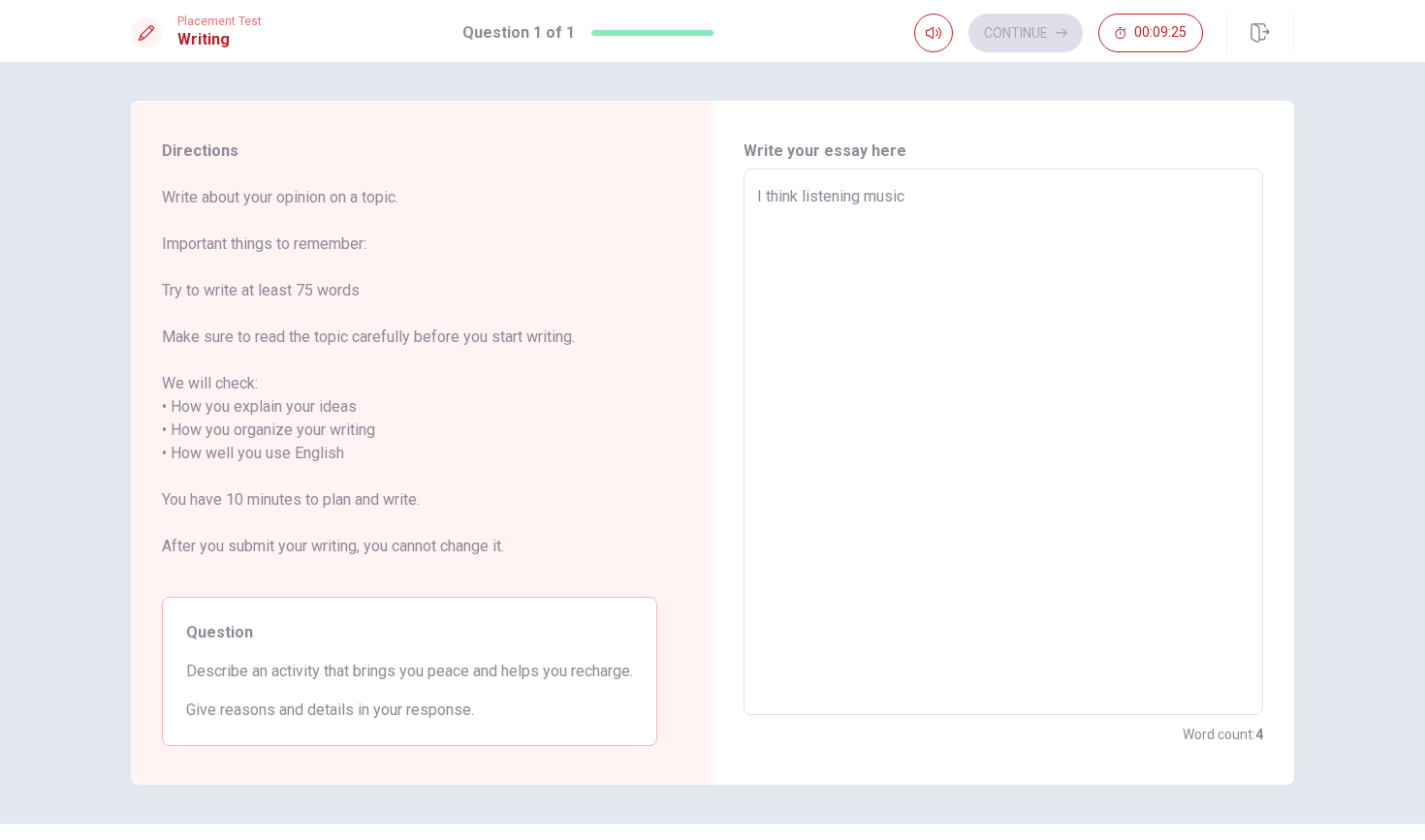 type on "x" 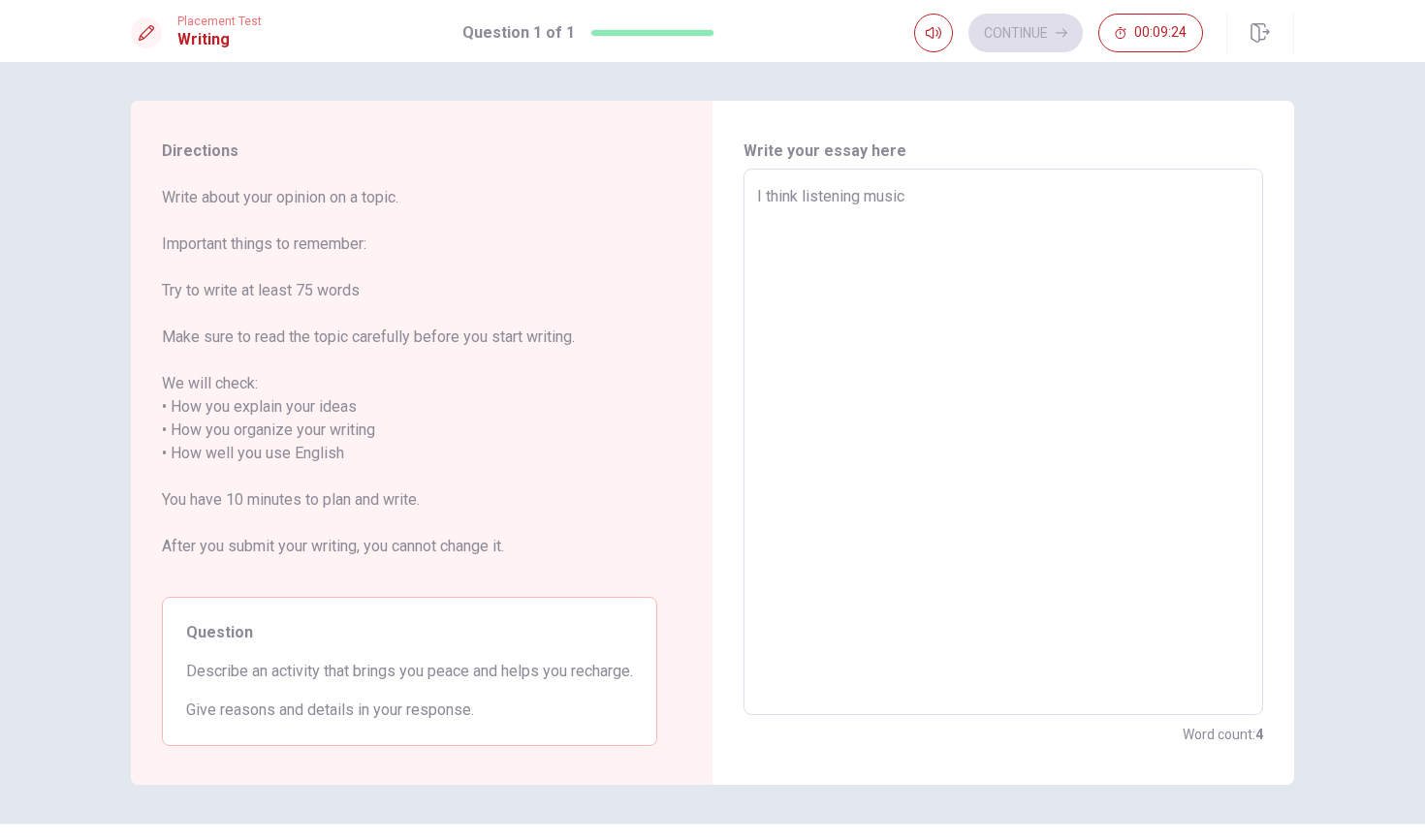 type on "I think listening music" 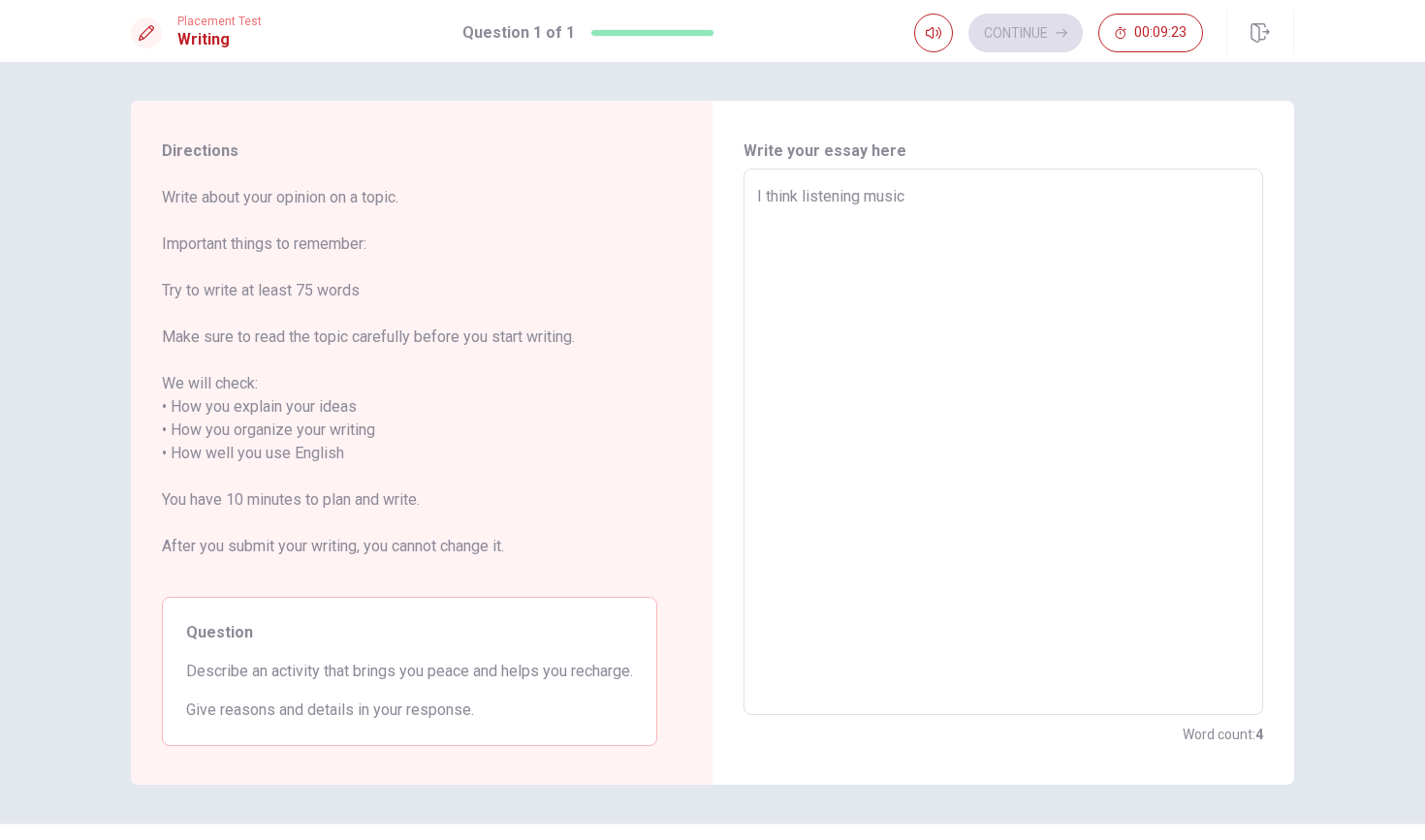 type on "x" 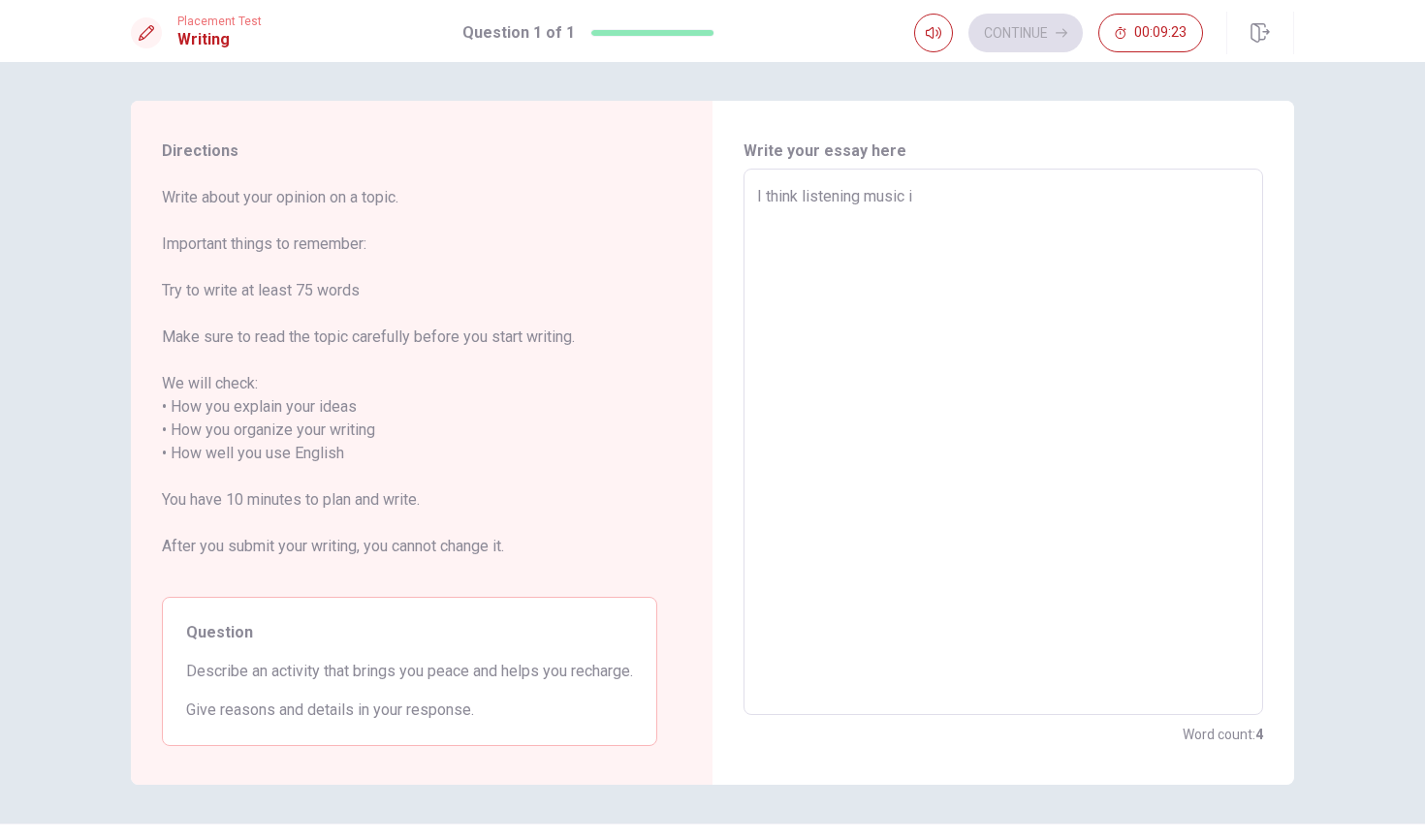 type on "x" 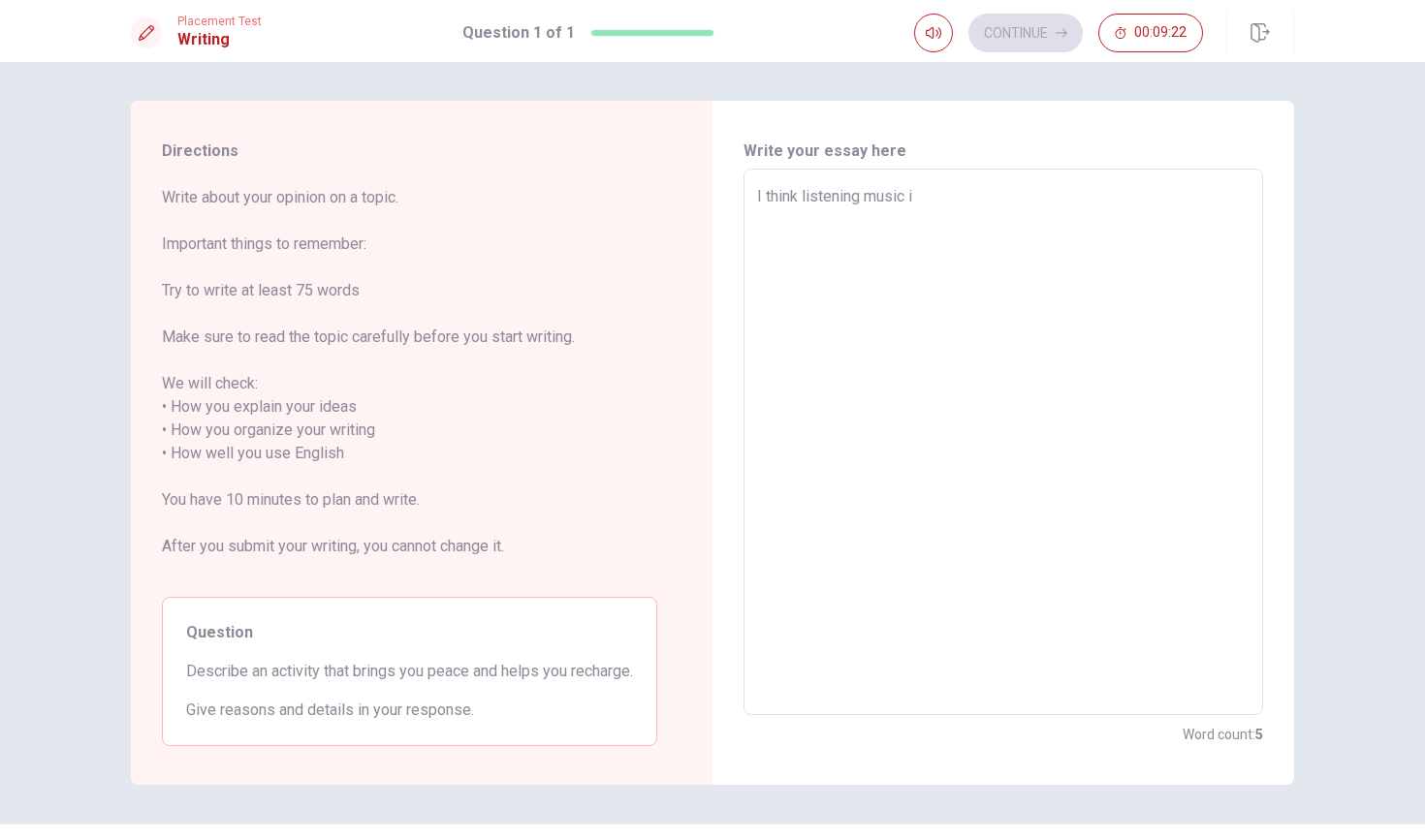 type on "I think listening music is" 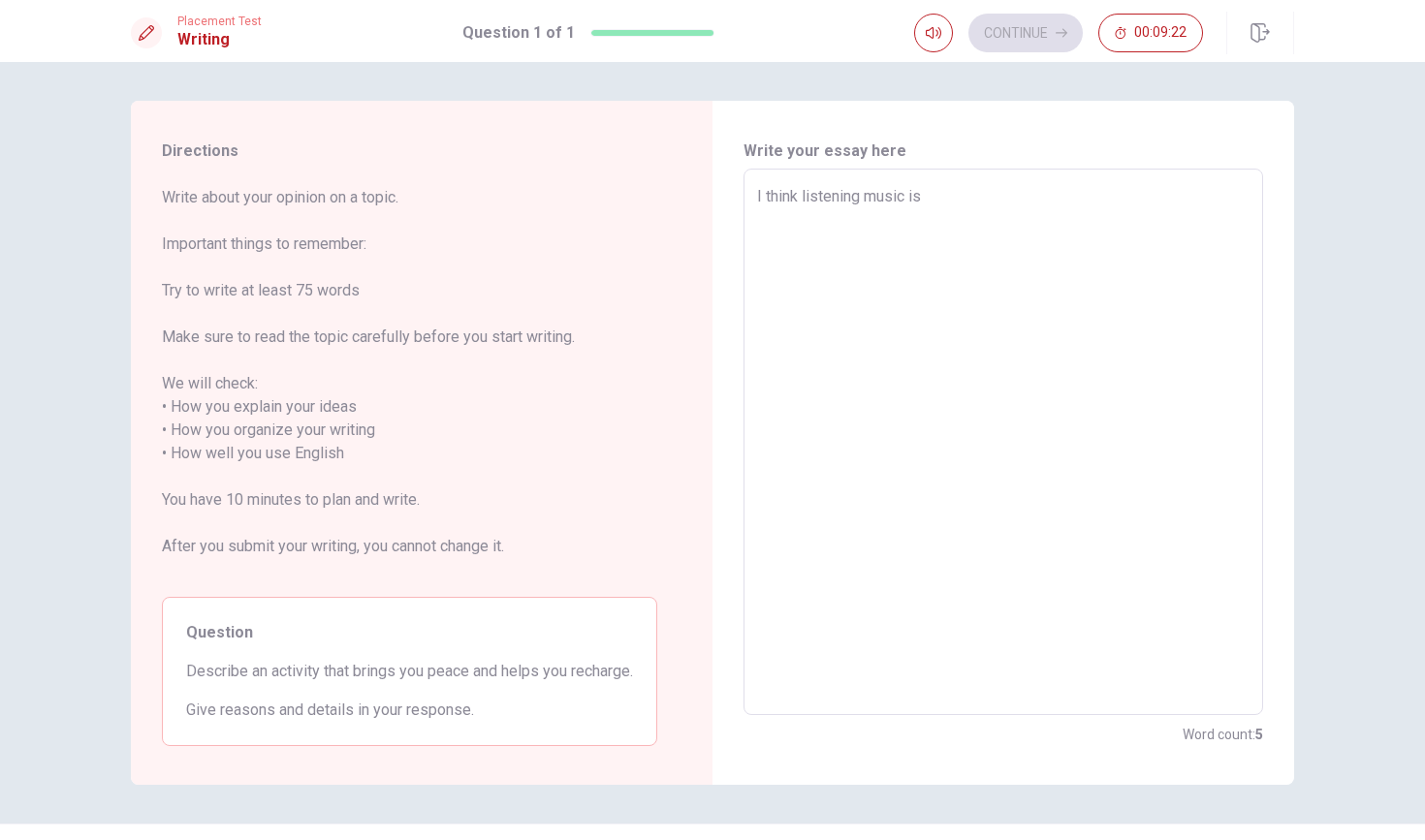 type on "x" 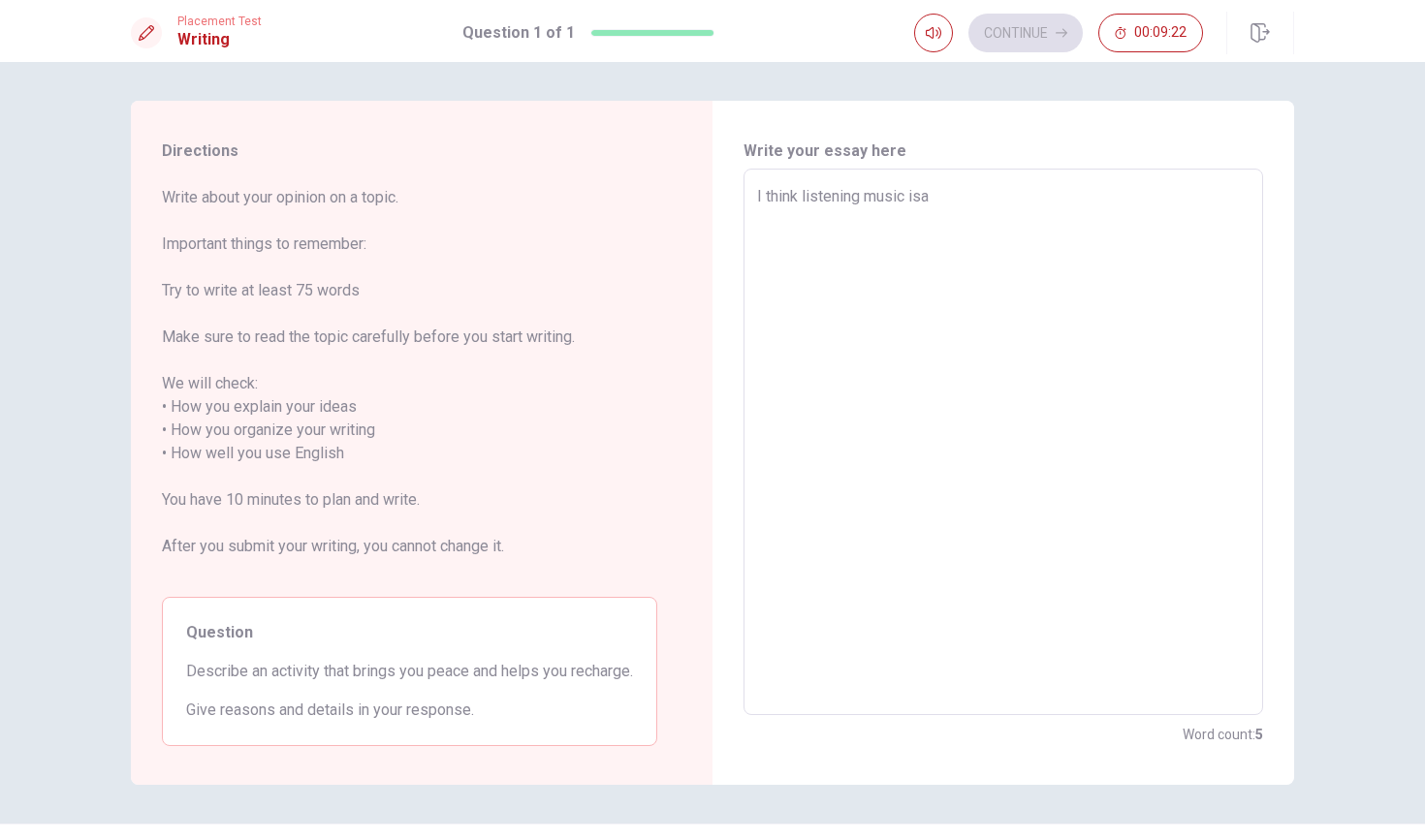 type on "x" 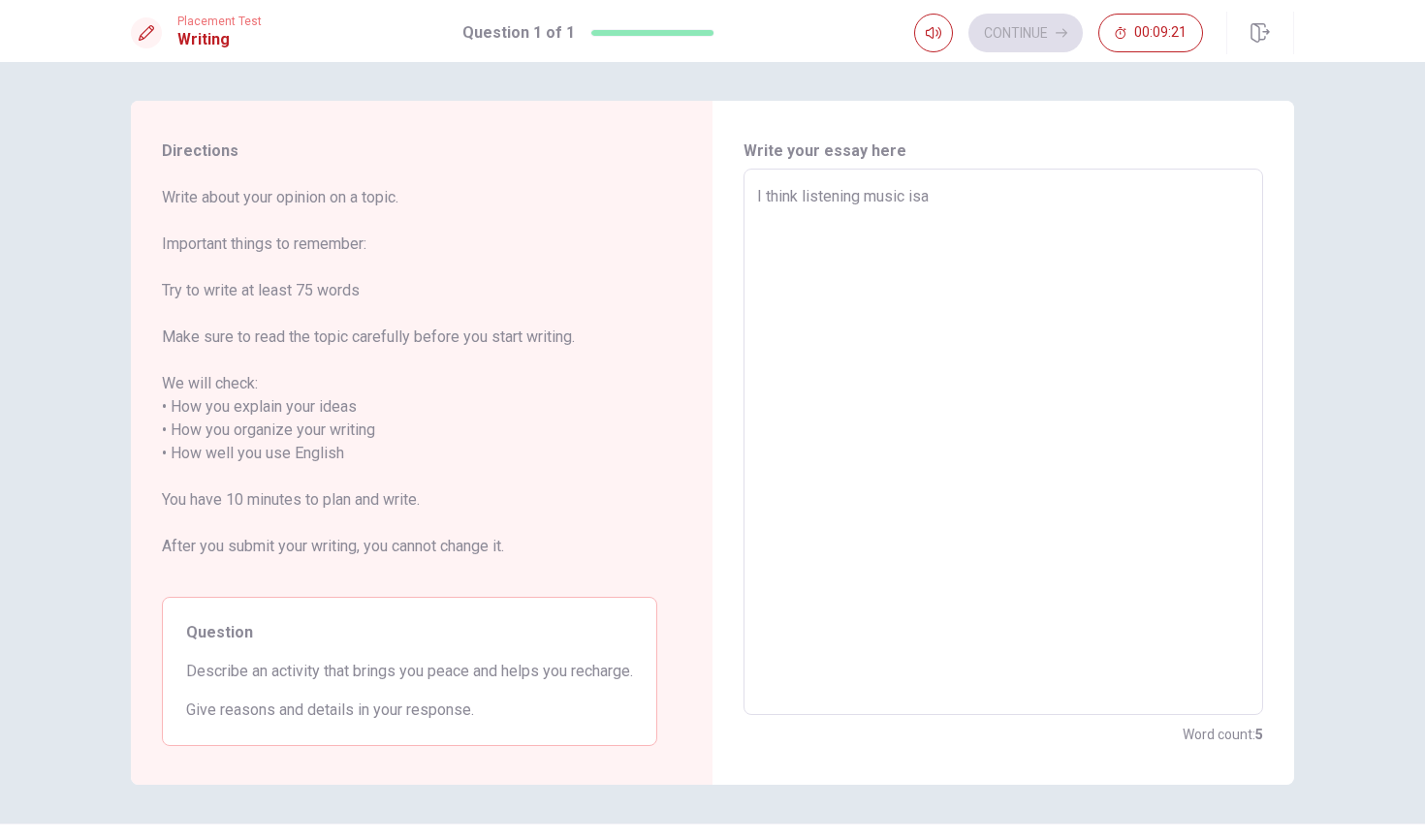 type on "I think listening music is" 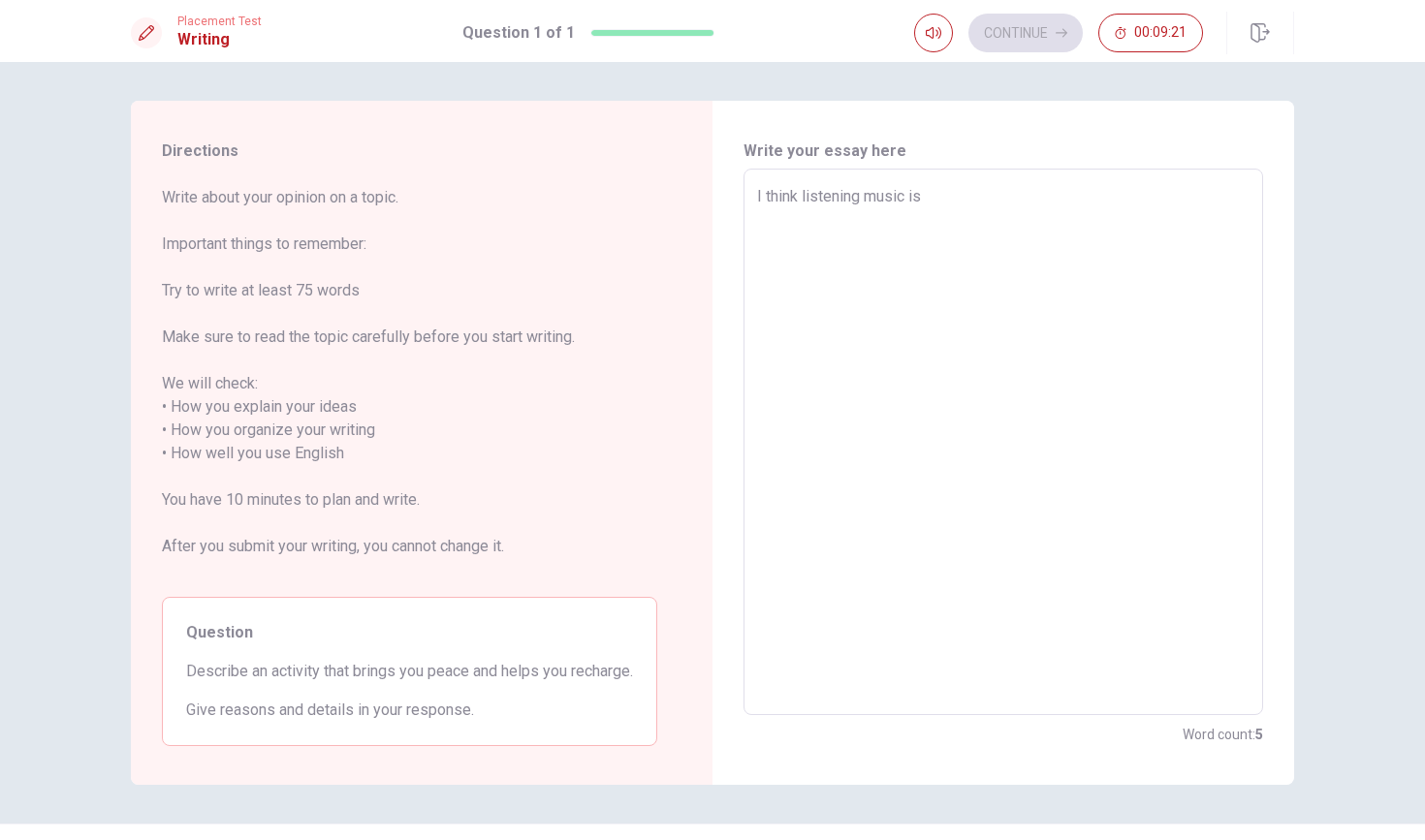 type on "x" 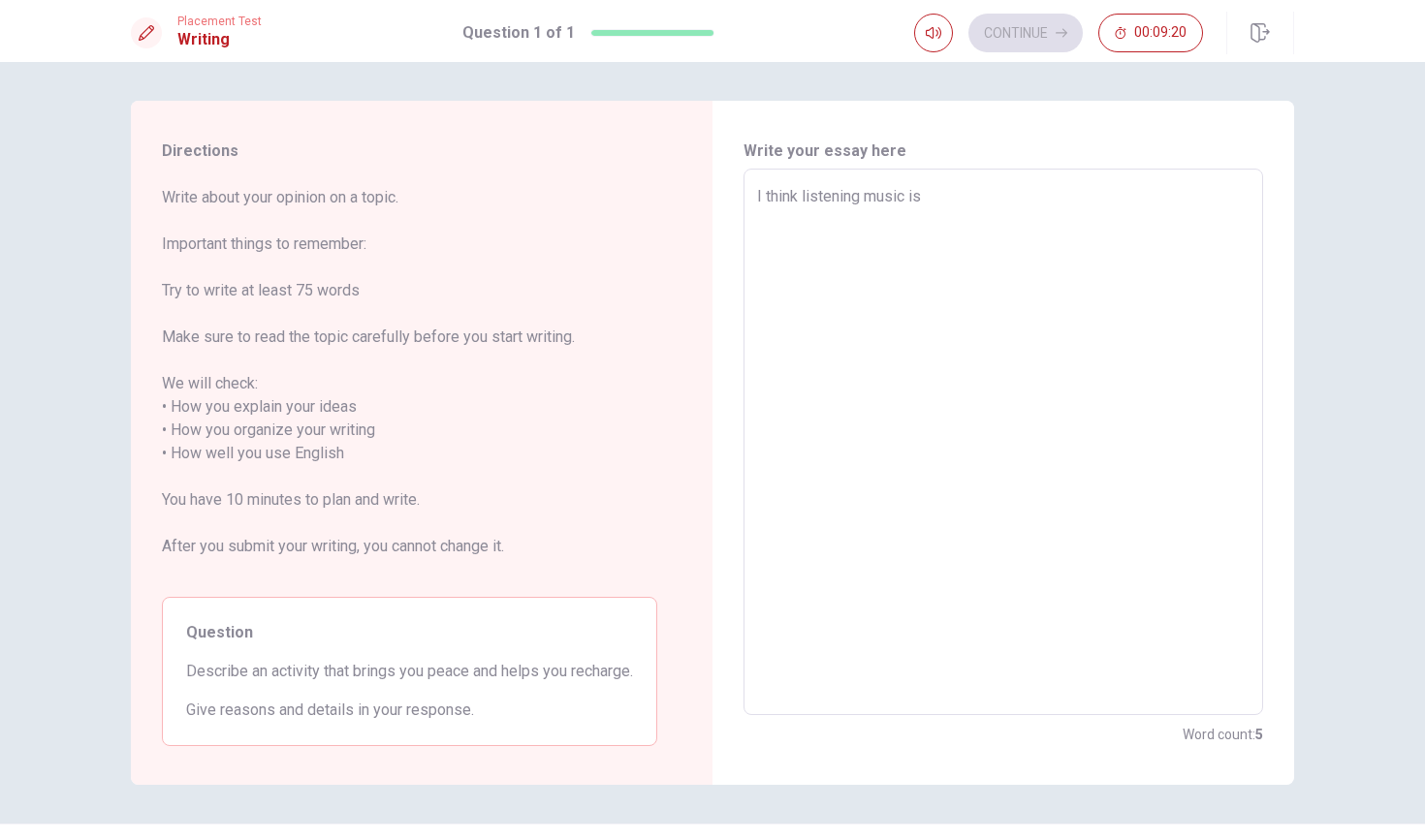 type on "I think listening music is a" 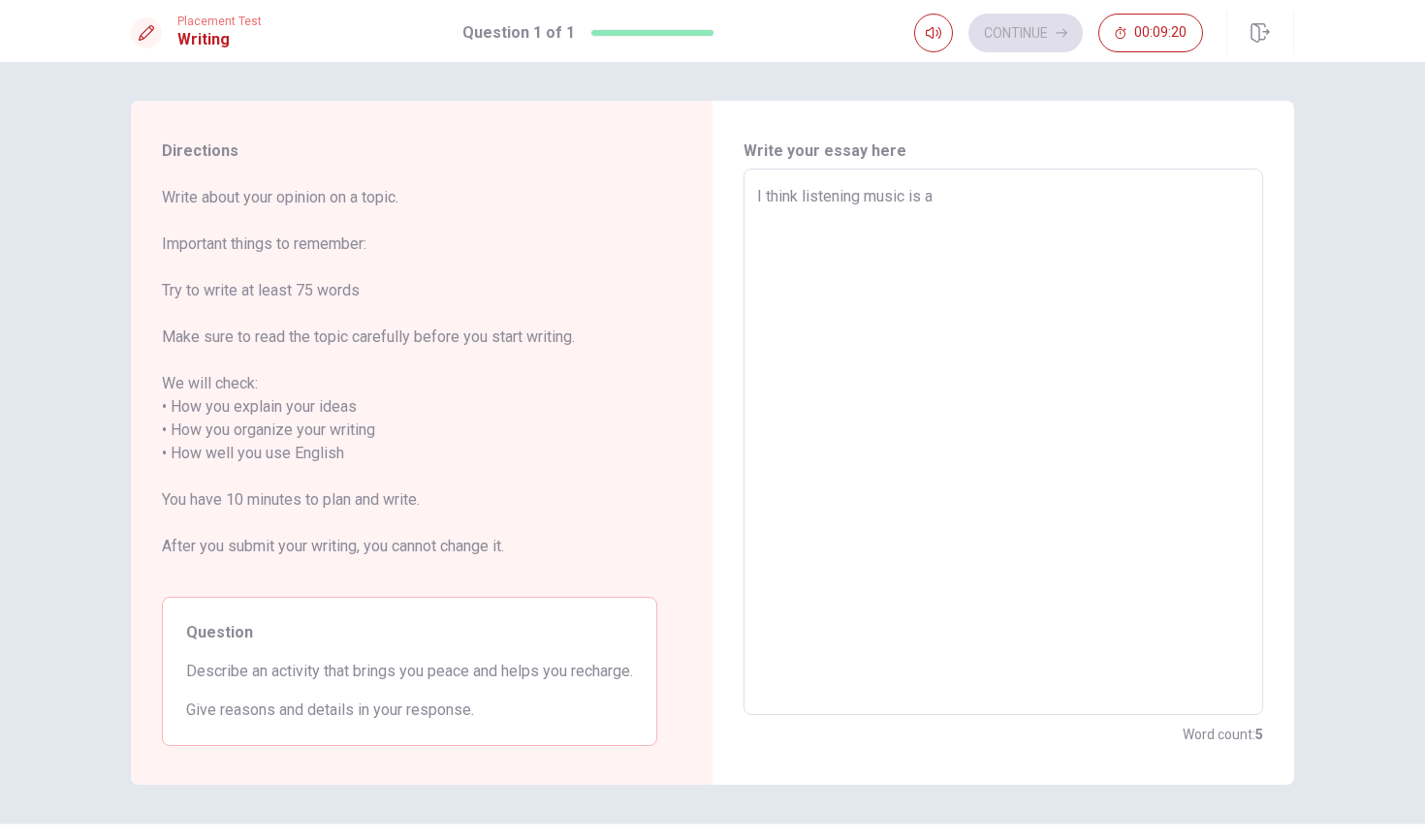 type on "x" 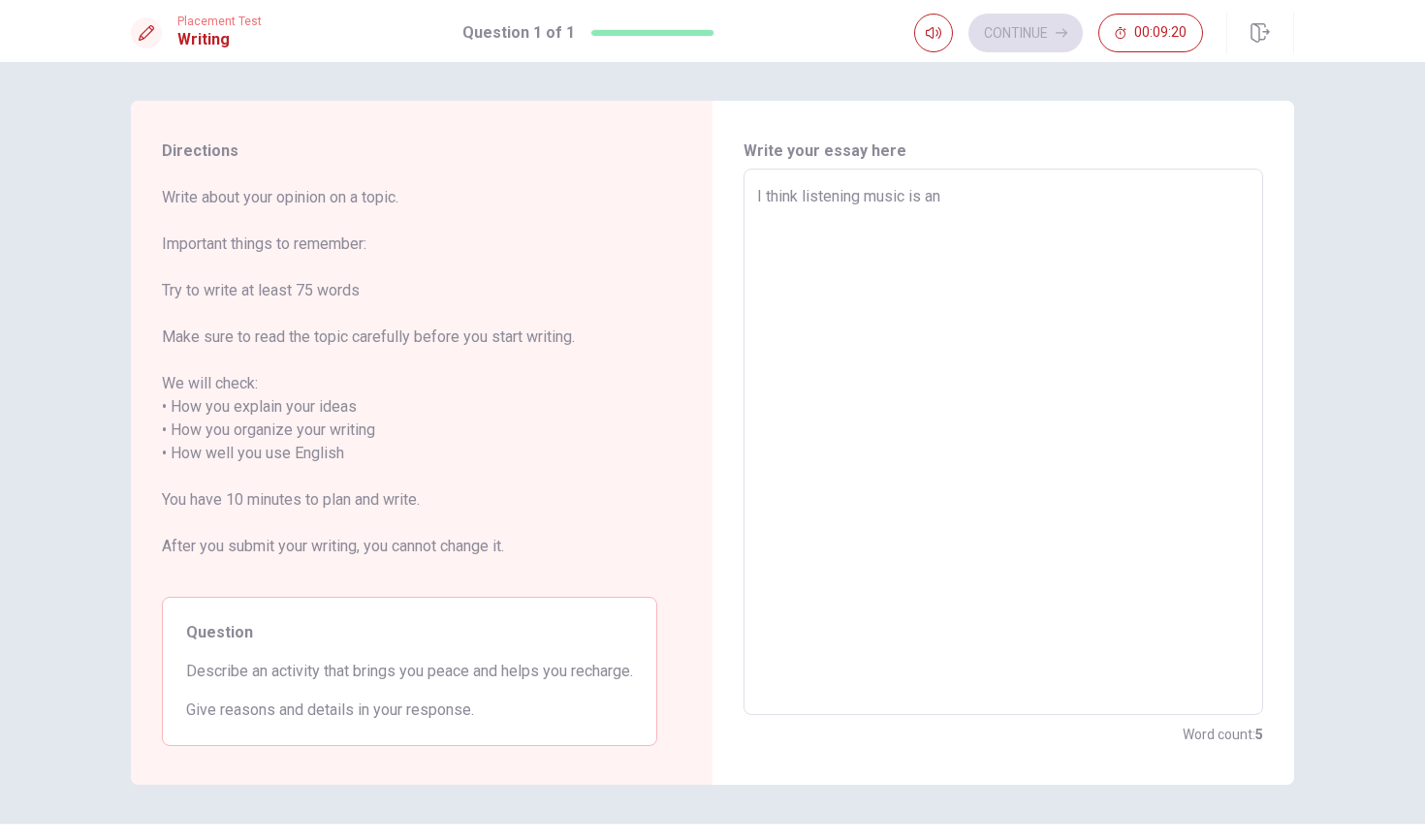 type on "x" 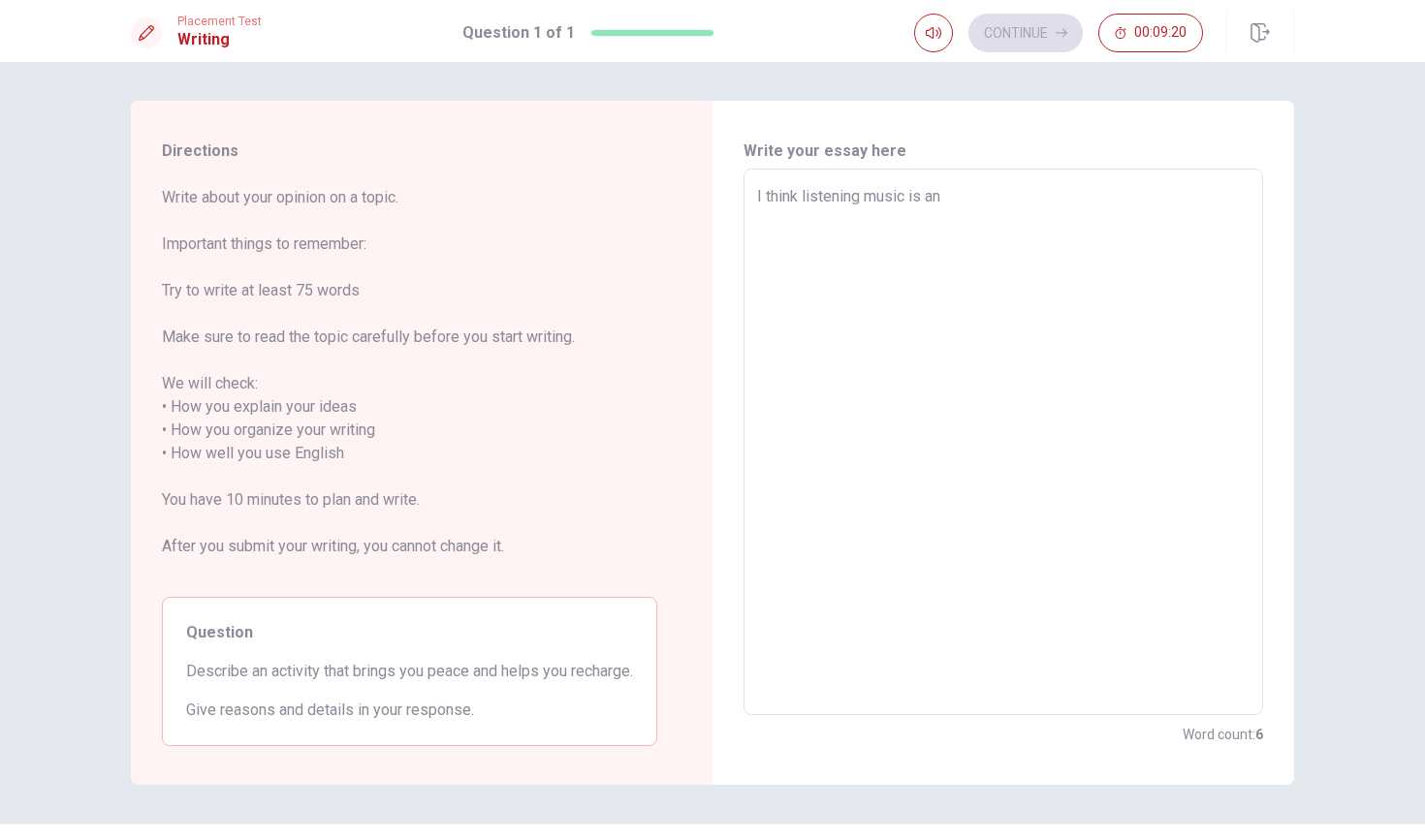 type on "I think listening music is an" 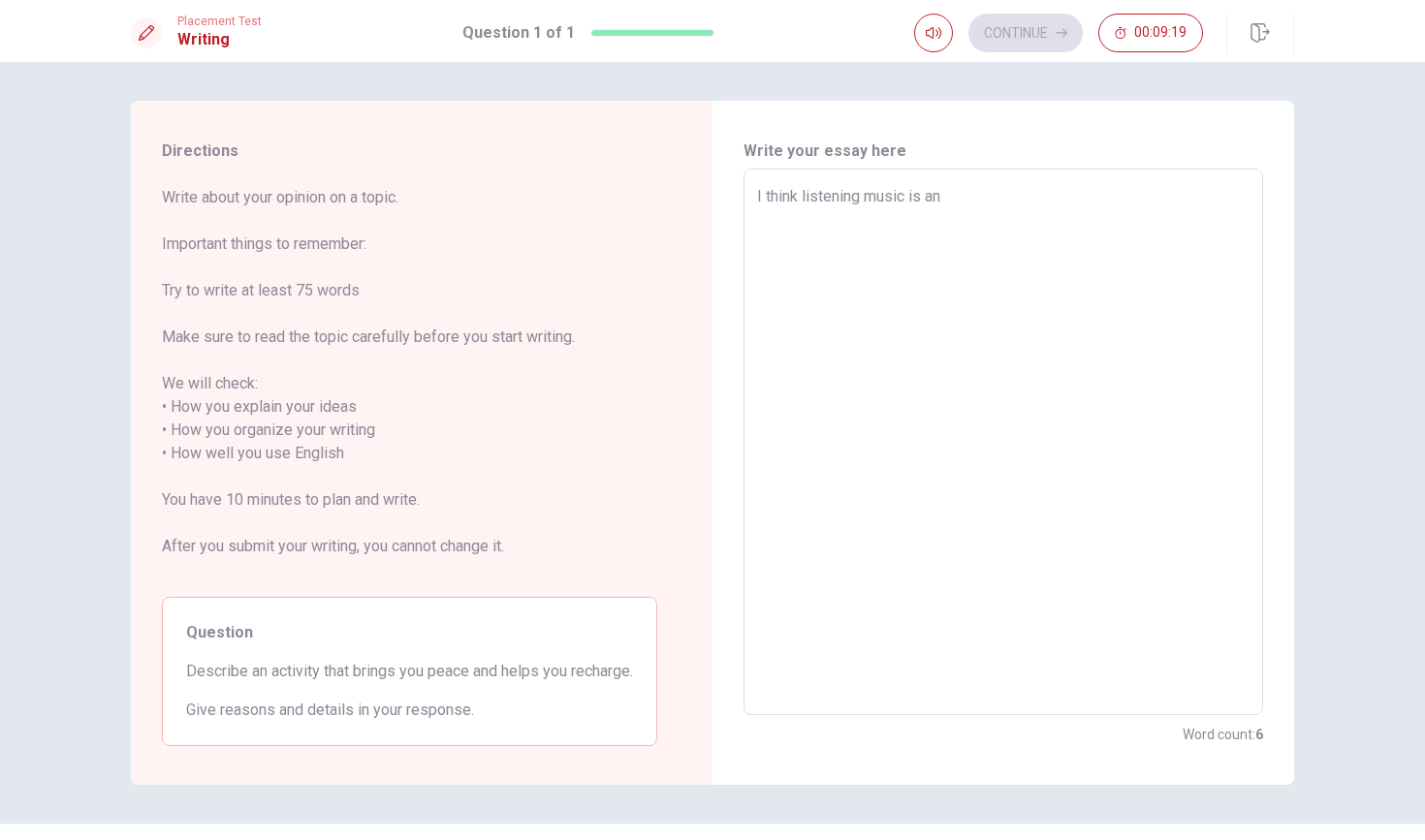 type on "x" 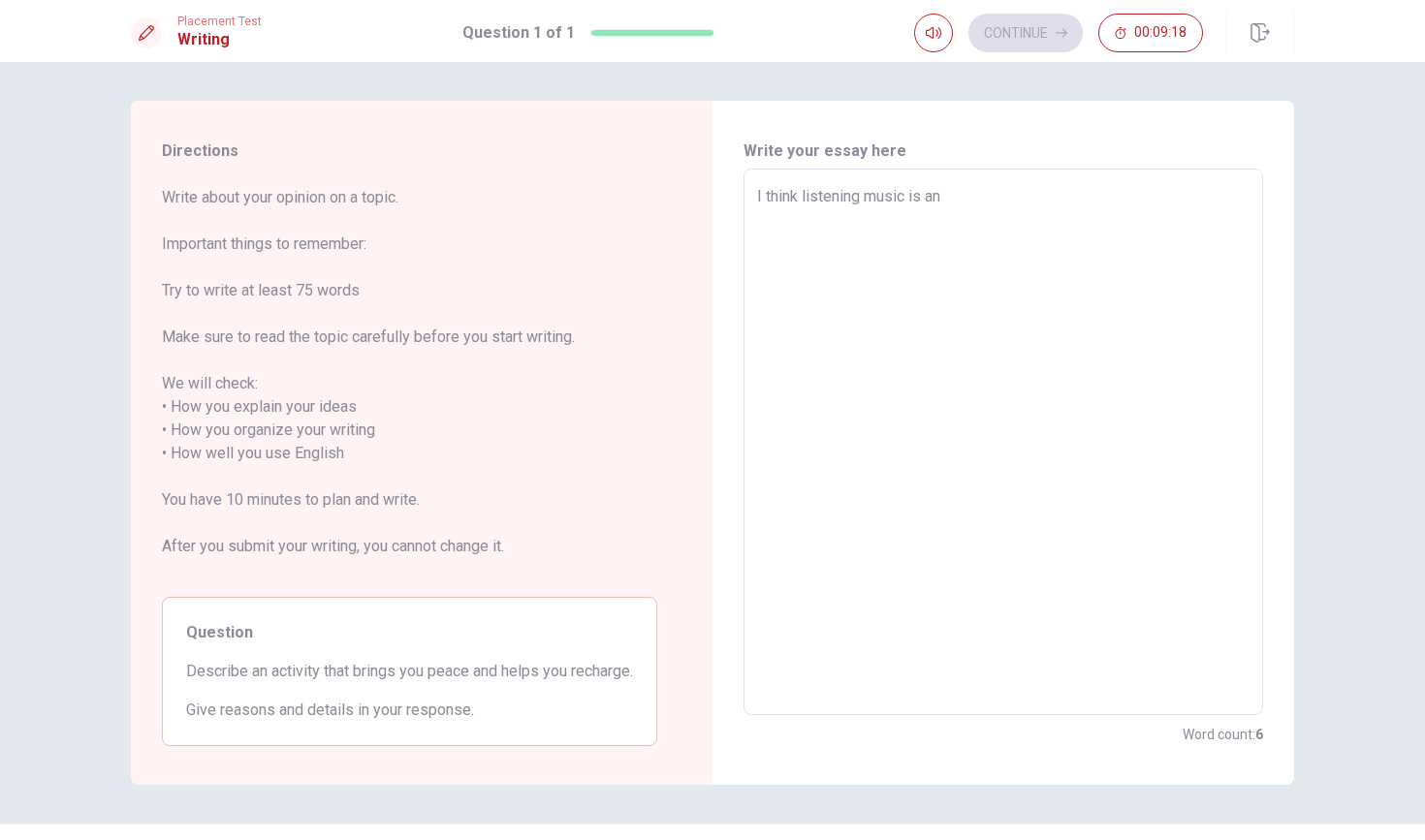 type on "I think listening music is an a" 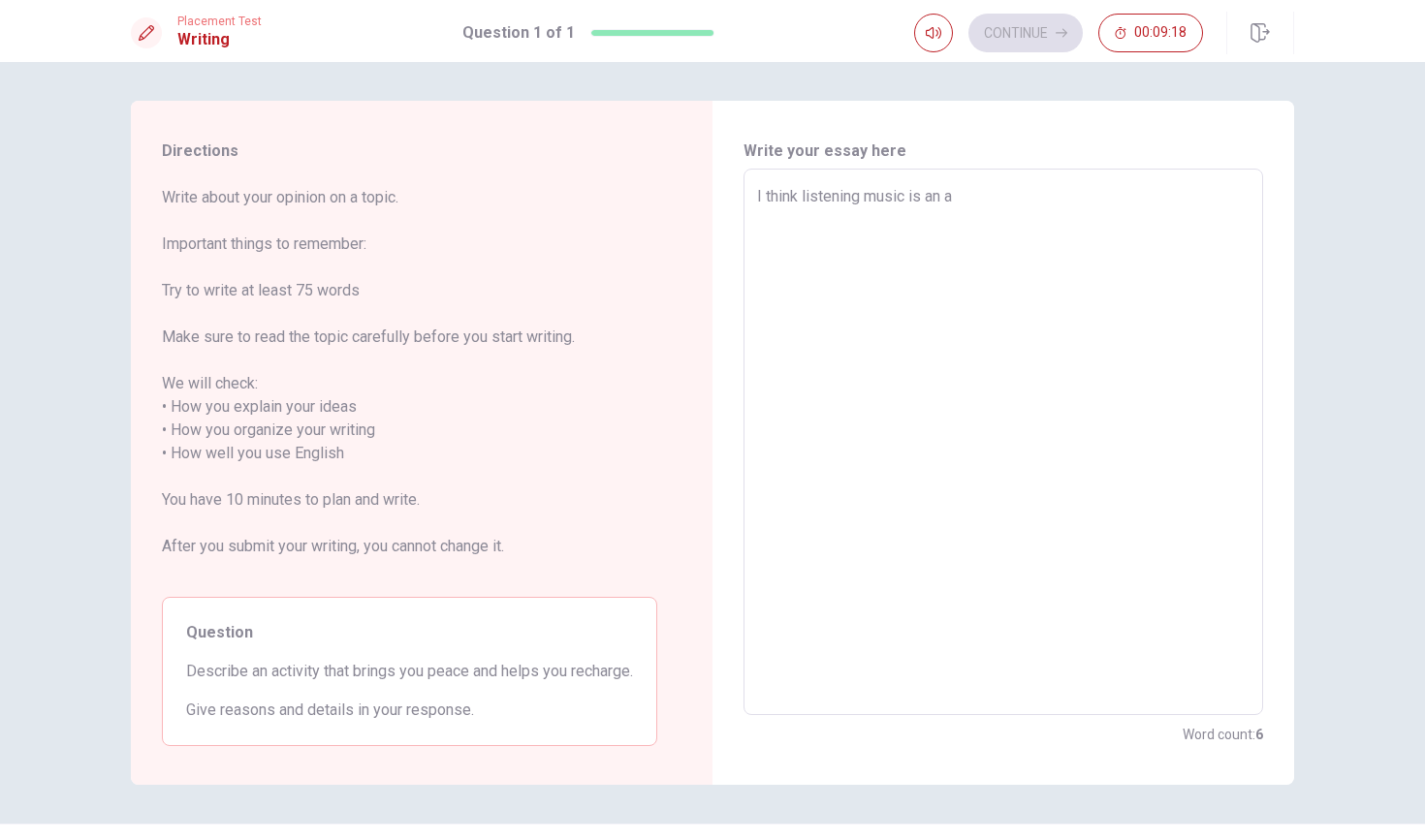 type on "x" 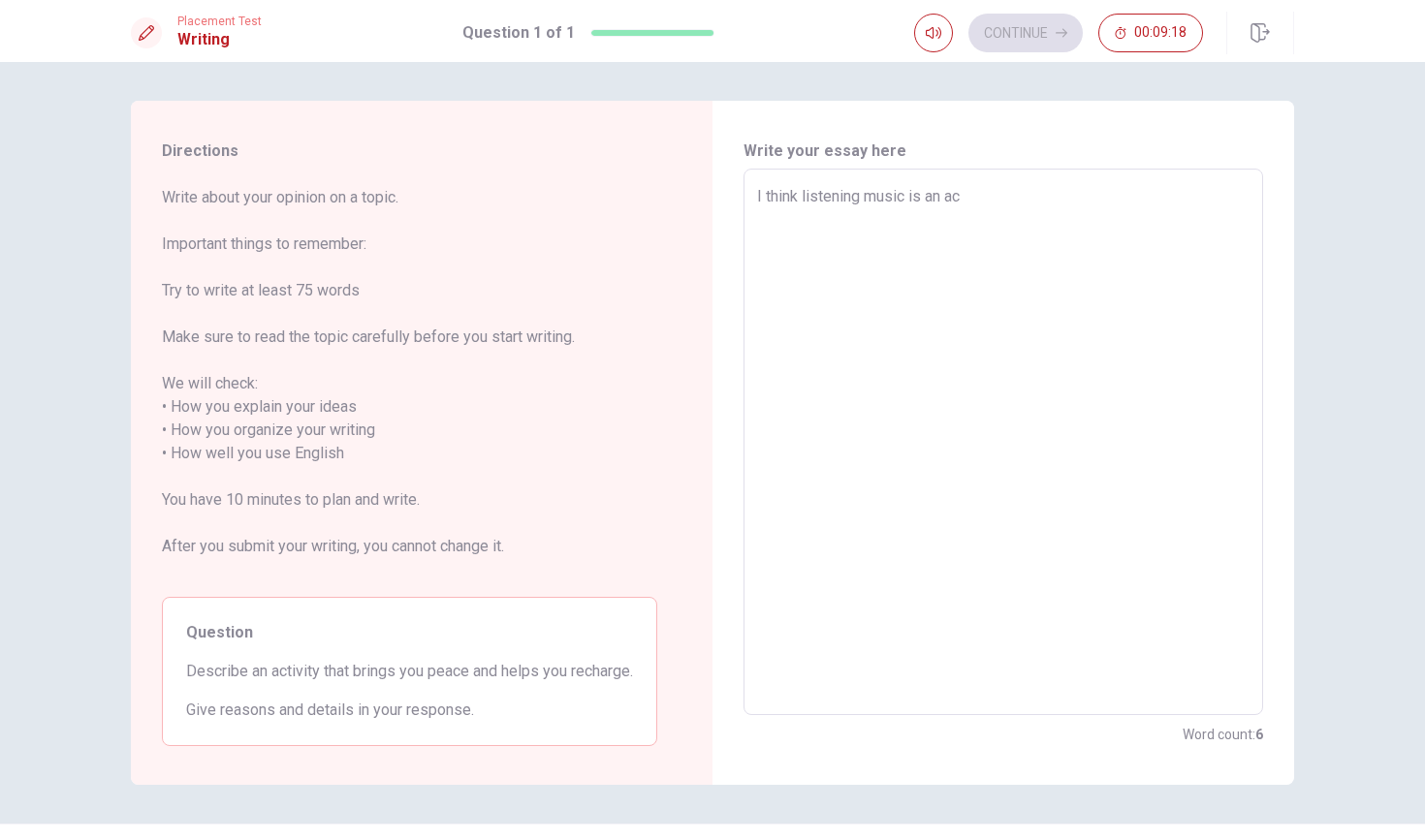 type on "x" 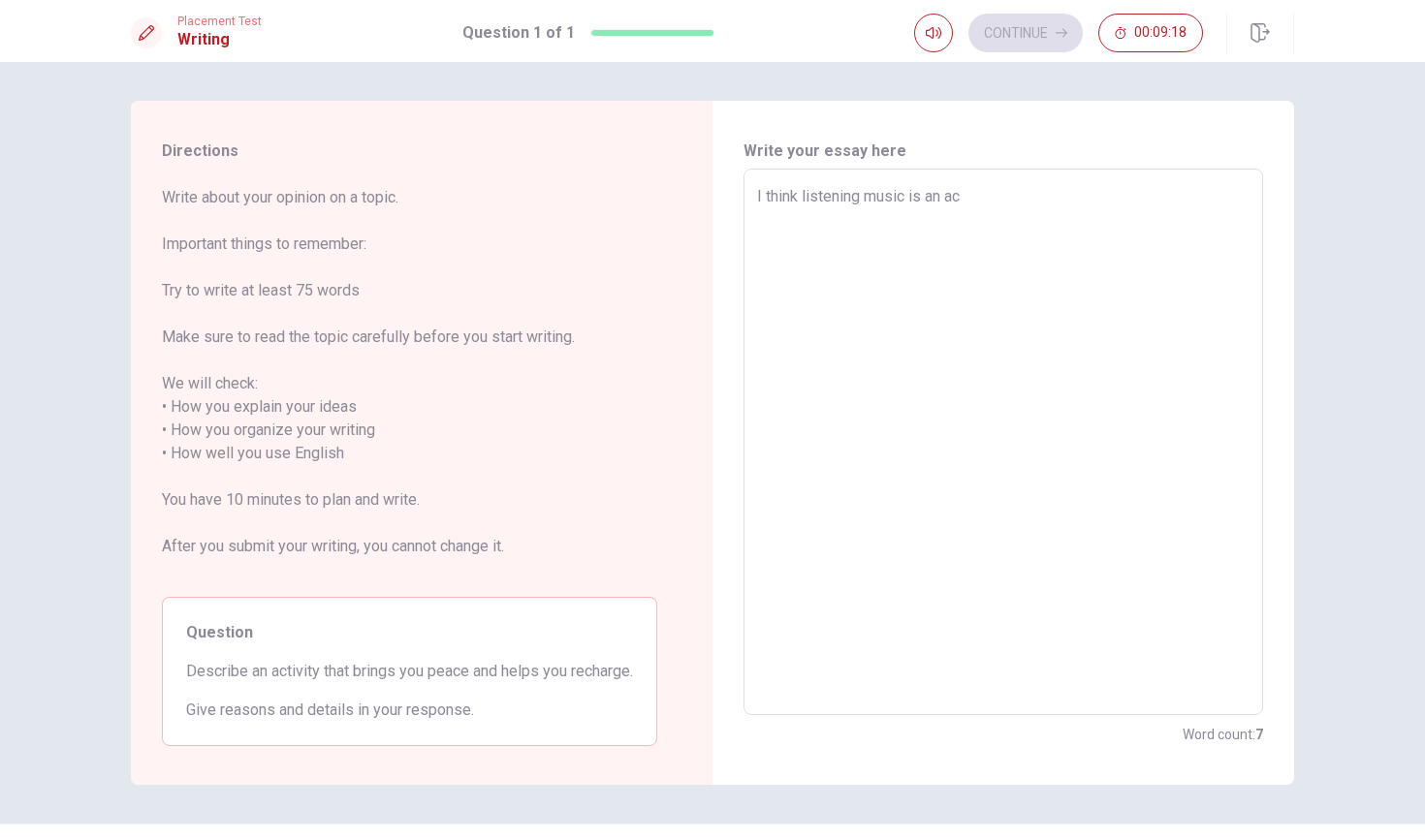 type on "I think listening music is an act" 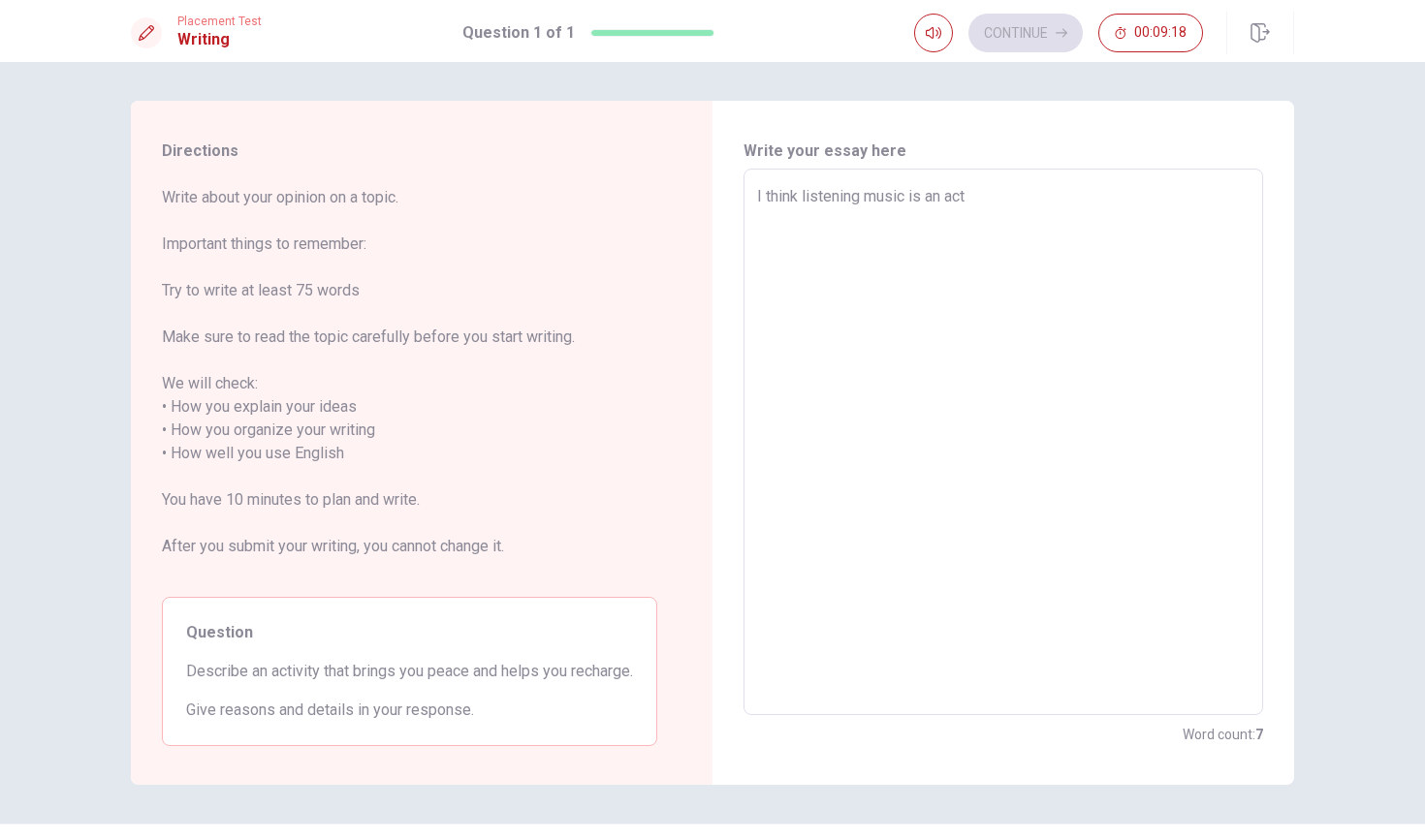 type on "x" 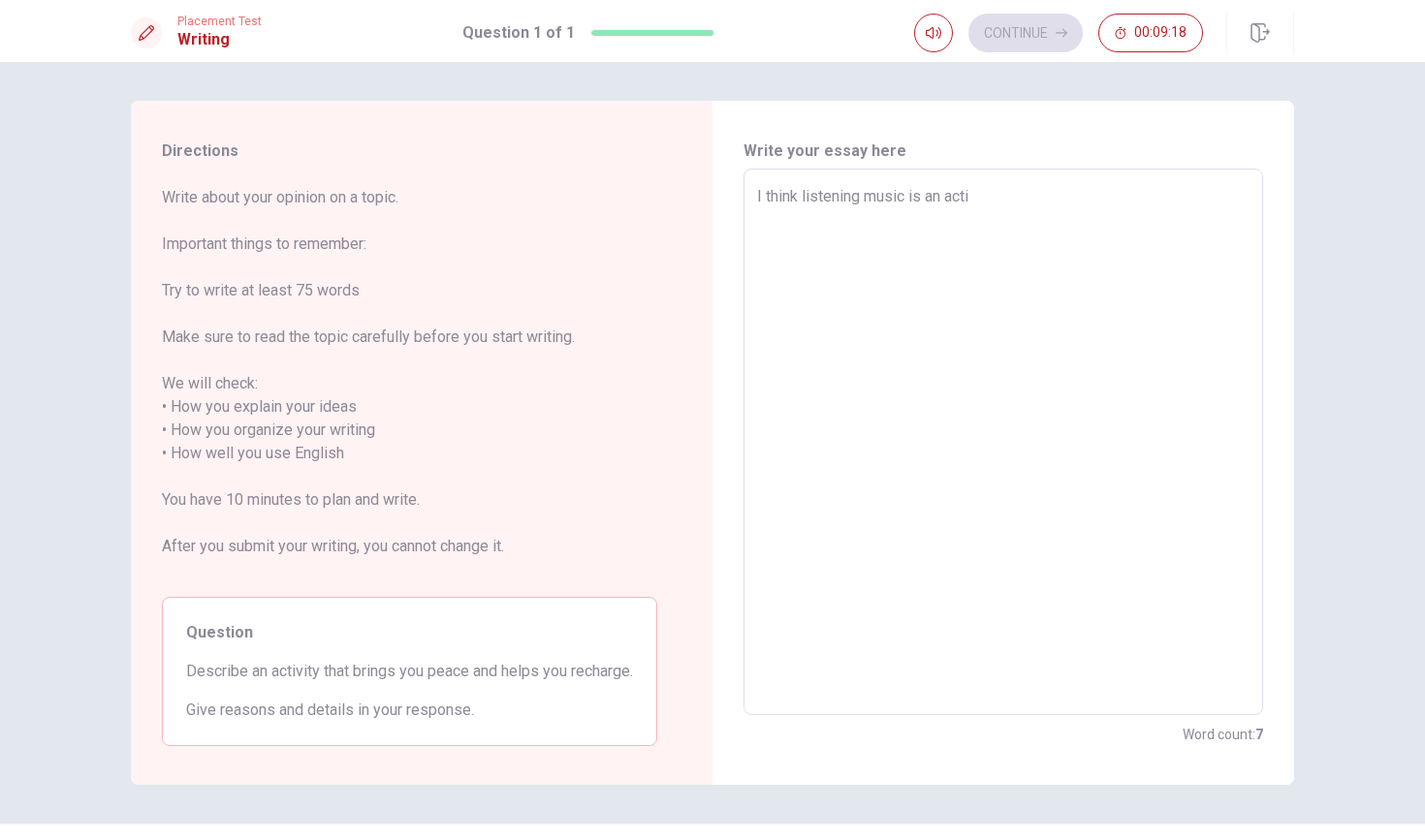 type on "x" 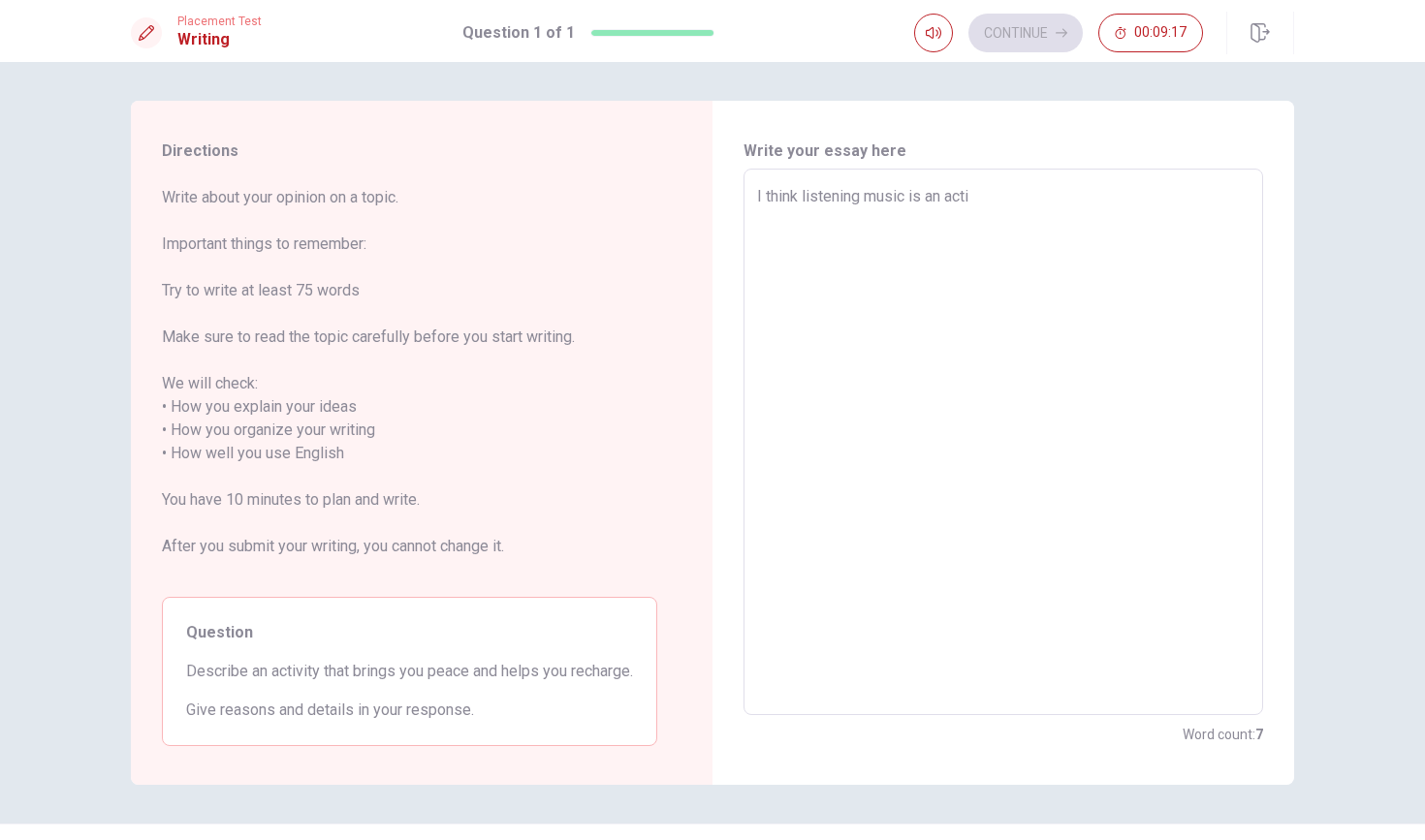 type on "I think listening music is an activ" 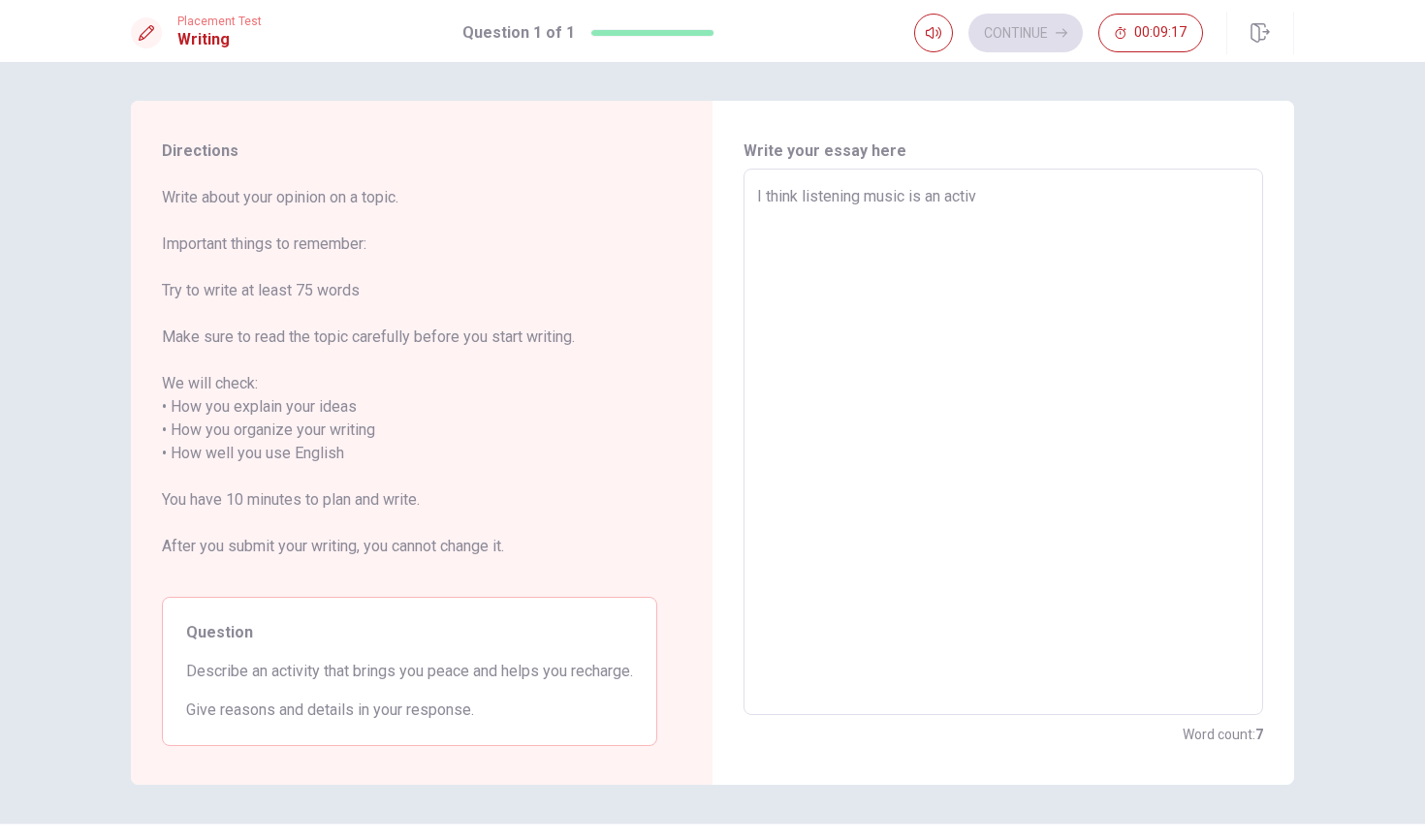 type on "x" 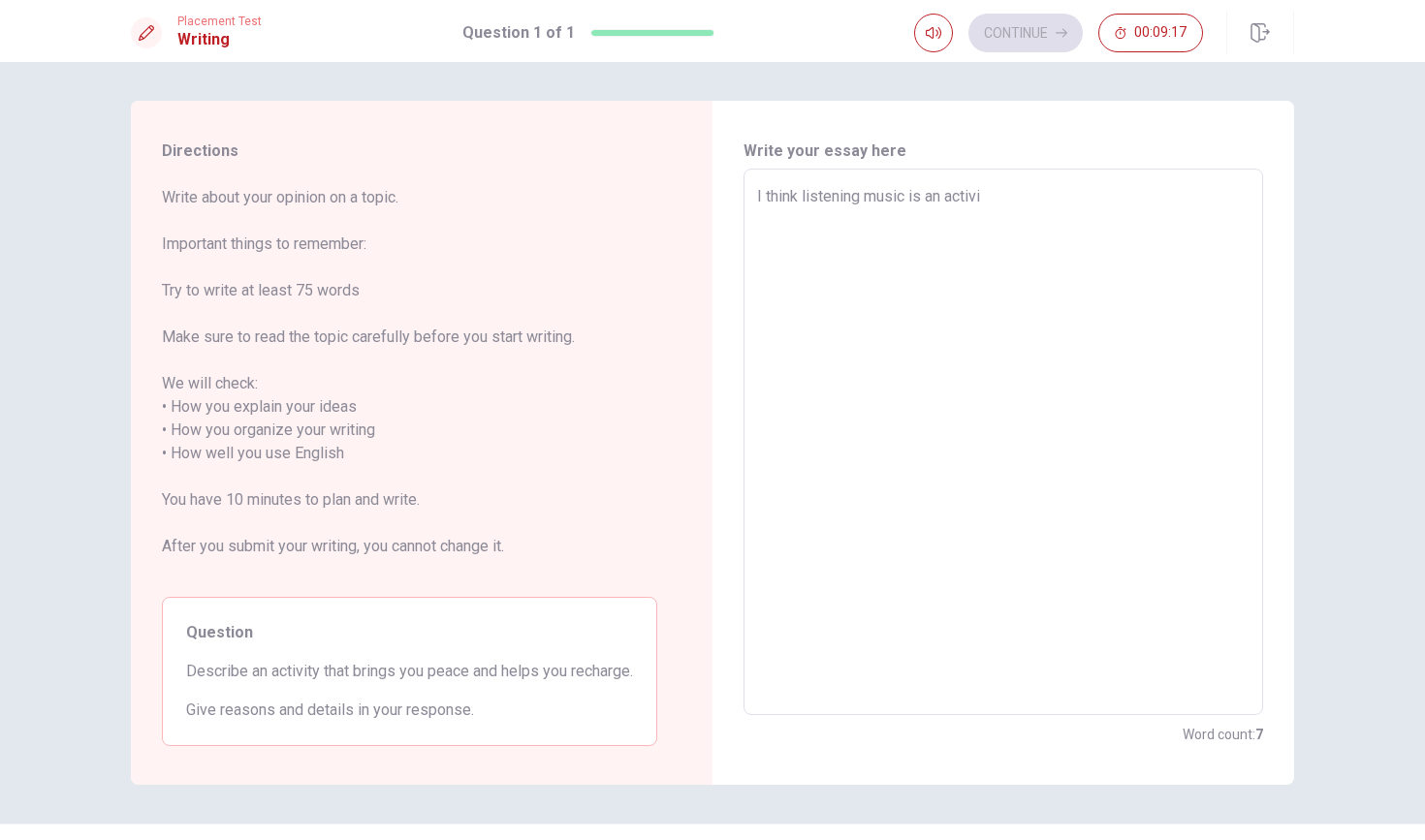 type on "x" 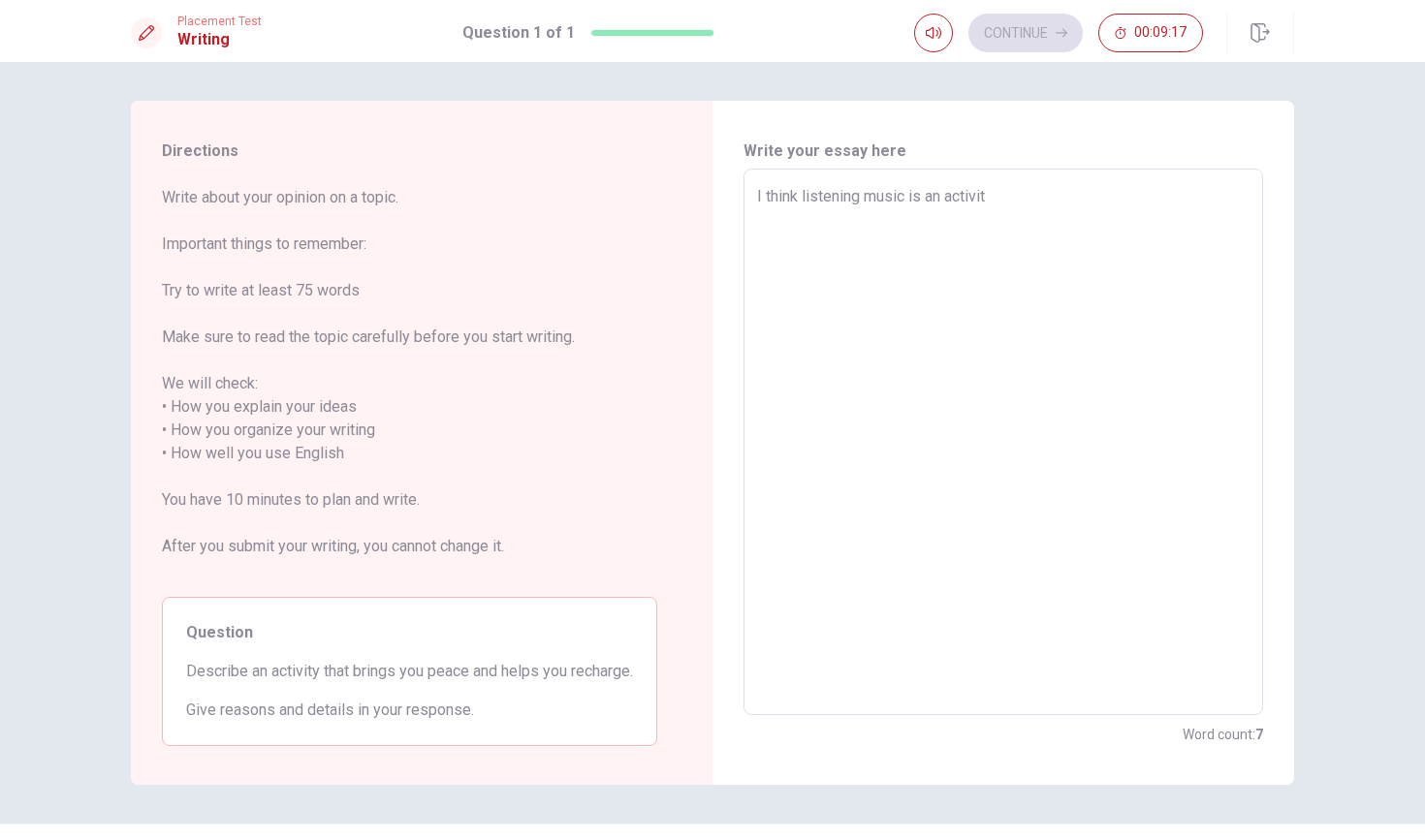 type on "x" 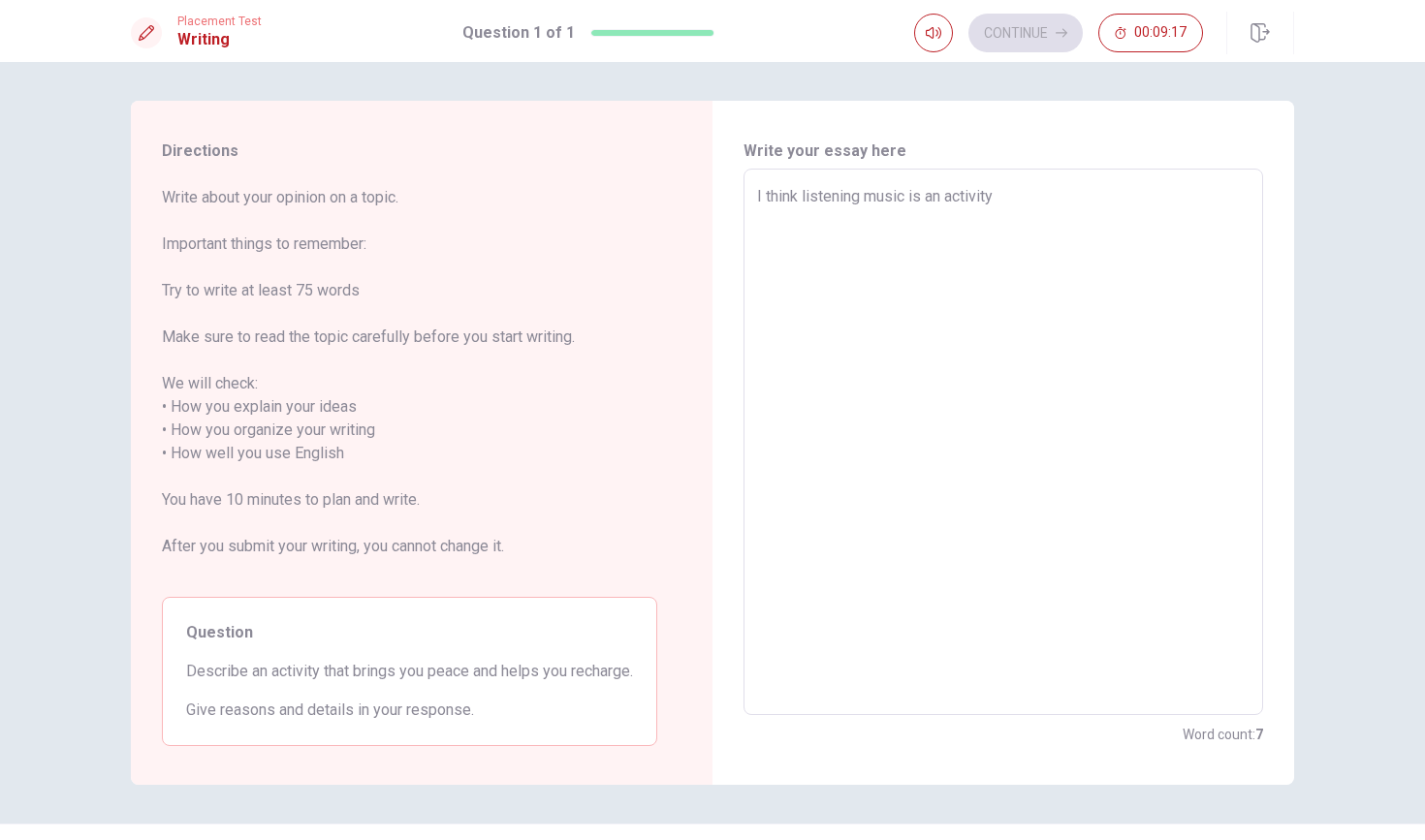 type on "x" 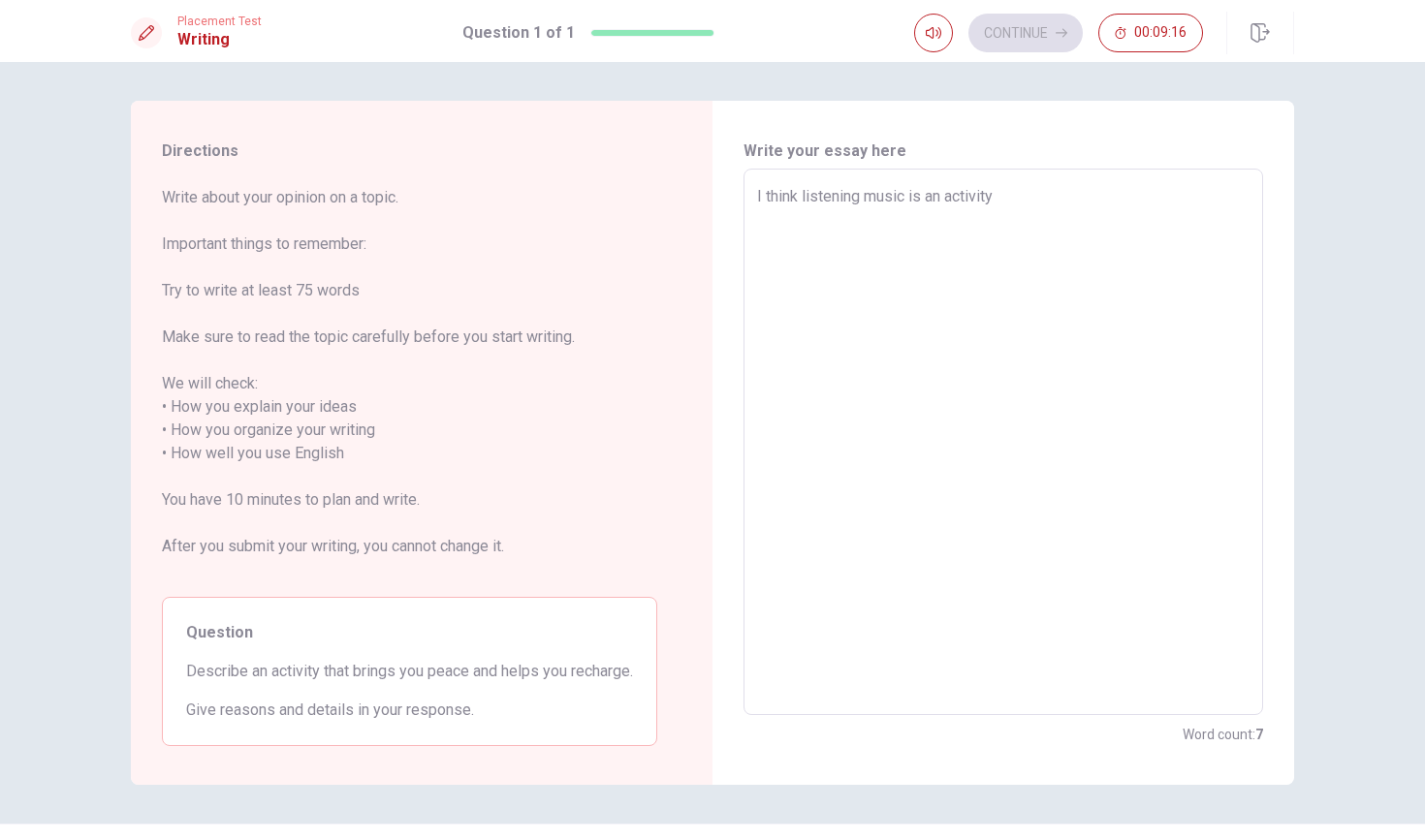 type on "I think listening music is an activity" 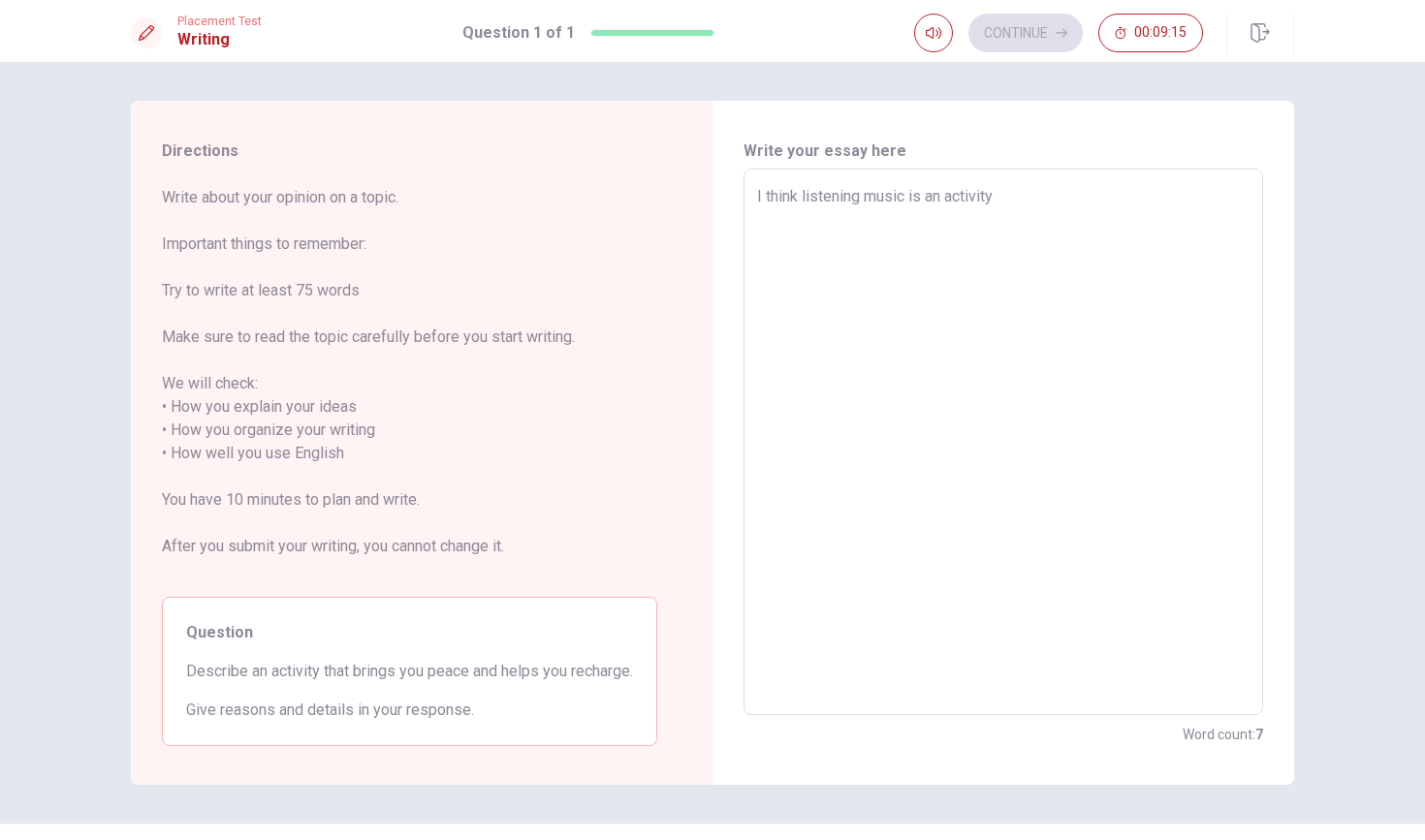 type on "I think listening music is an activity t" 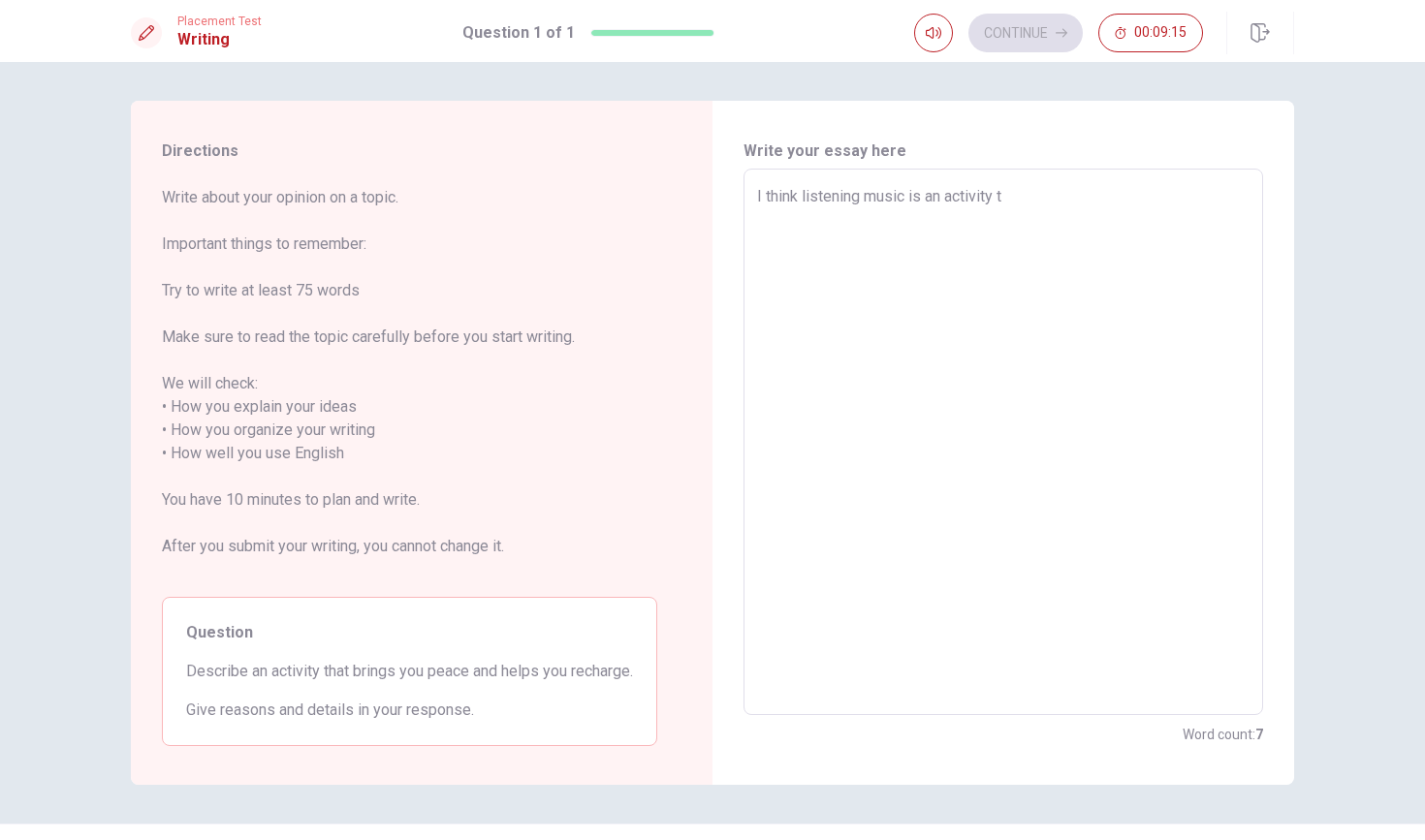 type on "x" 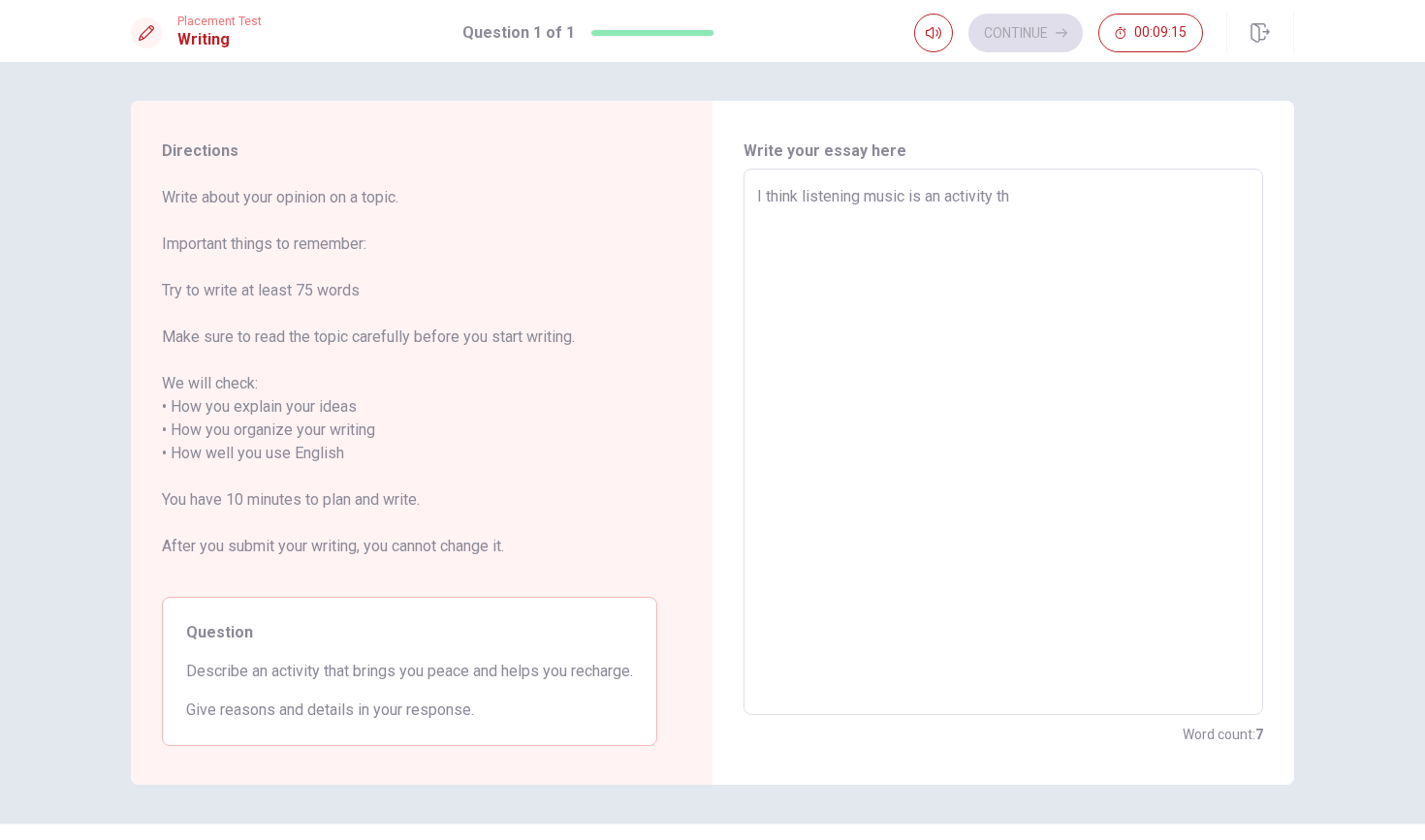 type on "x" 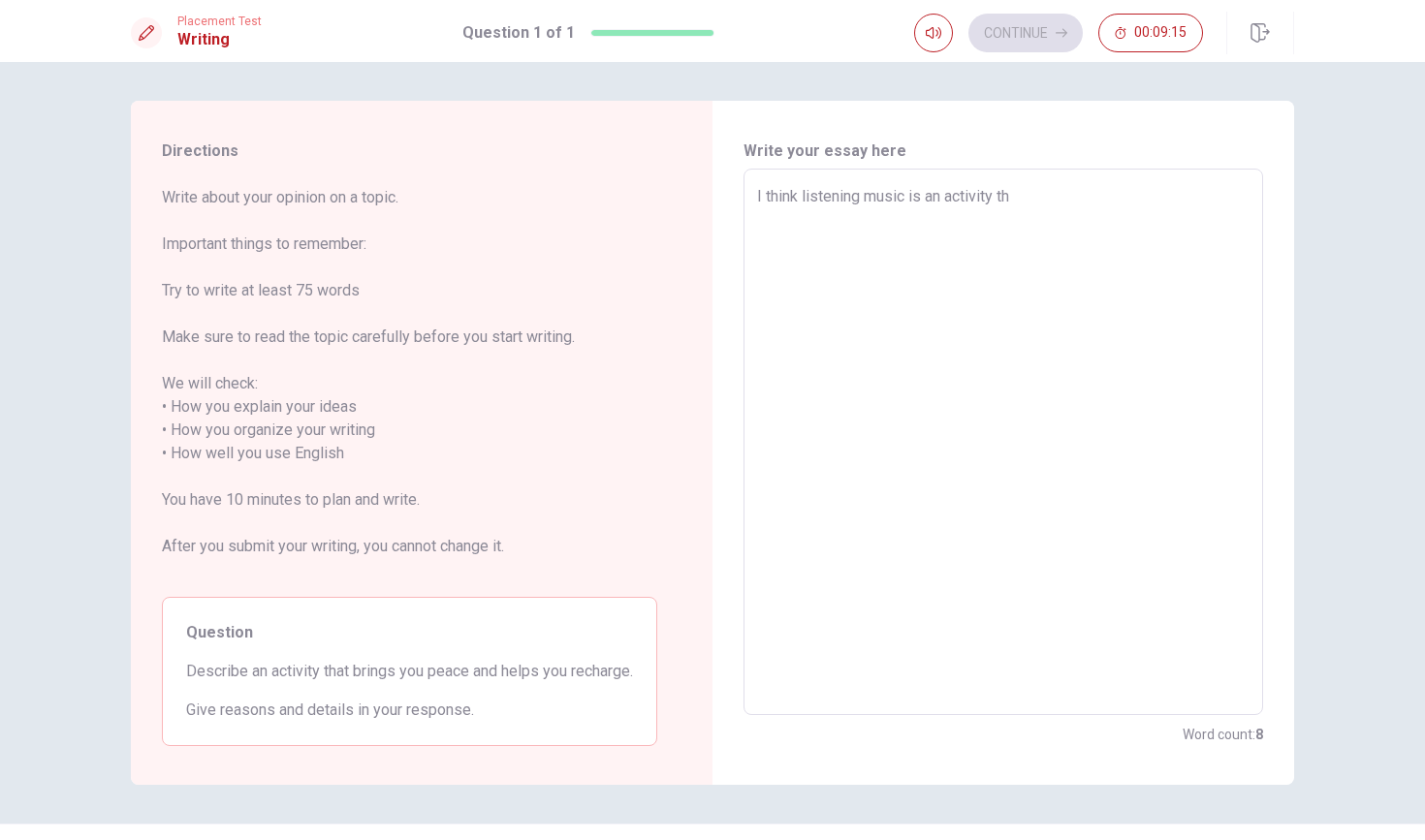 type on "I think listening music is an activity tha" 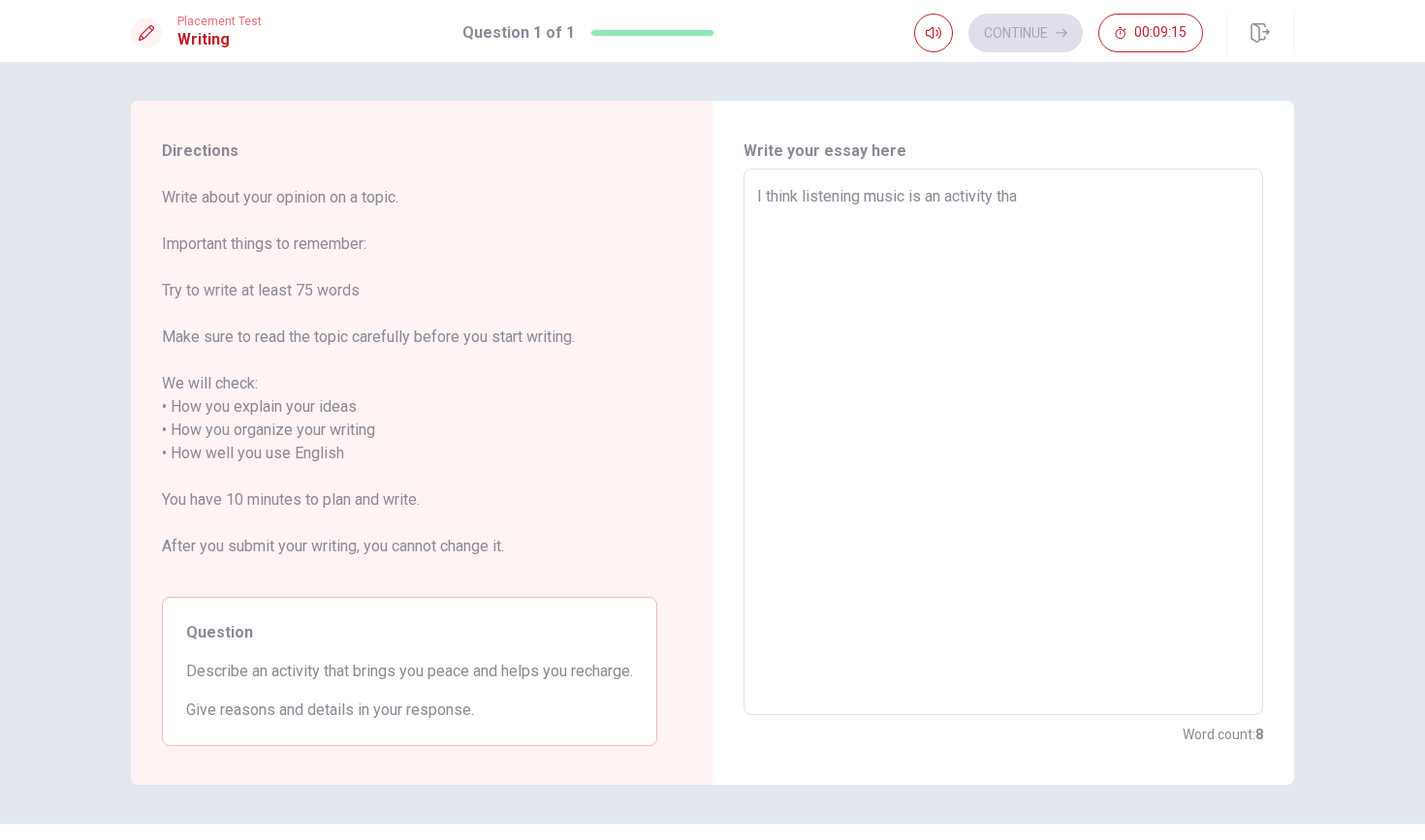 type on "x" 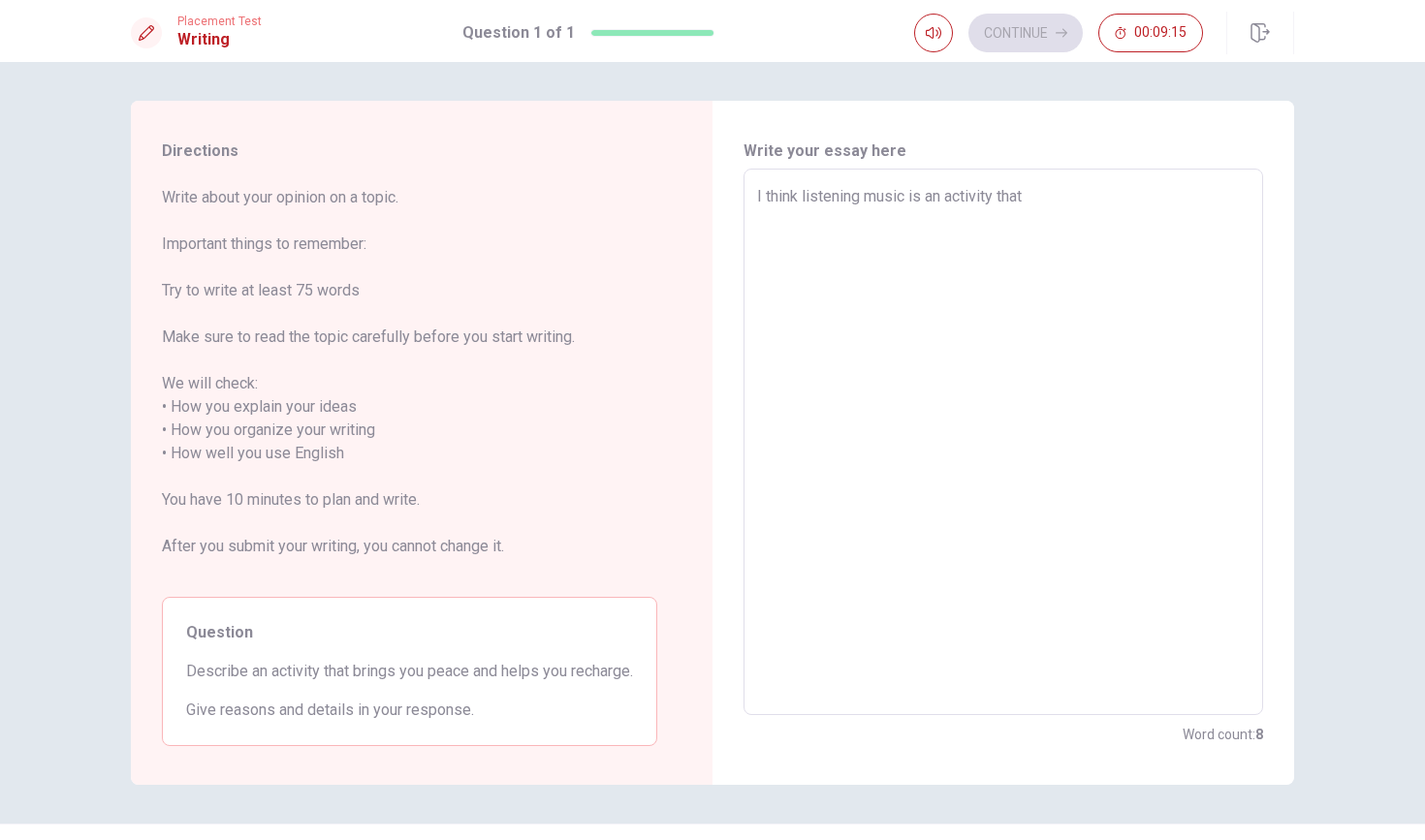 type on "x" 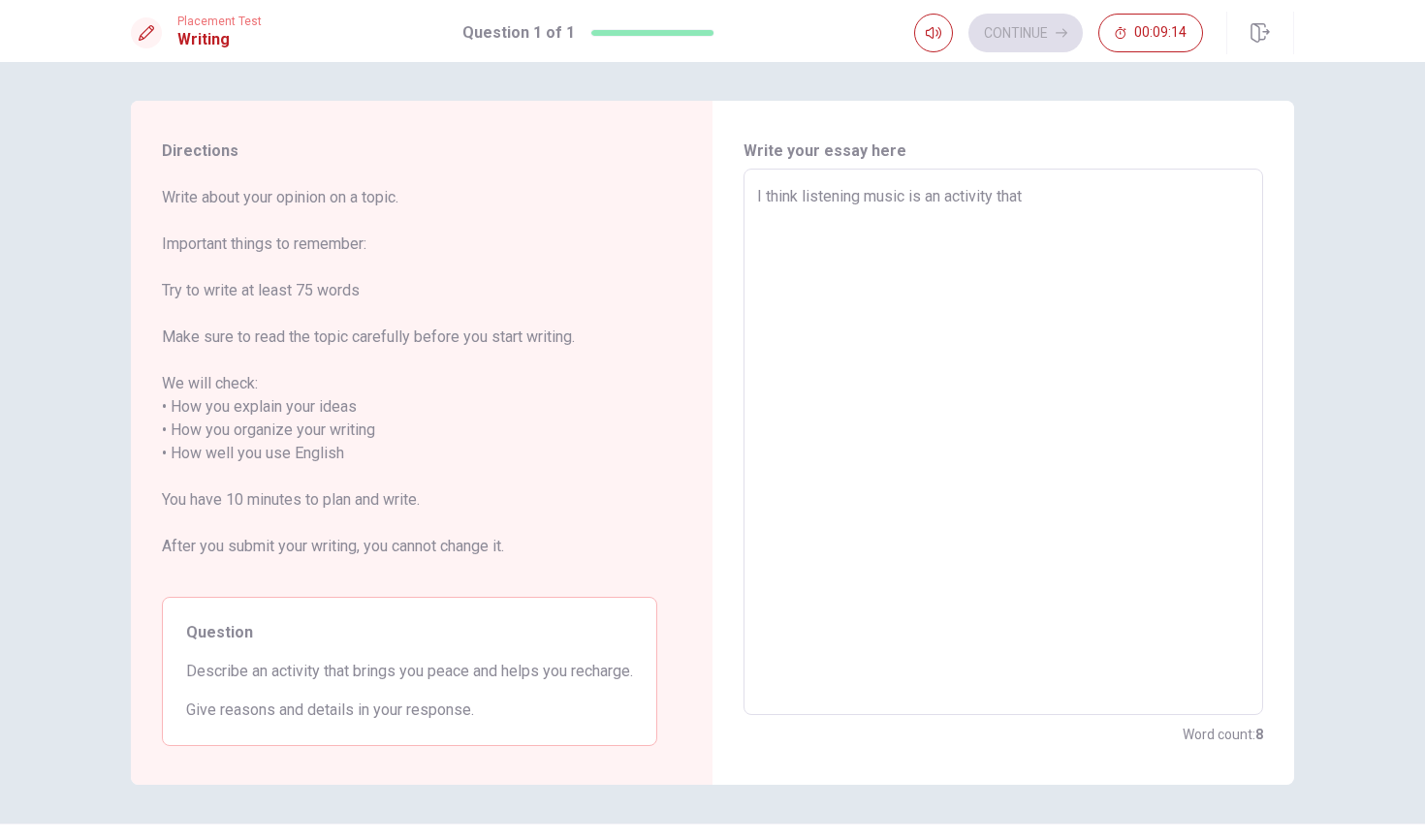 type on "I think listening music is an activity that b" 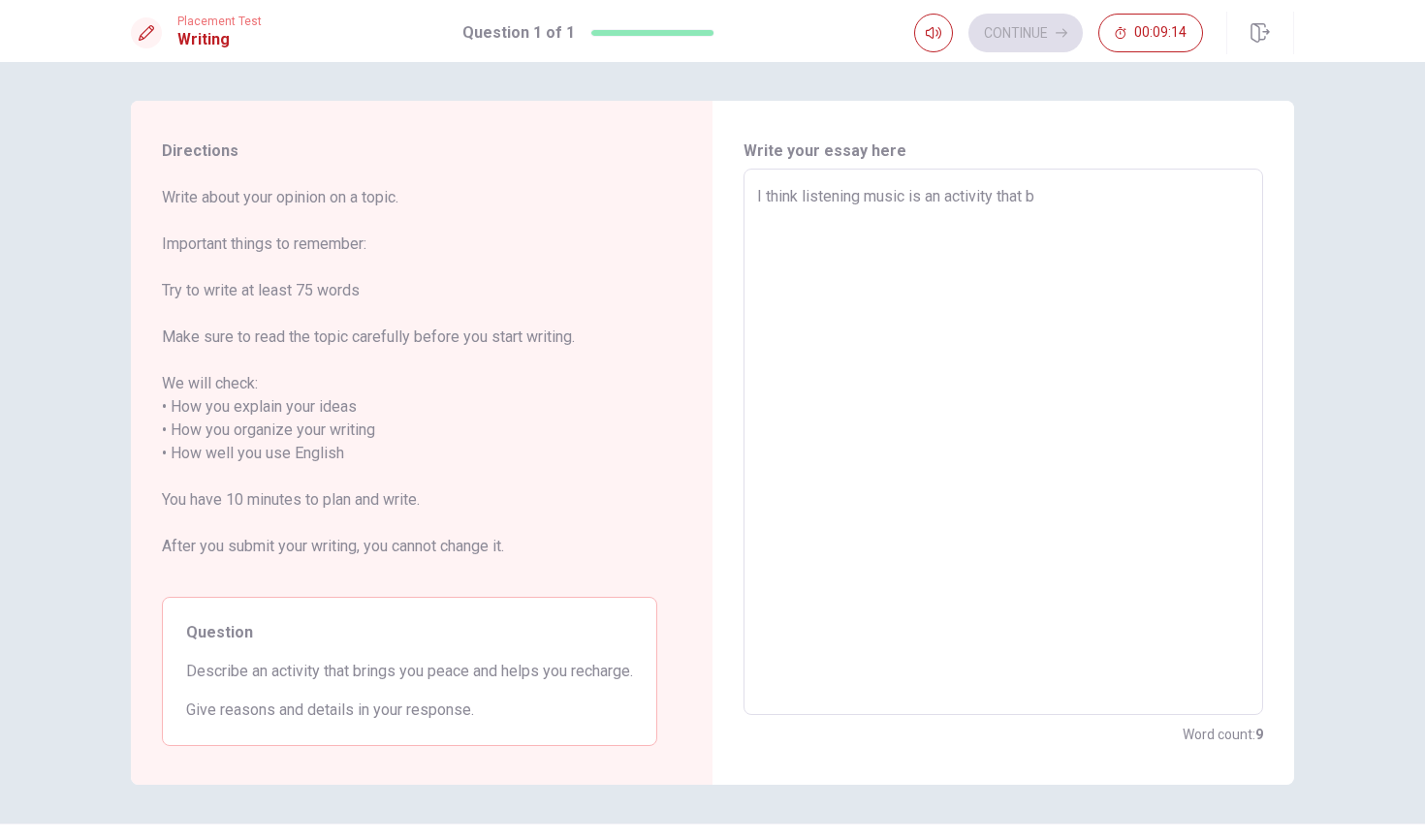 type on "x" 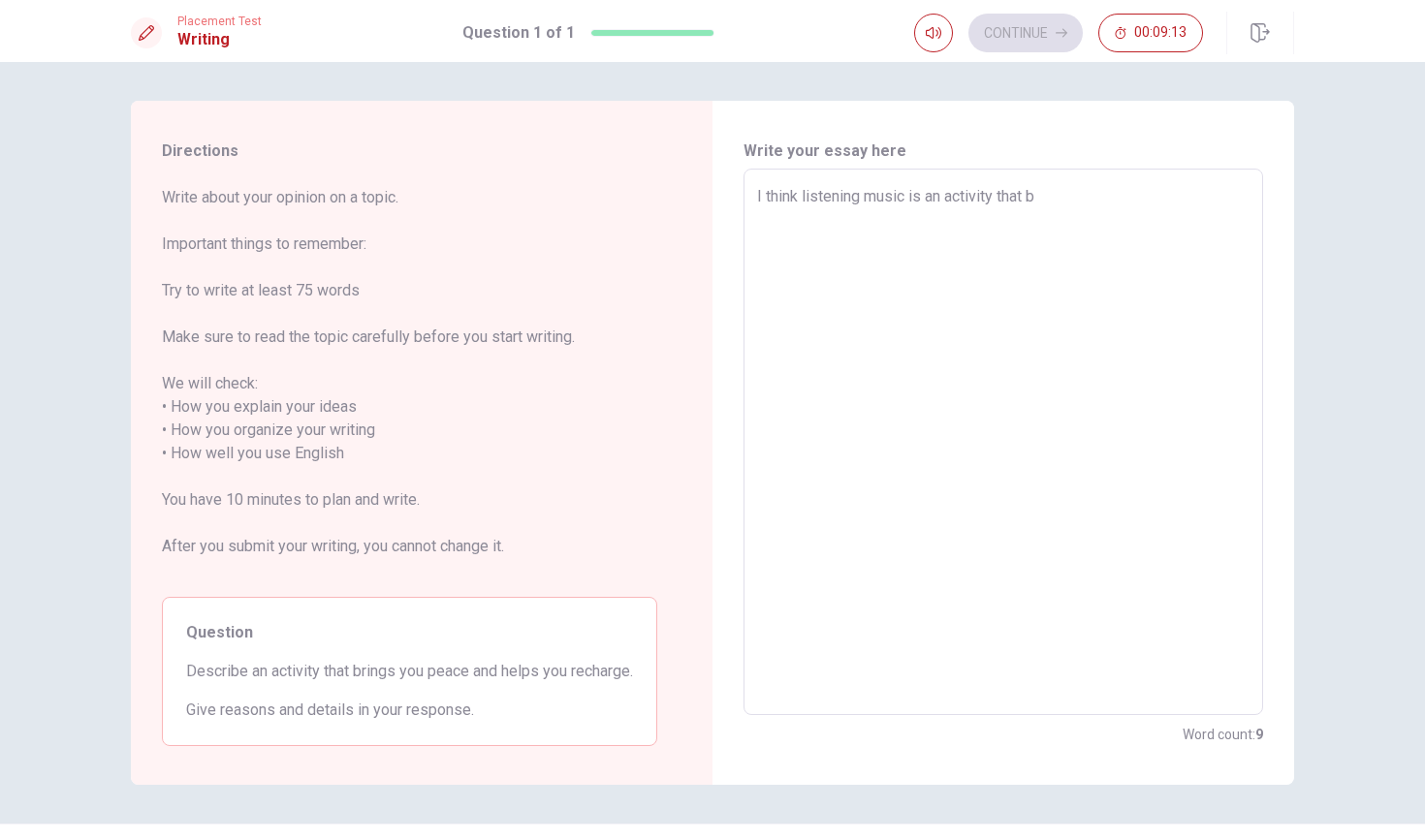 type on "I think listening music is an activity that br" 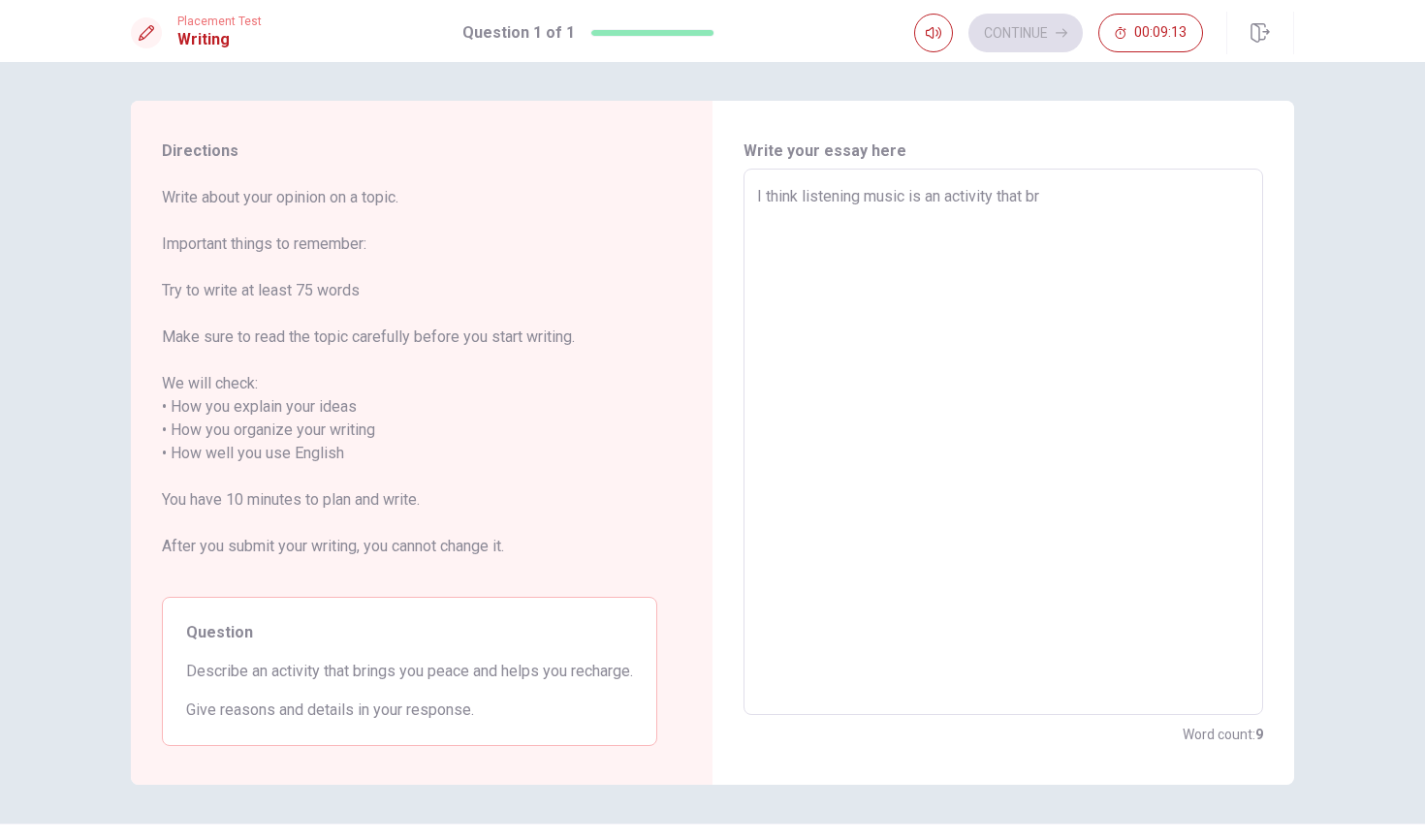 type on "I think listening music is an activity that bri" 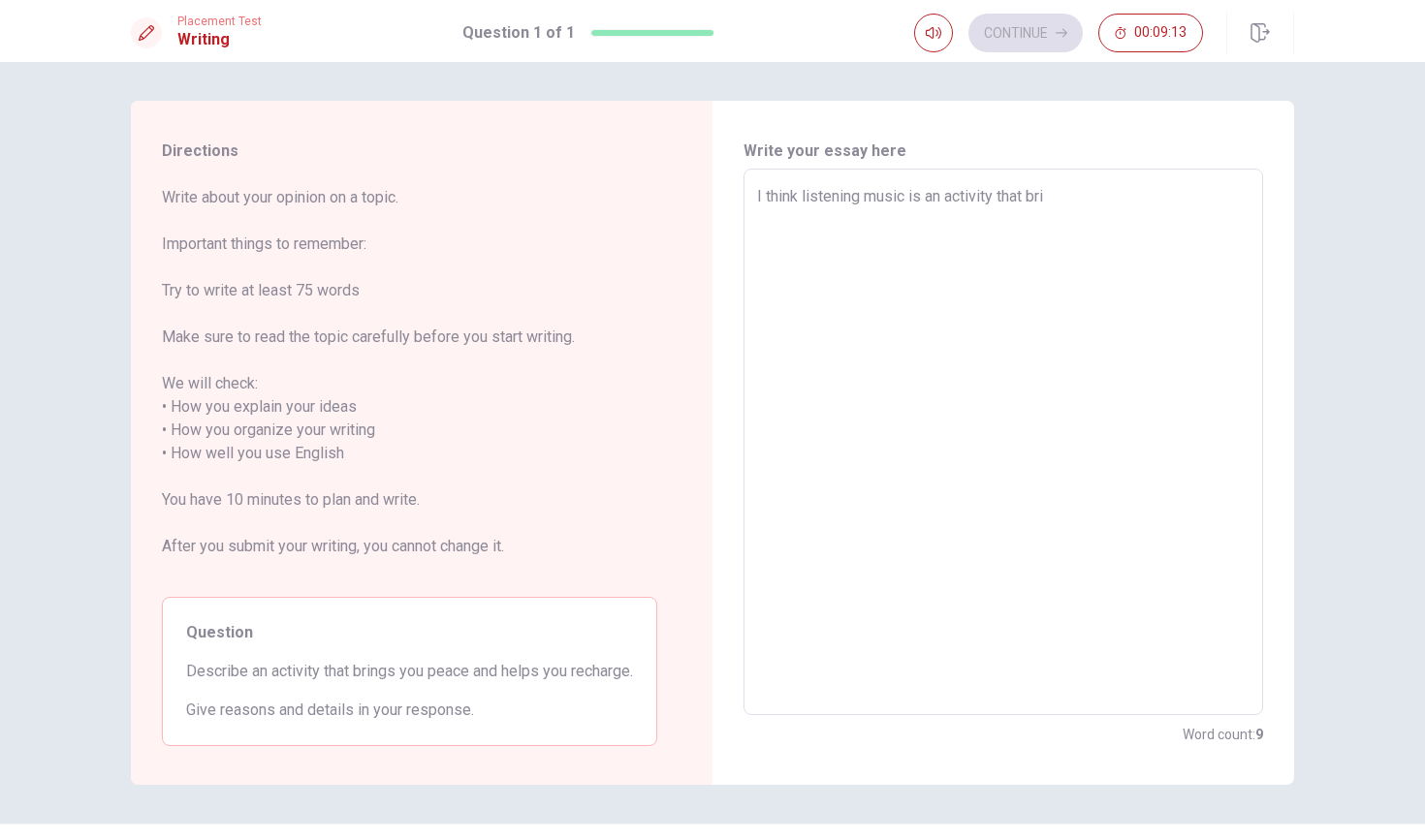 type on "x" 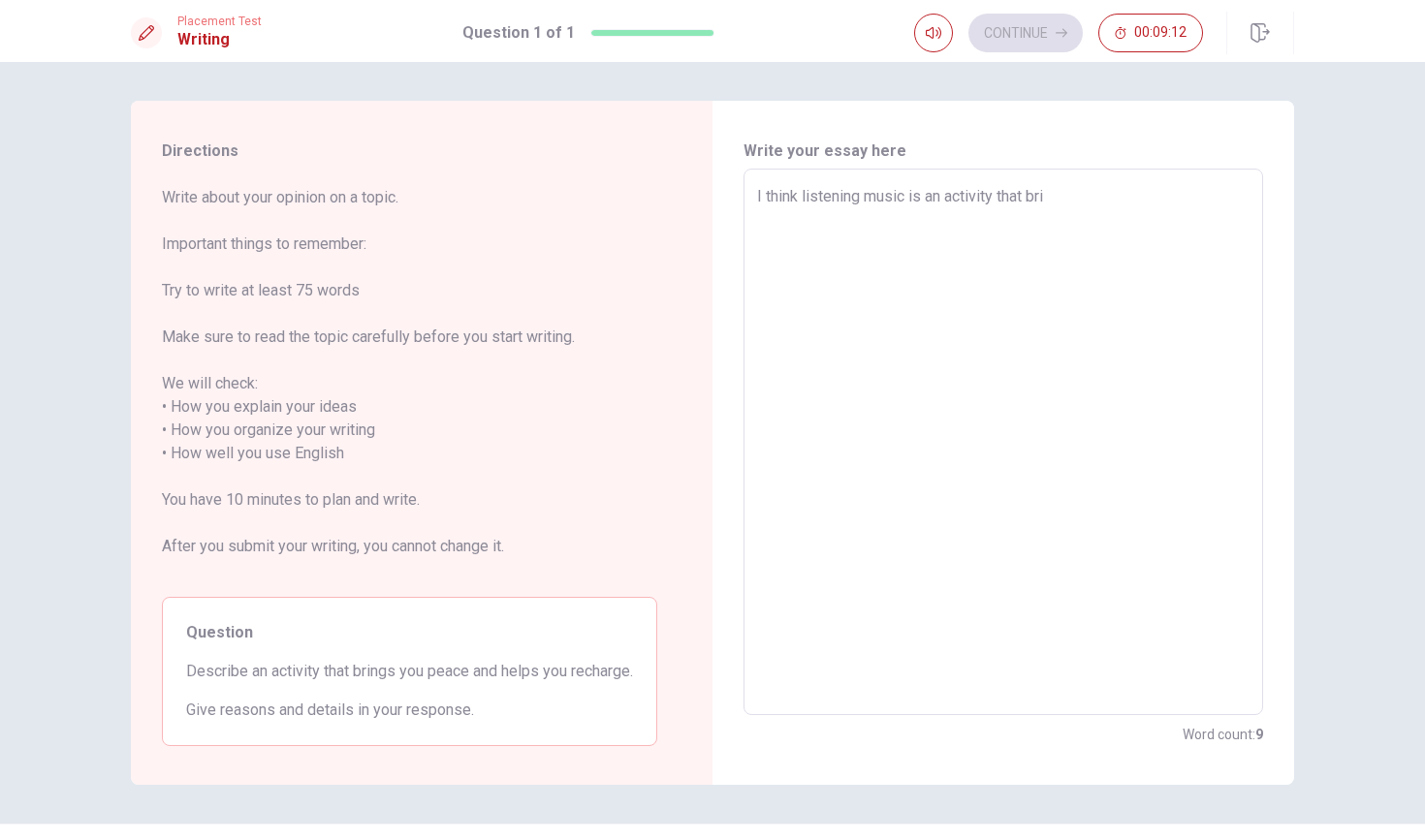 type on "I think listening music is an activity that brin" 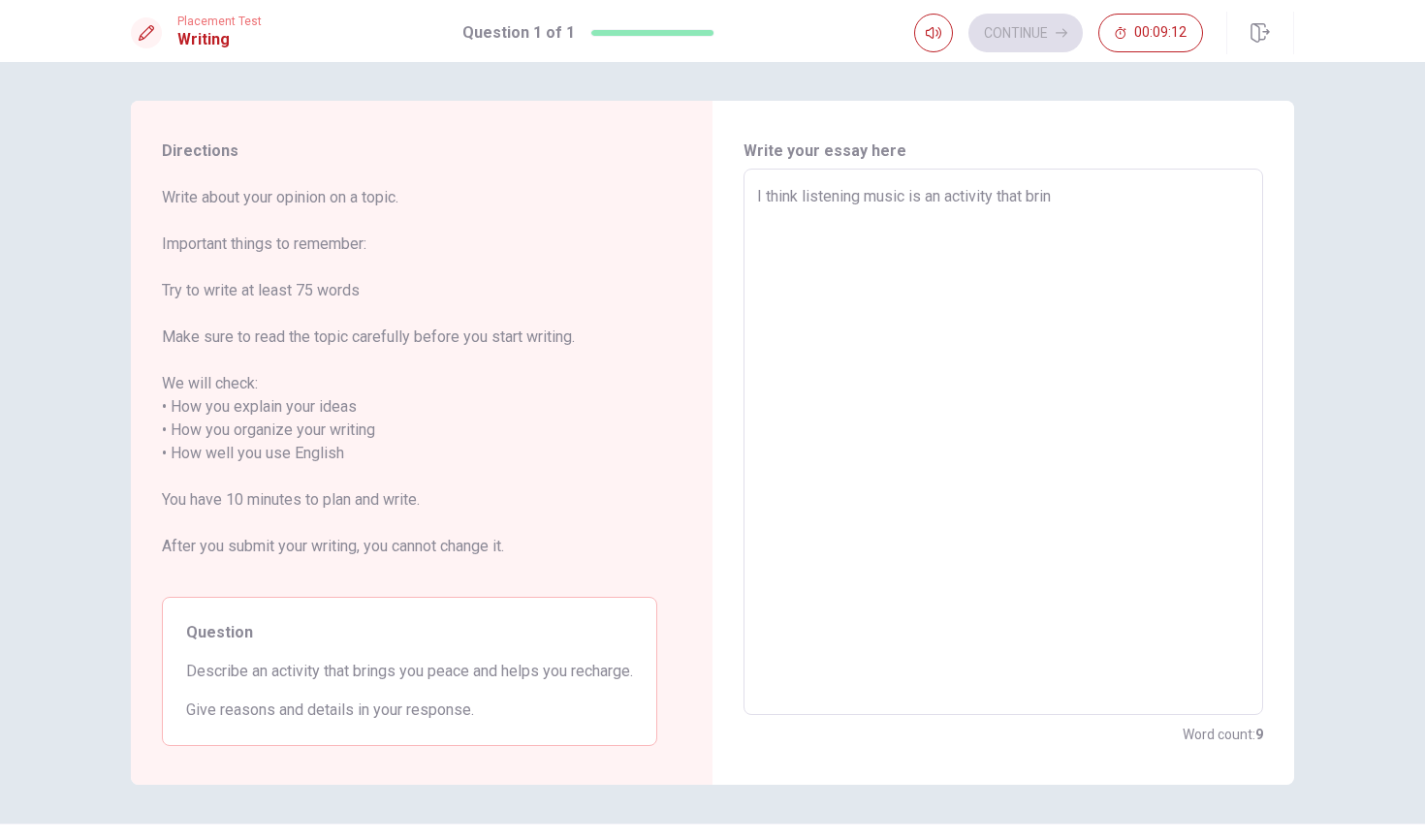 type on "x" 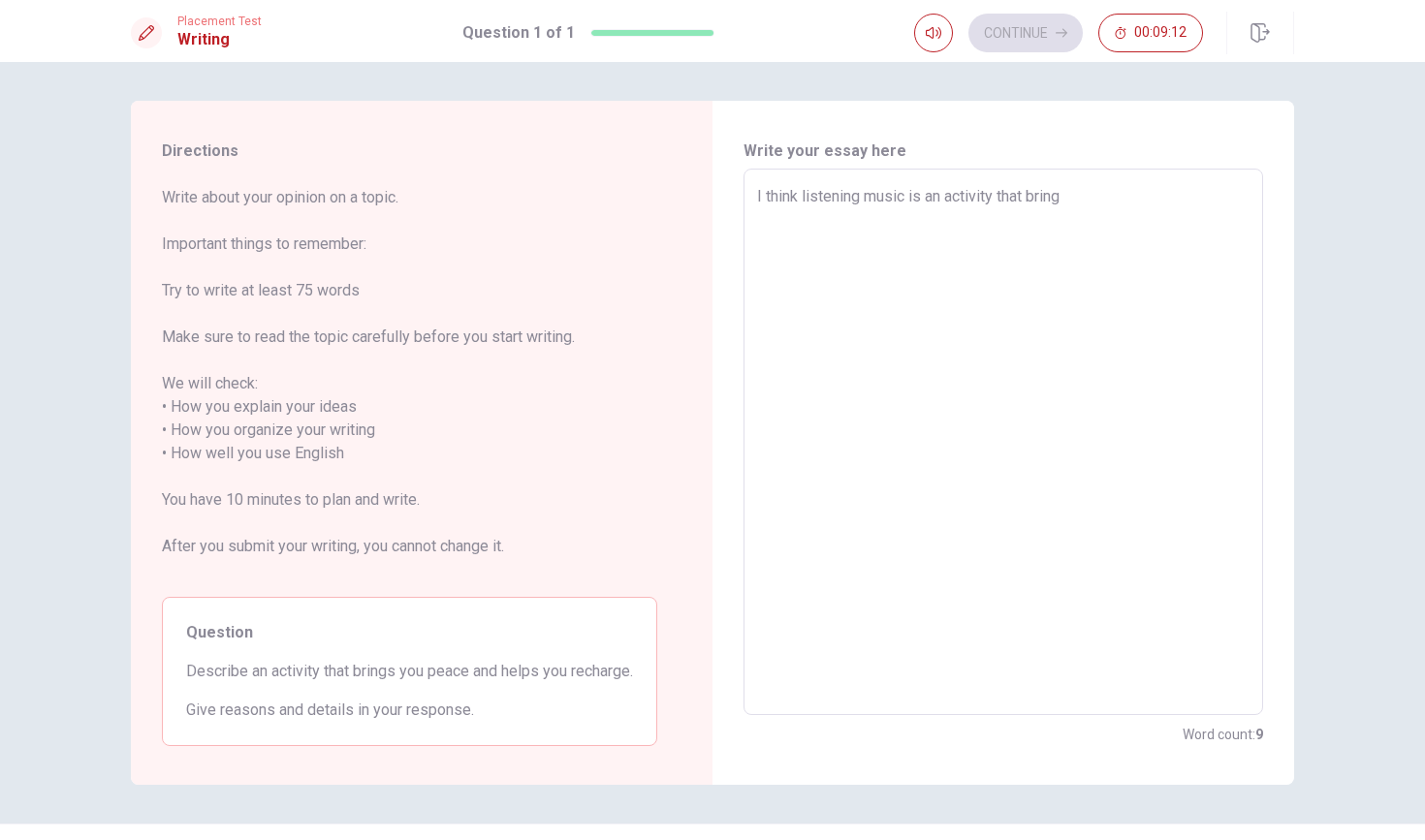 type on "x" 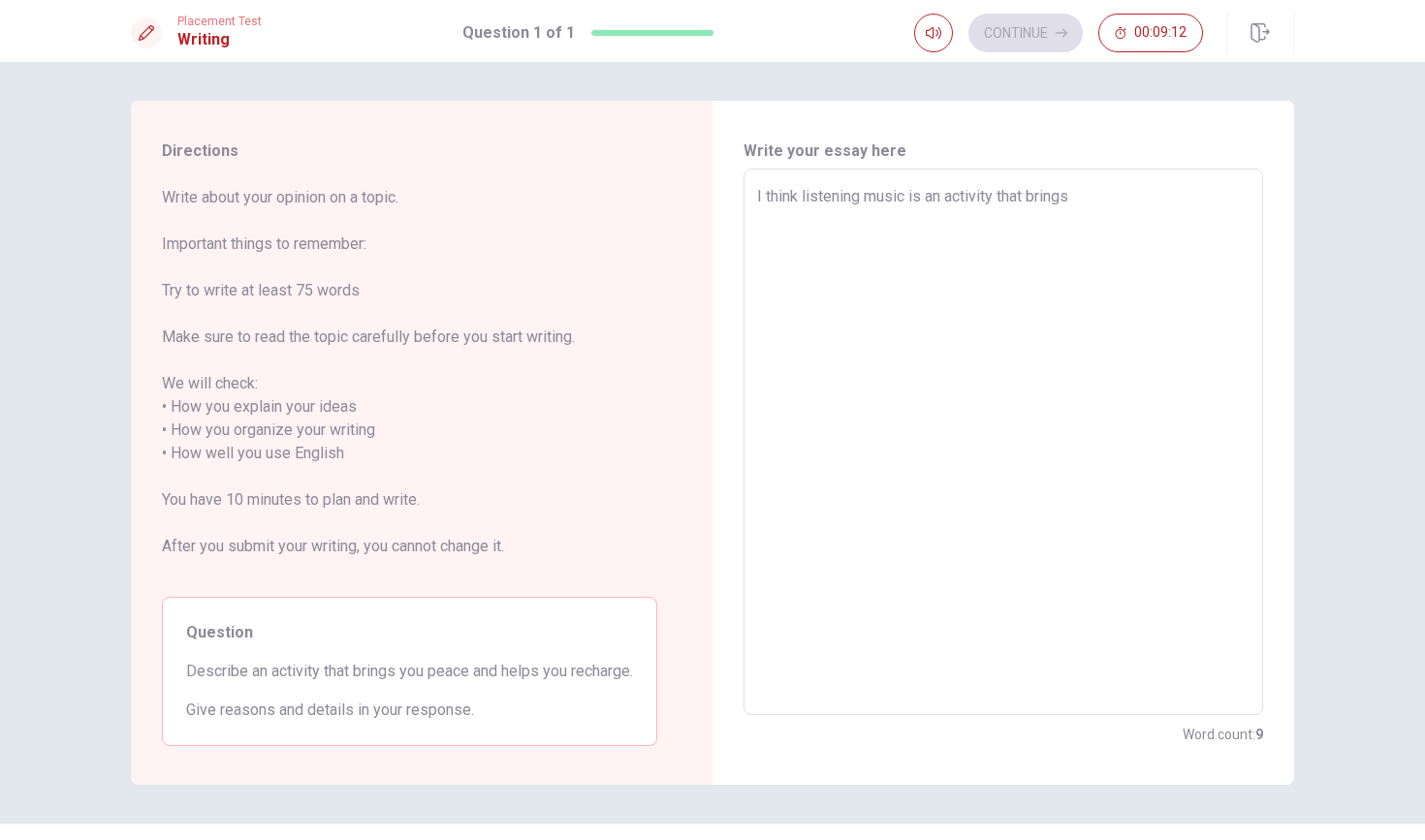 type on "I think listening music is an activity that brings" 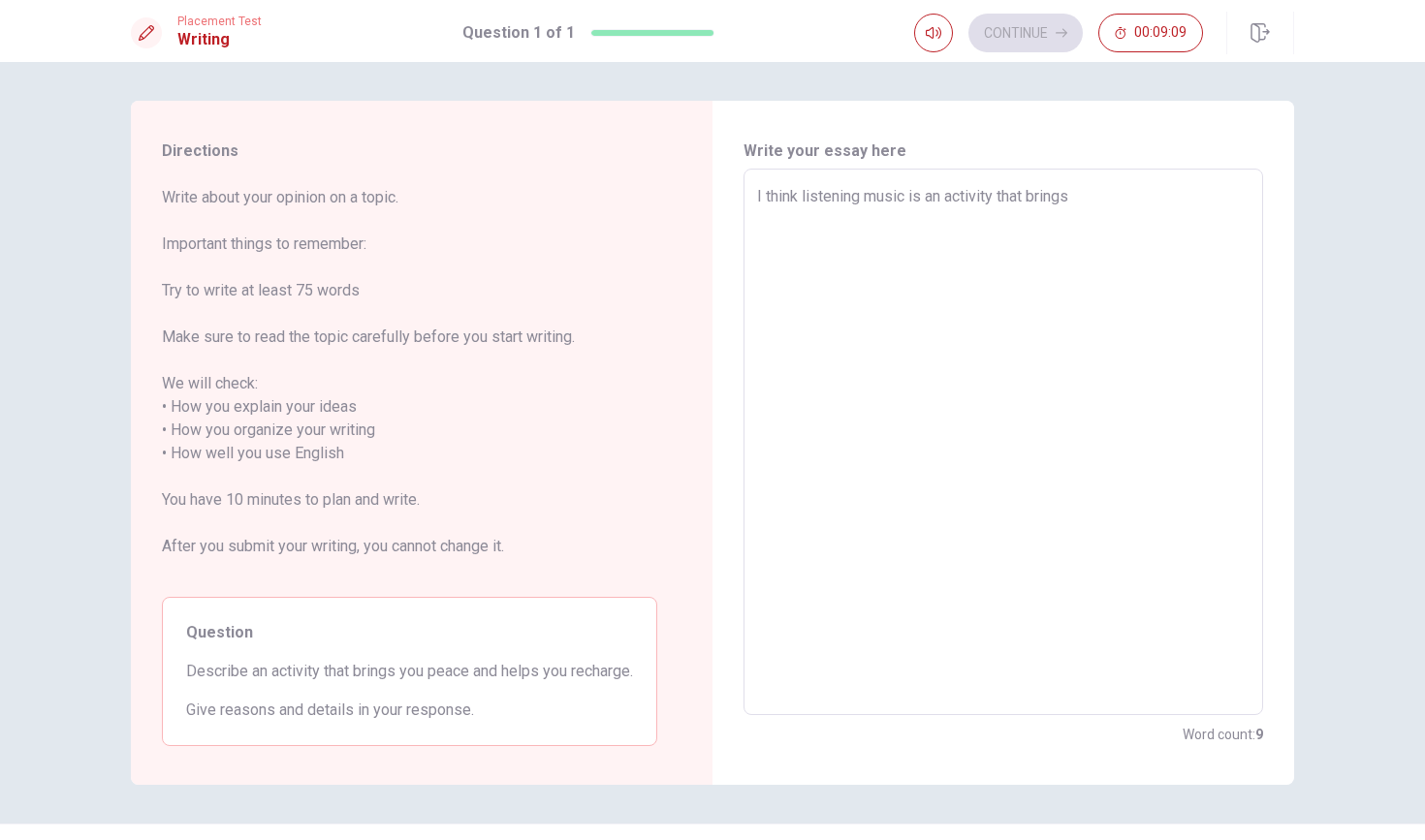 type on "x" 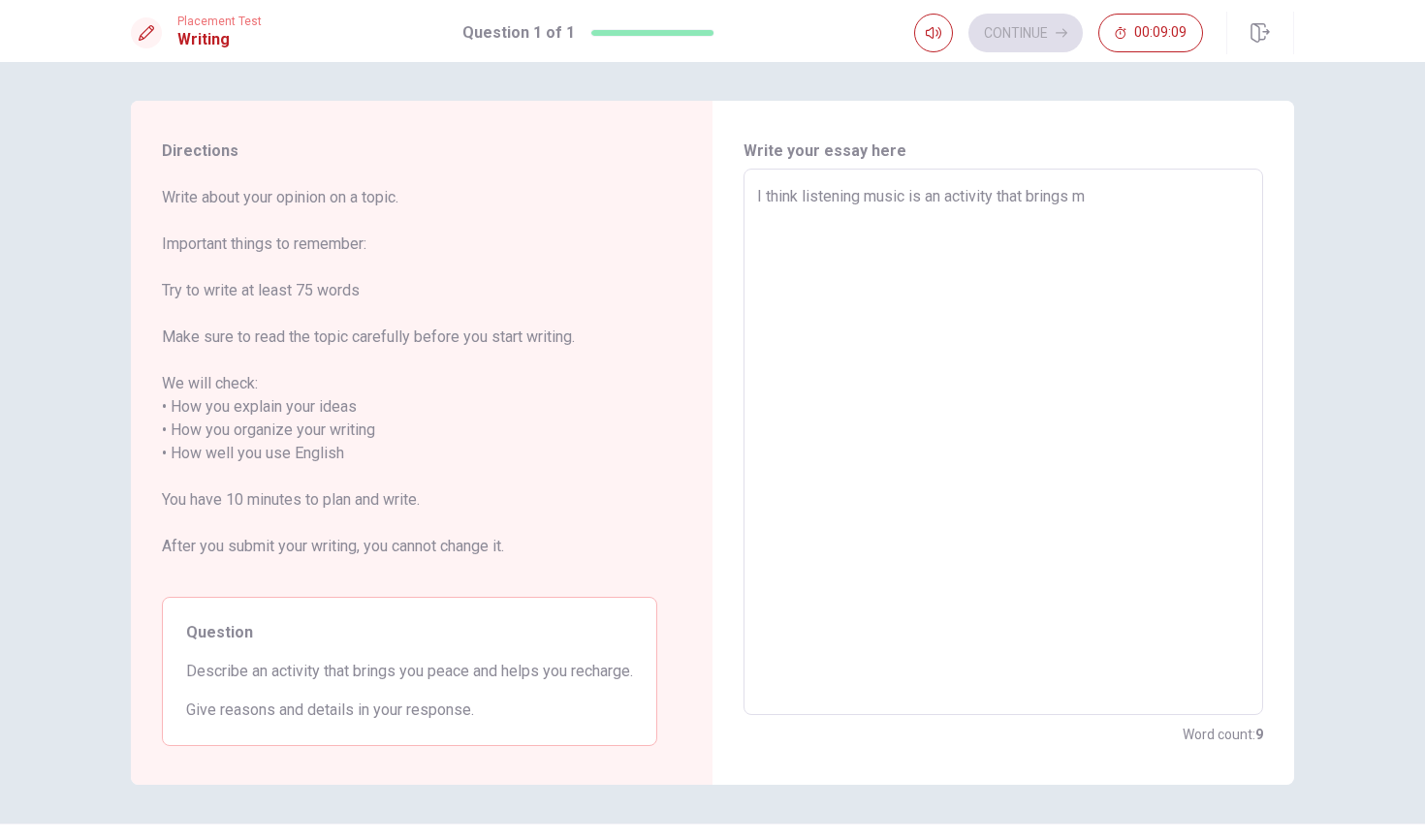 type on "x" 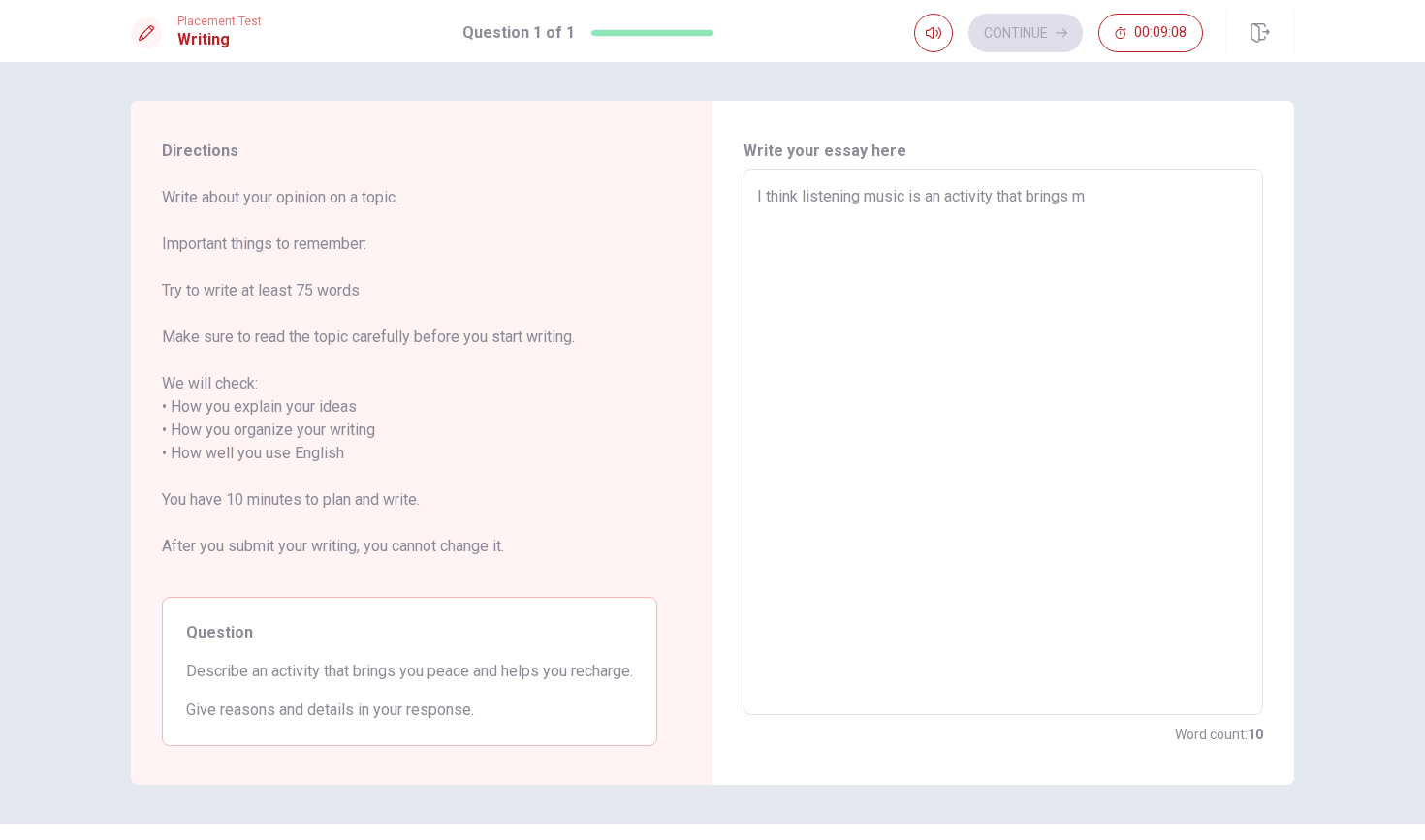 type on "I think listening music is an activity that brings me" 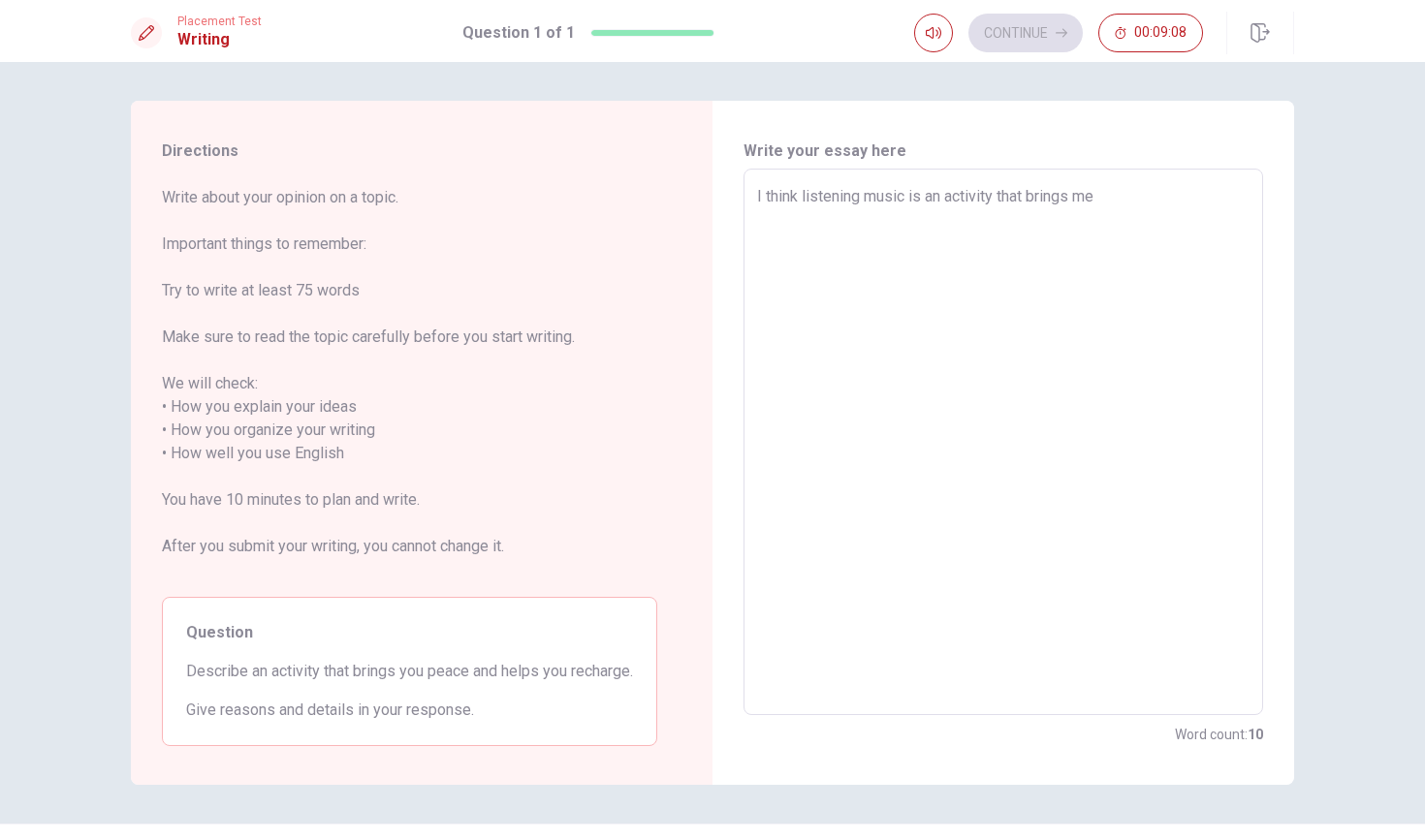 type on "x" 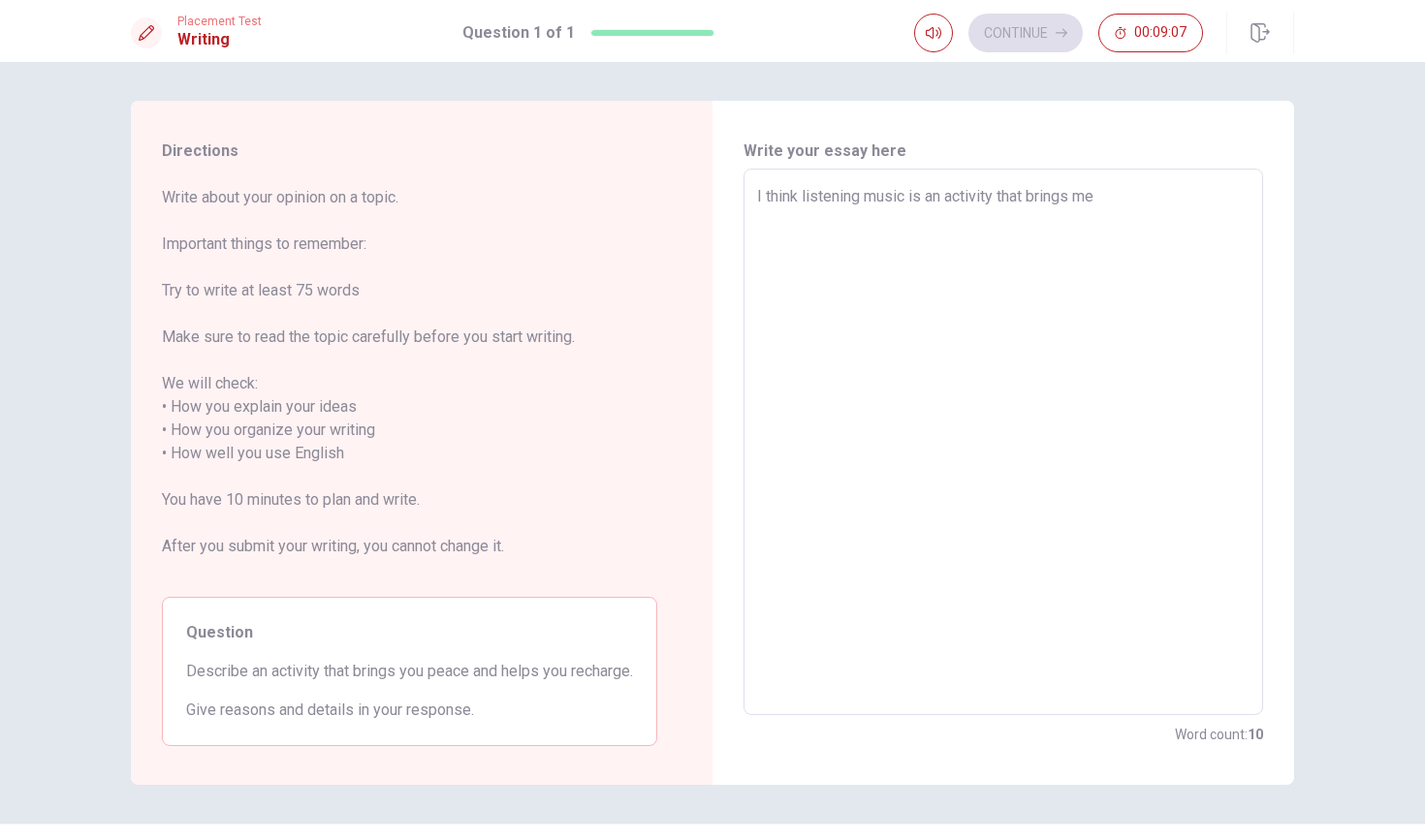 type on "I think listening music is an activity that brings me p" 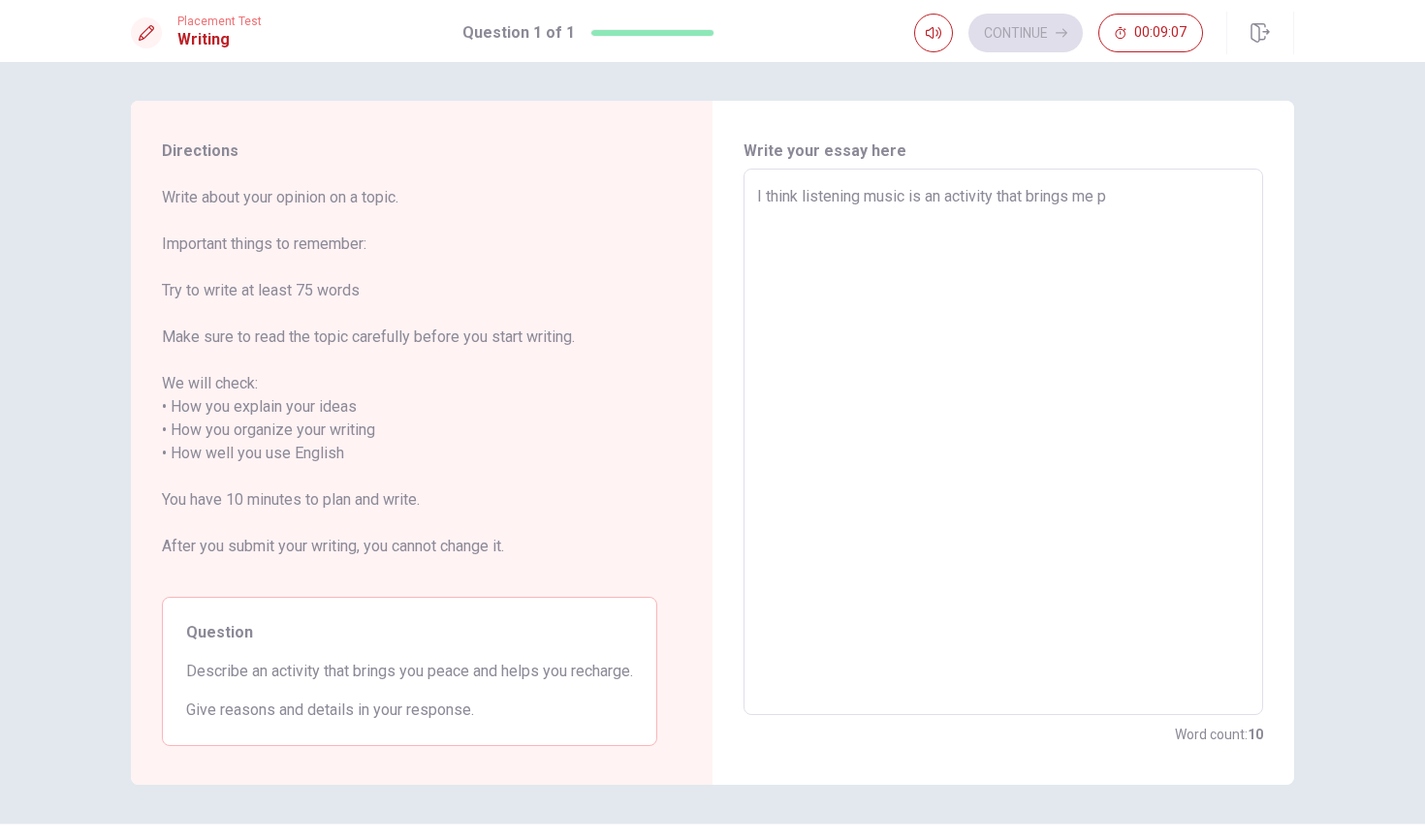 type on "x" 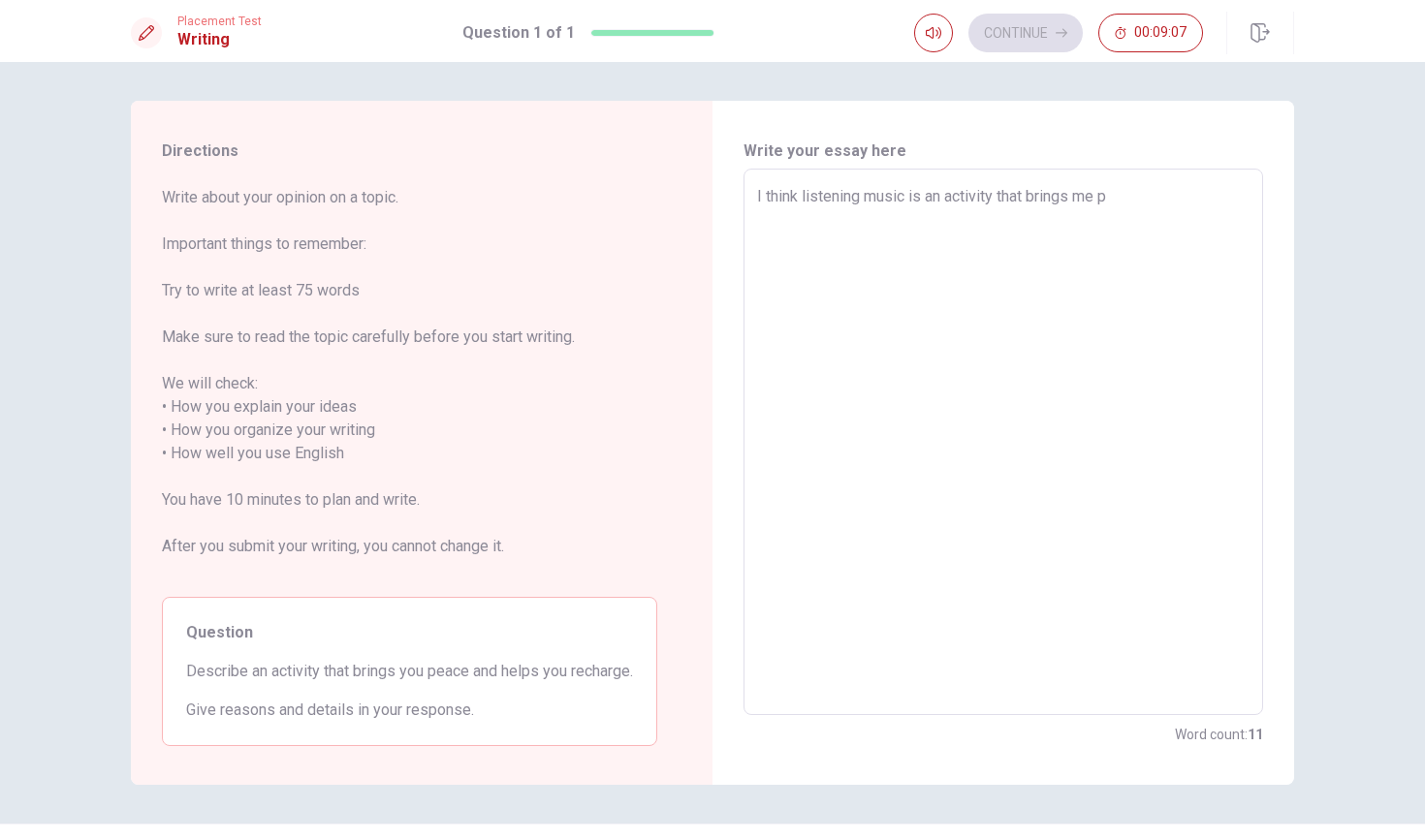 type on "I think listening music is an activity that brings me pe" 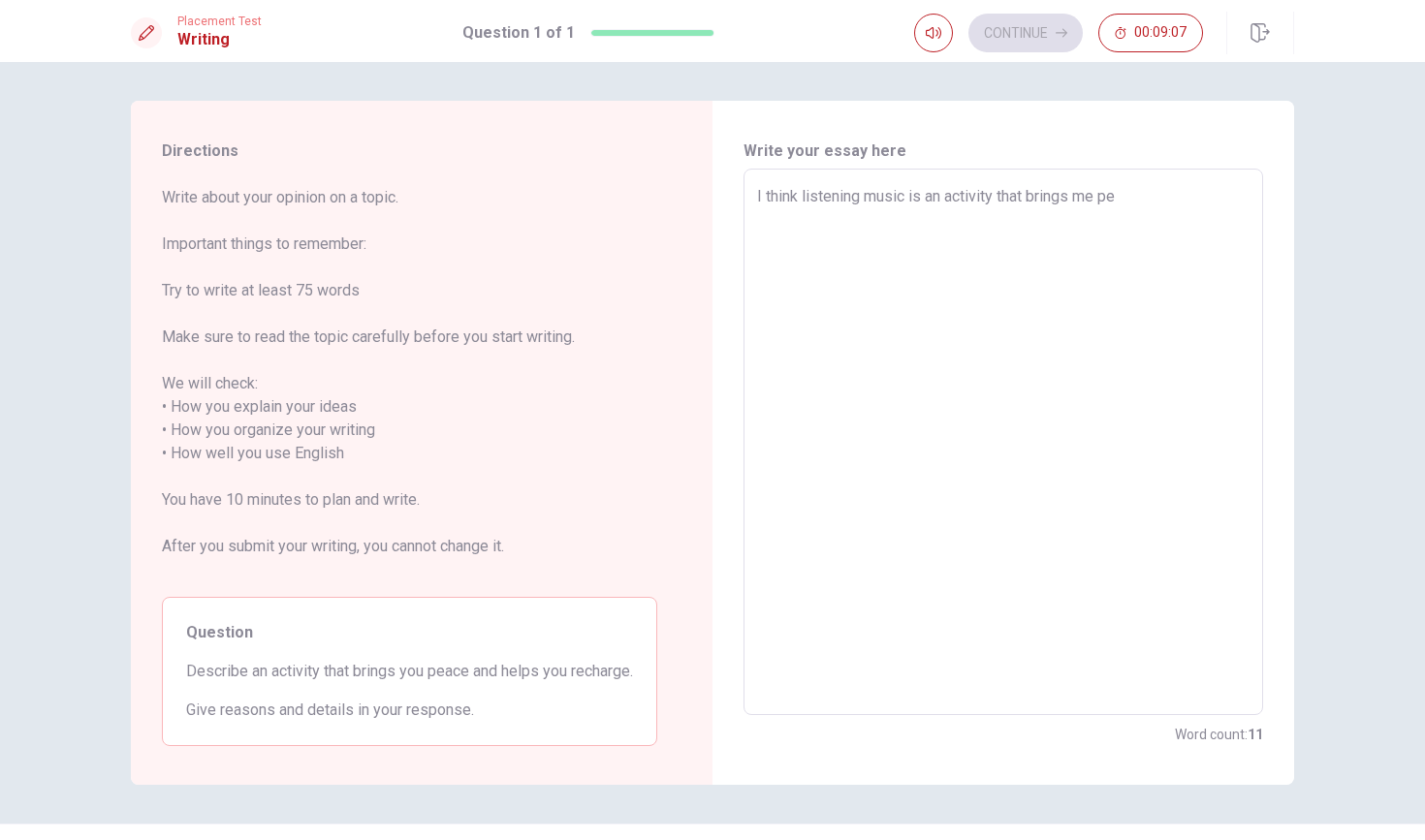 type on "x" 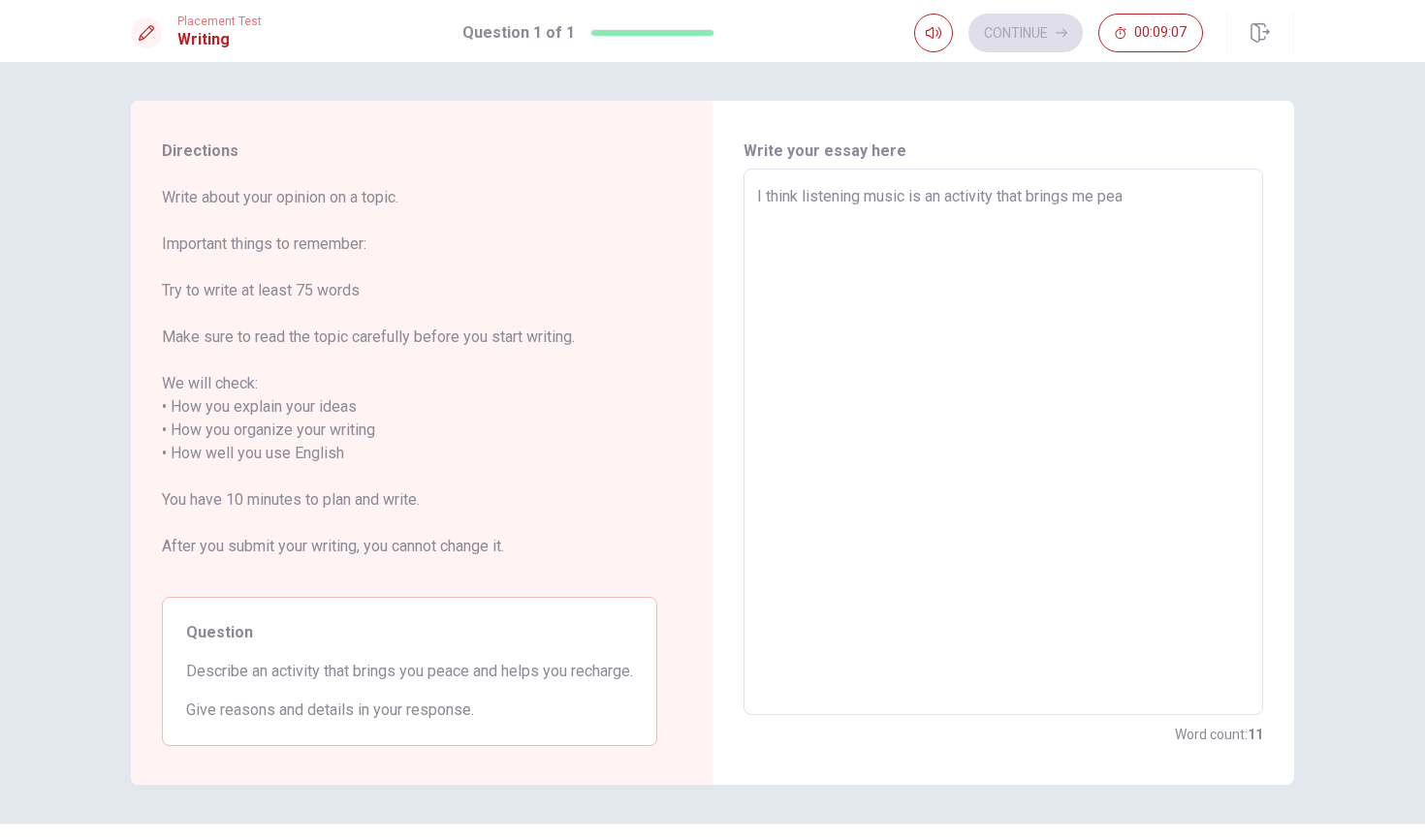 type on "x" 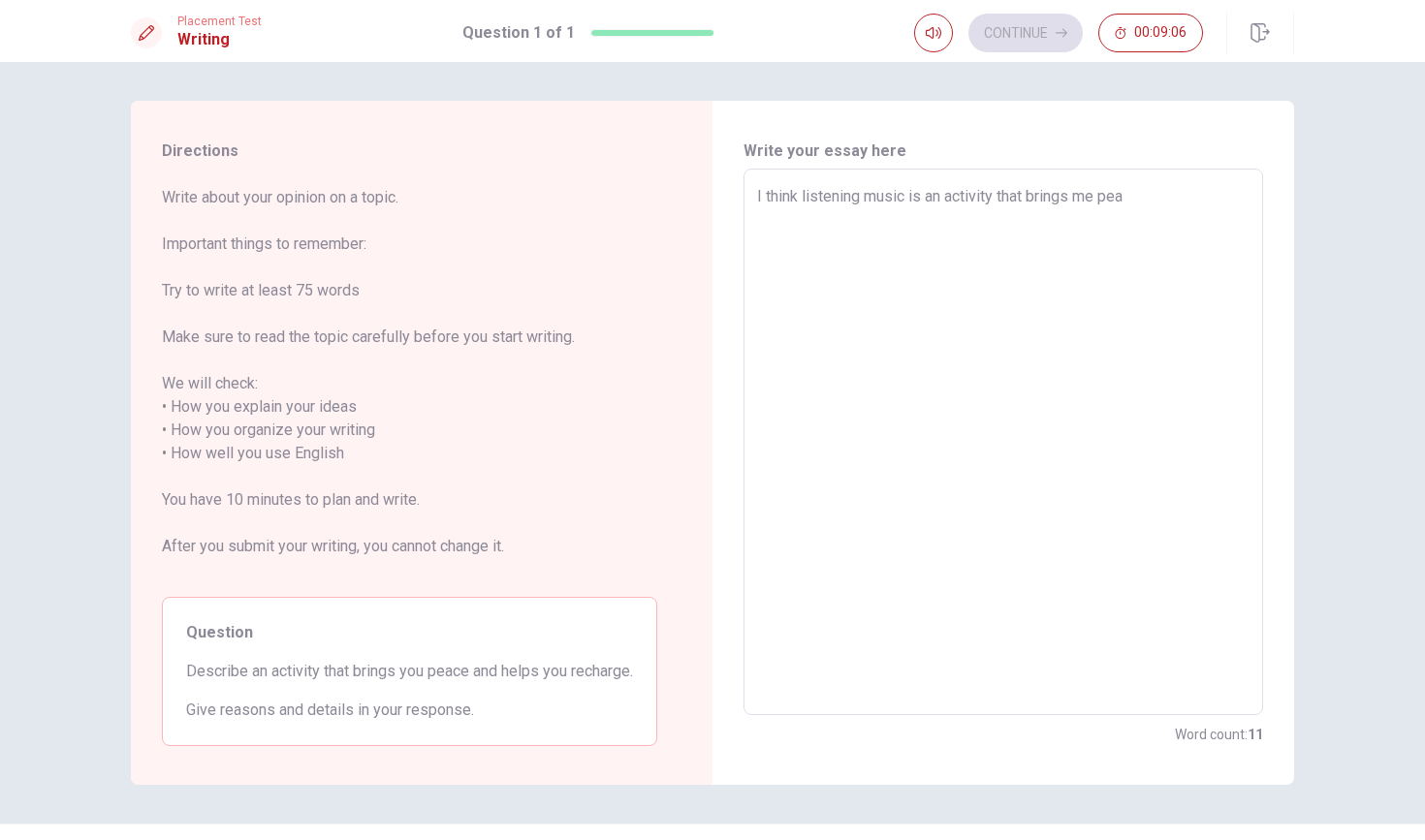 type on "I think listening music is an activity that brings me peac" 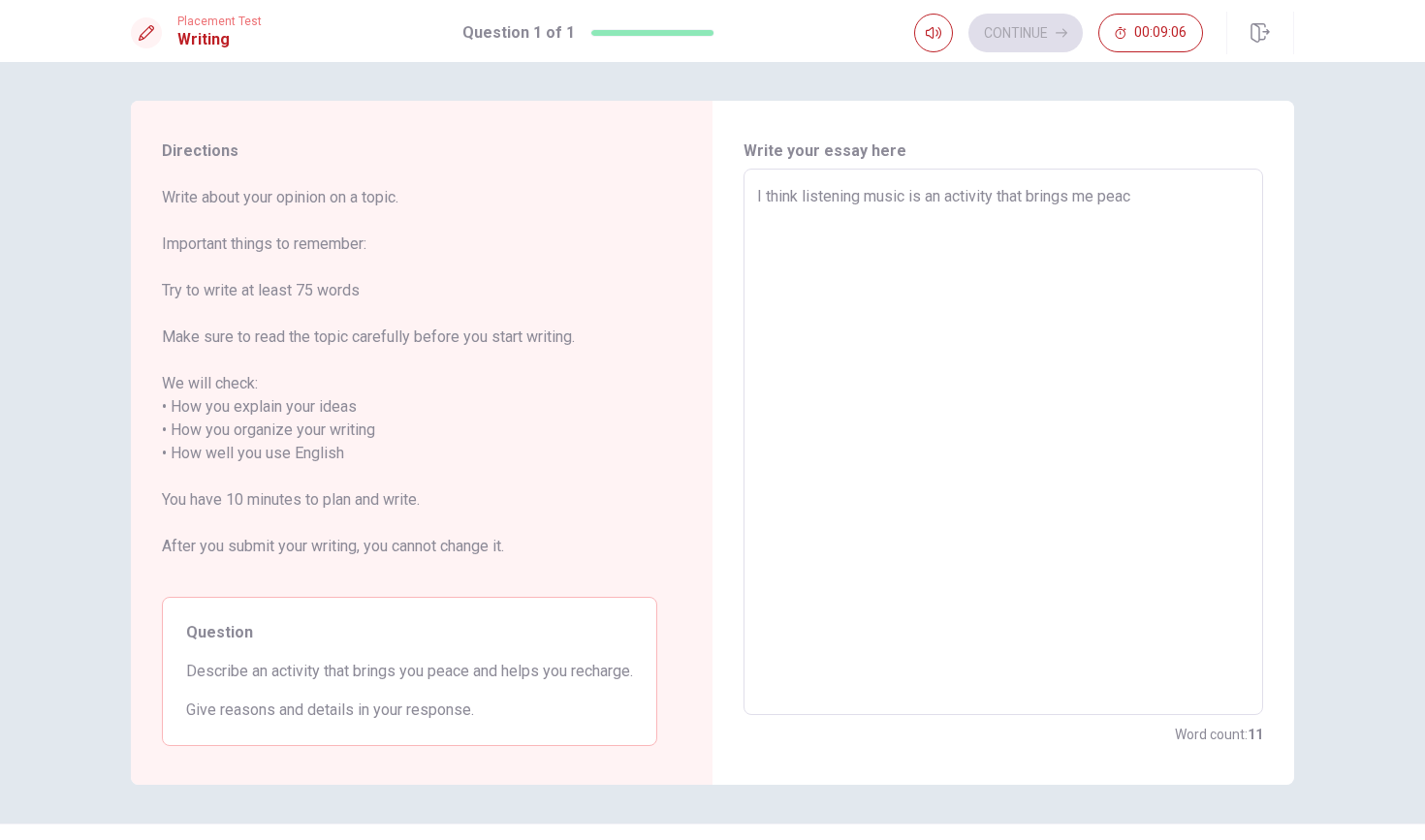 type on "x" 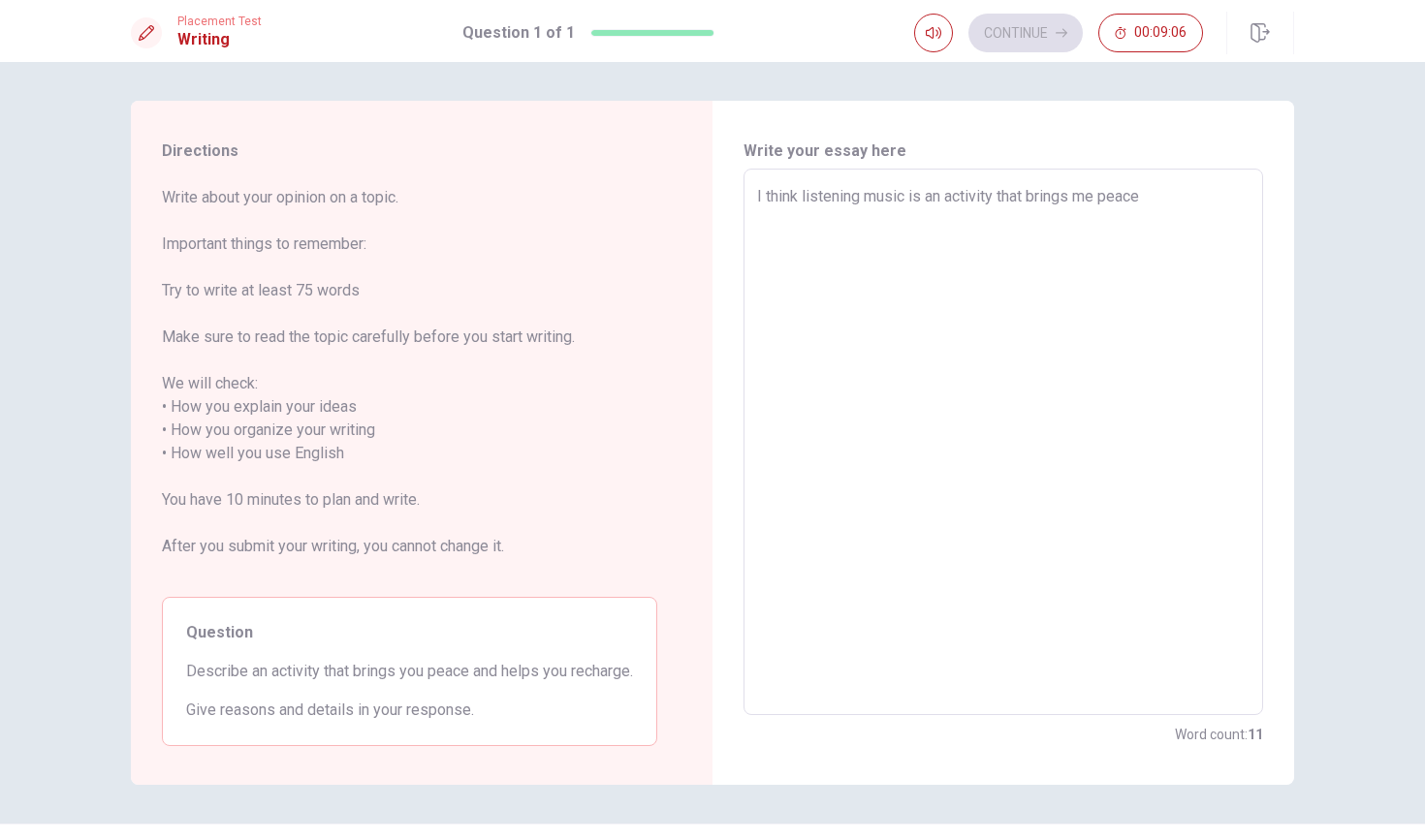type on "x" 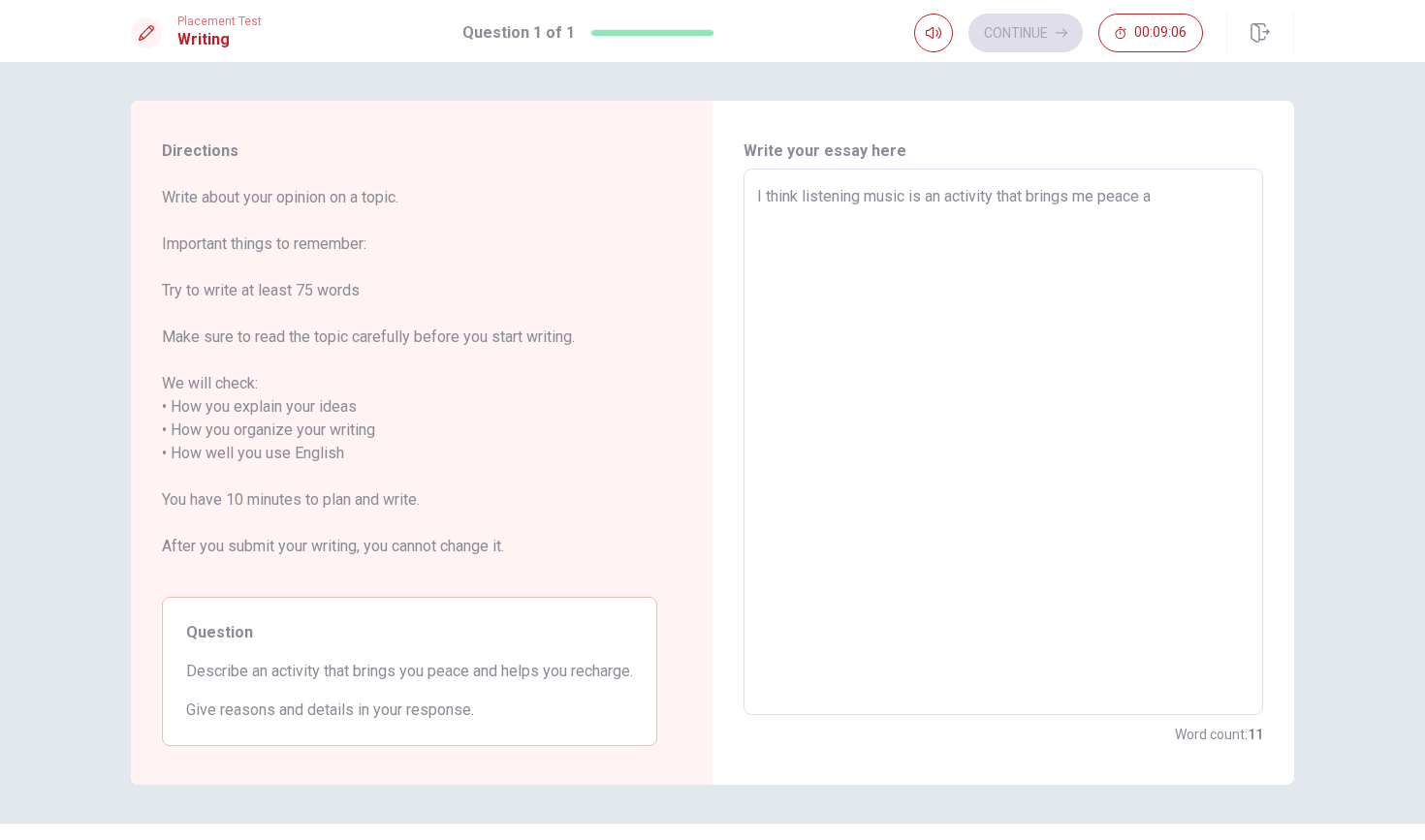 type on "x" 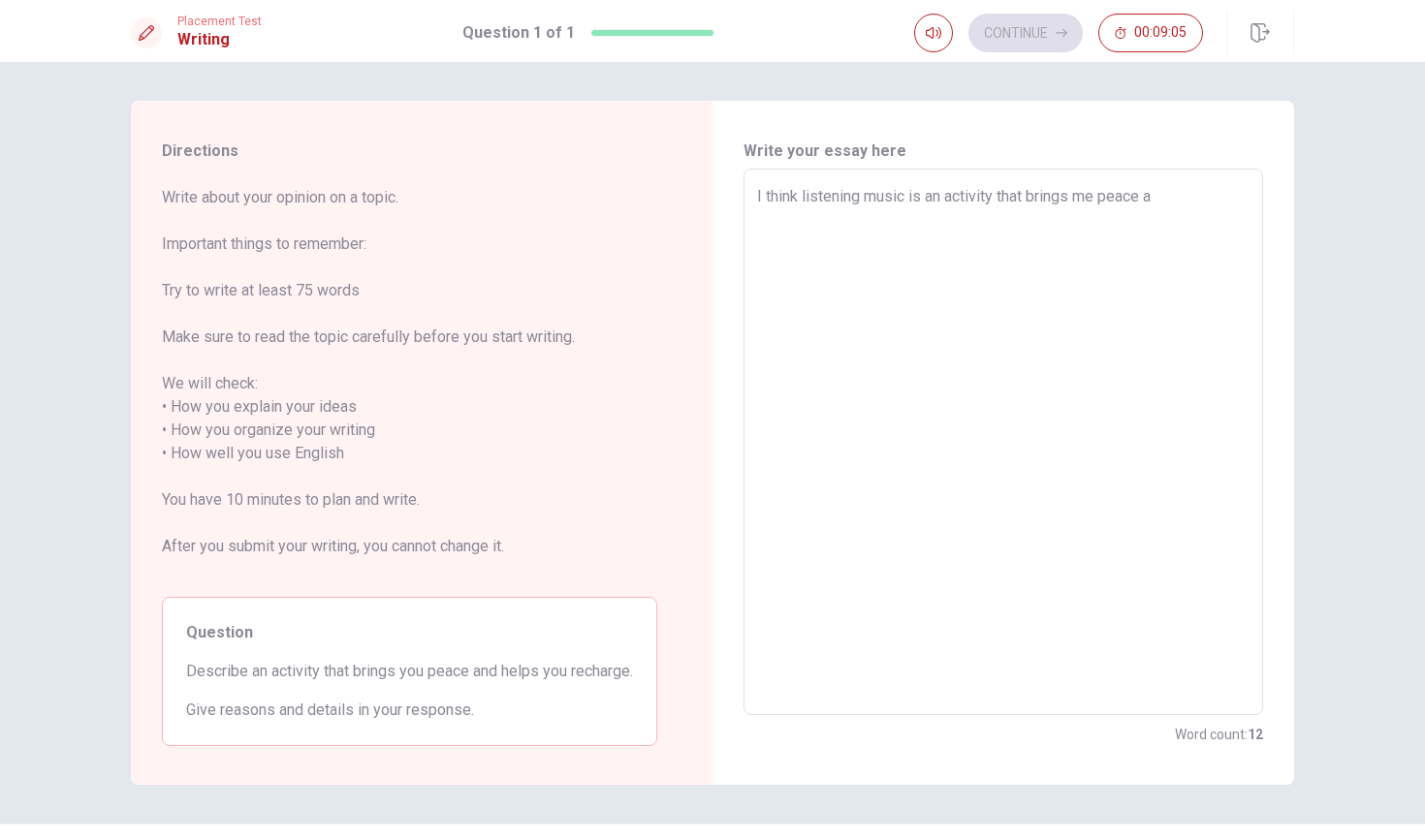 type on "I think listening music is an activity that brings me peace an" 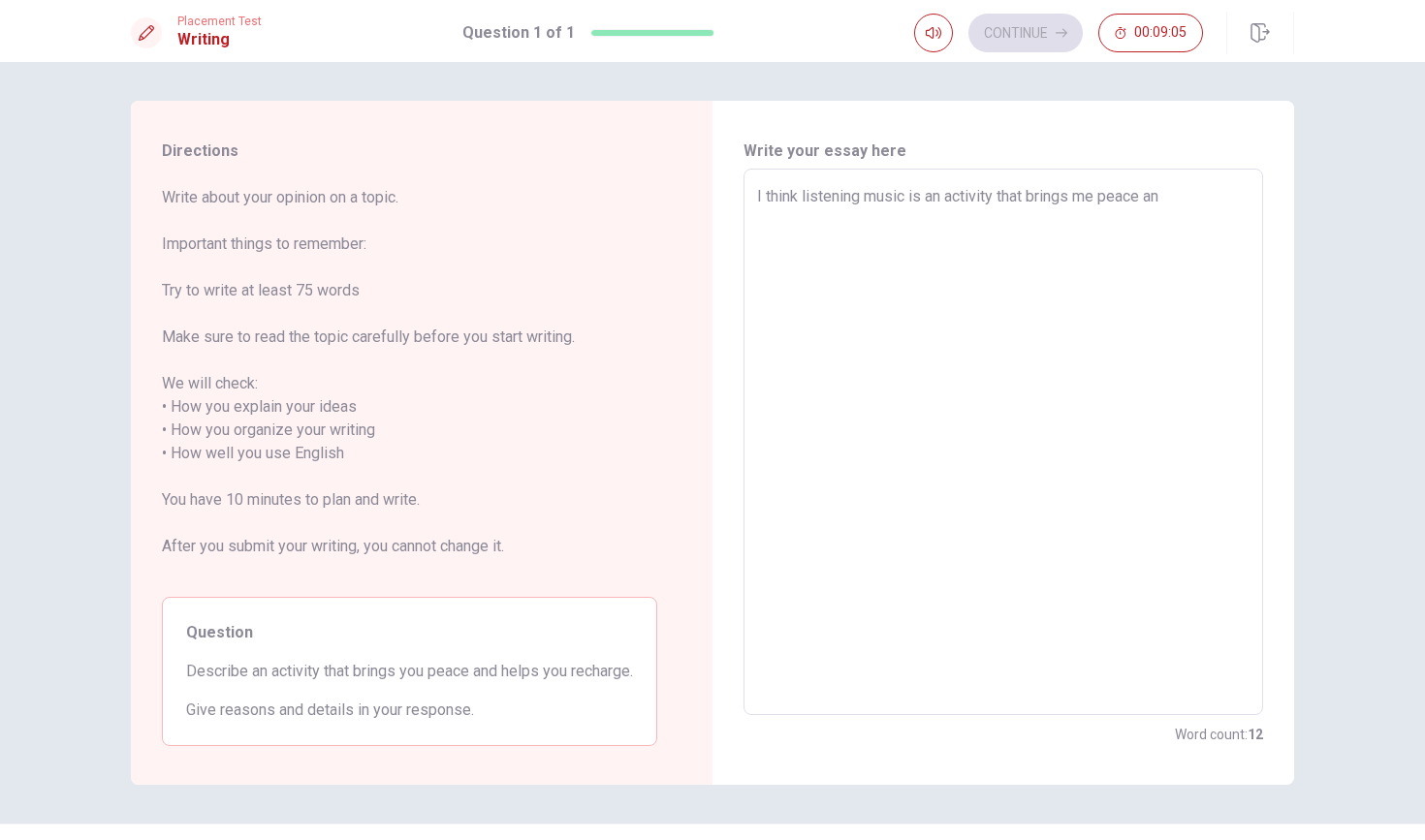 type on "x" 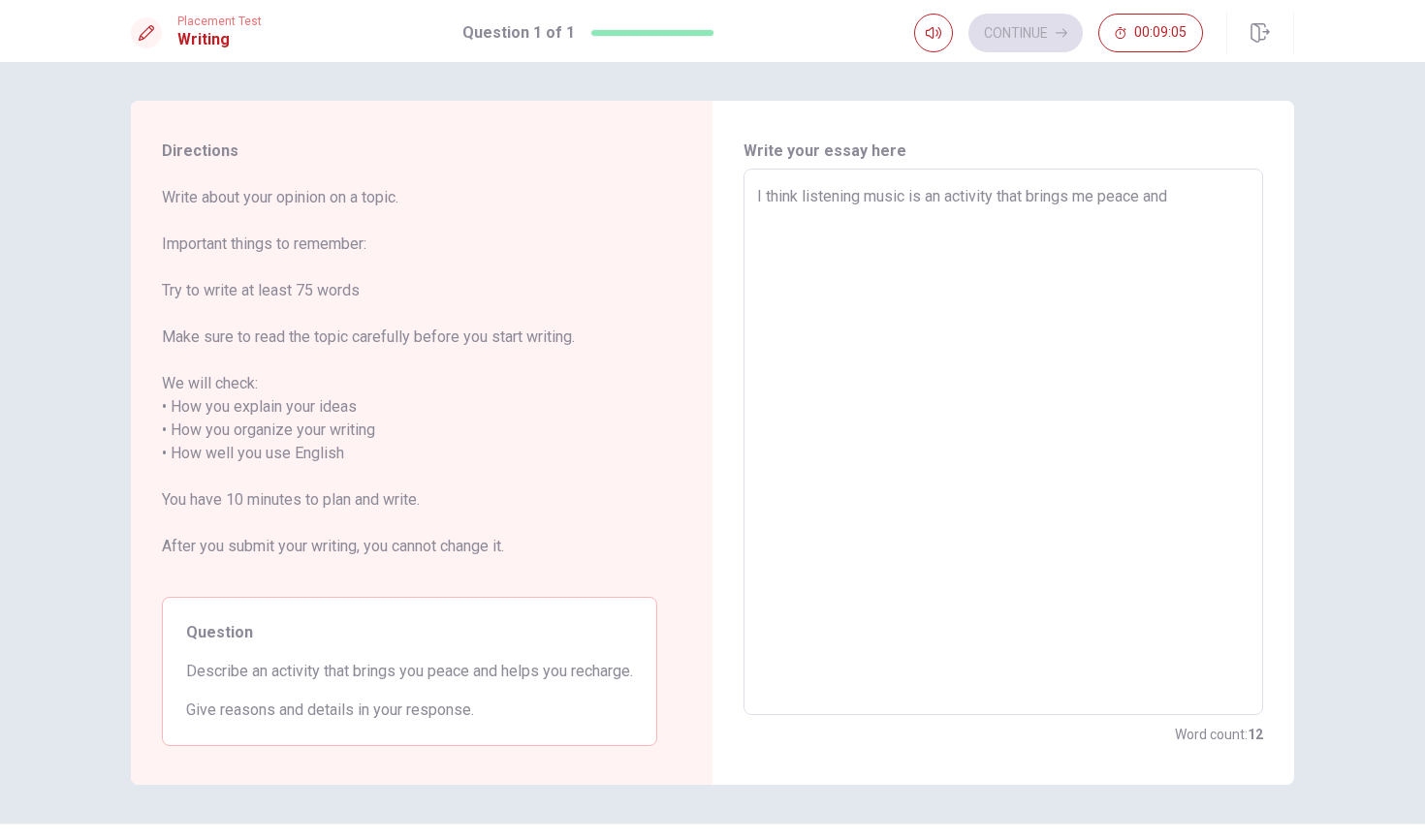 type on "x" 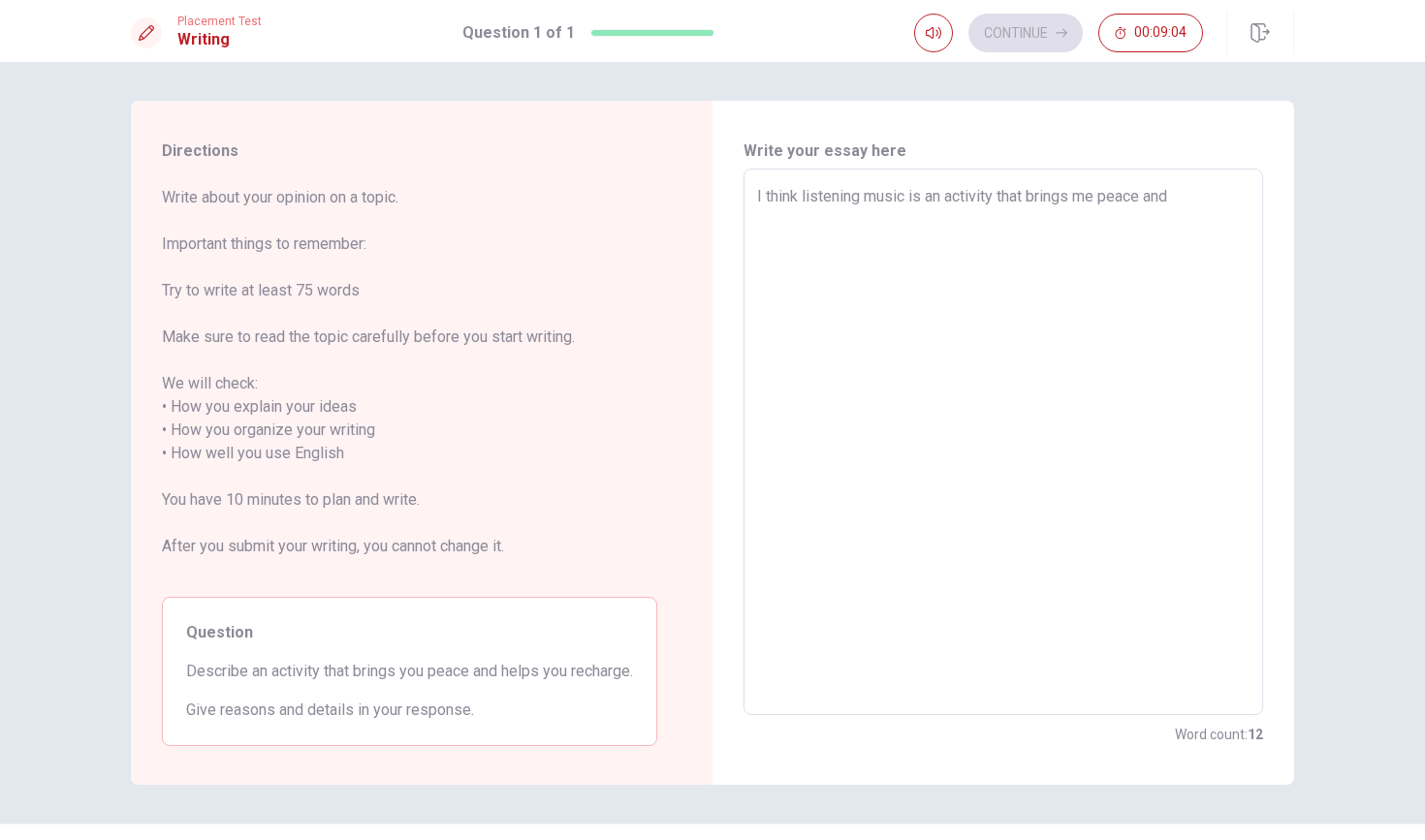 type on "I think listening music is an activity that brings me peace and h" 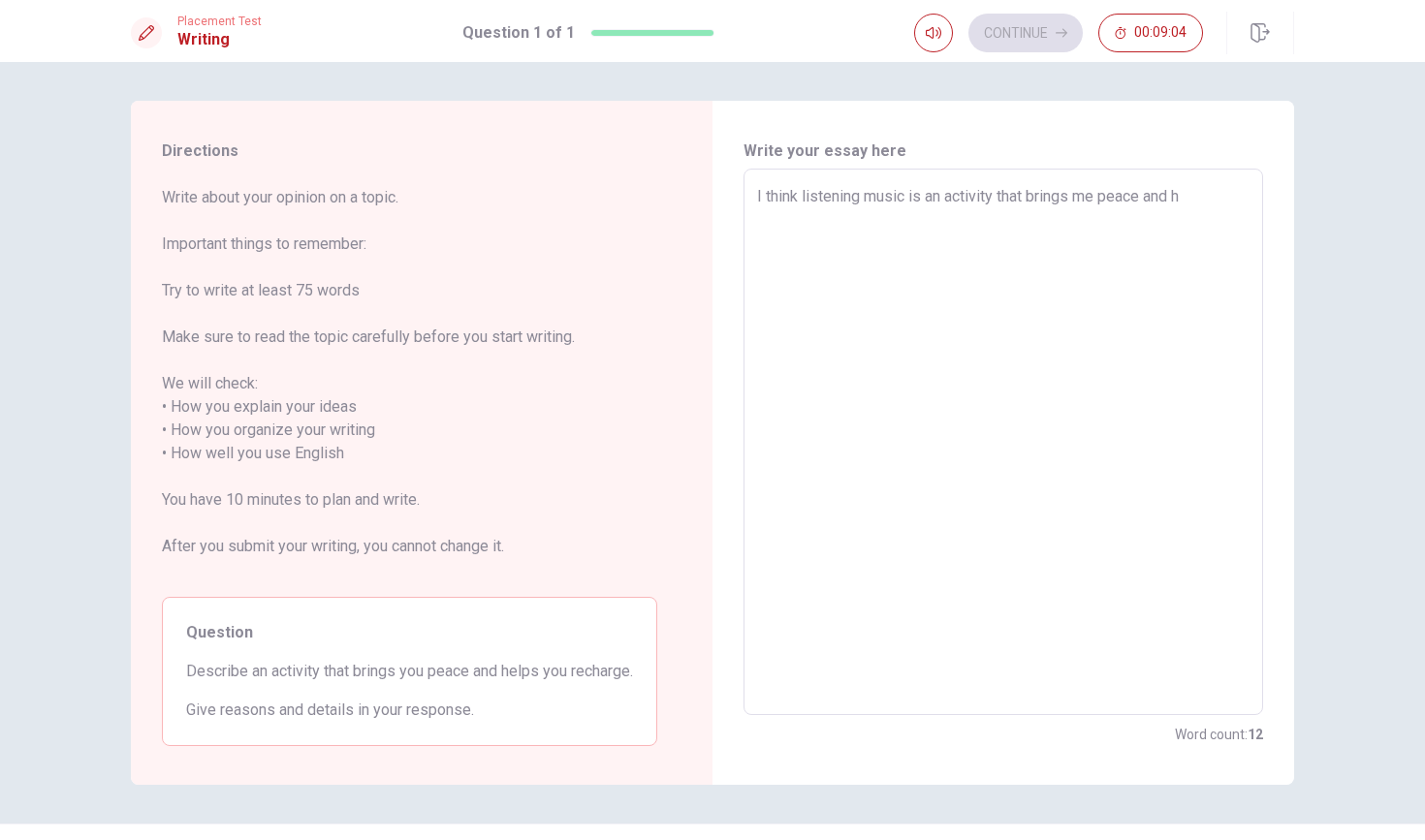type on "x" 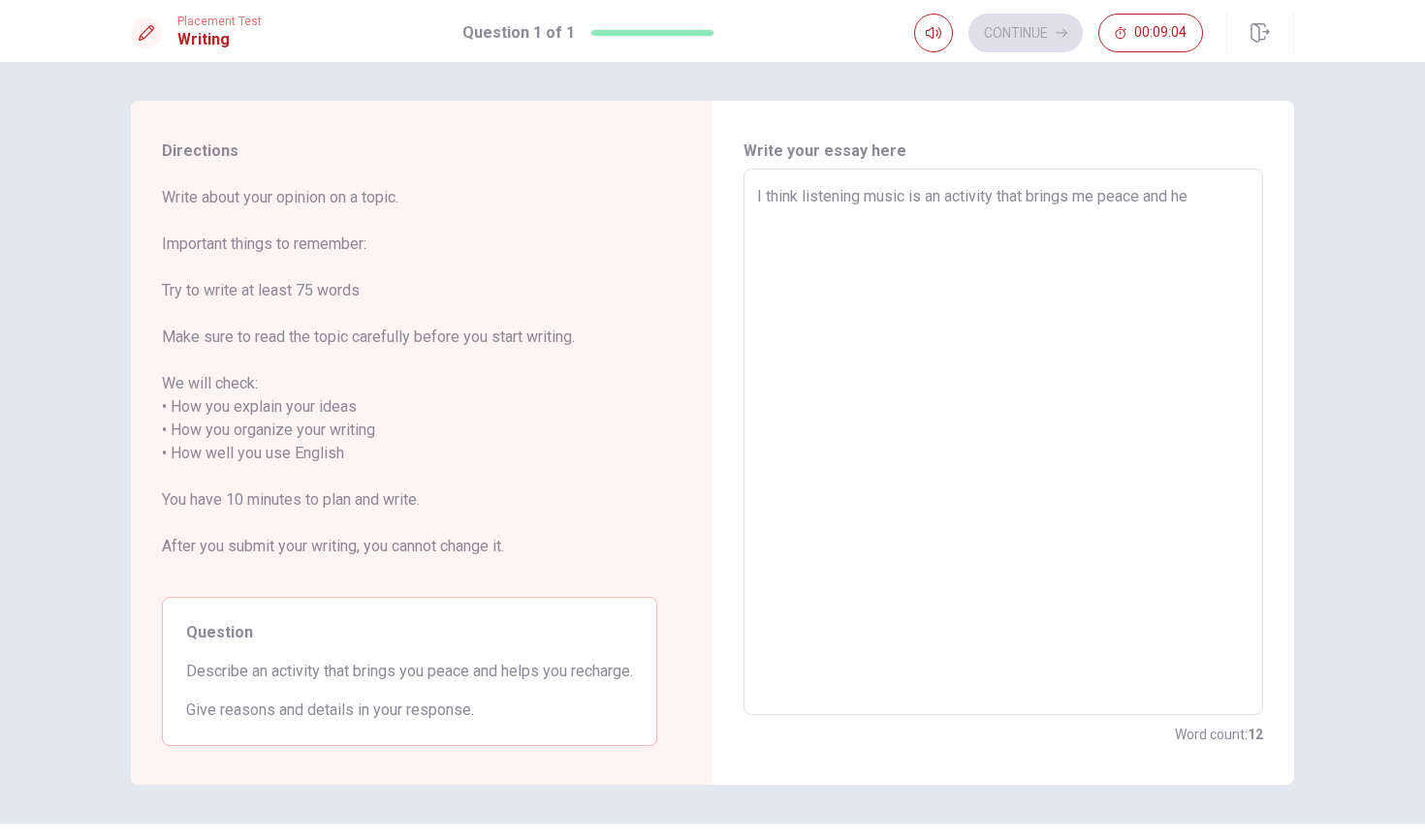type on "x" 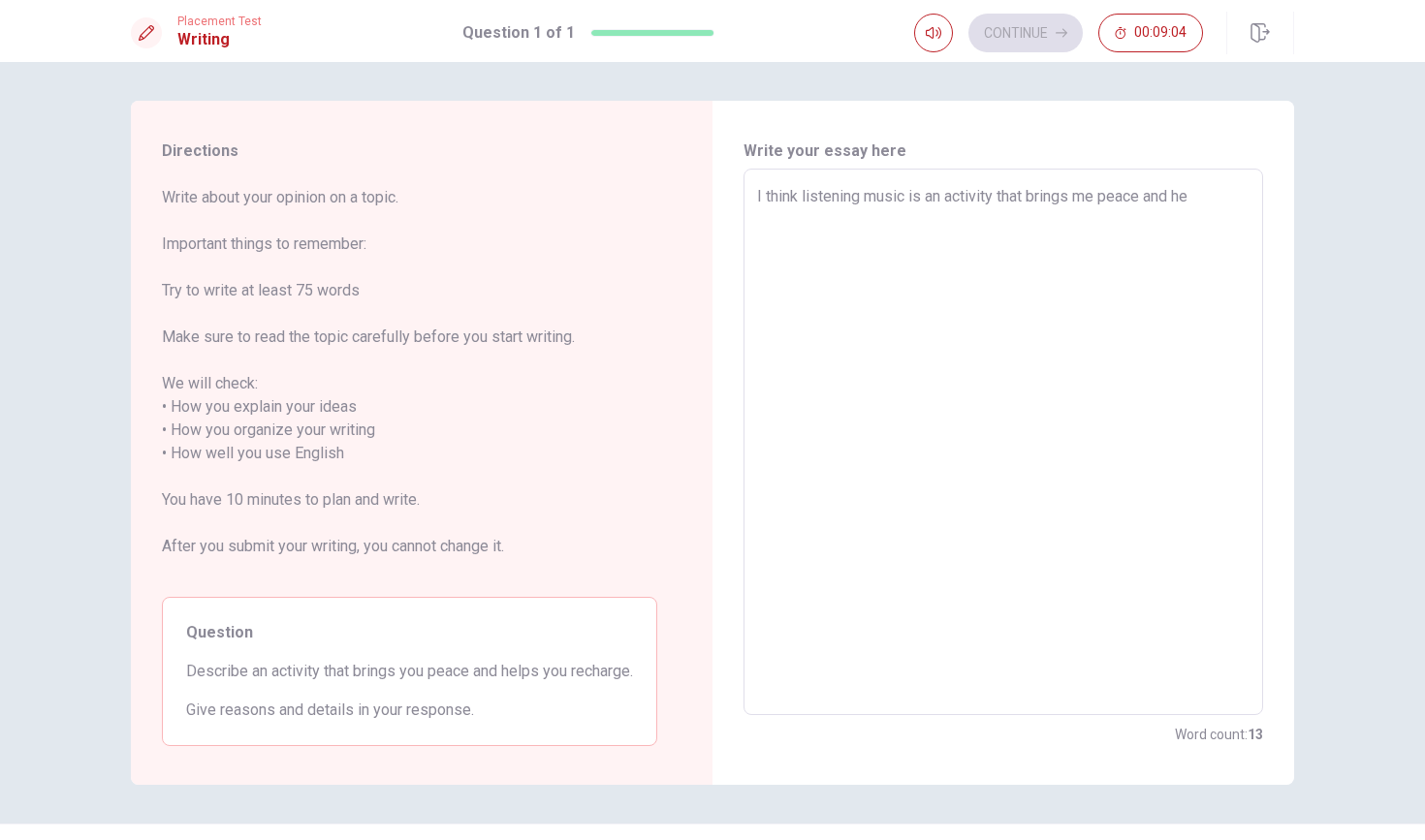 type on "I think listening music is an activity that brings me peace and hel" 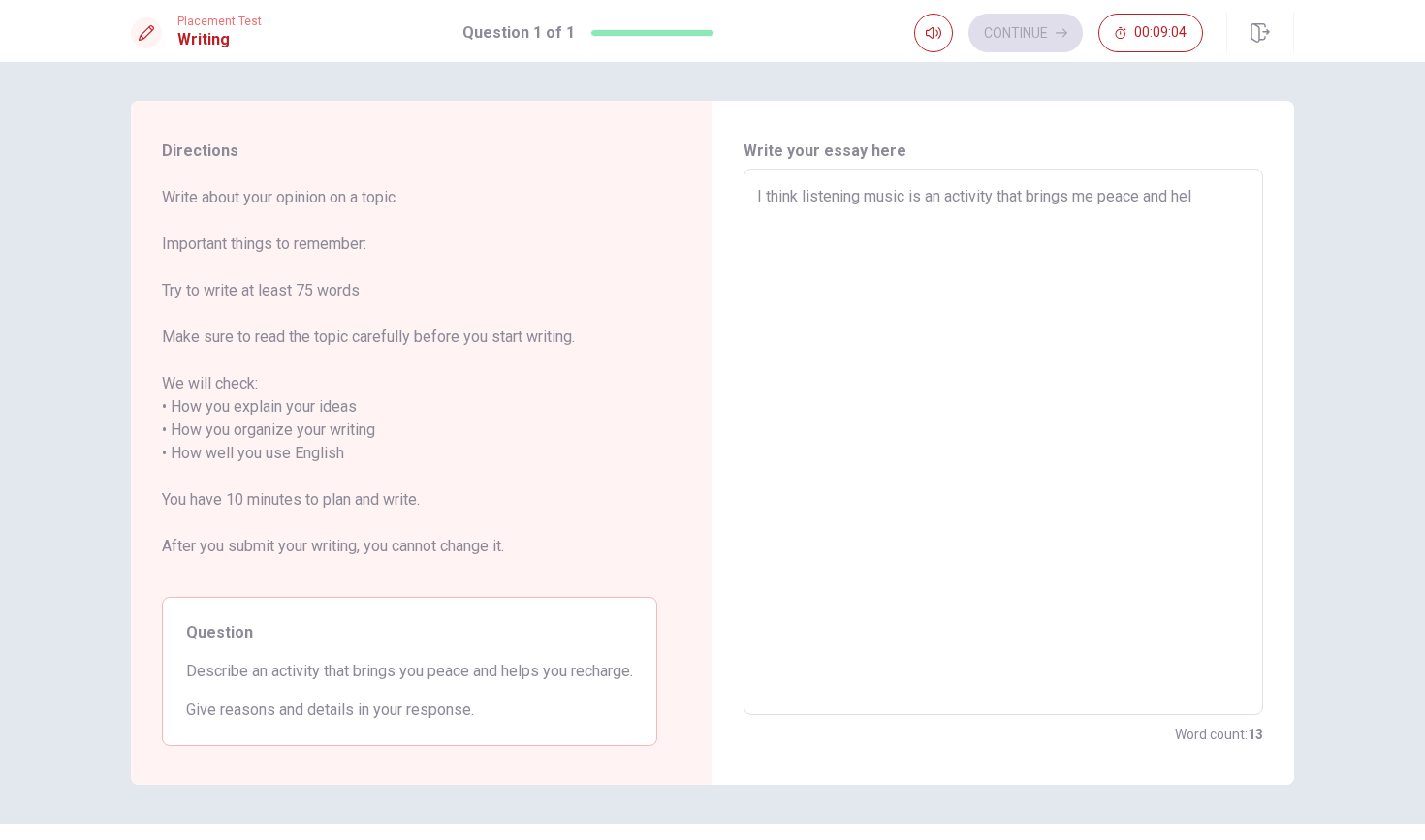 type on "x" 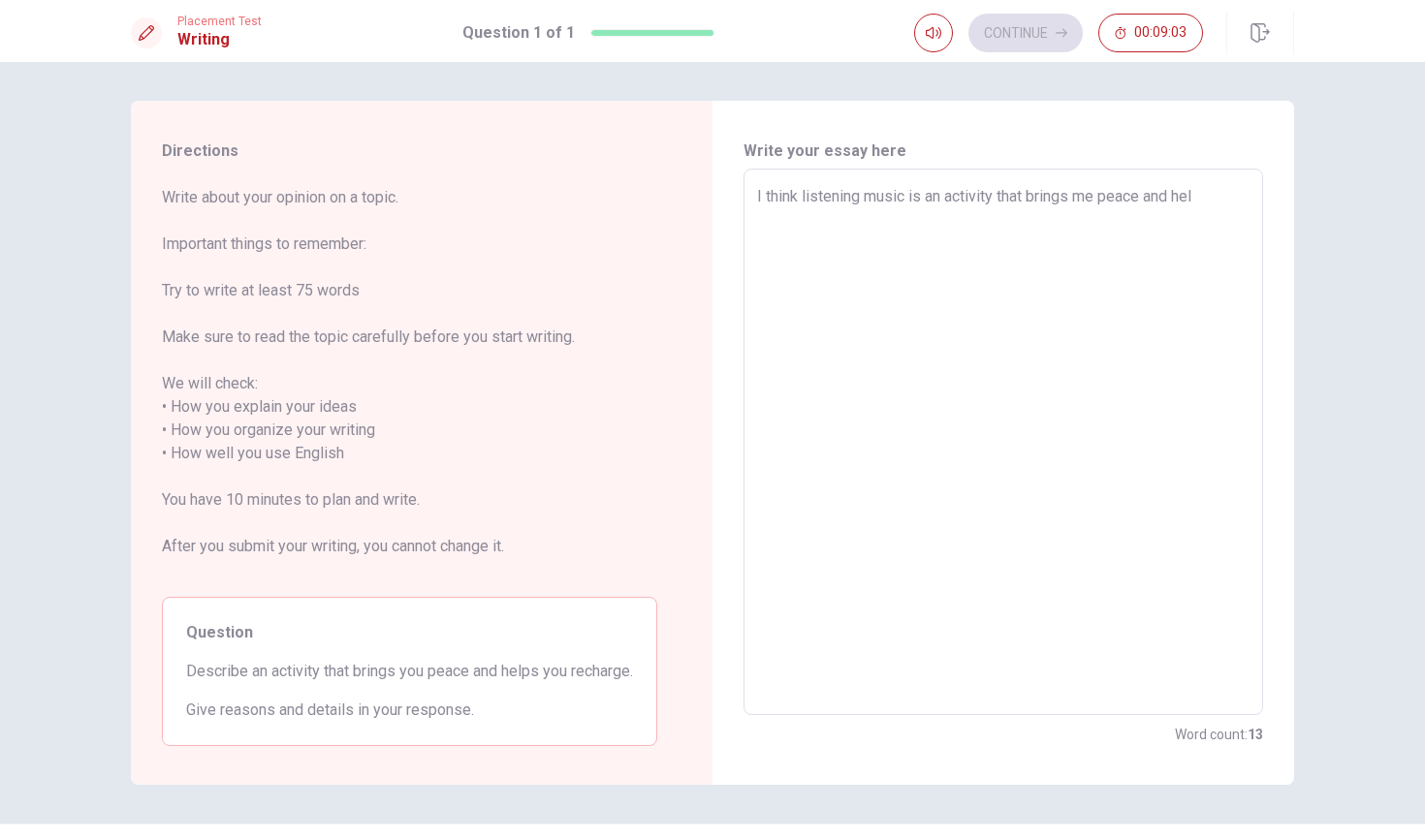 type on "I think listening music is an activity that brings me peace and help" 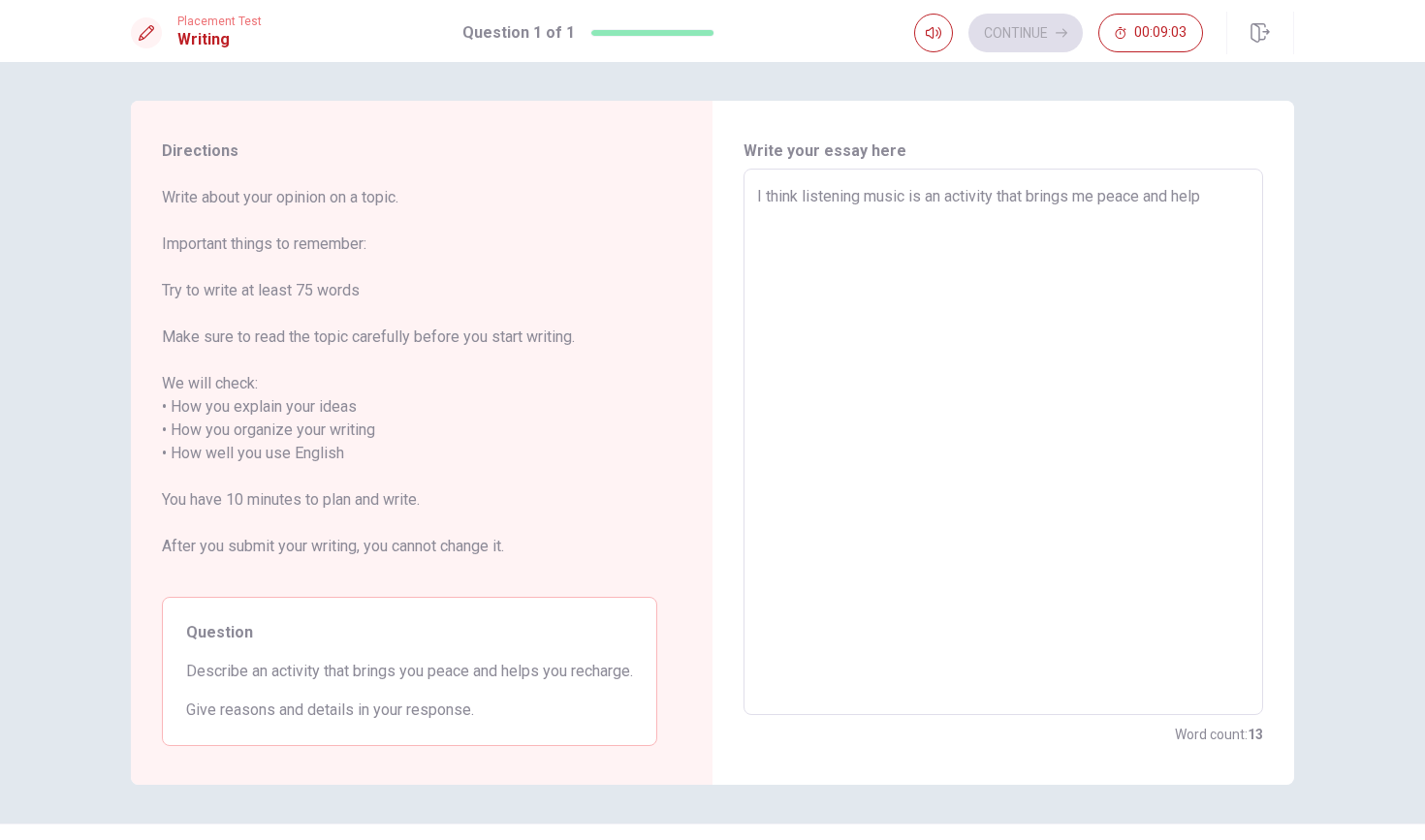 type on "x" 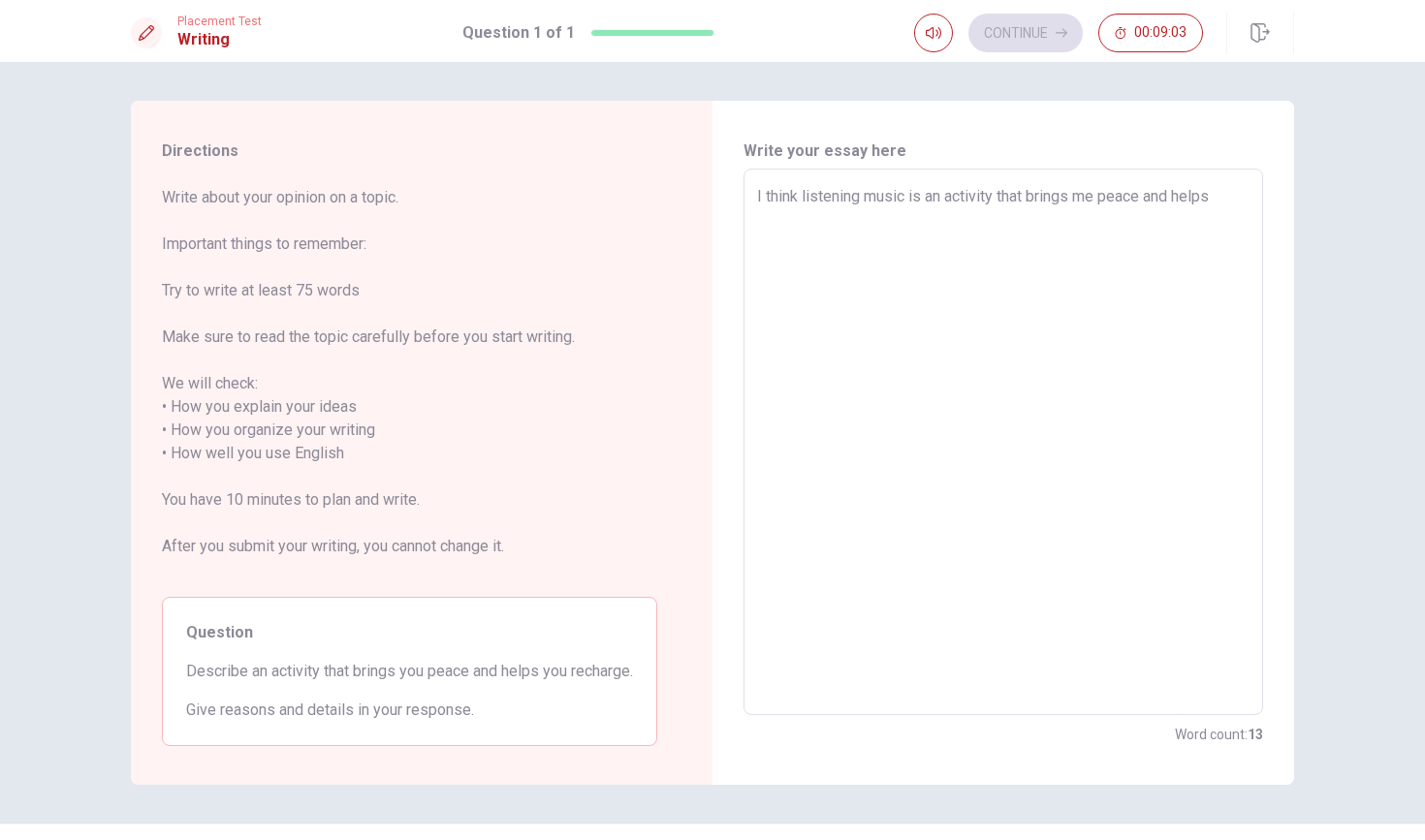 type on "x" 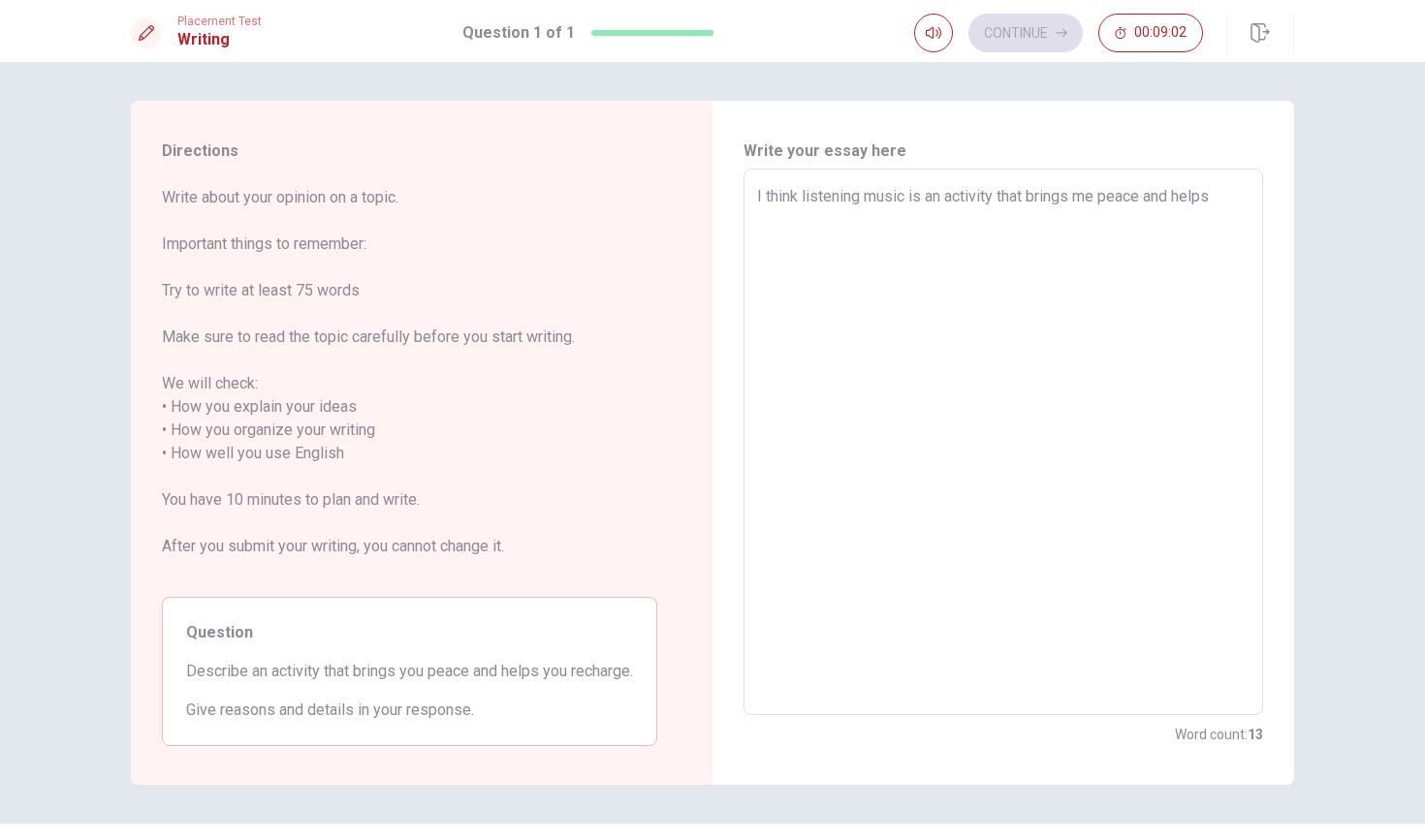 type on "I think listening music is an activity that brings me peace and helps m" 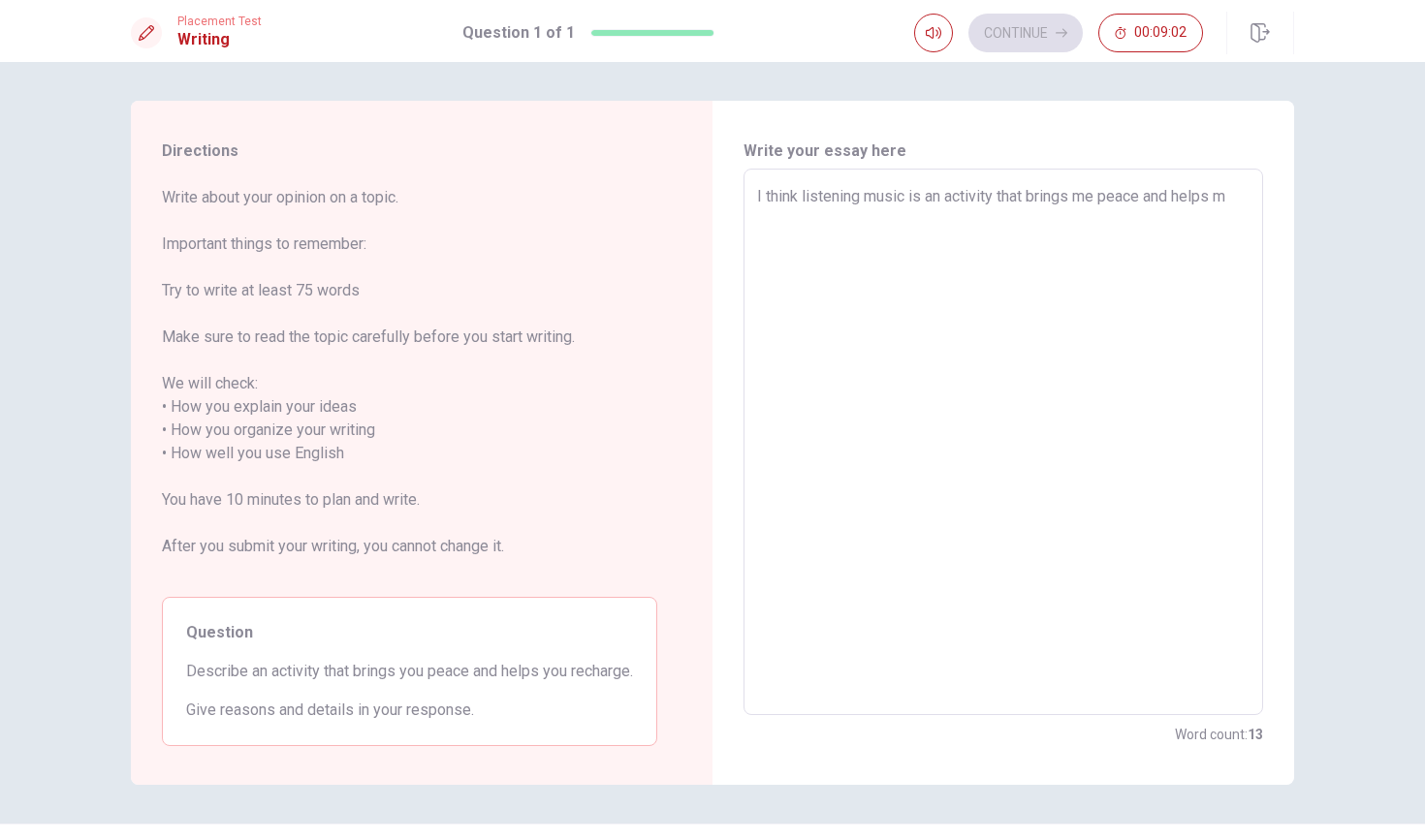 type on "x" 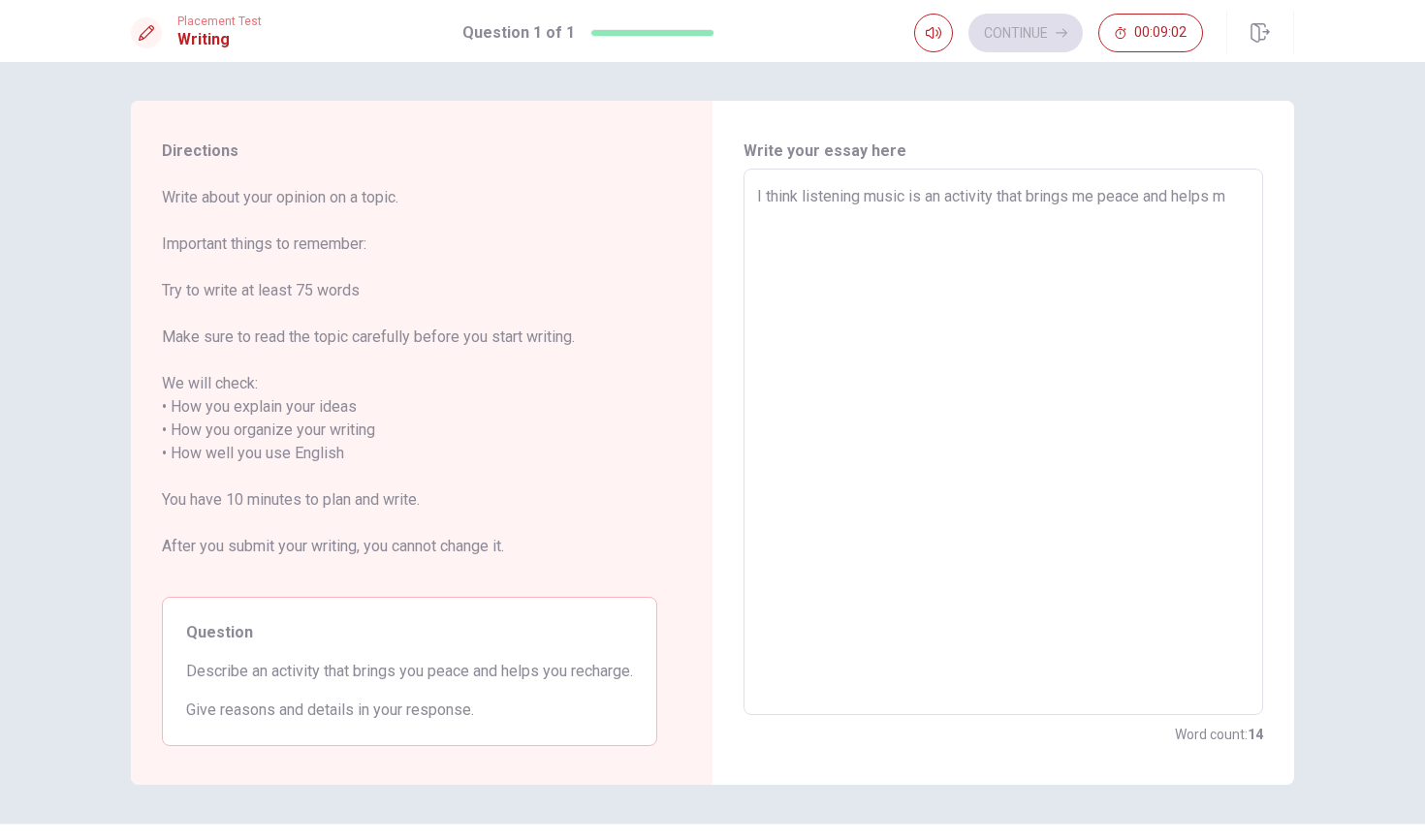 type on "I think listening music is an activity that brings me peace and helps me" 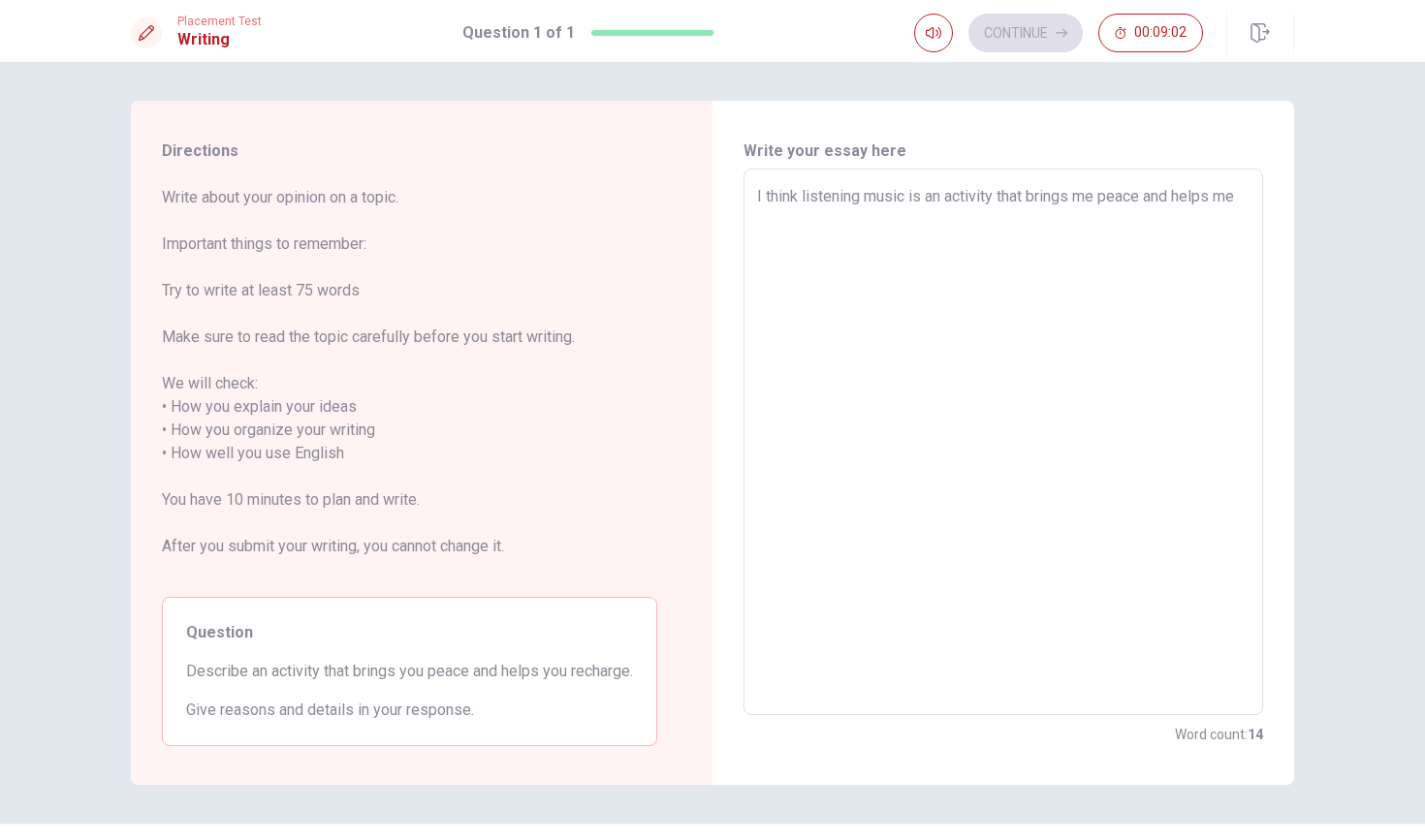 type on "x" 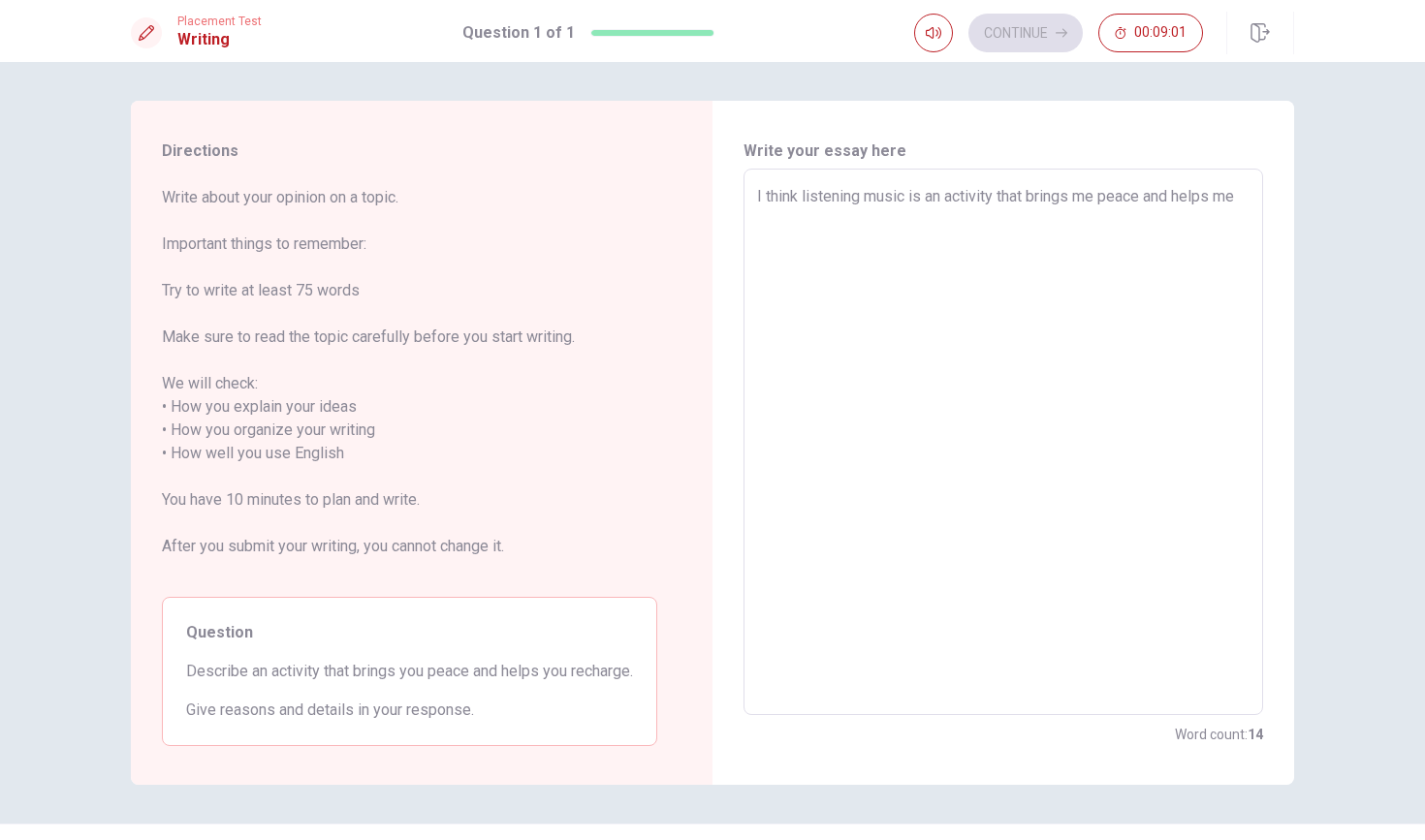 type on "I think listening music is an activity that brings me peace and helps me r" 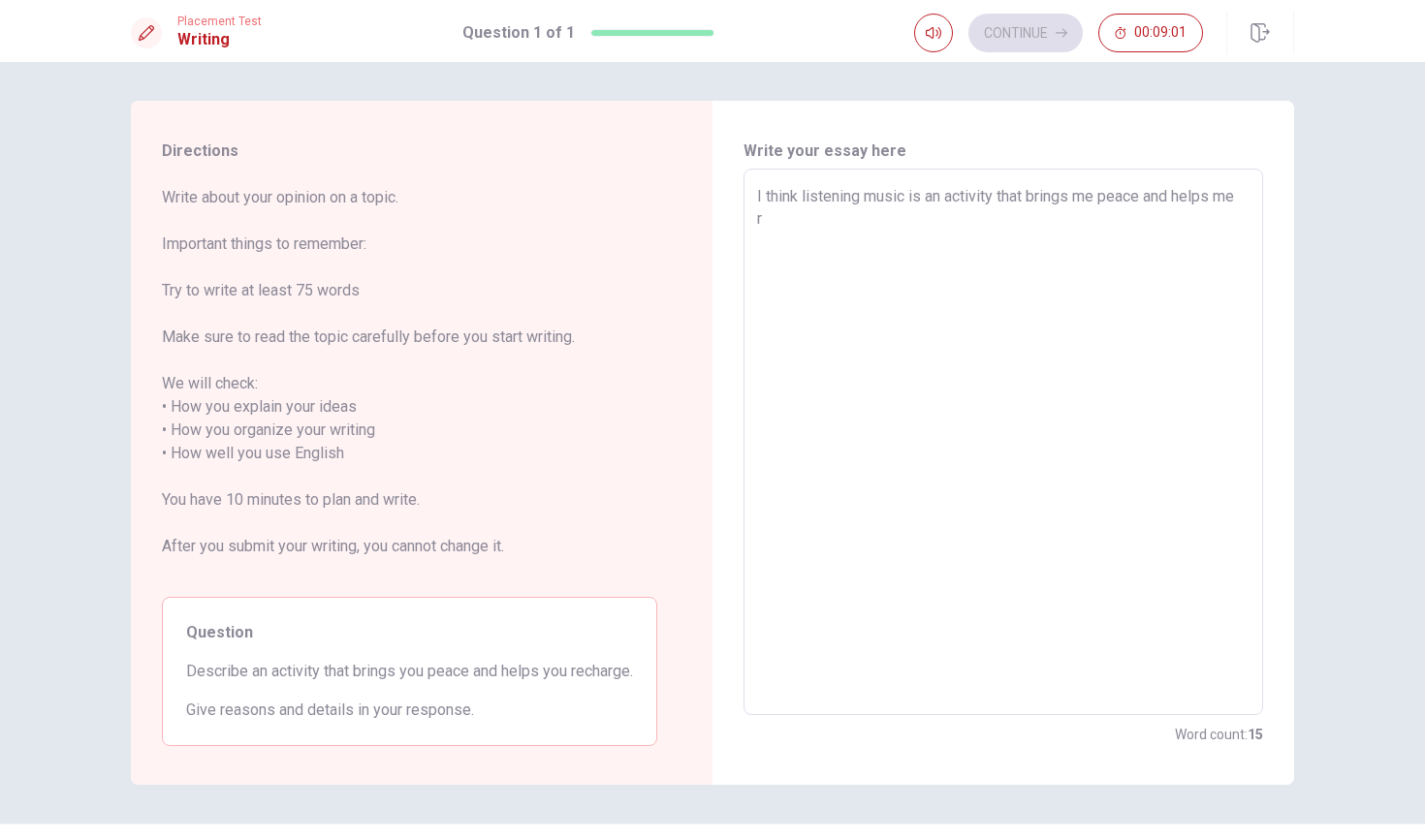 type on "x" 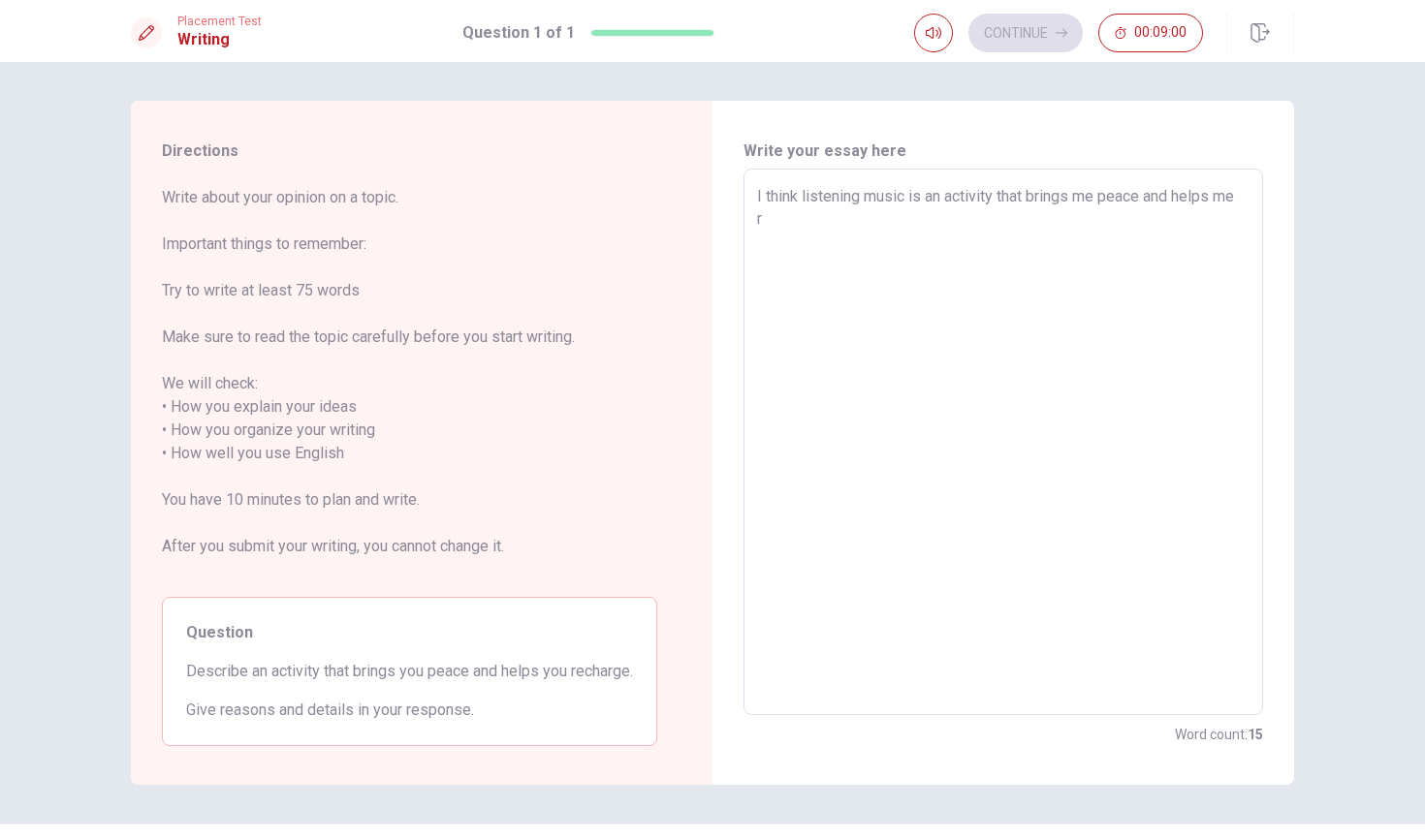 type on "I think listening music is an activity that brings me peace and helps me re" 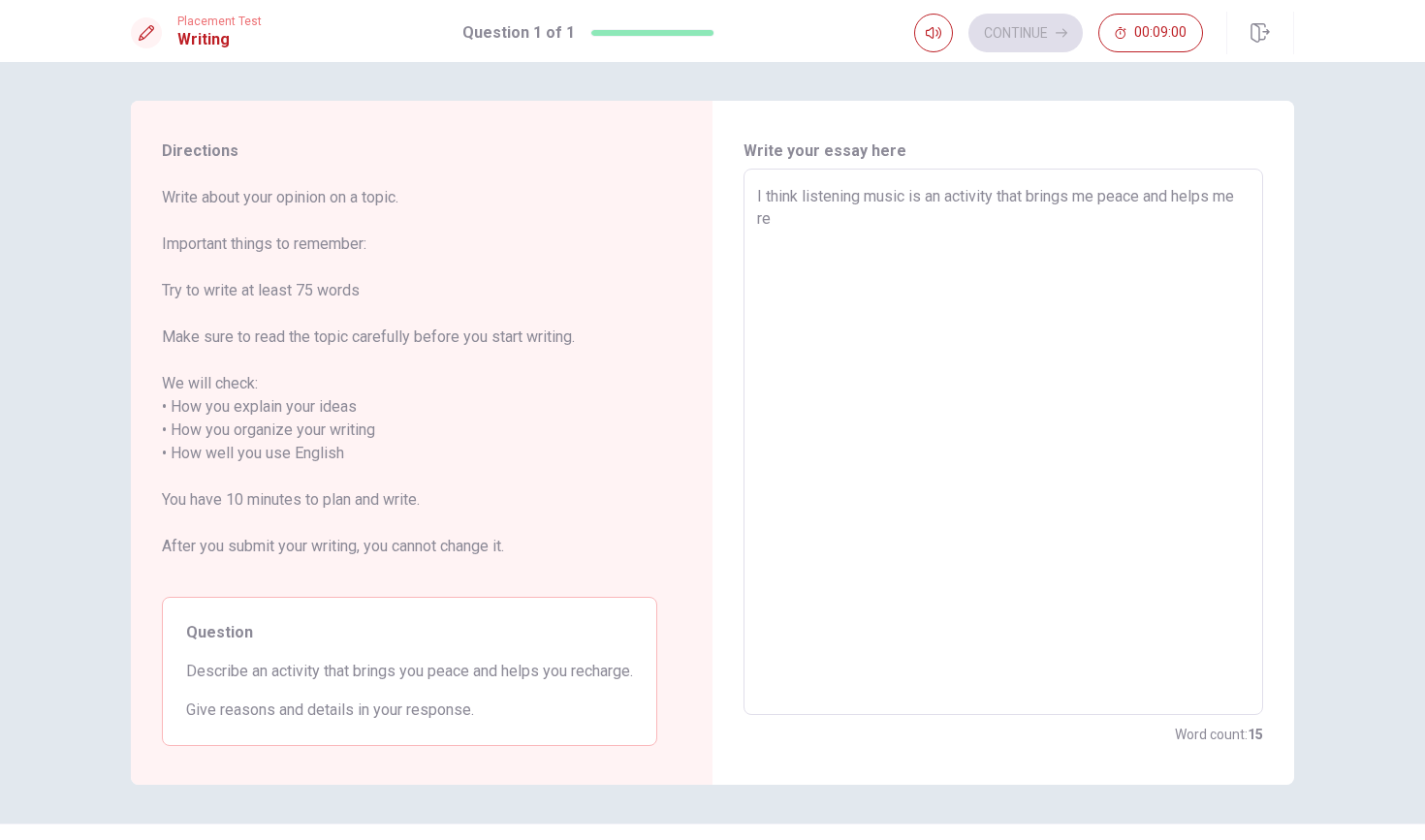 type on "x" 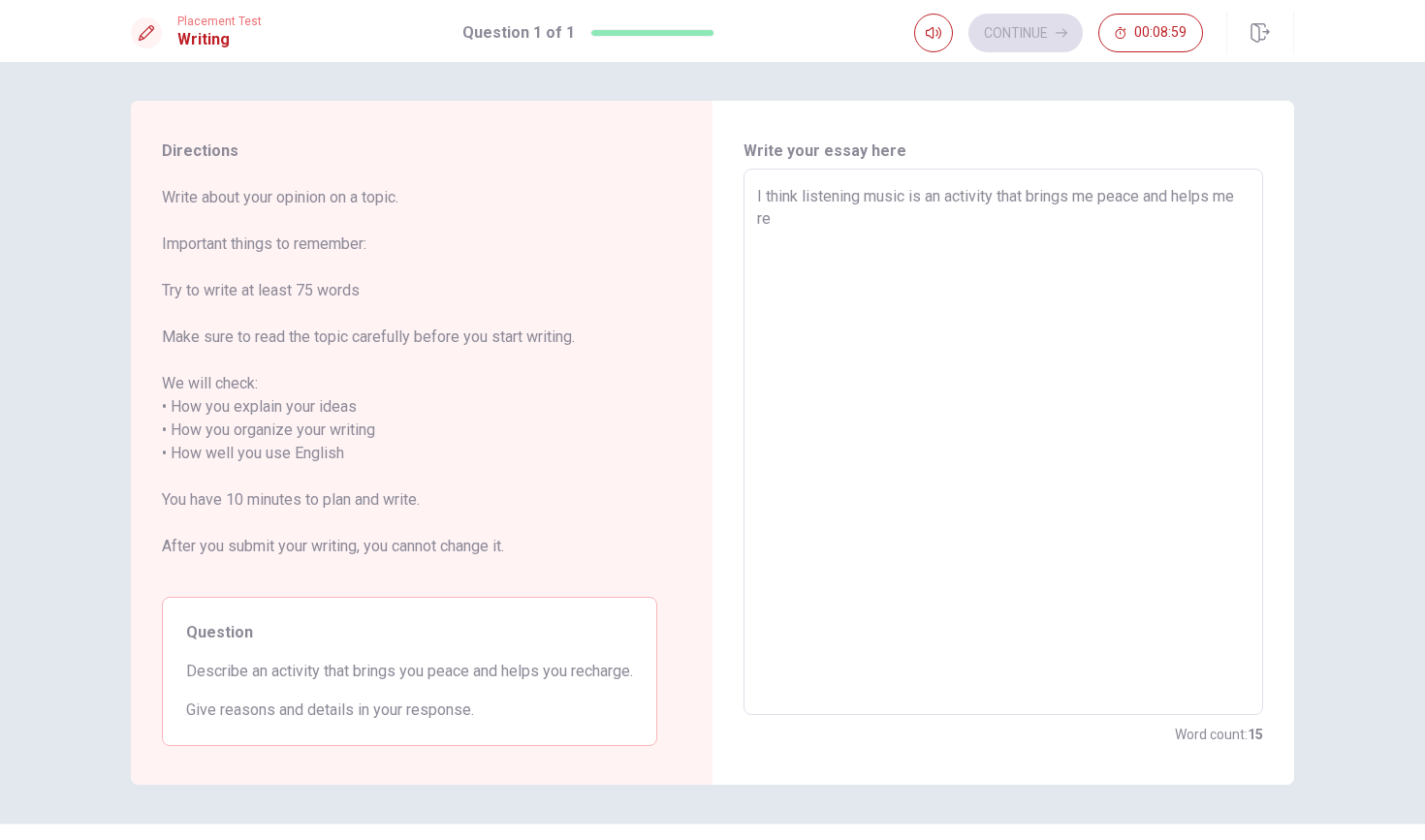 type on "I think listening music is an activity that brings me peace and helps me rec" 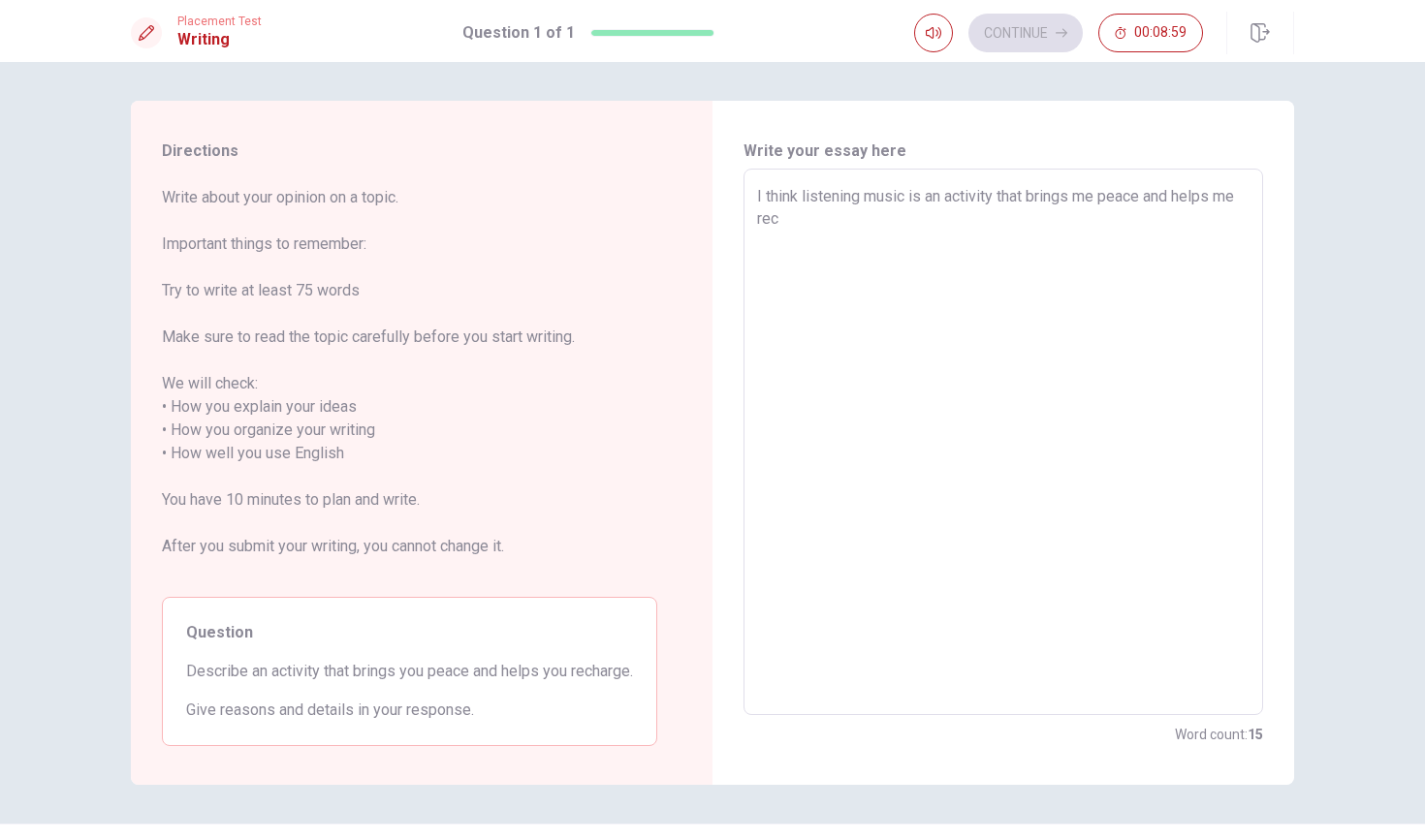 type on "x" 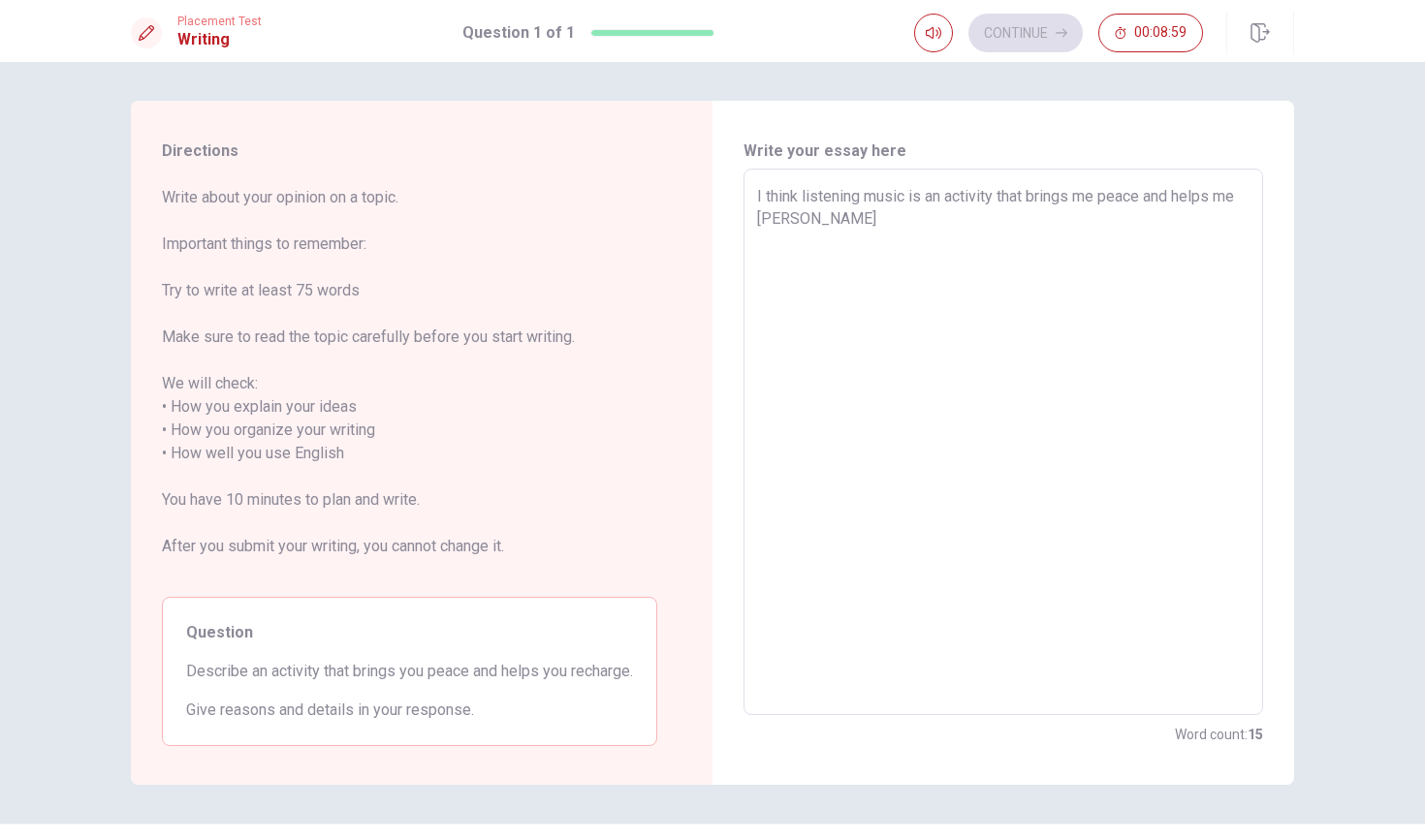 type on "x" 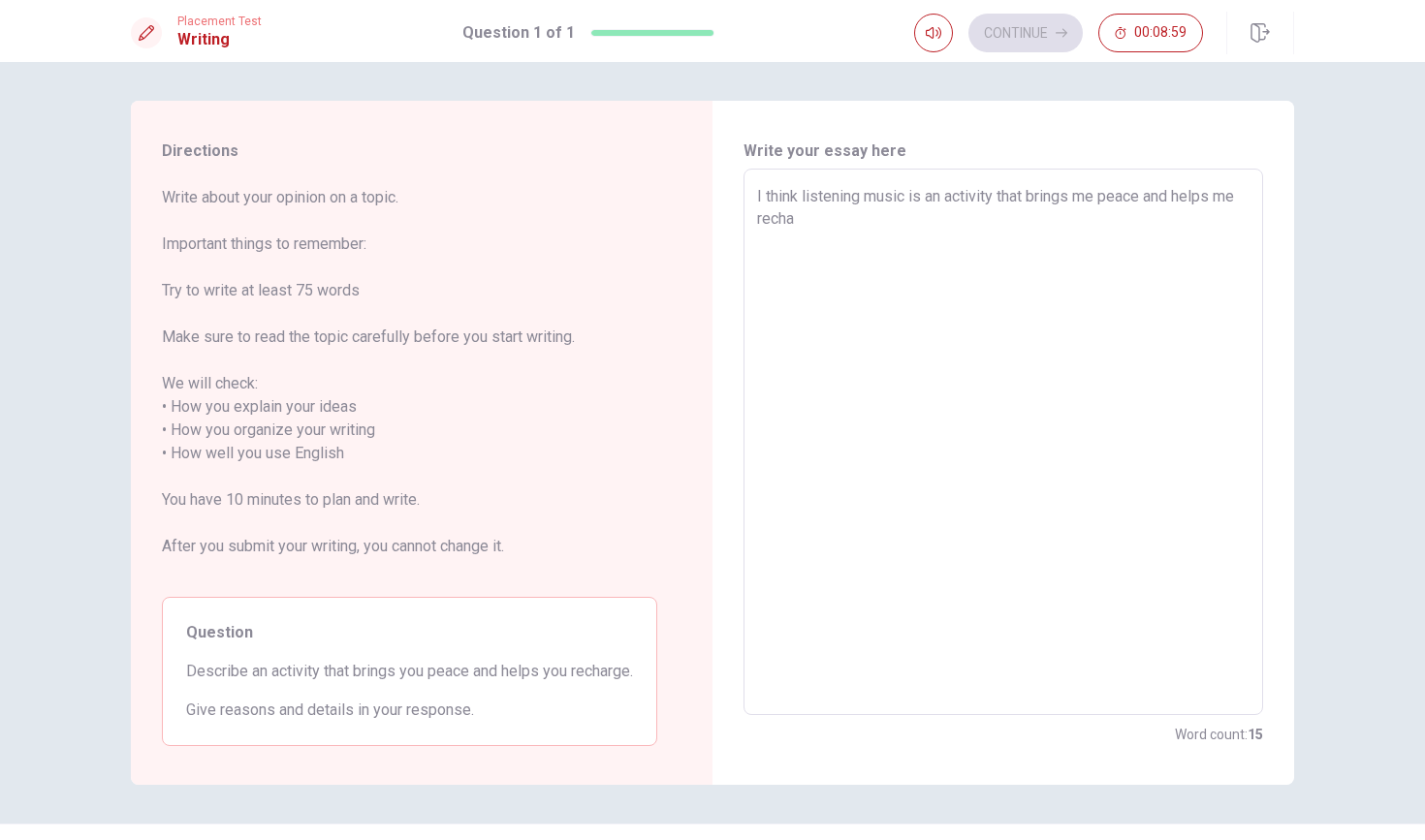 type on "x" 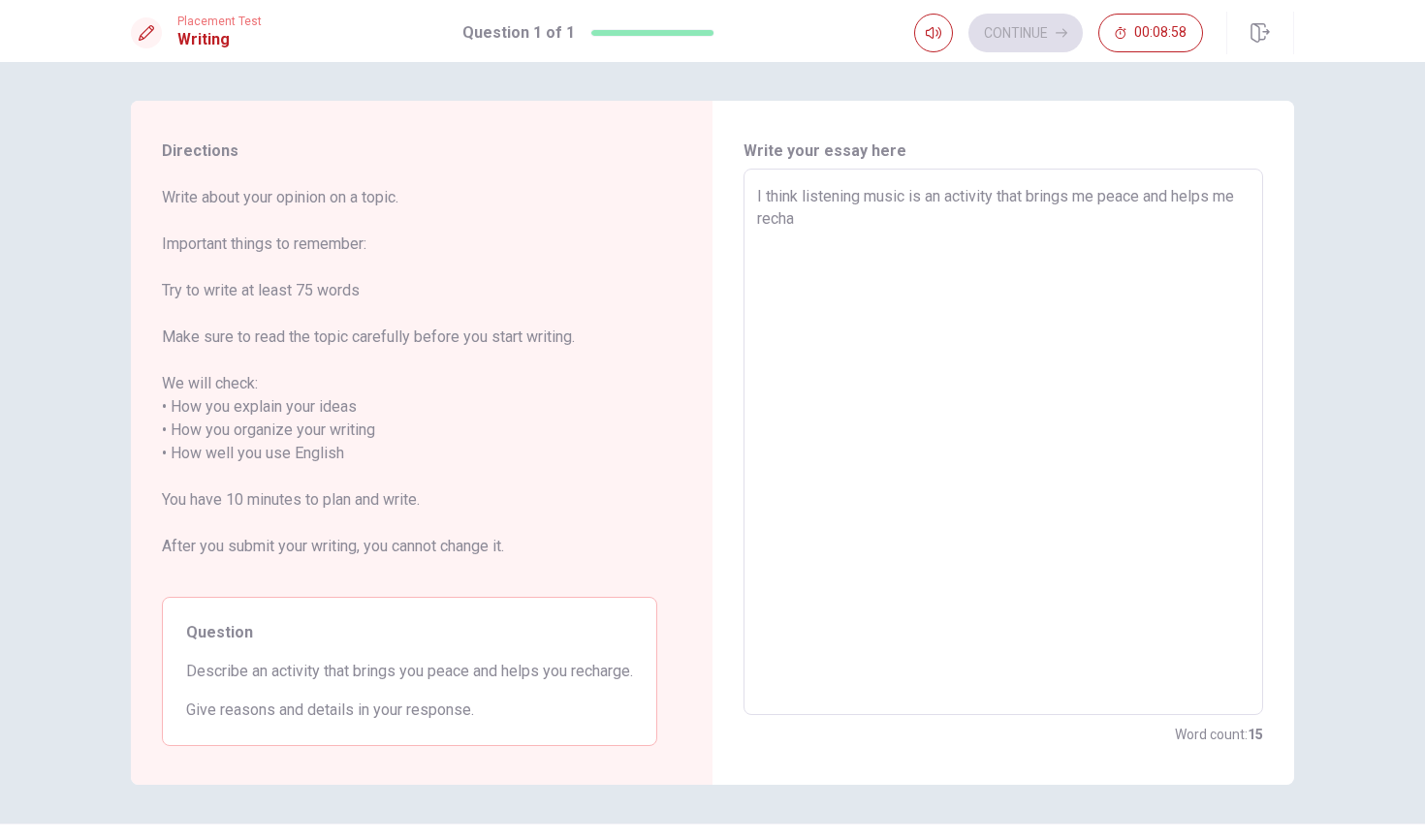 type on "I think listening music is an activity that brings me peace and helps me rechar" 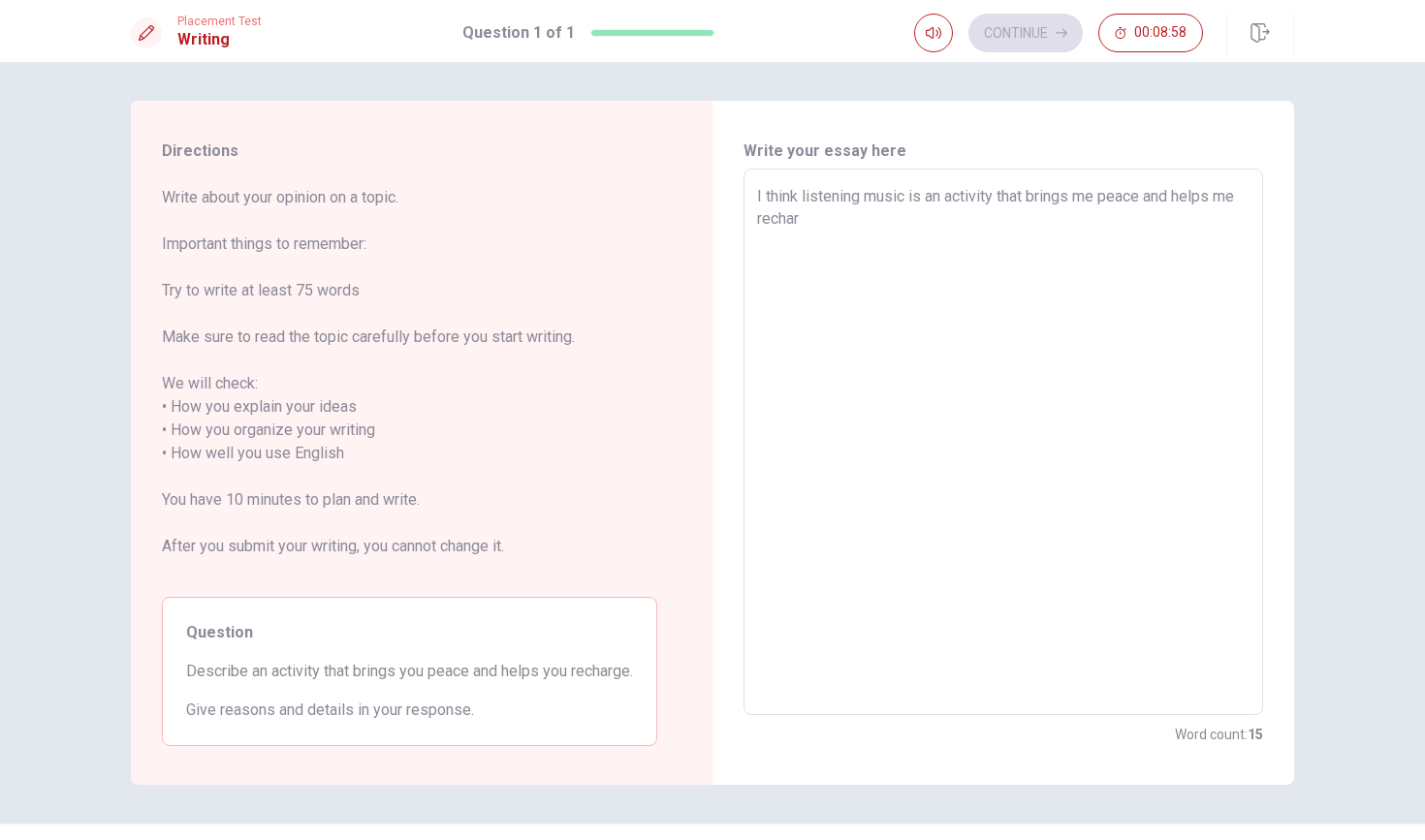 type on "x" 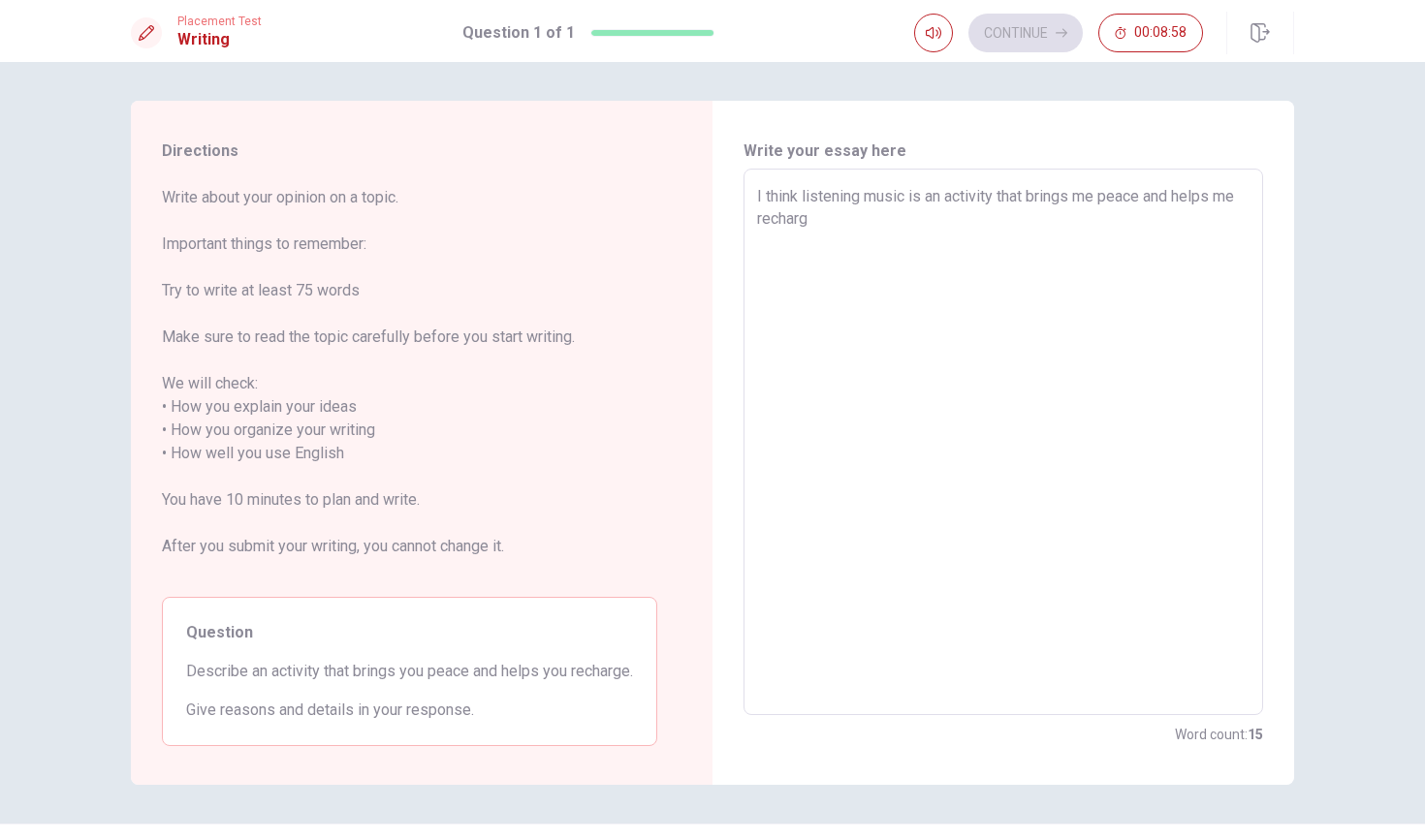 type on "x" 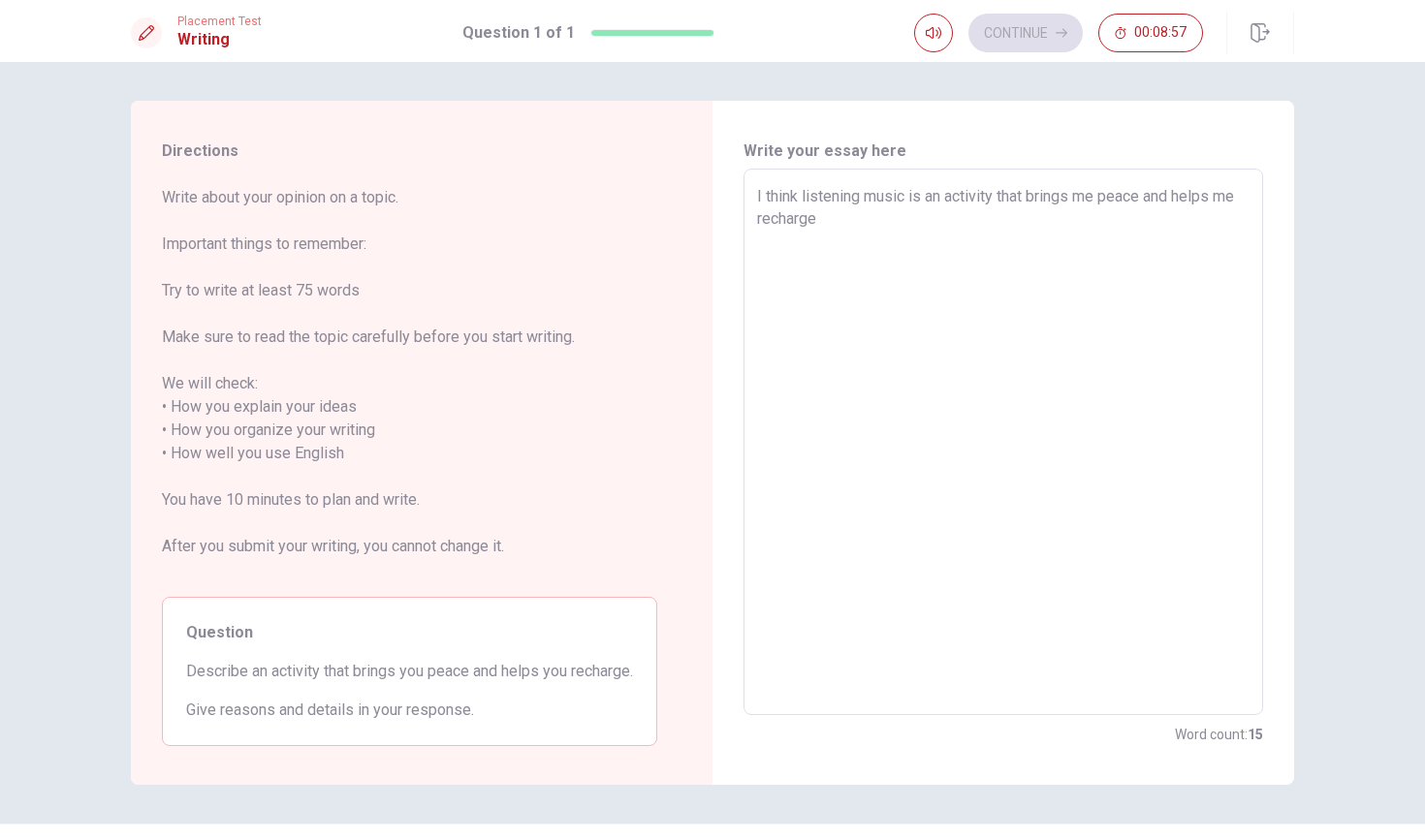 type 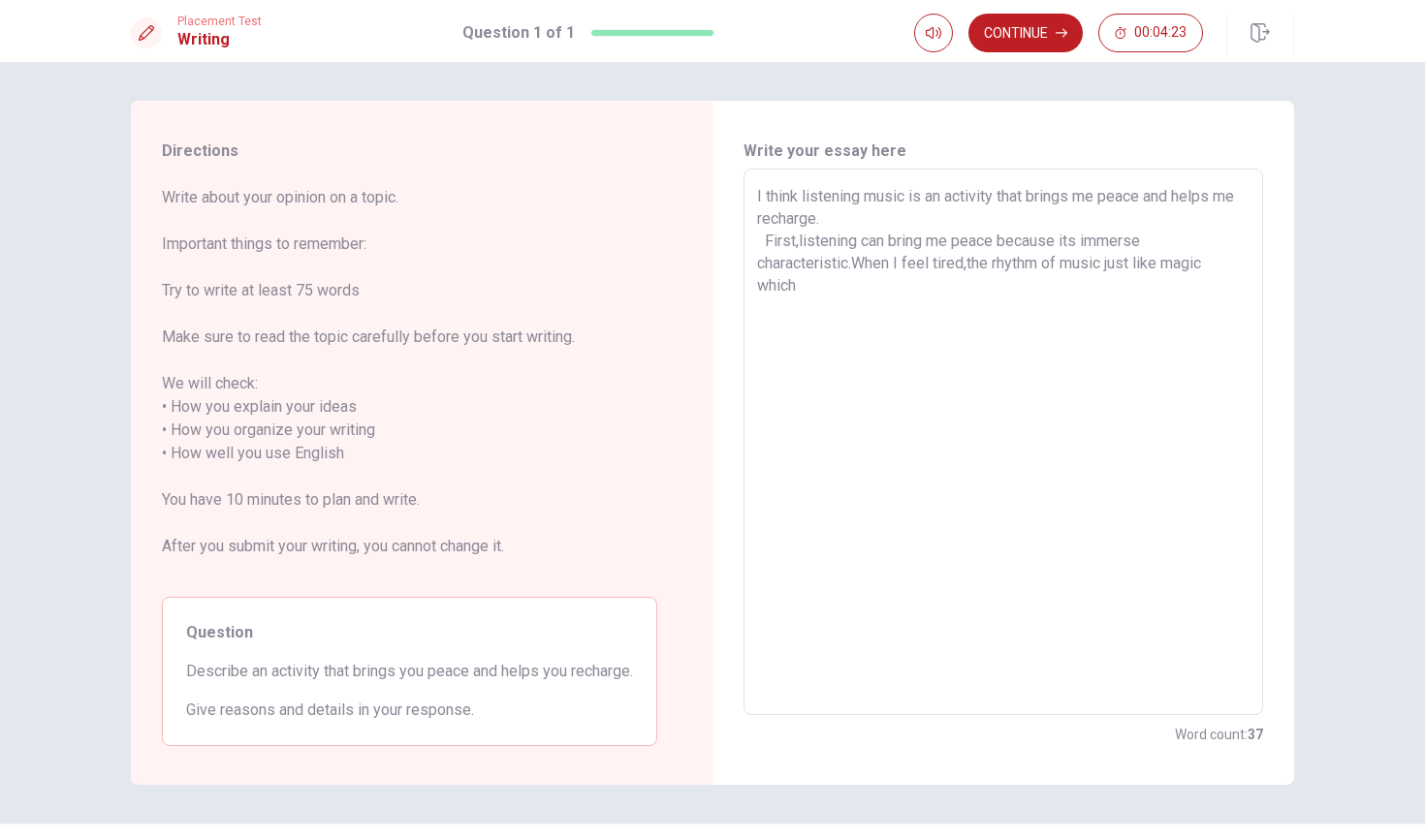 click on "I think listening music is an activity that brings me peace and helps me recharge.
First,listening can bring me peace because its immerse characteristic.When I feel tired,the rhythm of music just like magic which" at bounding box center [1003, 442] 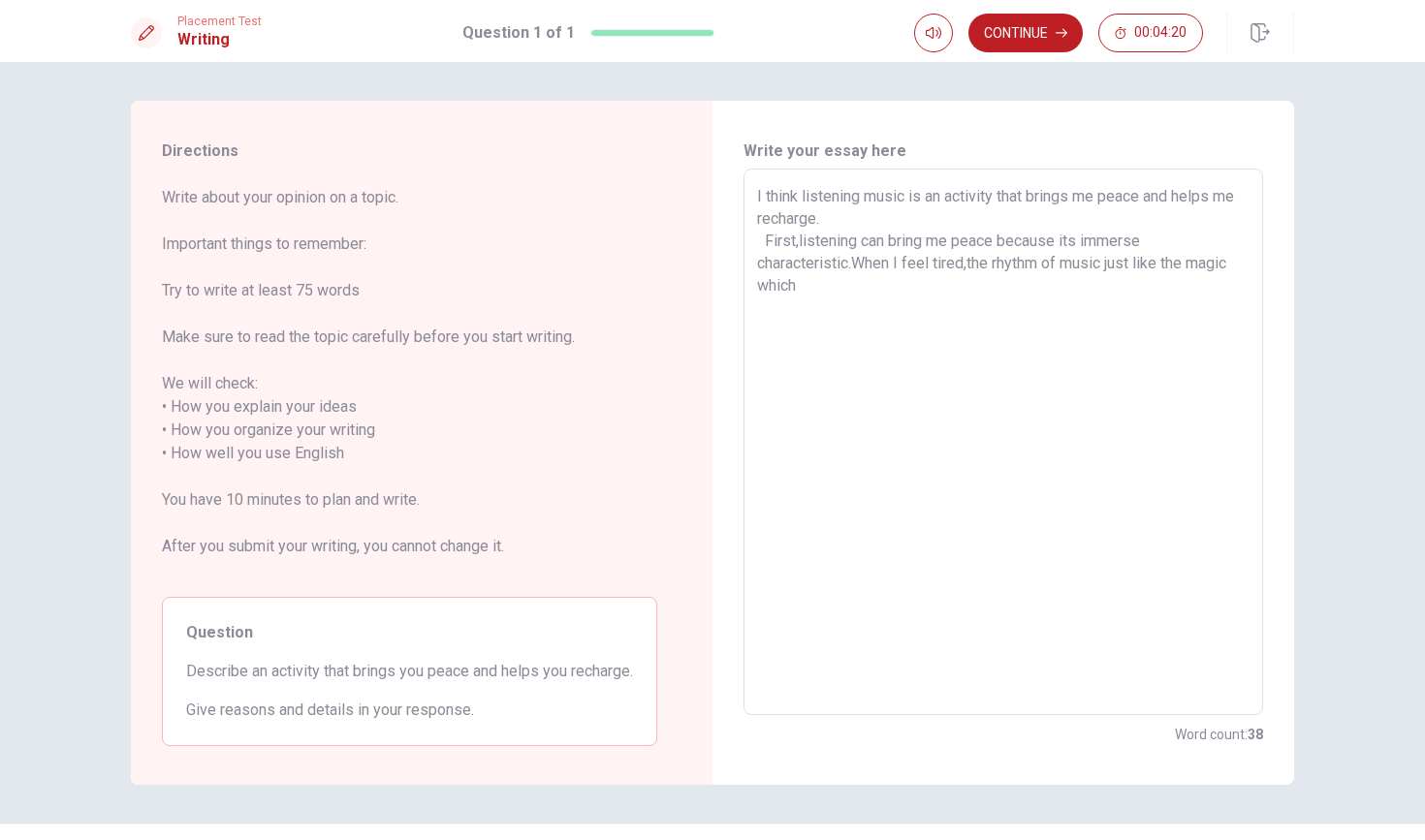 click on "I think listening music is an activity that brings me peace and helps me recharge.
First,listening can bring me peace because its immerse characteristic.When I feel tired,the rhythm of music just like the magic which" at bounding box center (1003, 442) 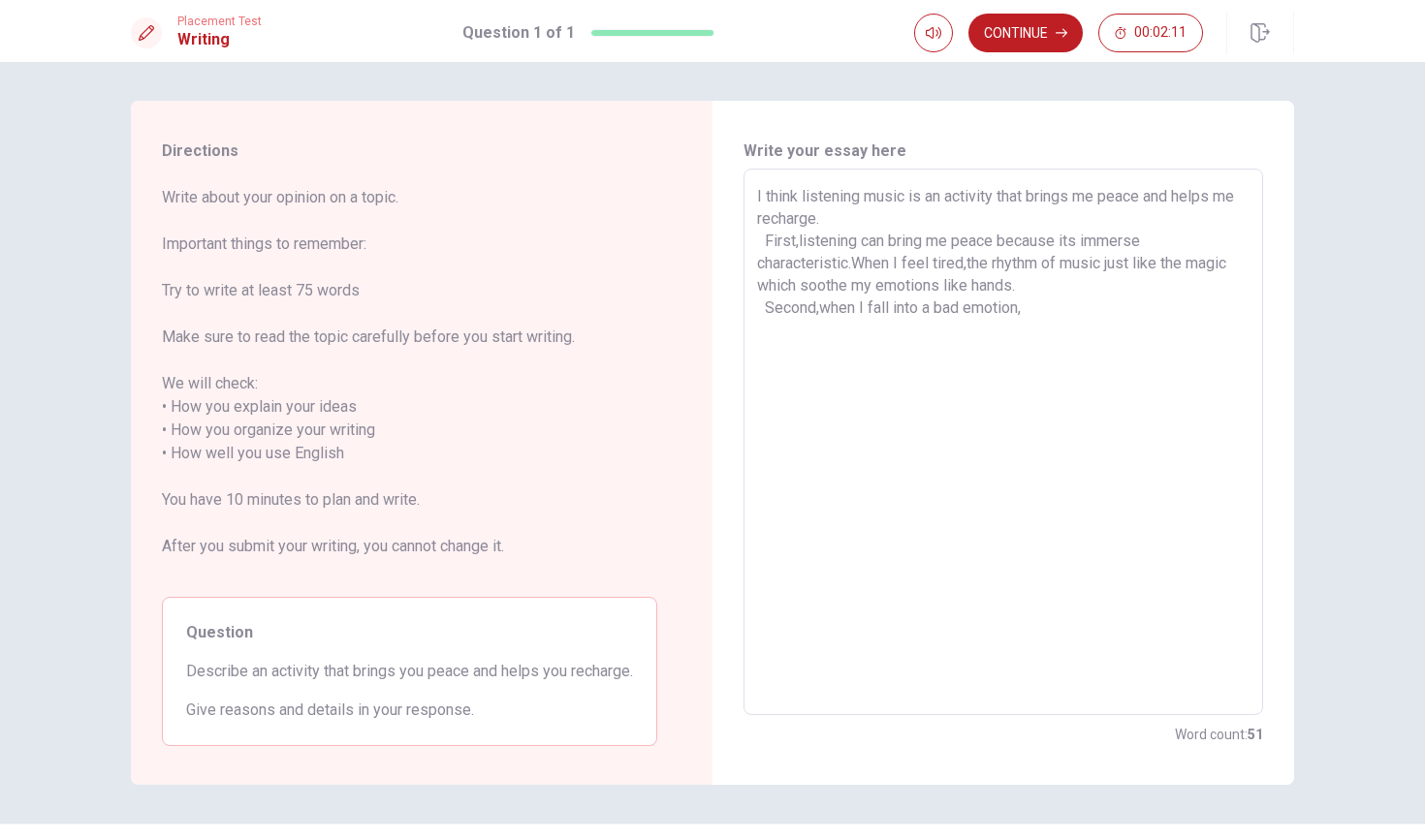 drag, startPoint x: 854, startPoint y: 262, endPoint x: 1042, endPoint y: 290, distance: 190.07367 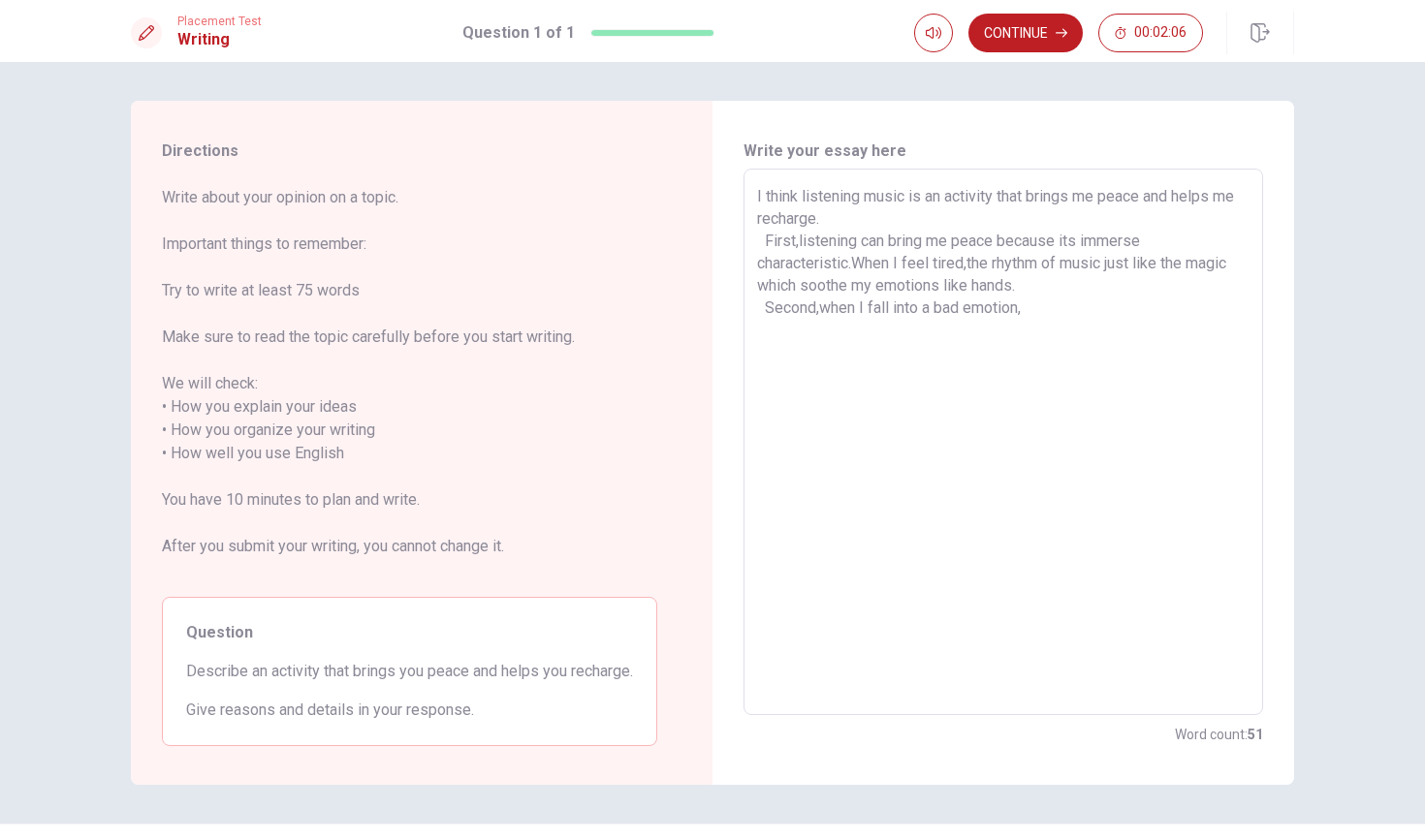 click on "I think listening music is an activity that brings me peace and helps me recharge.
First,listening can bring me peace because its immerse characteristic.When I feel tired,the rhythm of music just like the magic which soothe my emotions like hands.
Second,when I fall into a bad emotion," at bounding box center (1003, 442) 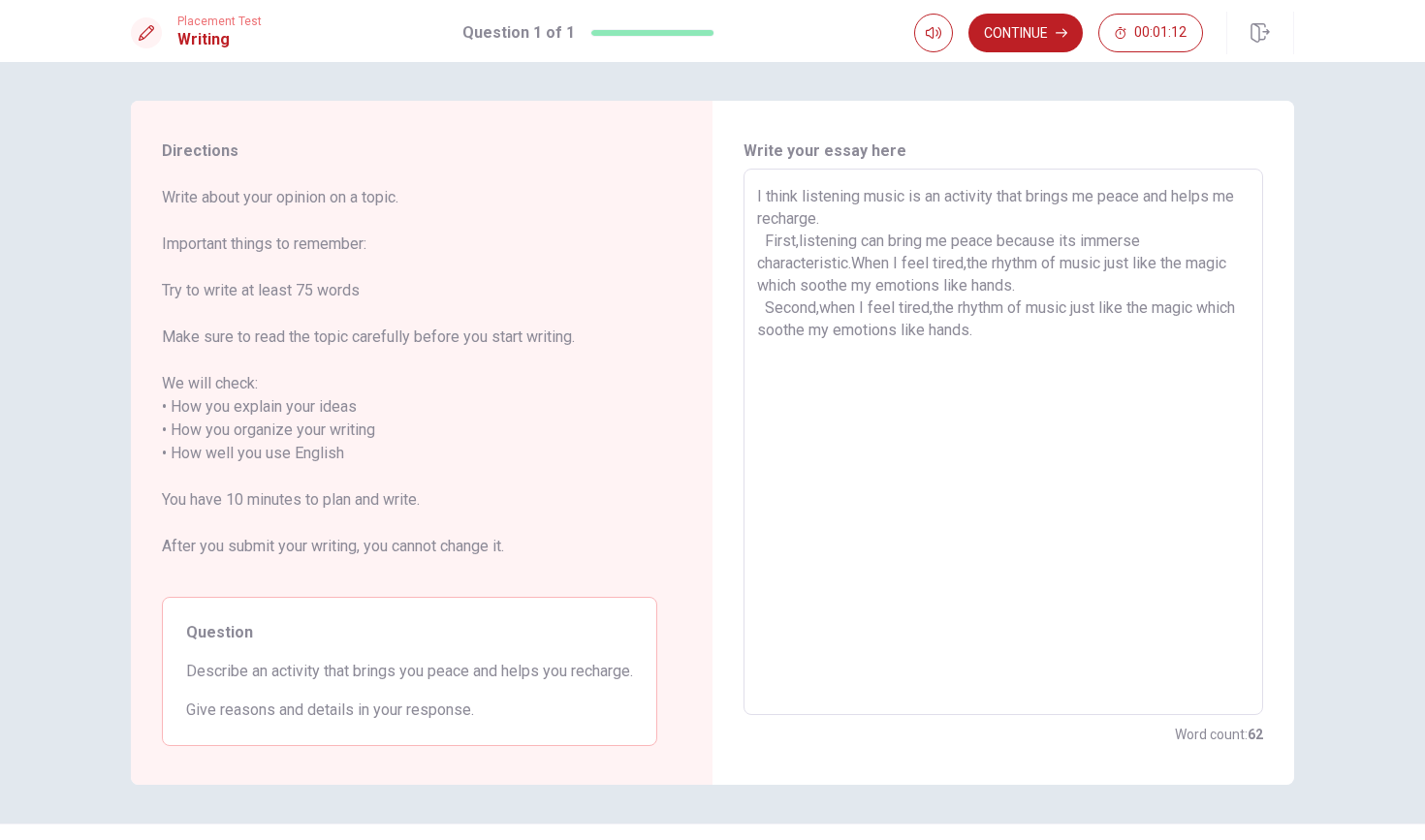 click on "I think listening music is an activity that brings me peace and helps me recharge.
First,listening can bring me peace because its immerse characteristic.When I feel tired,the rhythm of music just like the magic which soothe my emotions like hands.
Second,when I feel tired,the rhythm of music just like the magic which soothe my emotions like hands." at bounding box center [1003, 442] 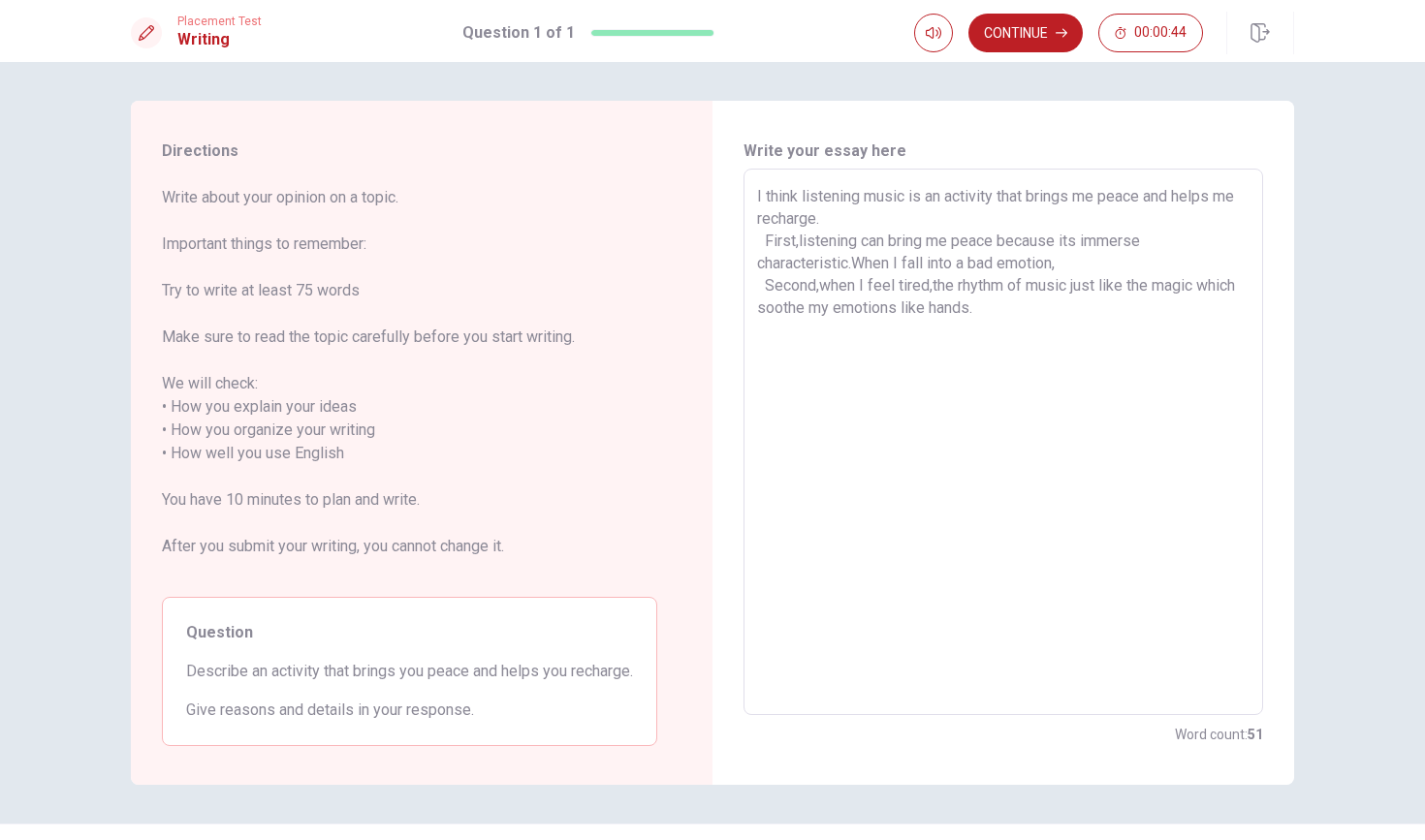 click on "I think listening music is an activity that brings me peace and helps me recharge.
First,listening can bring me peace because its immerse characteristic.When I fall into a bad emotion,
Second,when I feel tired,the rhythm of music just like the magic which soothe my emotions like hands." at bounding box center [1003, 442] 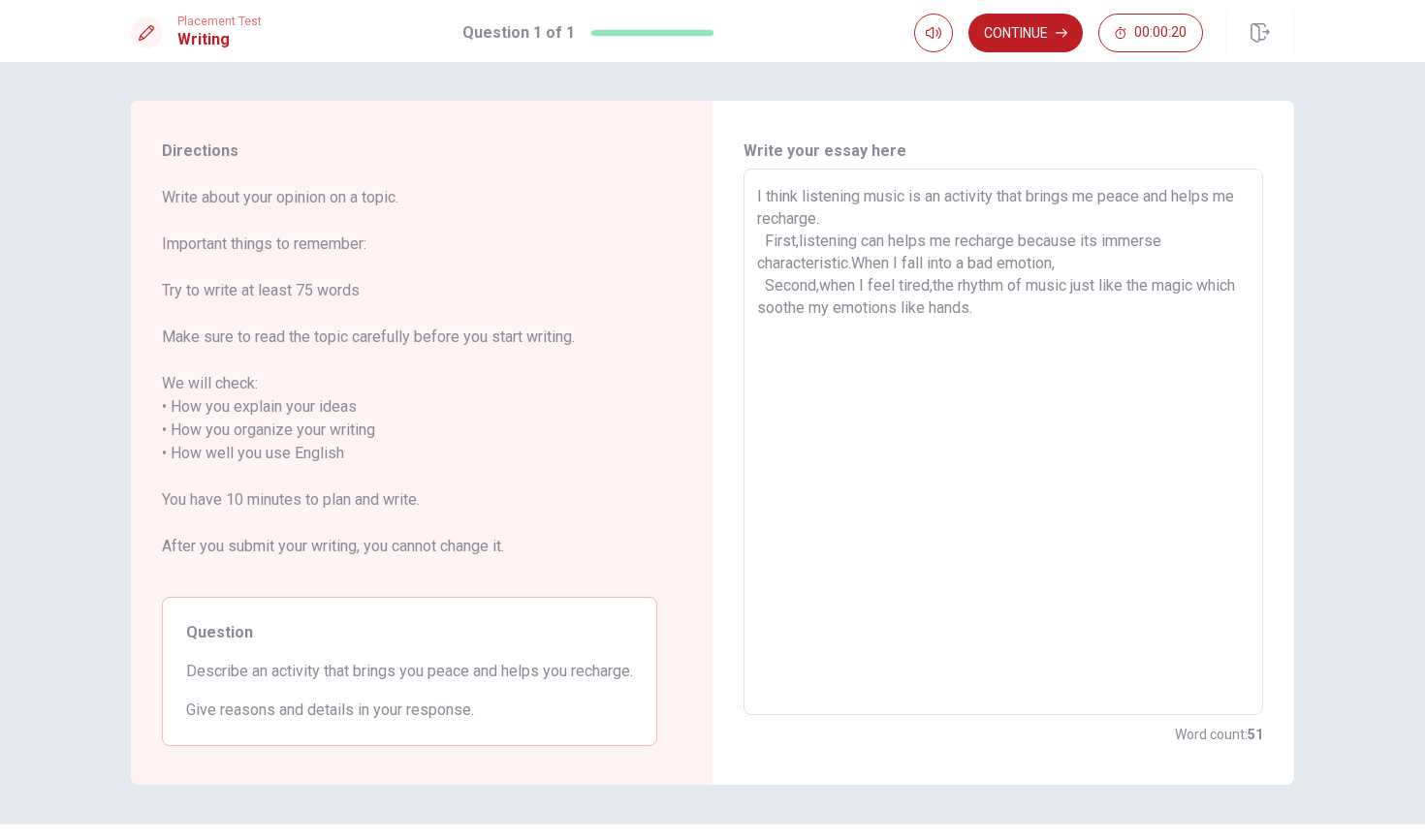 click on "I think listening music is an activity that brings me peace and helps me recharge.
First,listening can helps me recharge because its immerse characteristic.When I fall into a bad emotion,
Second,when I feel tired,the rhythm of music just like the magic which soothe my emotions like hands." at bounding box center [1003, 442] 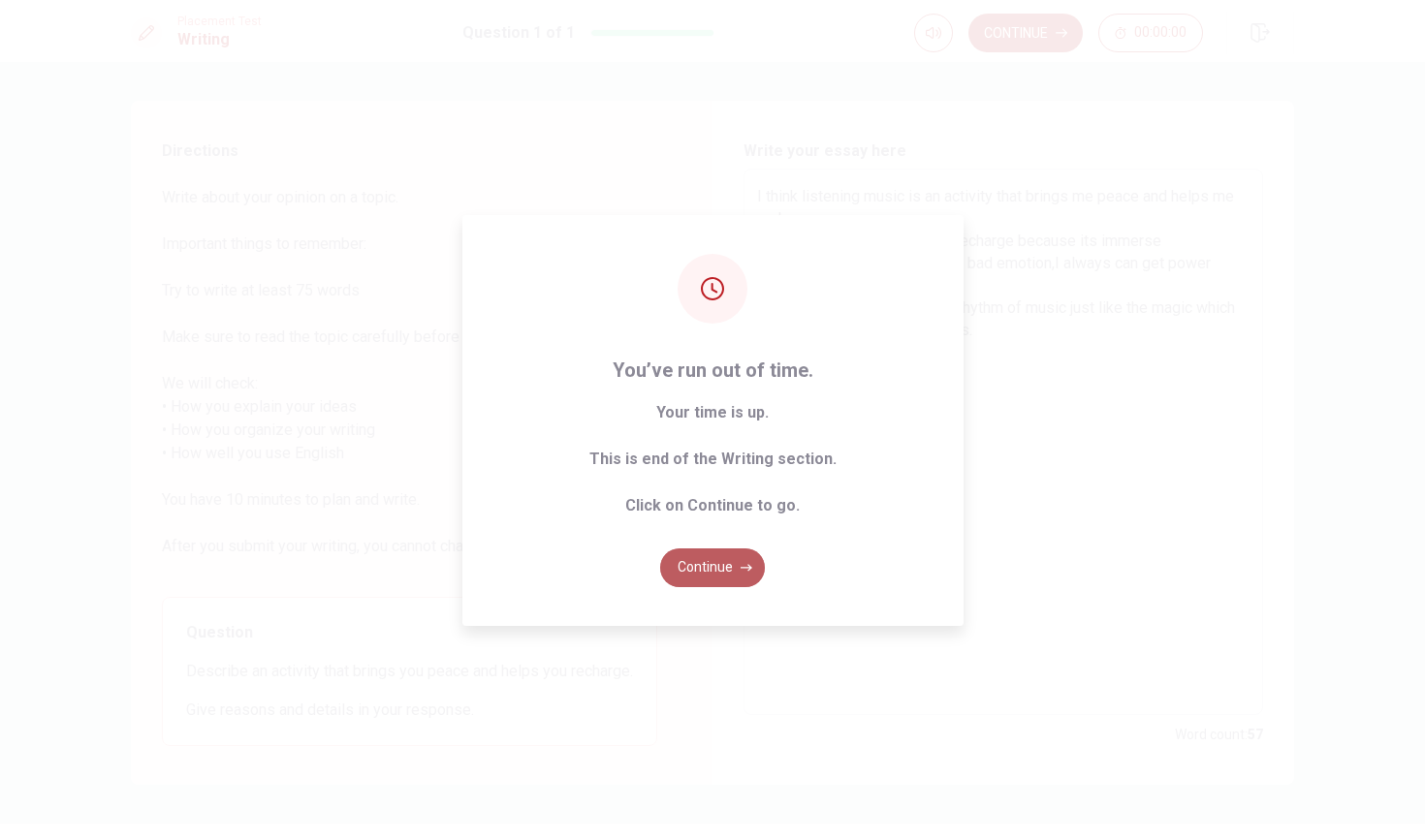 click on "Continue" at bounding box center (712, 568) 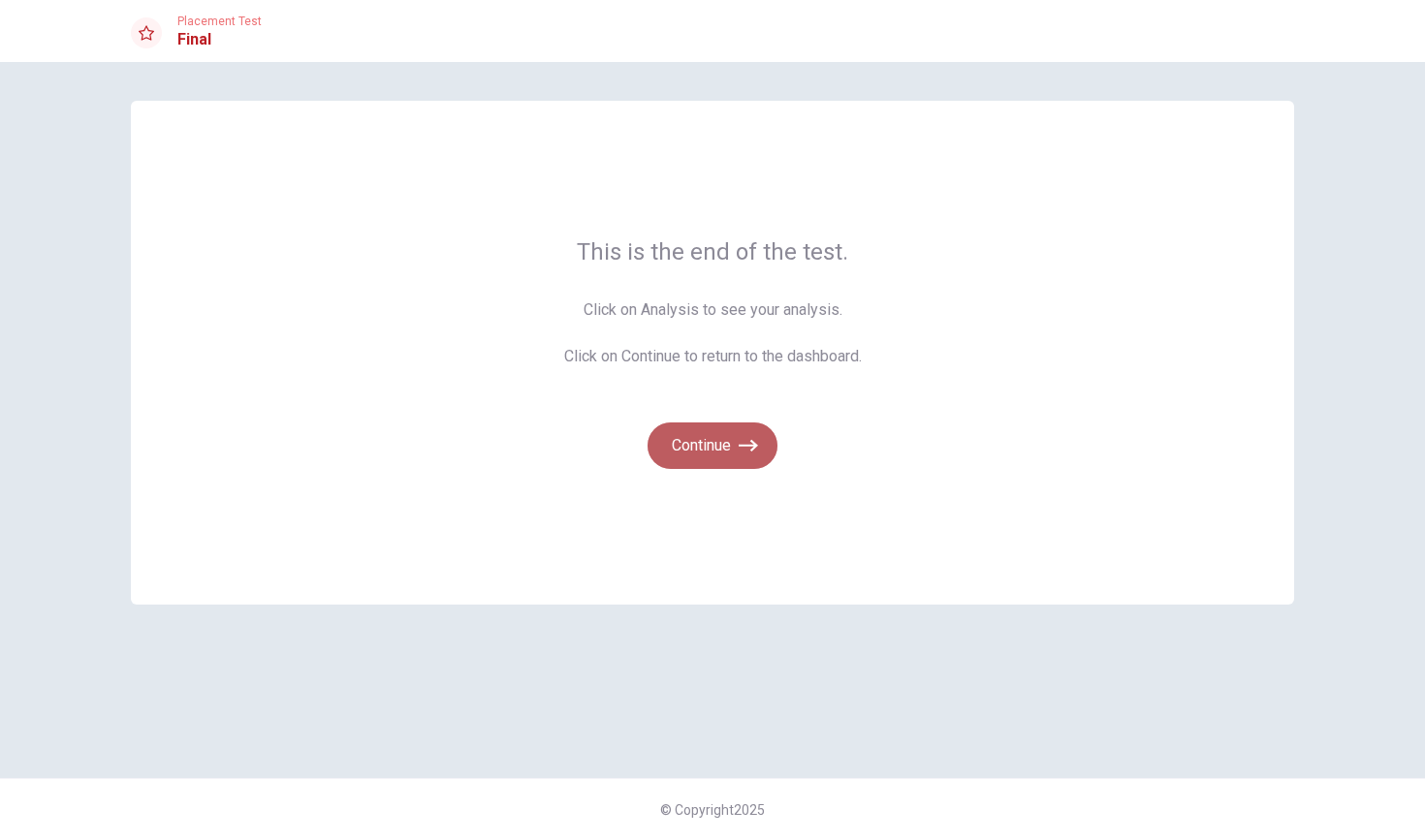 click on "Continue" at bounding box center [712, 446] 